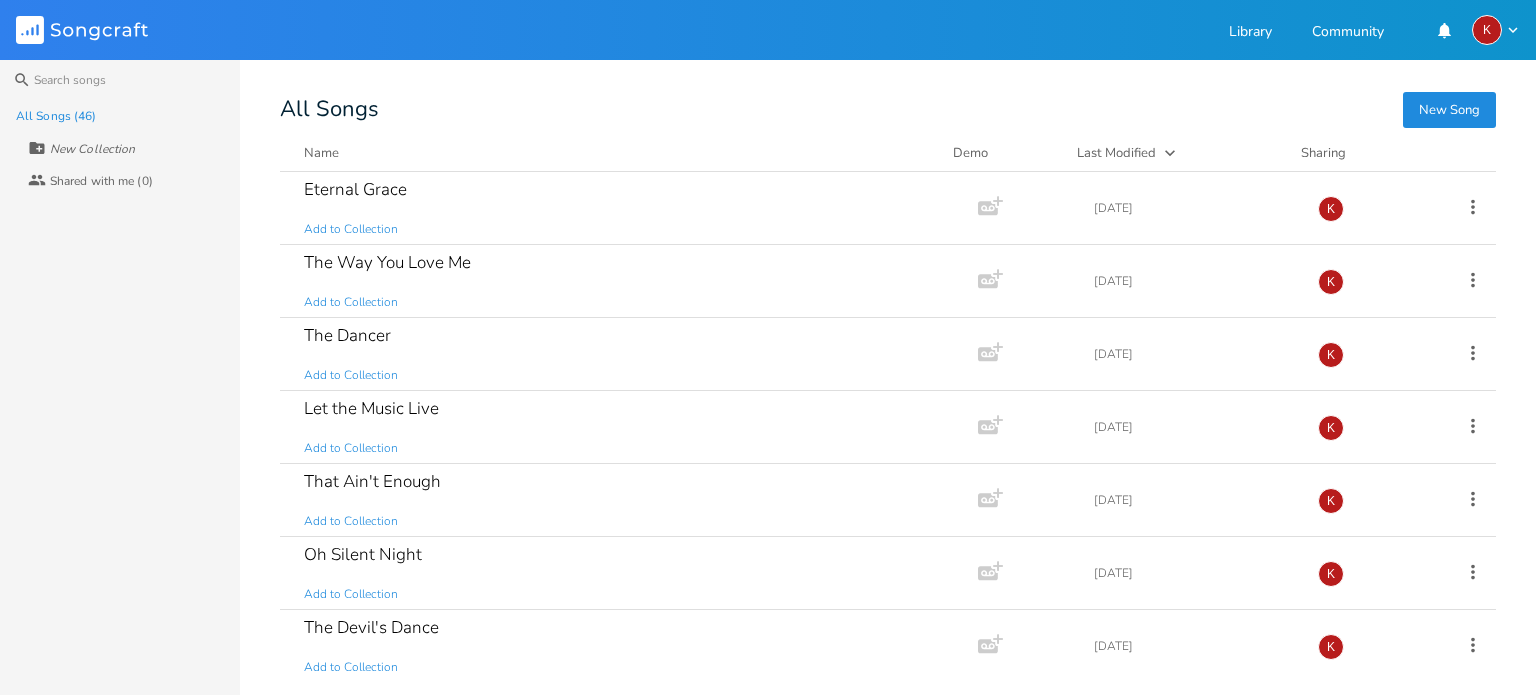 scroll, scrollTop: 0, scrollLeft: 0, axis: both 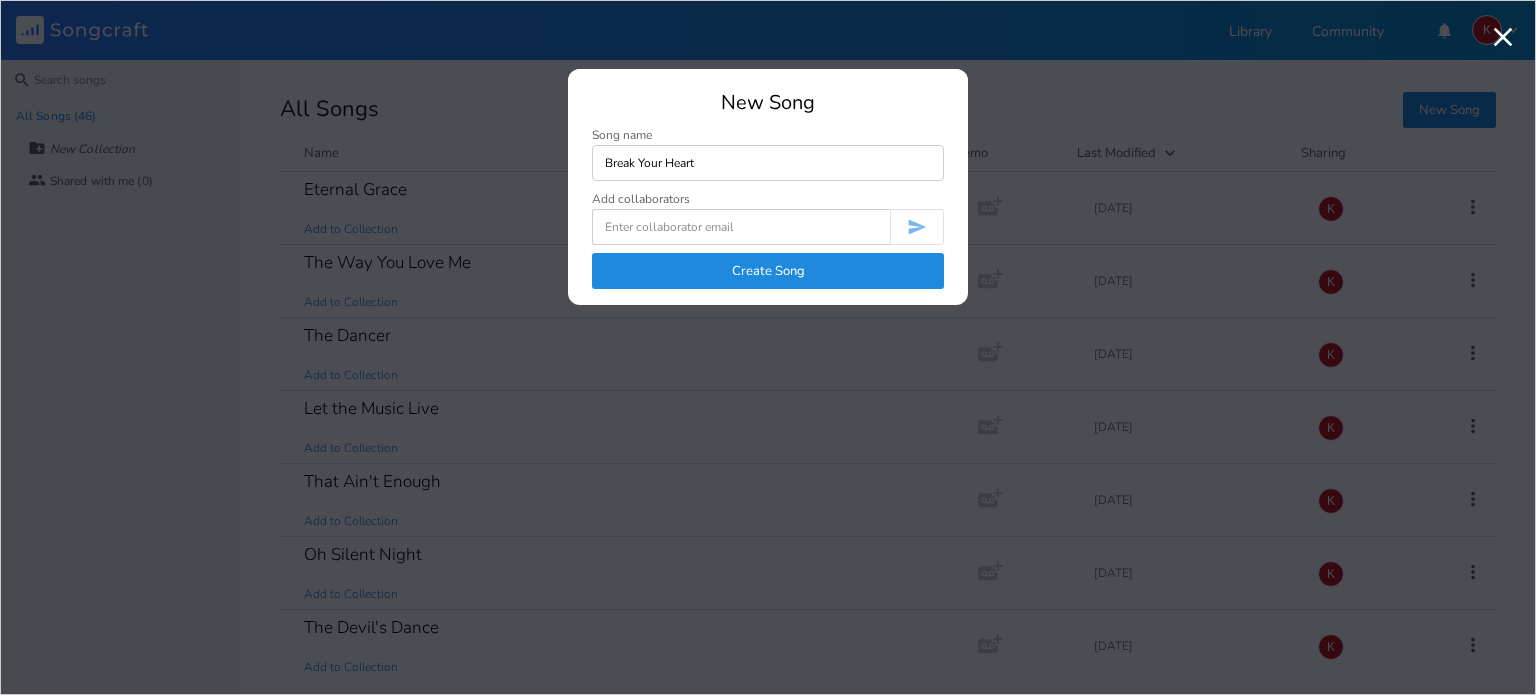 type on "Break Your Heart" 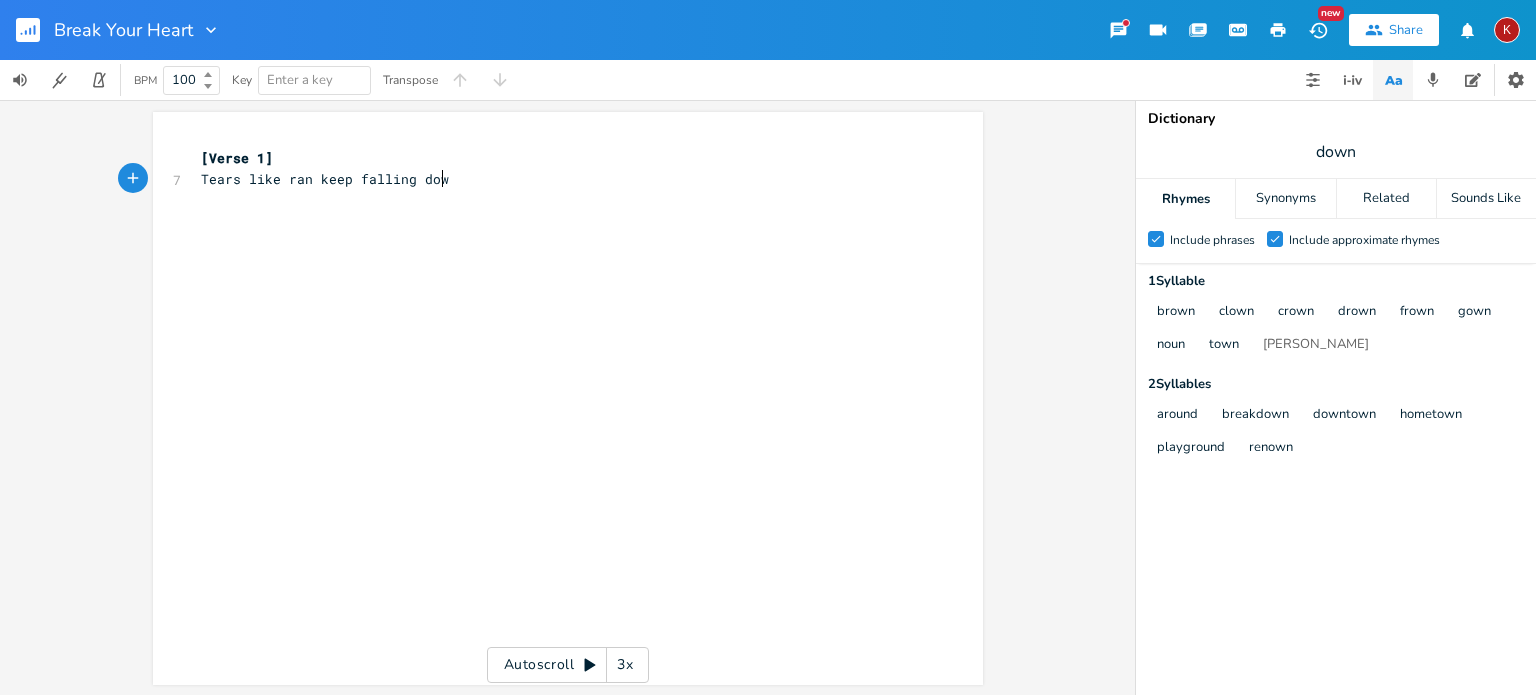 type on "Tears like ran keep falling down" 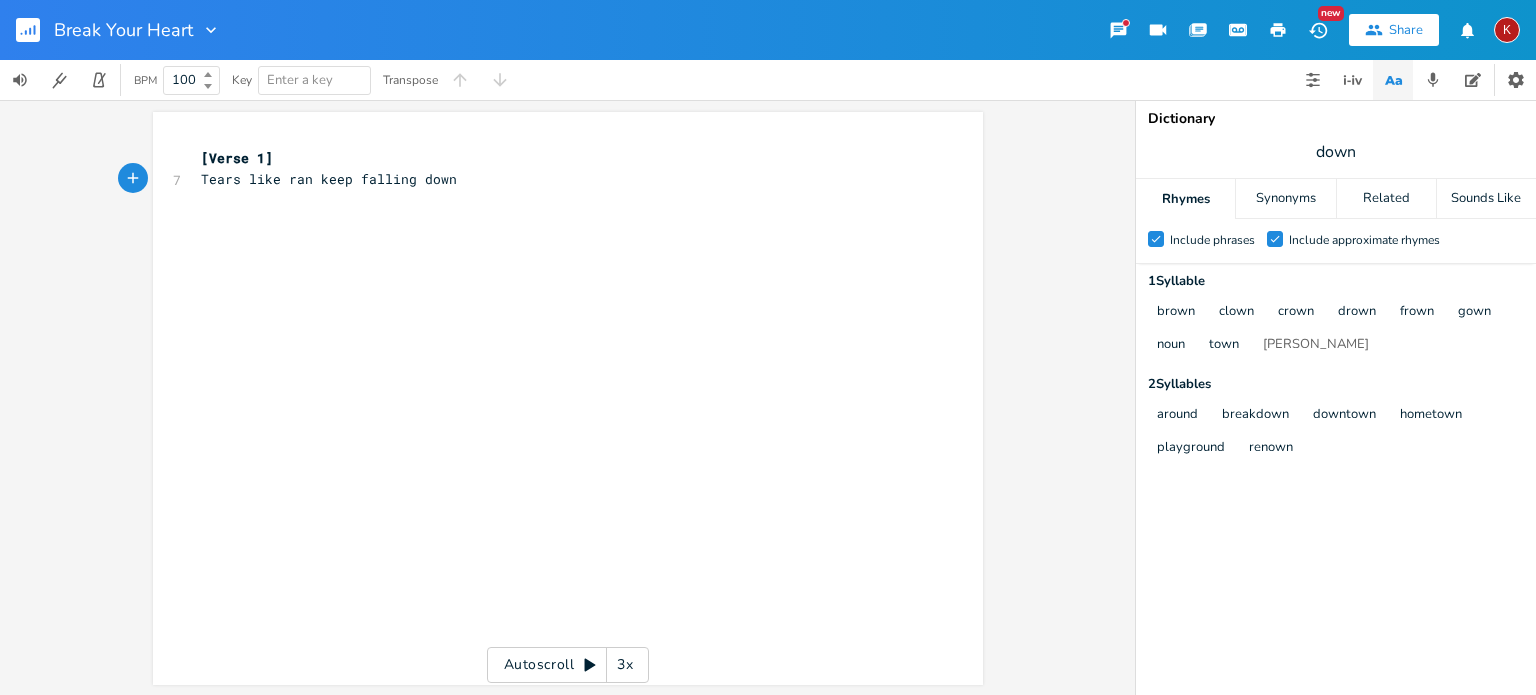 type on "i" 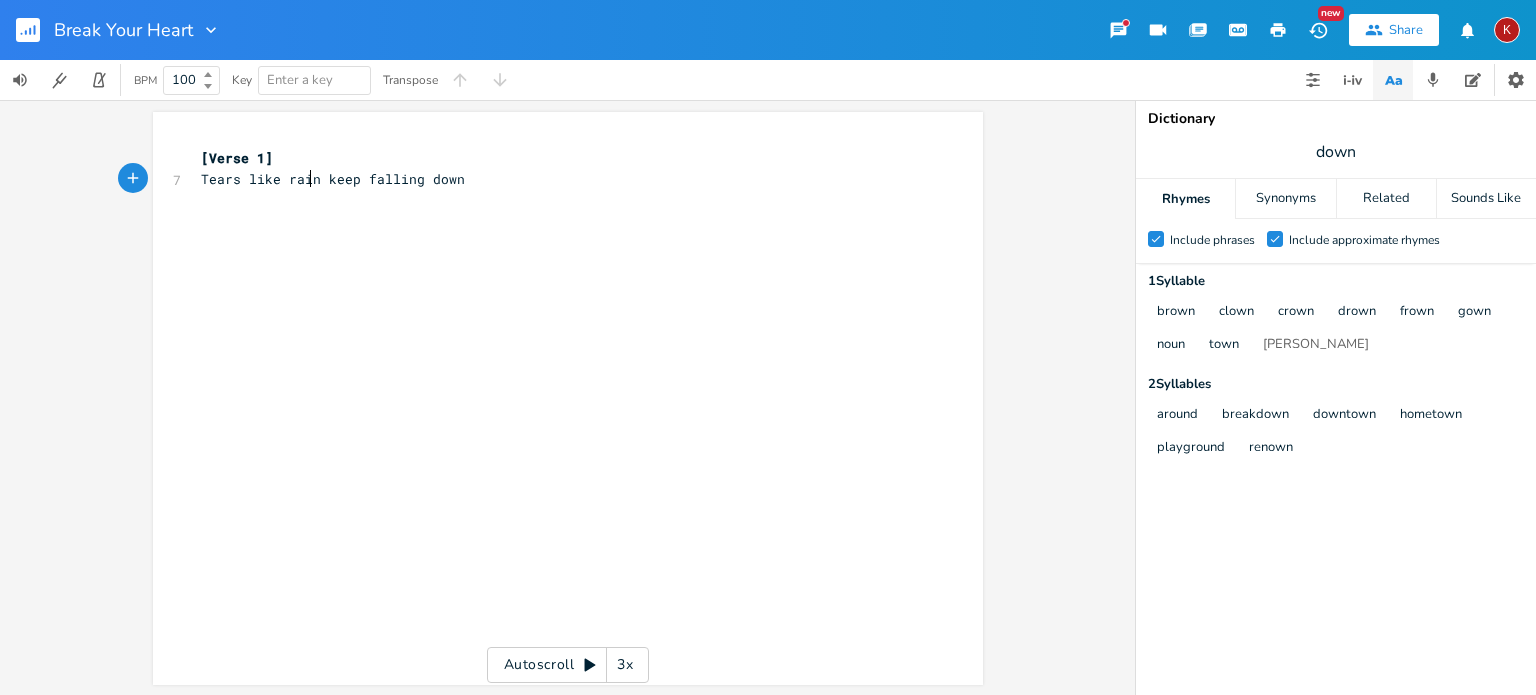 click on "​" at bounding box center (558, 220) 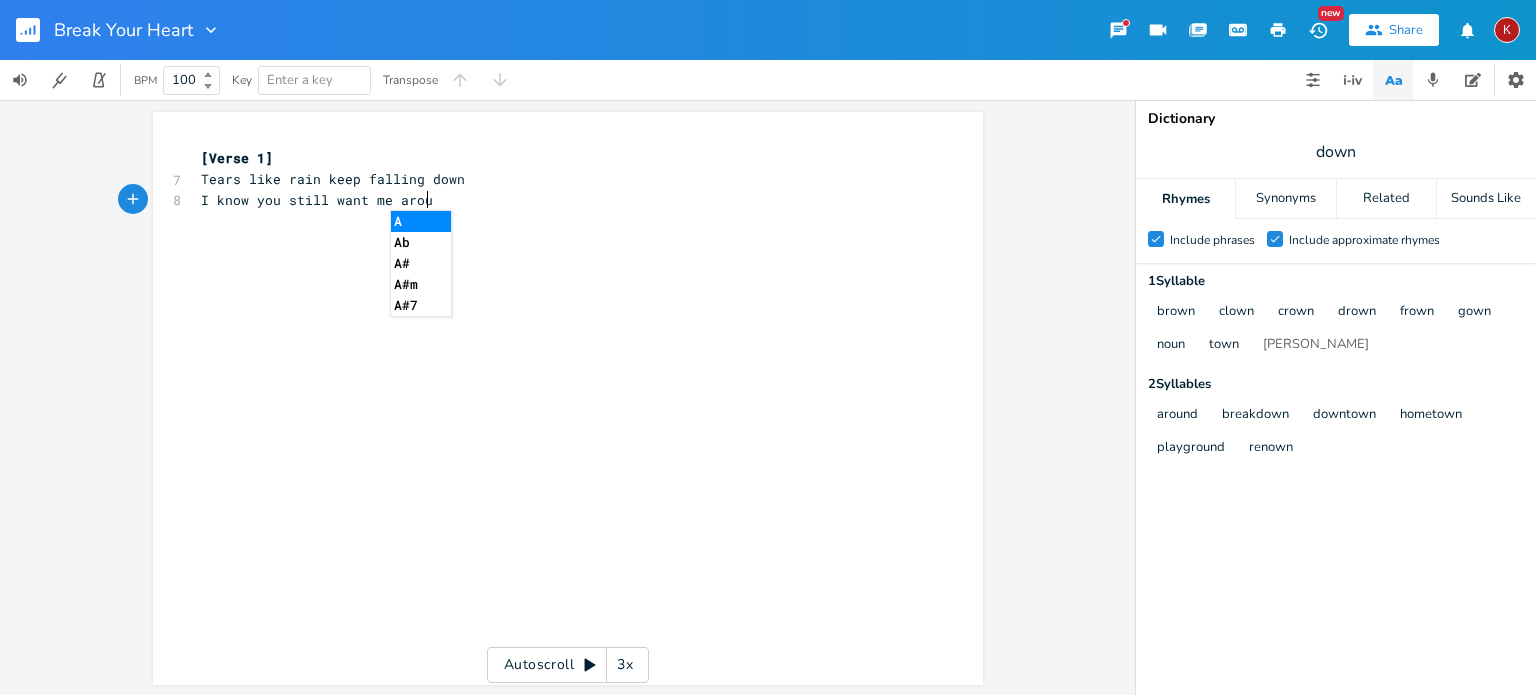 type on "I know you still want me aroubd" 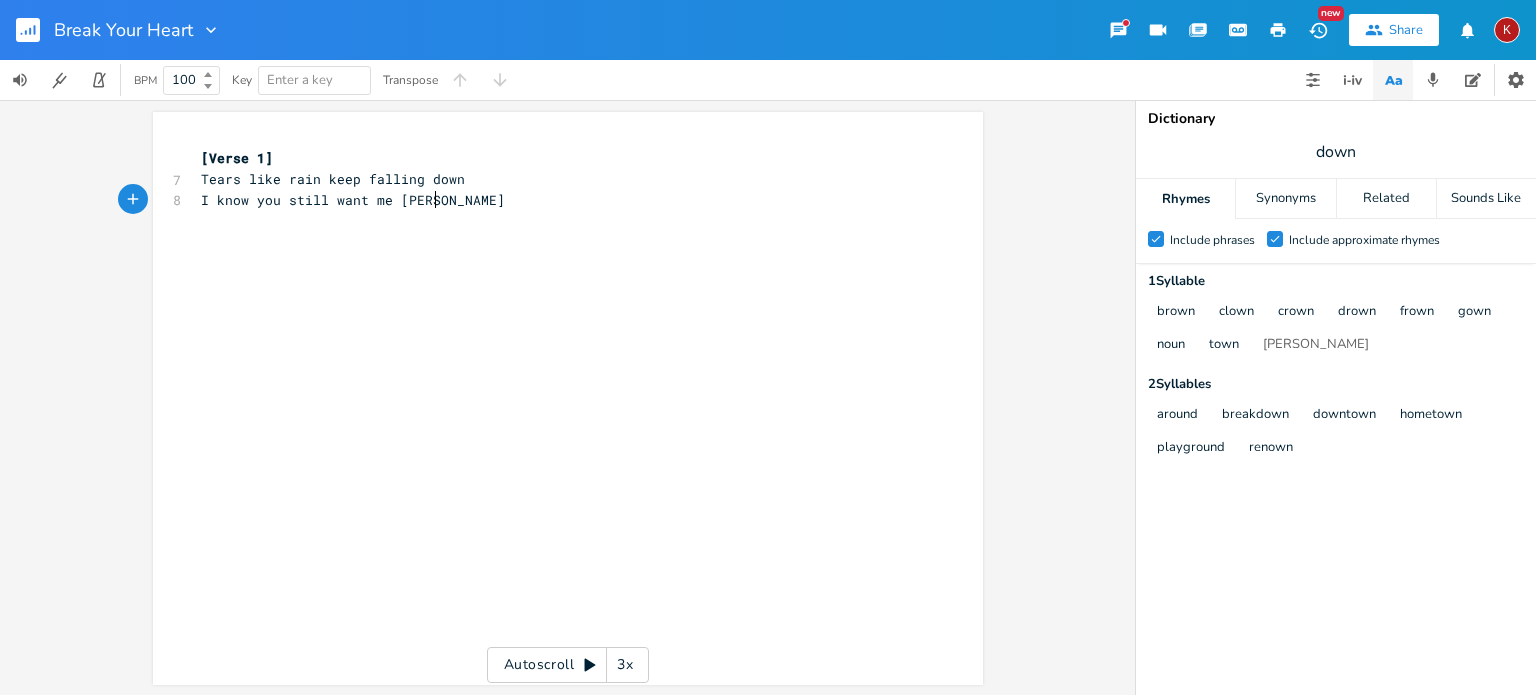 type on "nd" 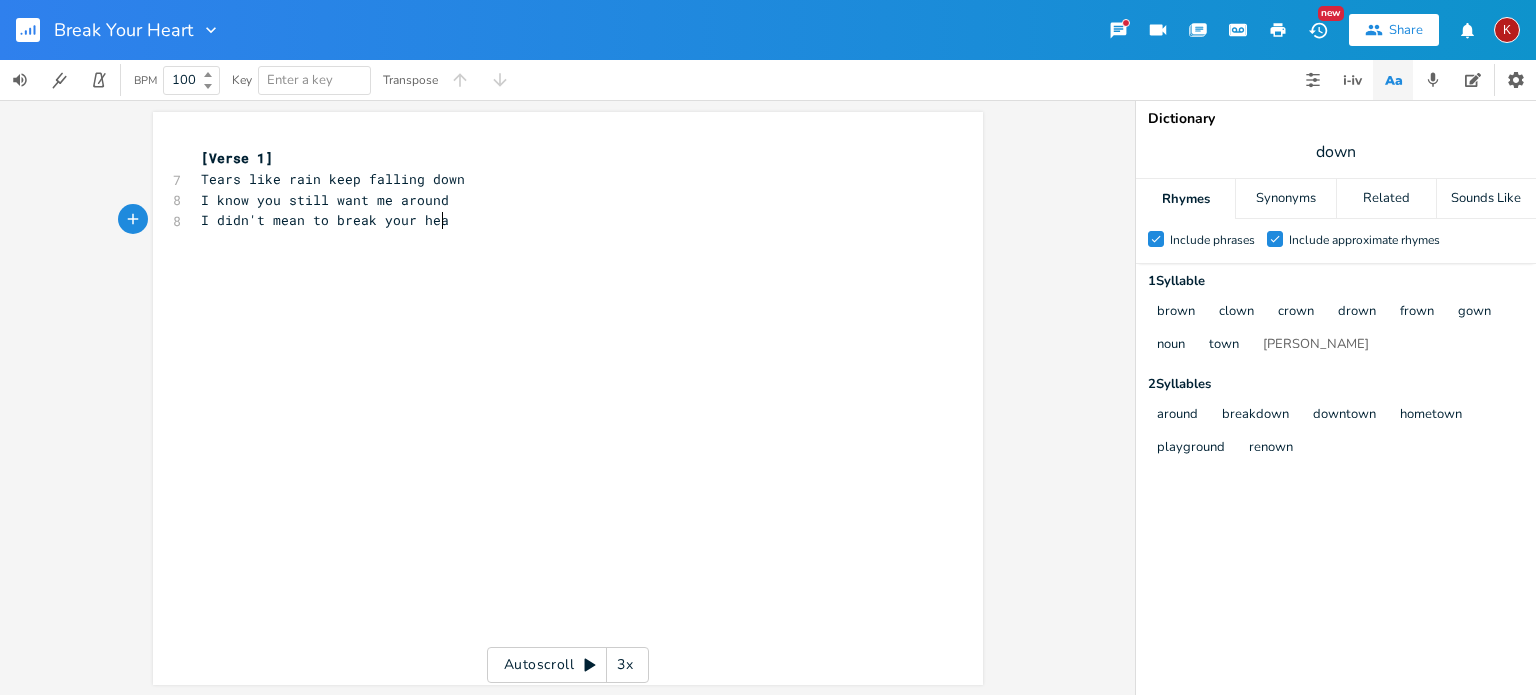 type on "I didn't mean to break your heart" 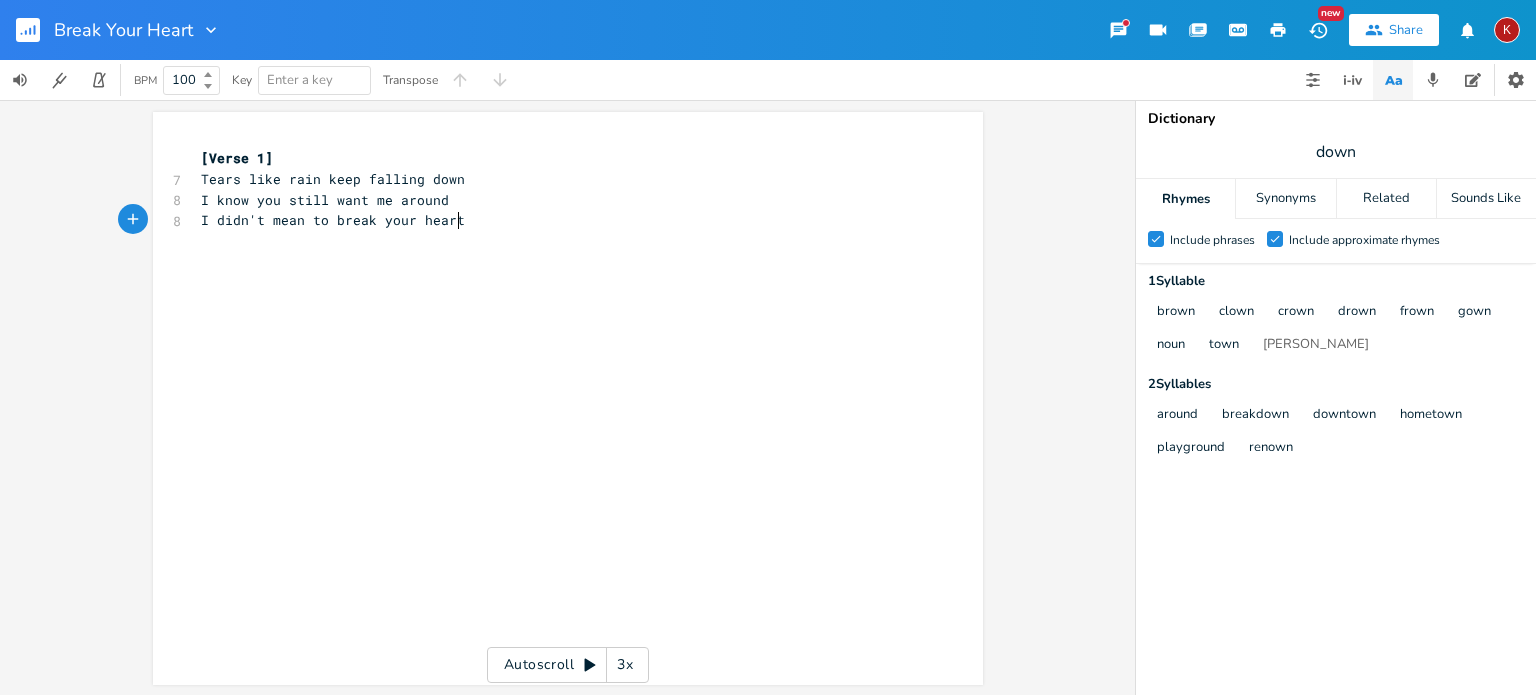 scroll, scrollTop: 0, scrollLeft: 192, axis: horizontal 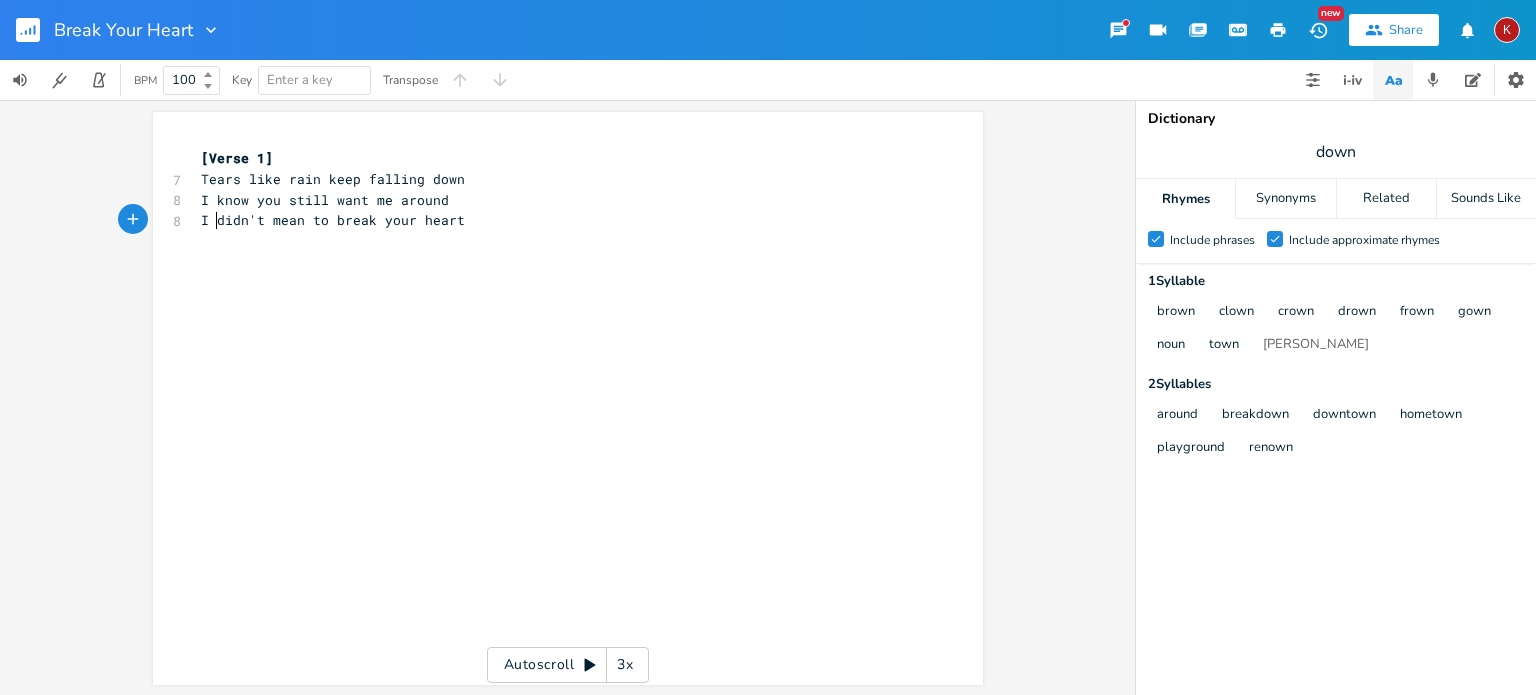 click on "I didn't mean to break your heart" at bounding box center [333, 220] 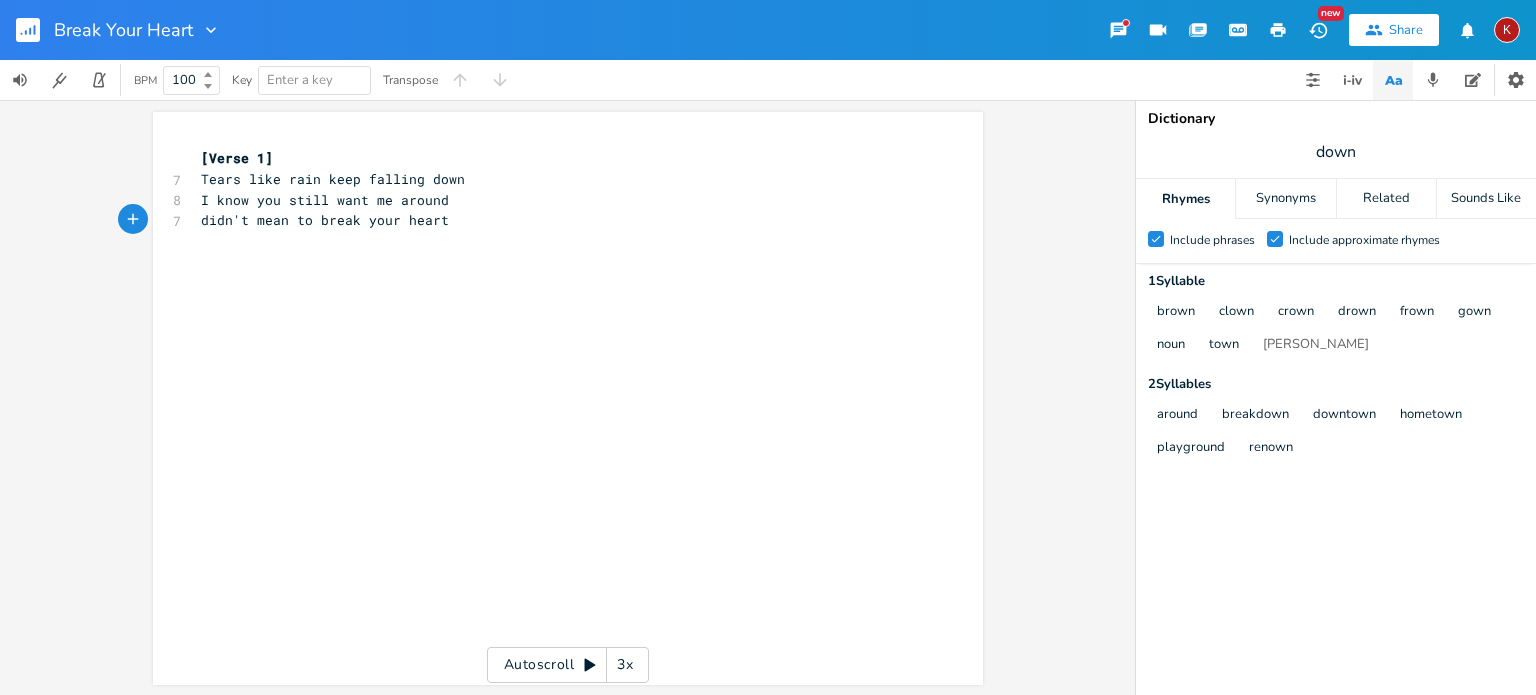 click on "BPM 100" at bounding box center (171, 80) 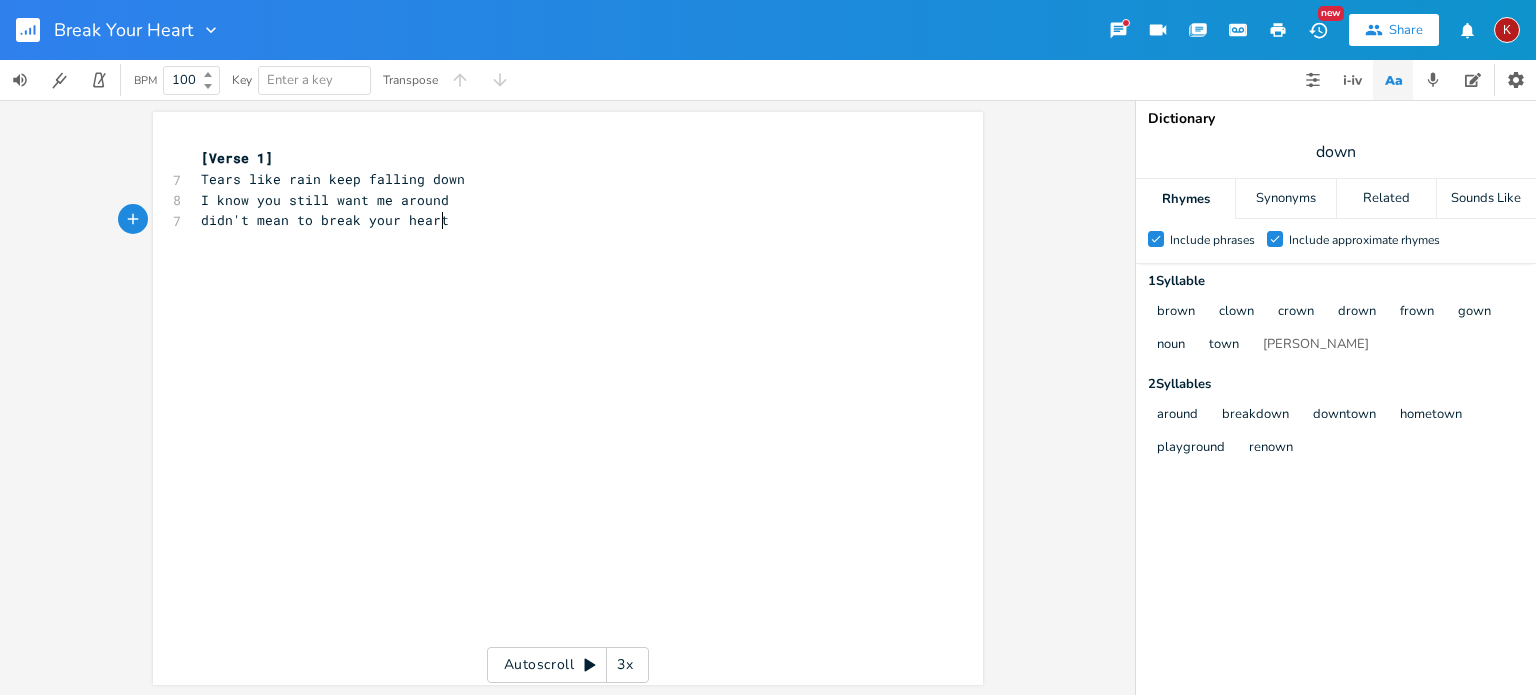 scroll, scrollTop: 0, scrollLeft: 0, axis: both 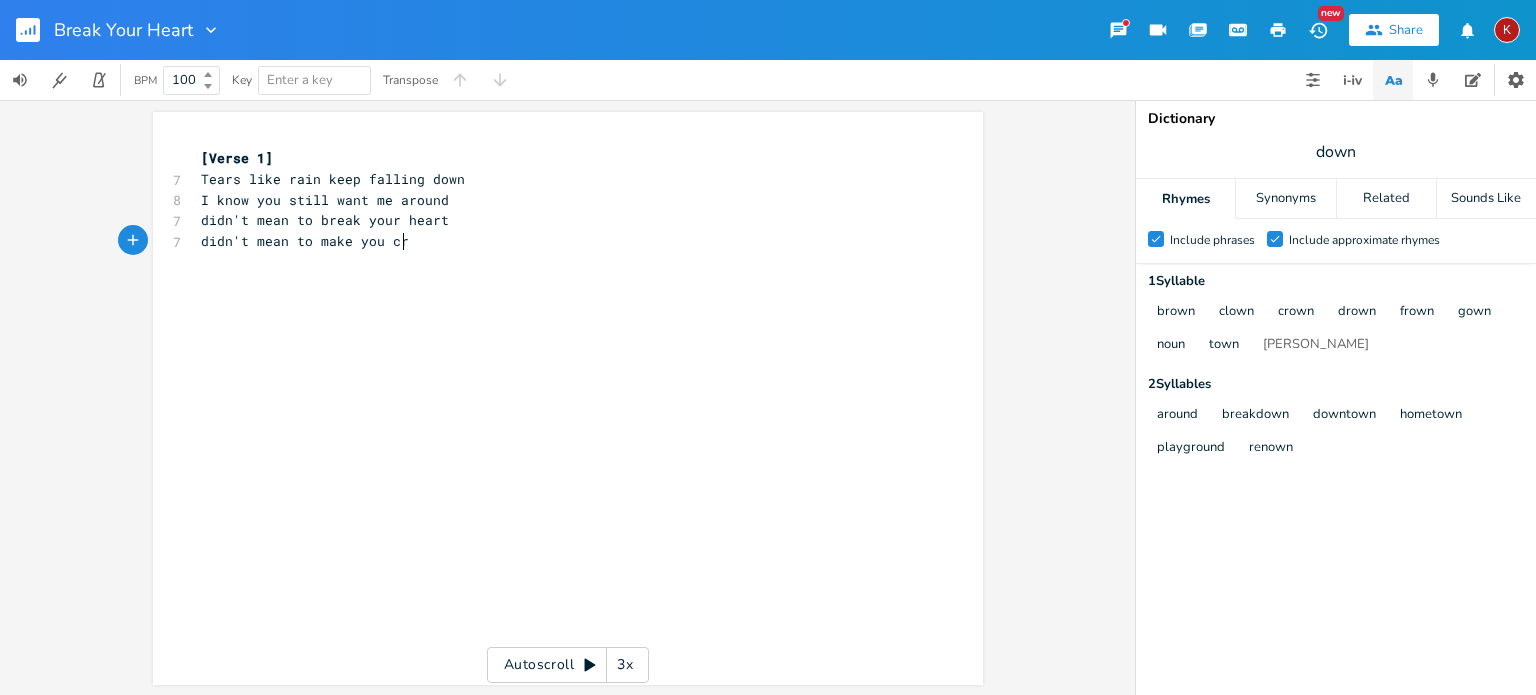 type on "didn't mean to make you cry" 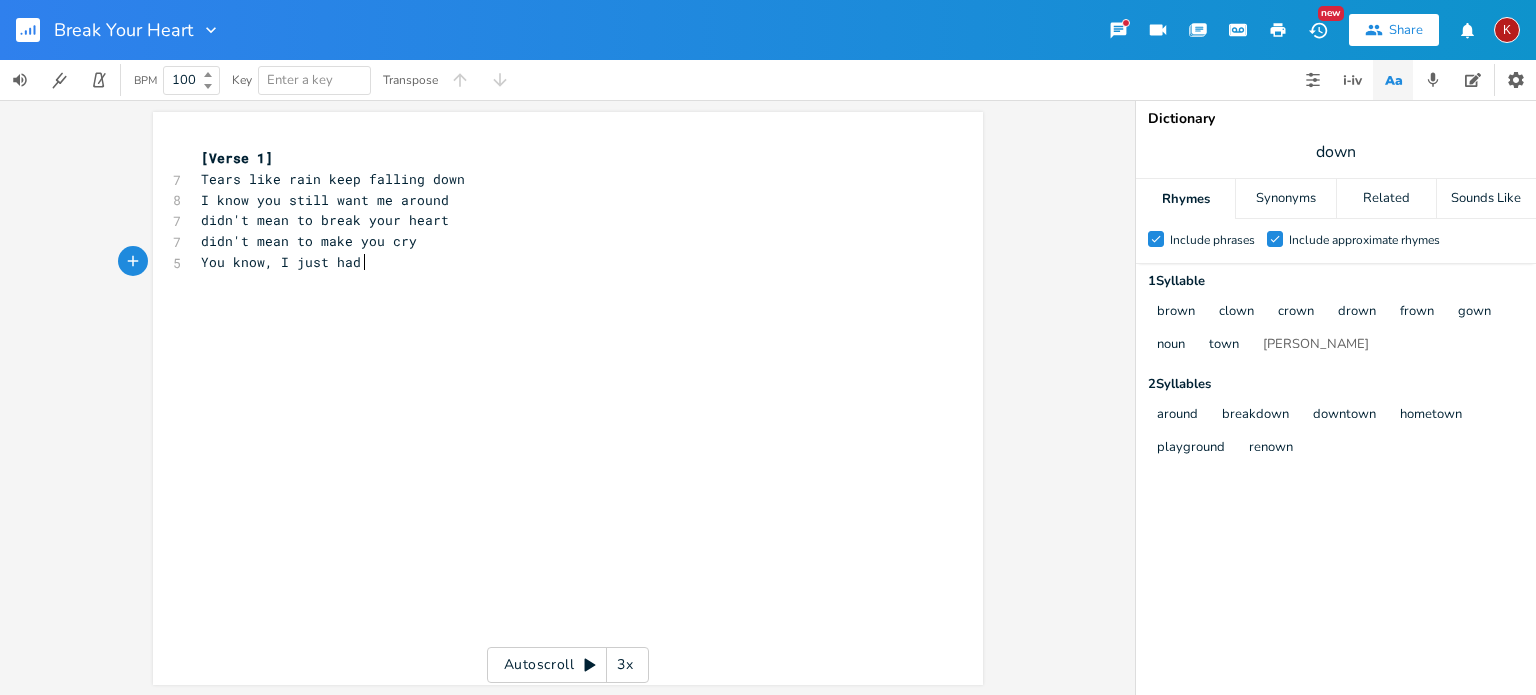 type on "You know, I just had o" 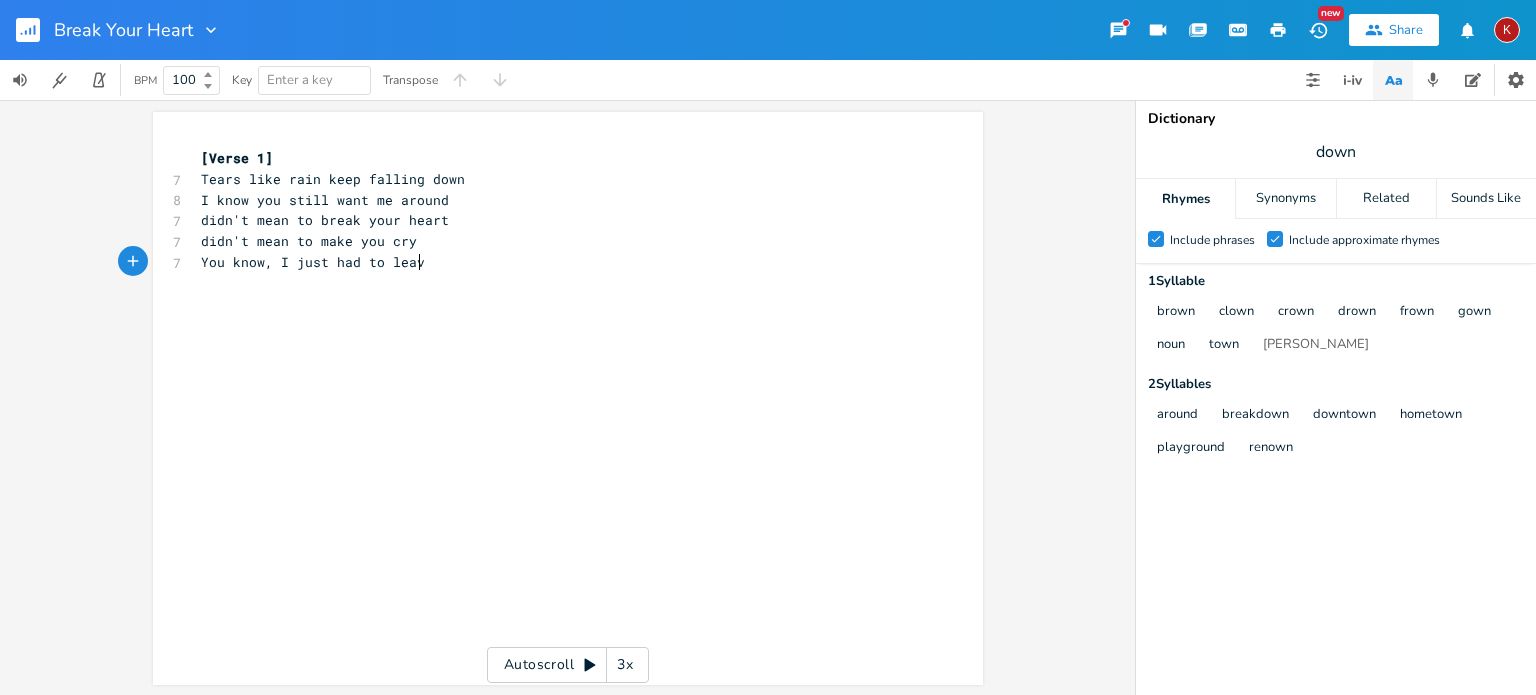 type on "to leave" 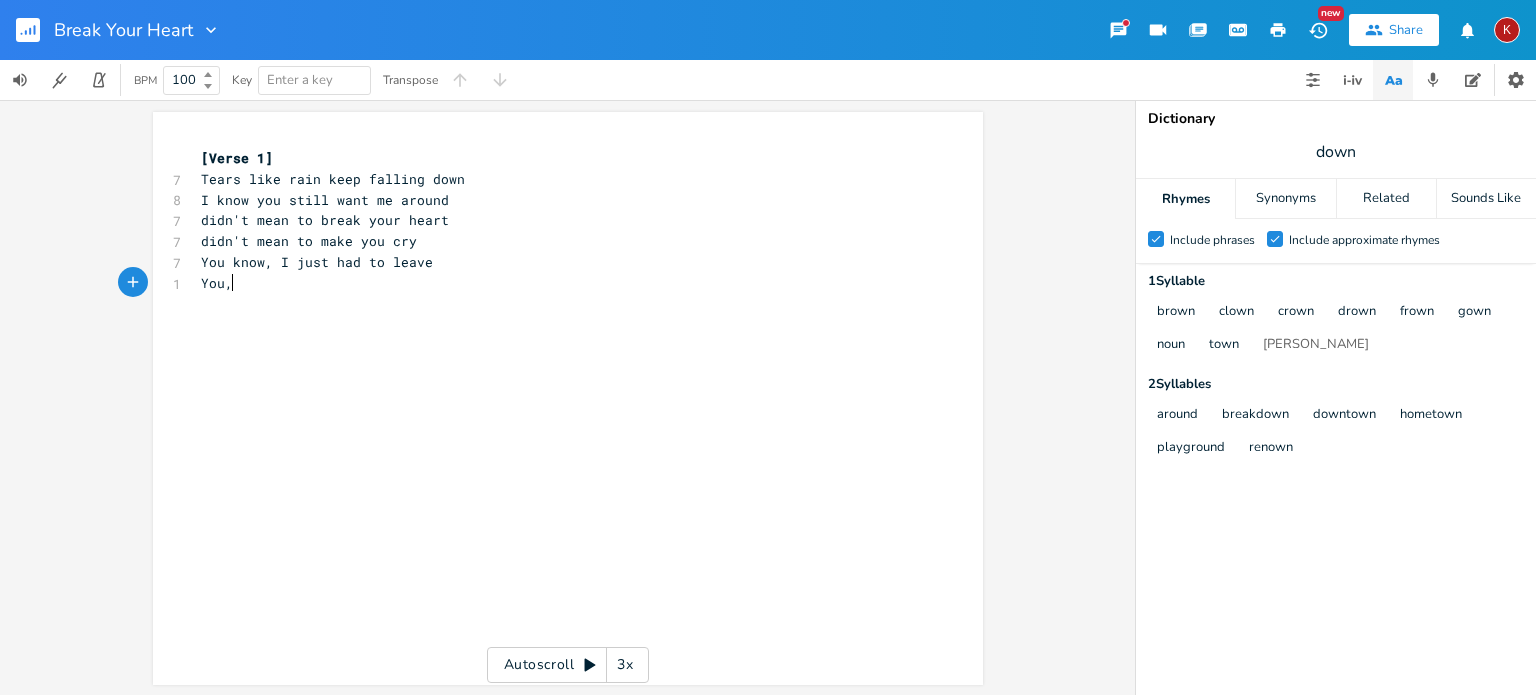 scroll, scrollTop: 0, scrollLeft: 23, axis: horizontal 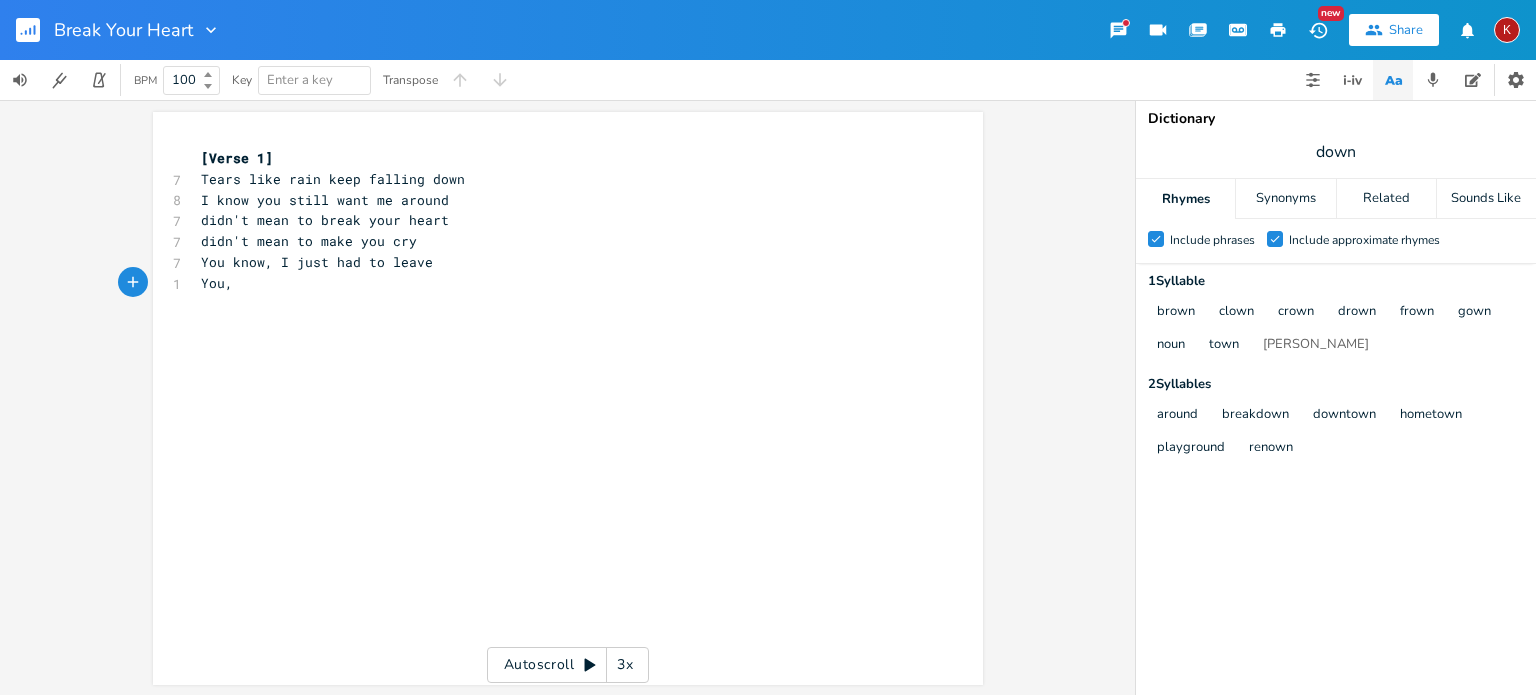 type on "You,=" 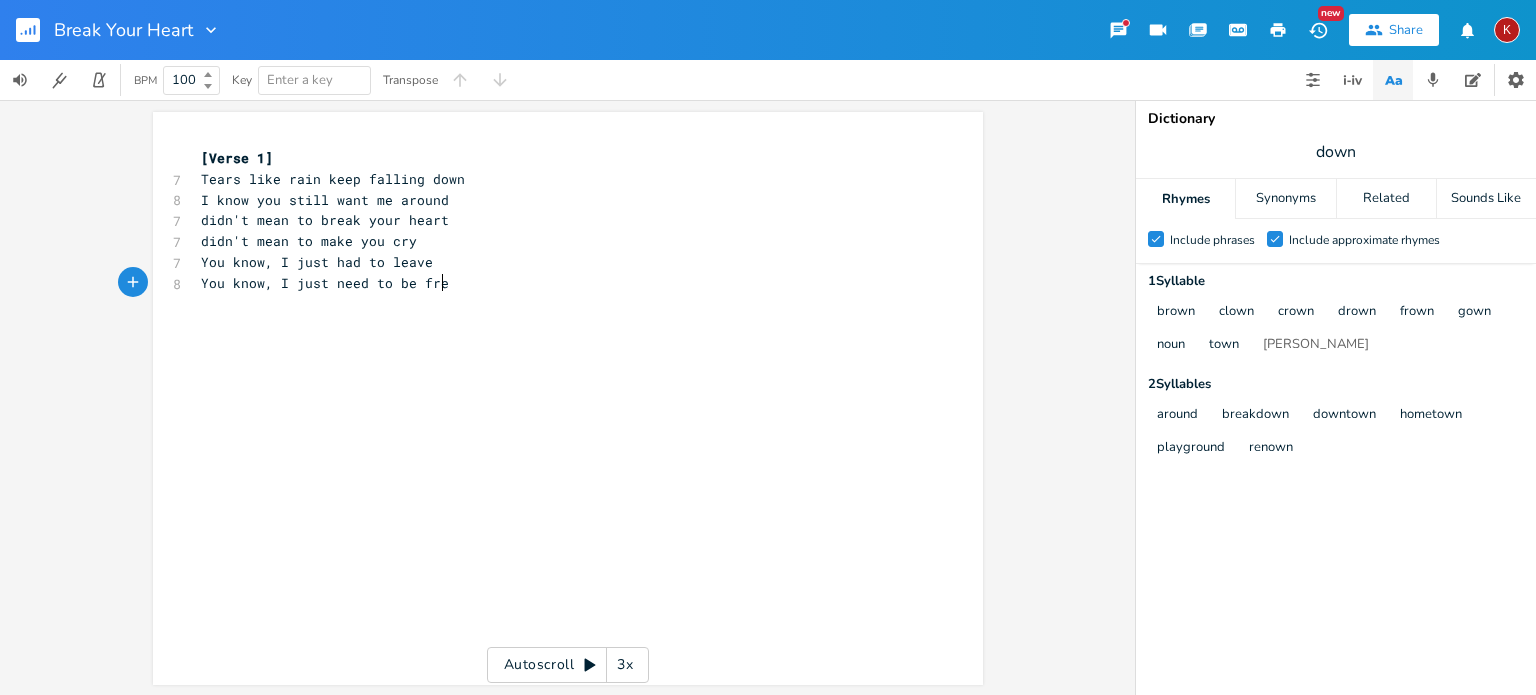 type on "know, I just need to be free" 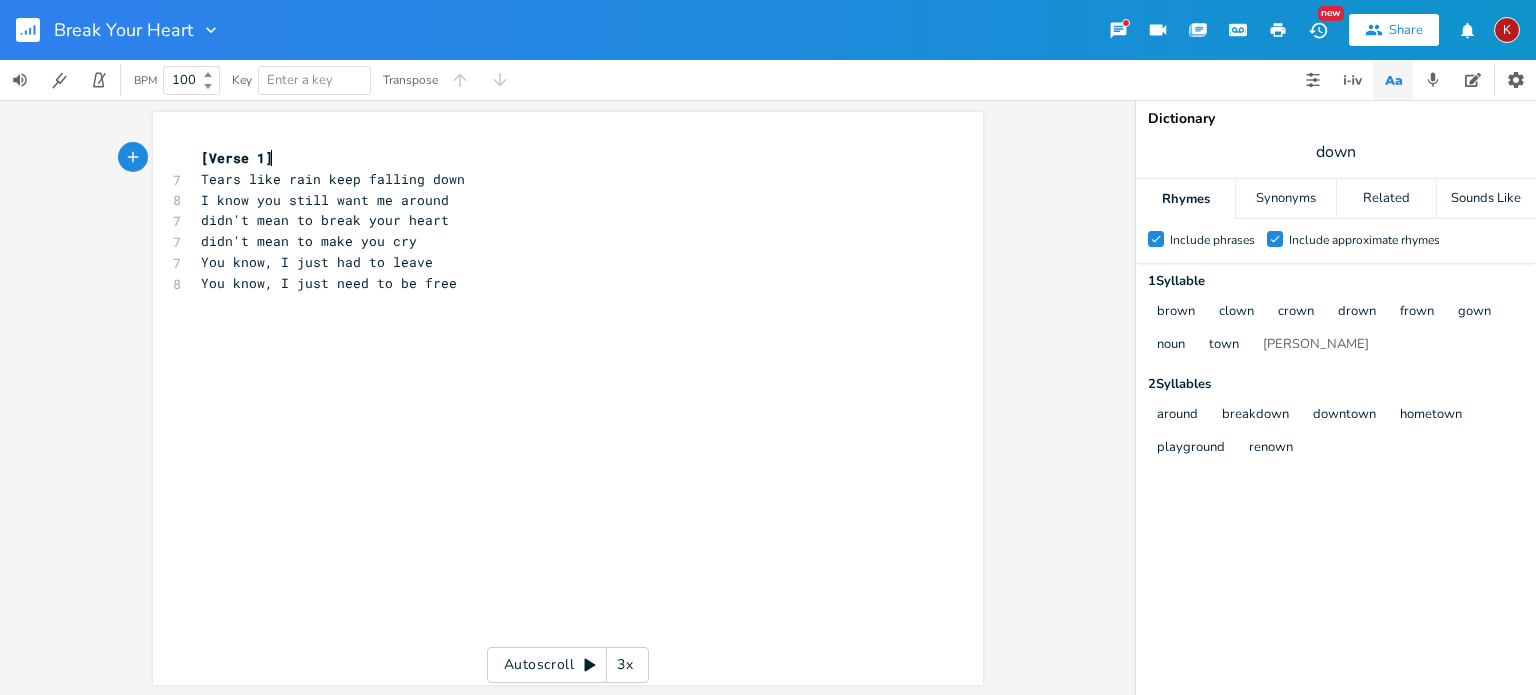 click on "Tears like rain keep falling down" at bounding box center (558, 179) 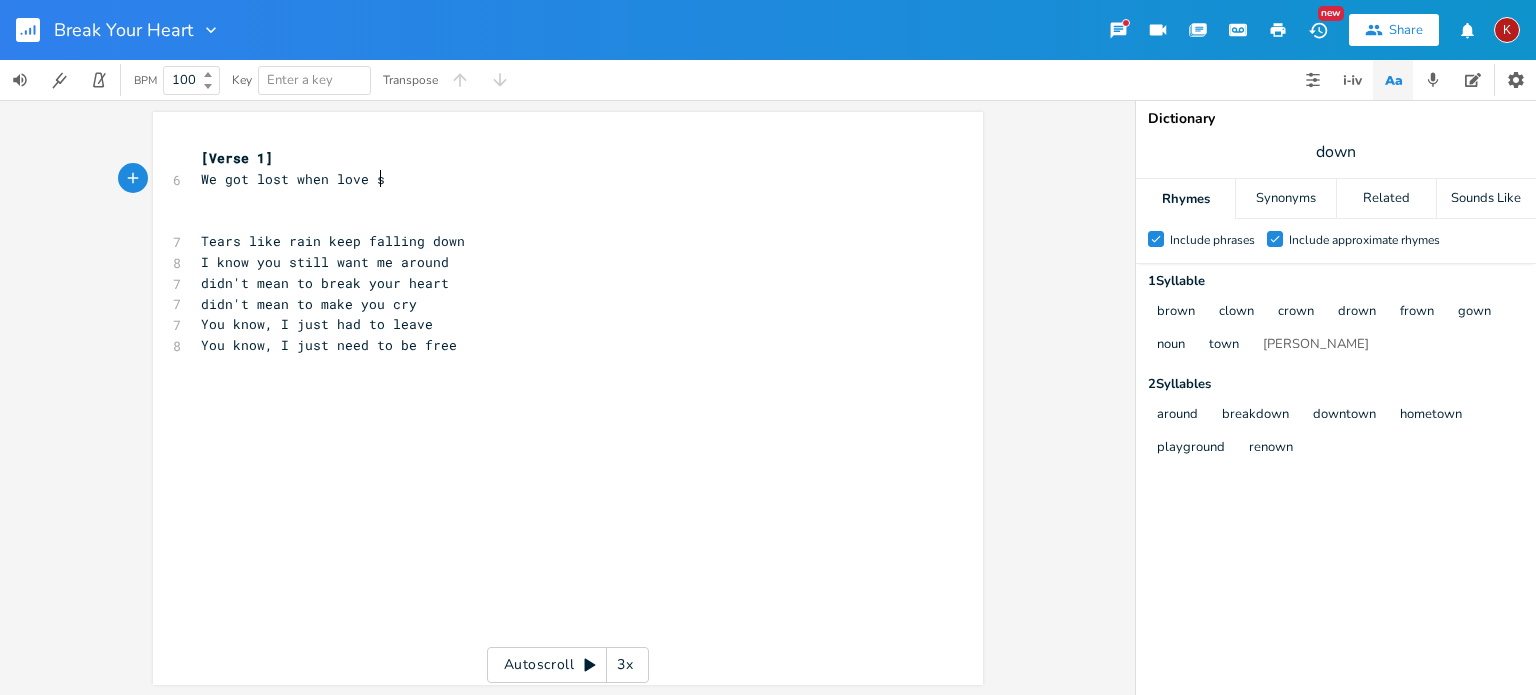 type on "We got lost when love sw" 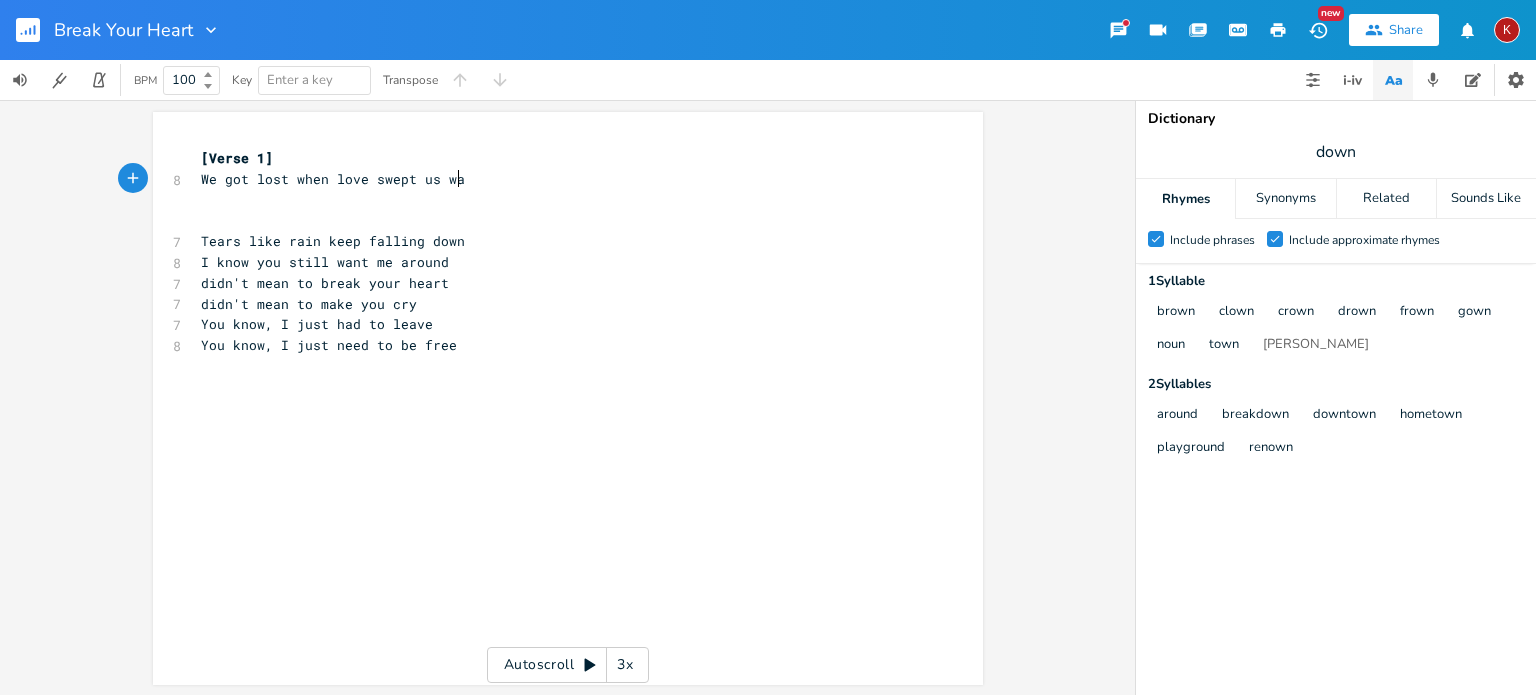 scroll, scrollTop: 0, scrollLeft: 75, axis: horizontal 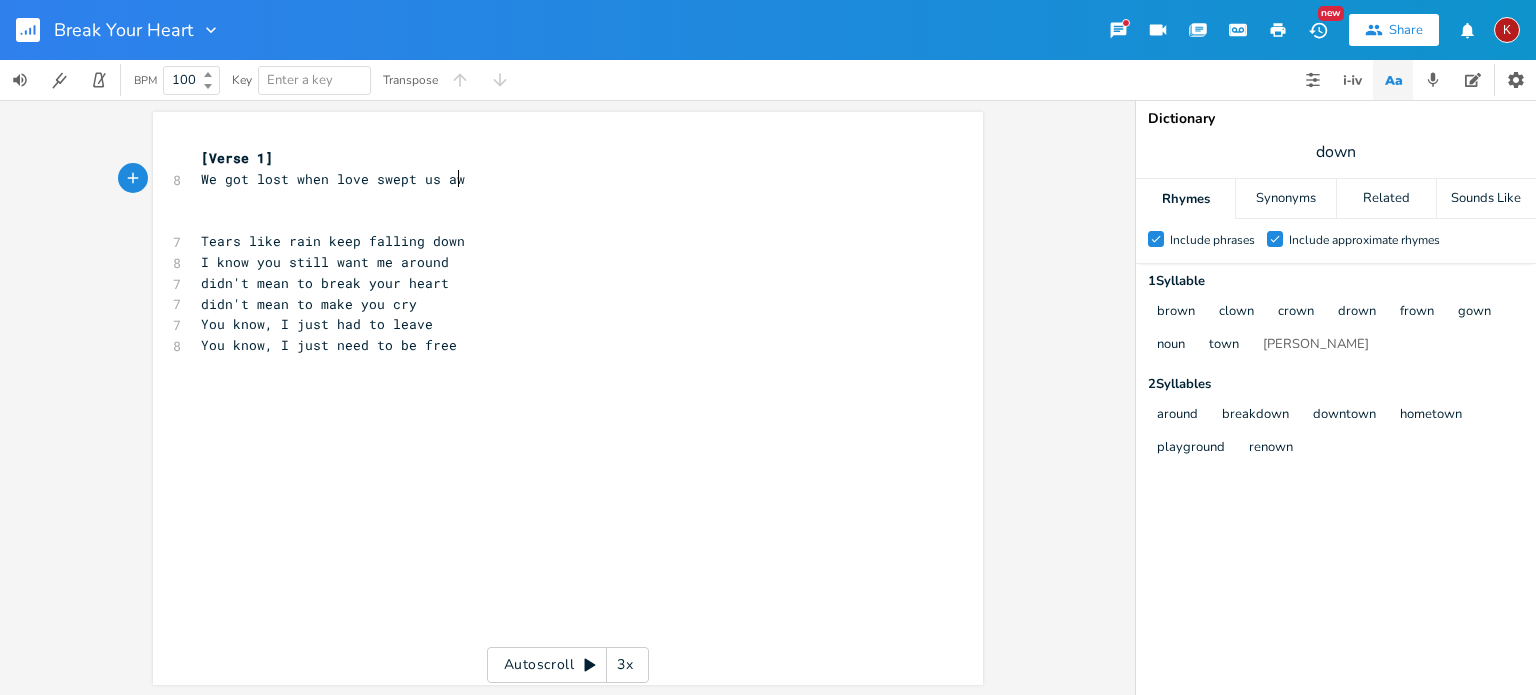 type on "away" 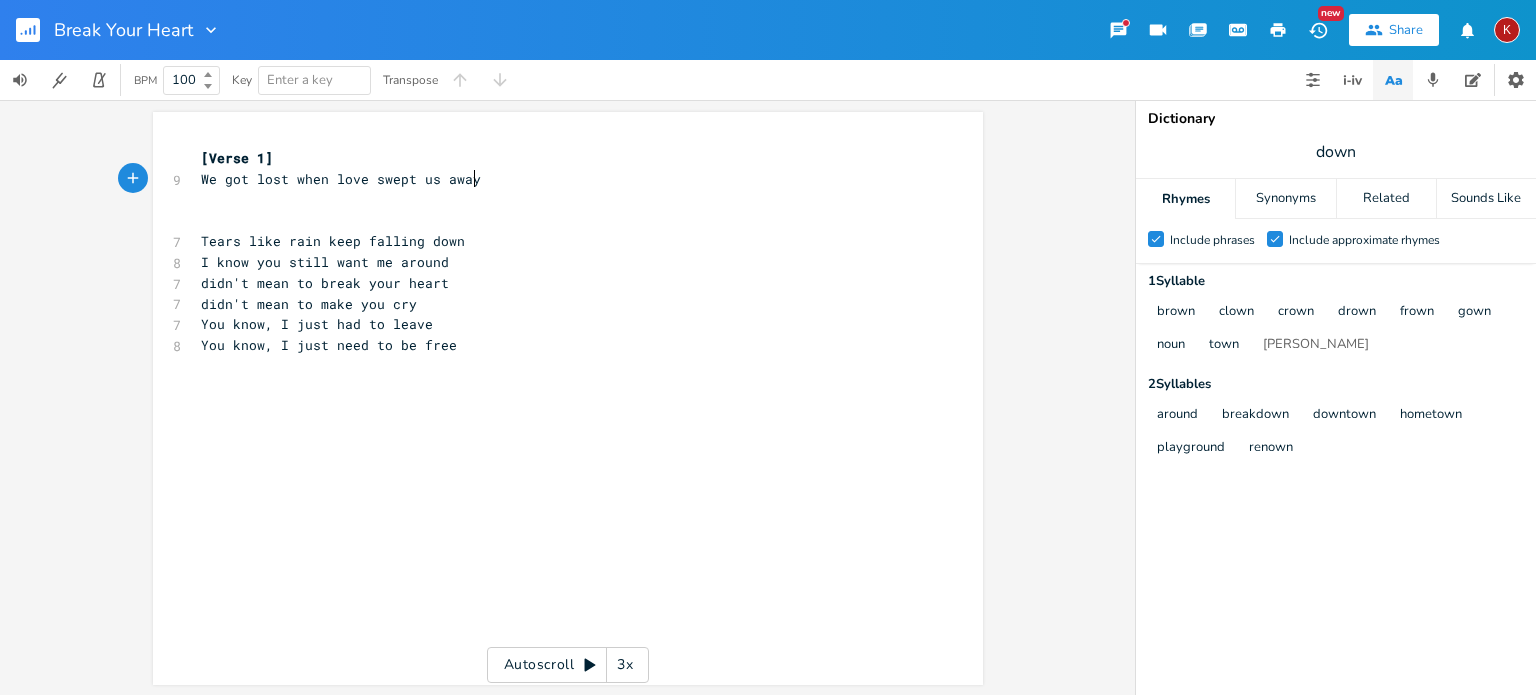 scroll, scrollTop: 0, scrollLeft: 30, axis: horizontal 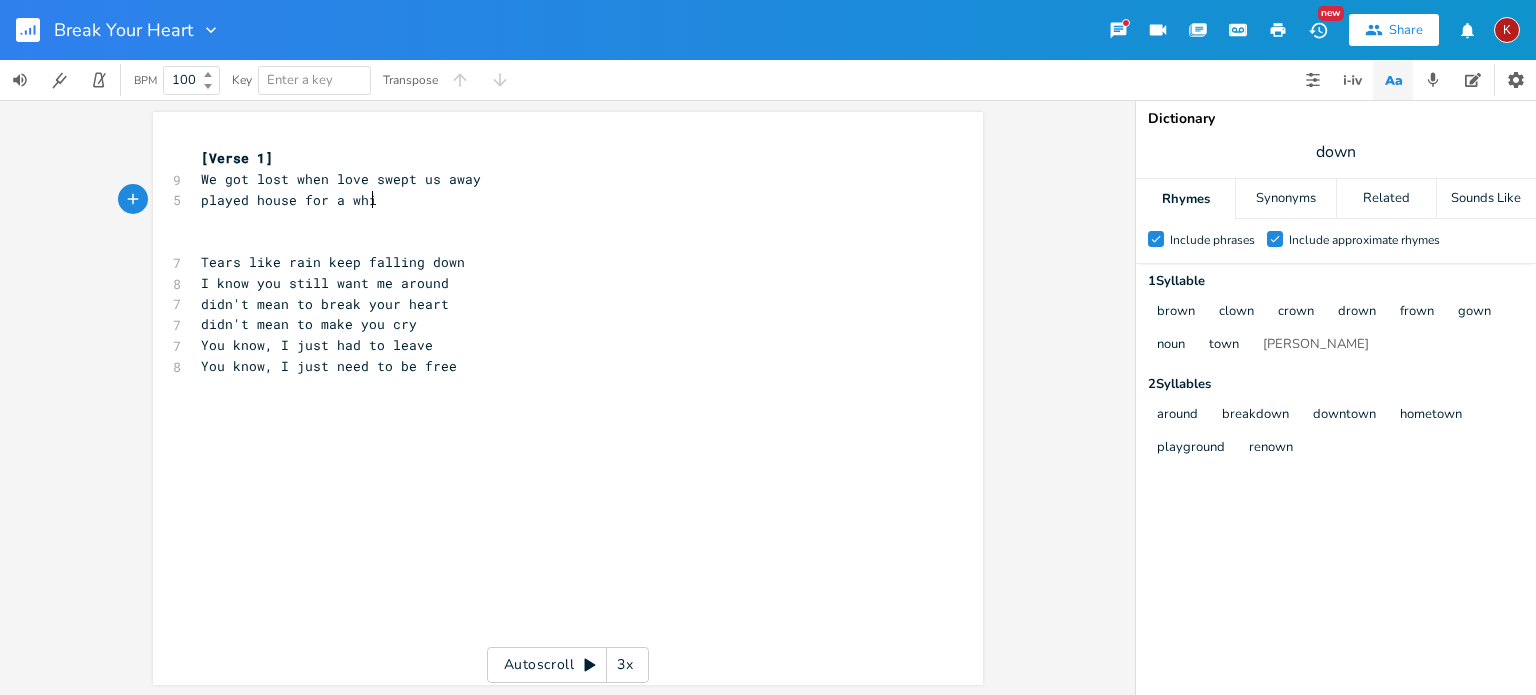 type on "played house for a while" 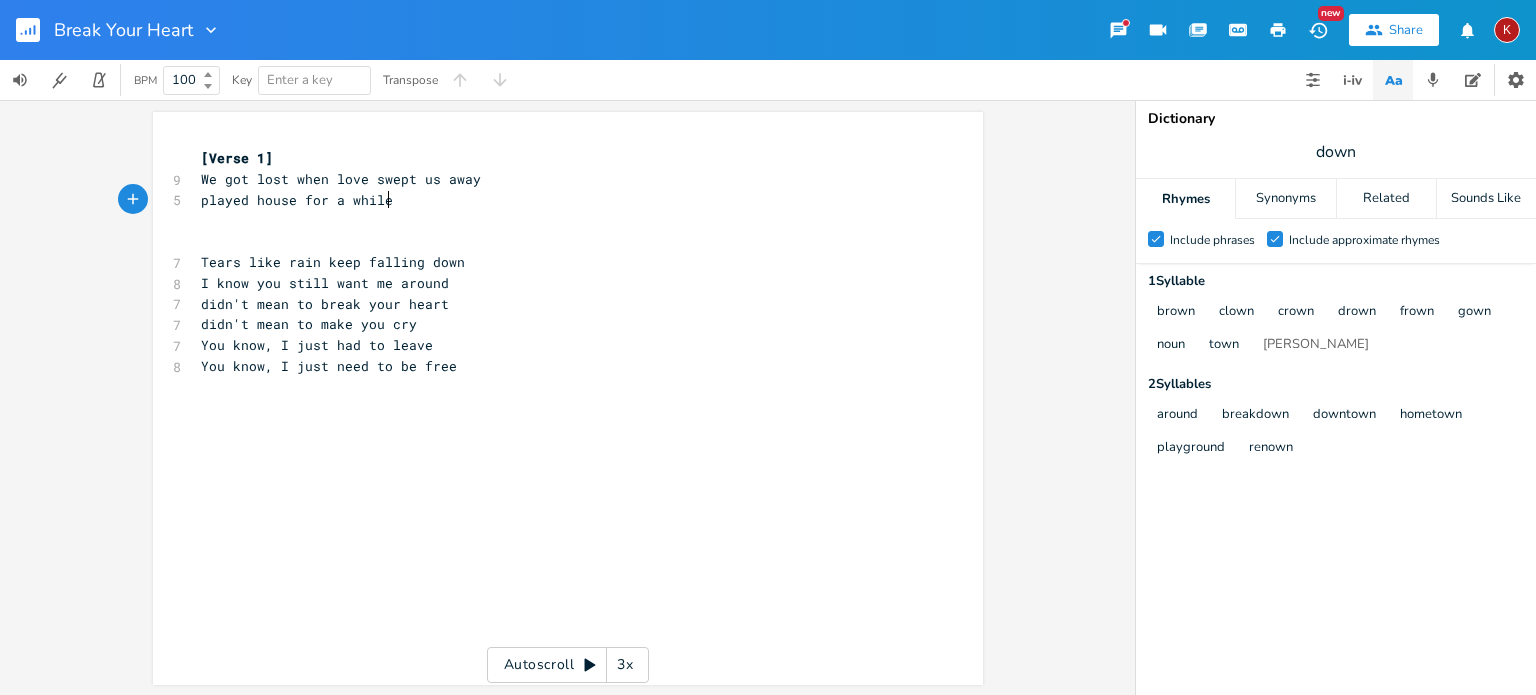 scroll, scrollTop: 0, scrollLeft: 144, axis: horizontal 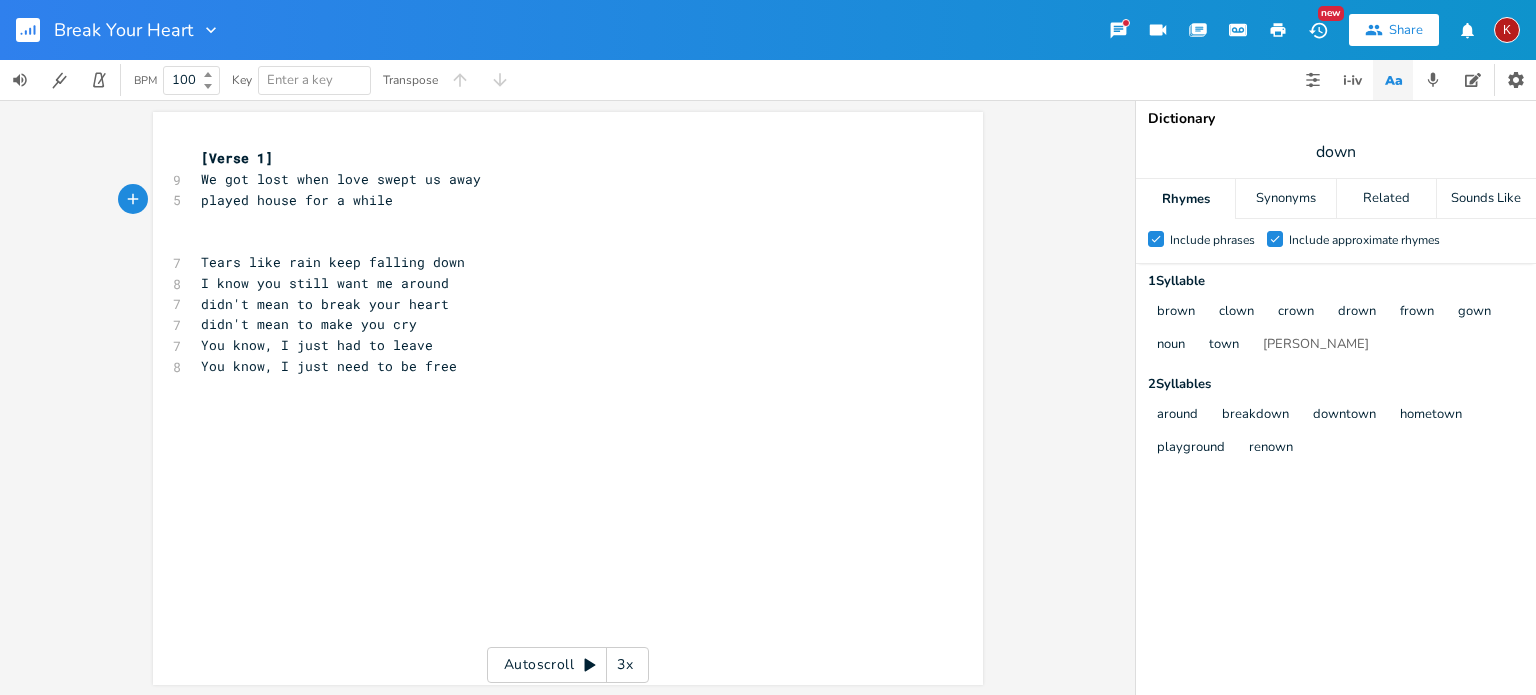 type 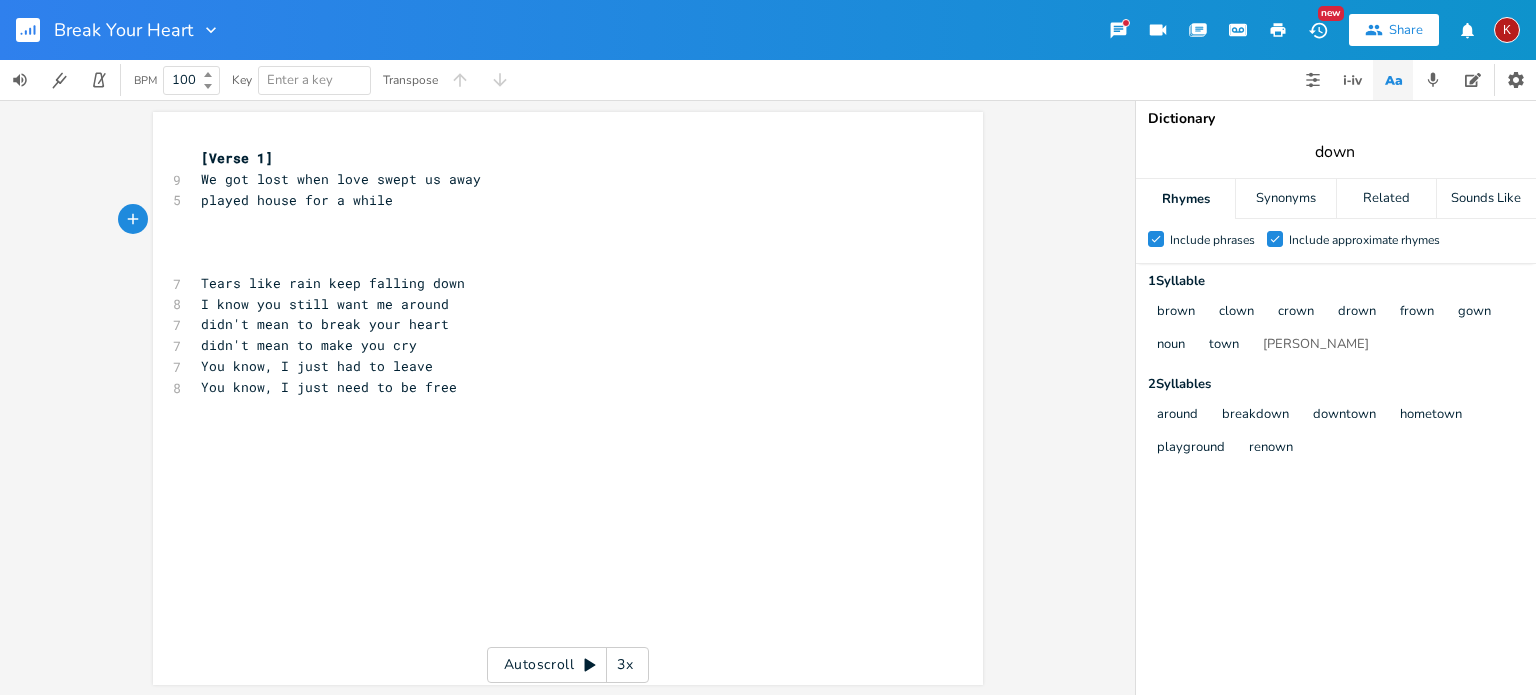 click on "down" at bounding box center [1335, 152] 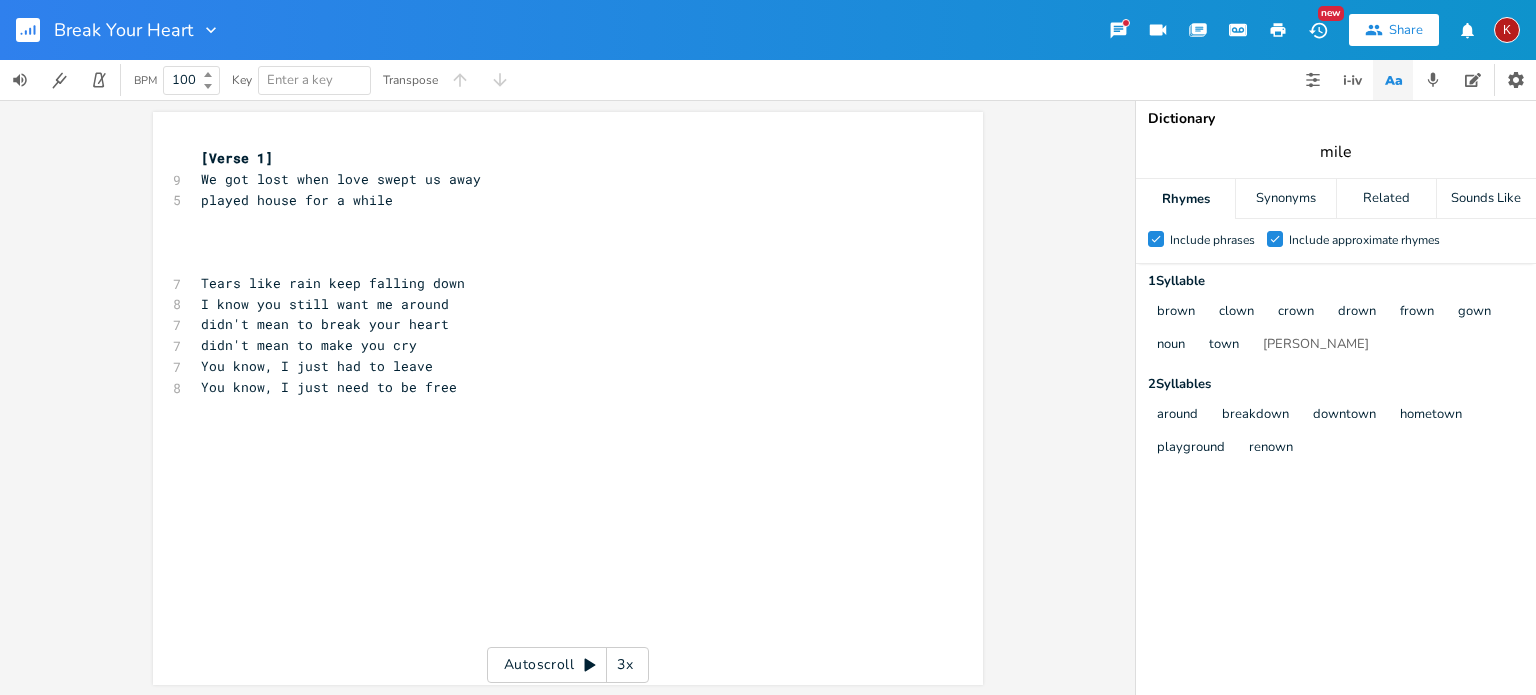 type on "mile" 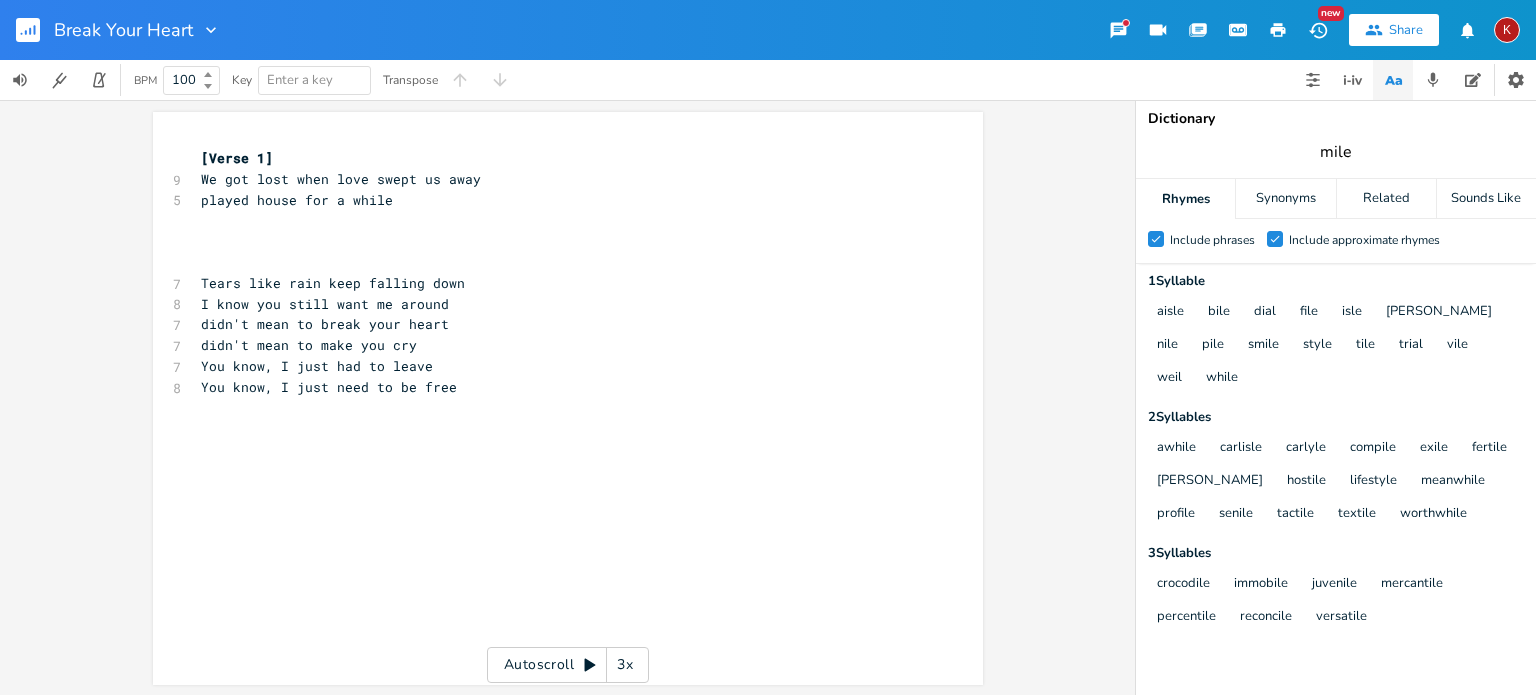 click on "mile" at bounding box center (1335, 152) 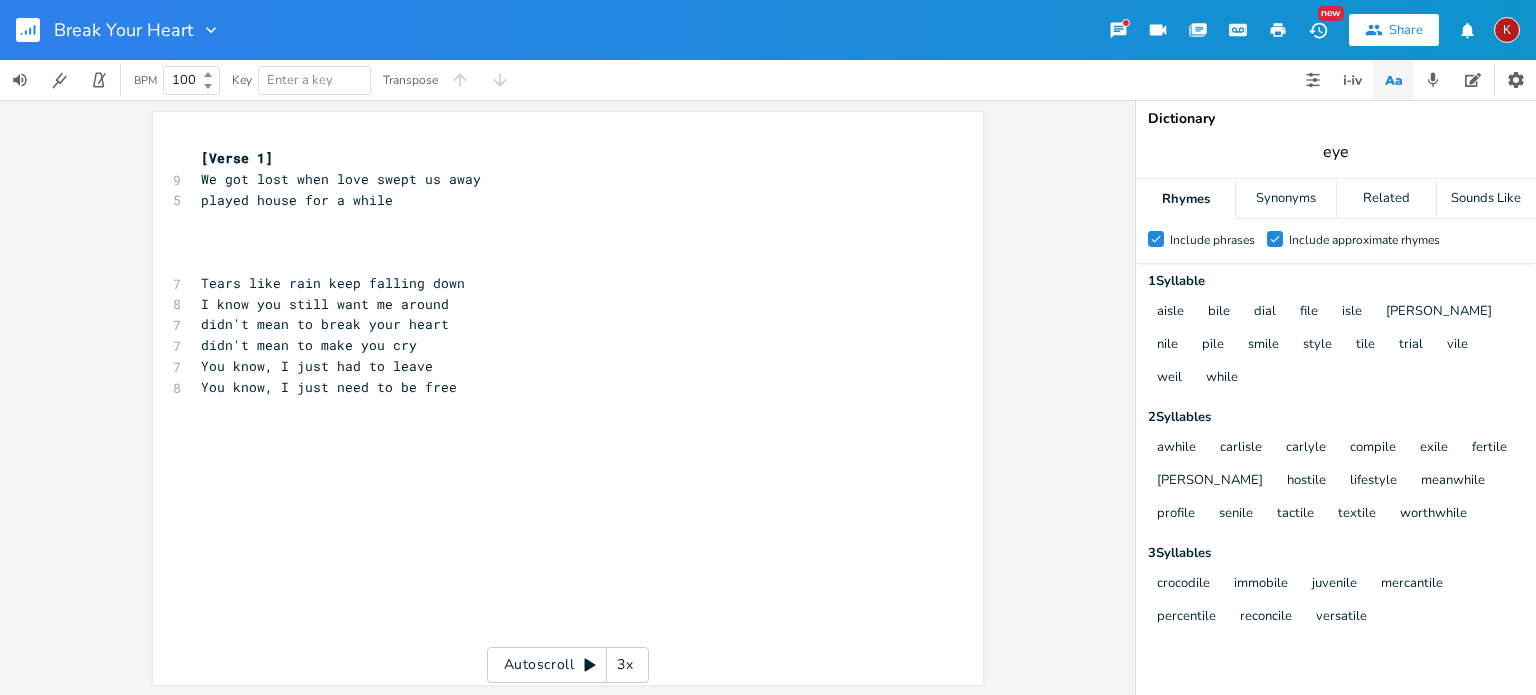 type on "eye" 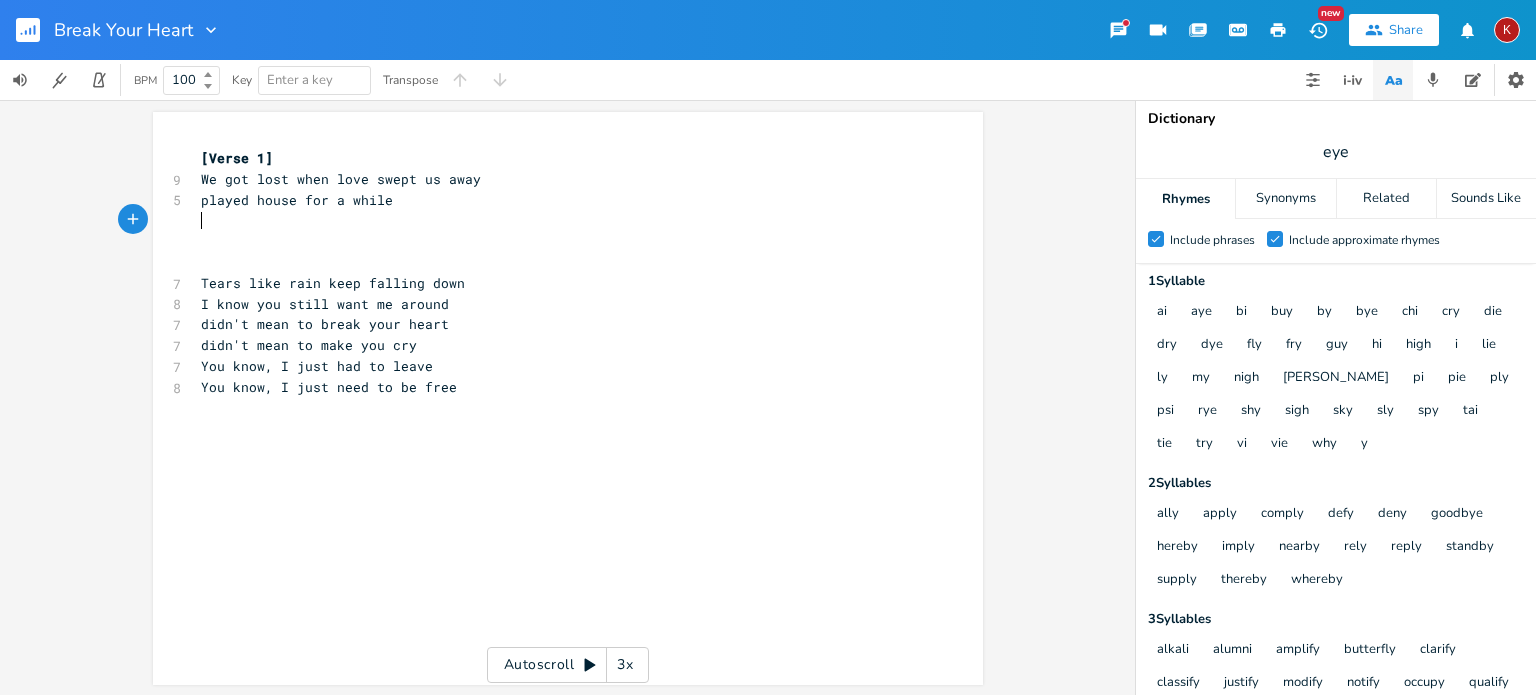 scroll, scrollTop: 0, scrollLeft: 0, axis: both 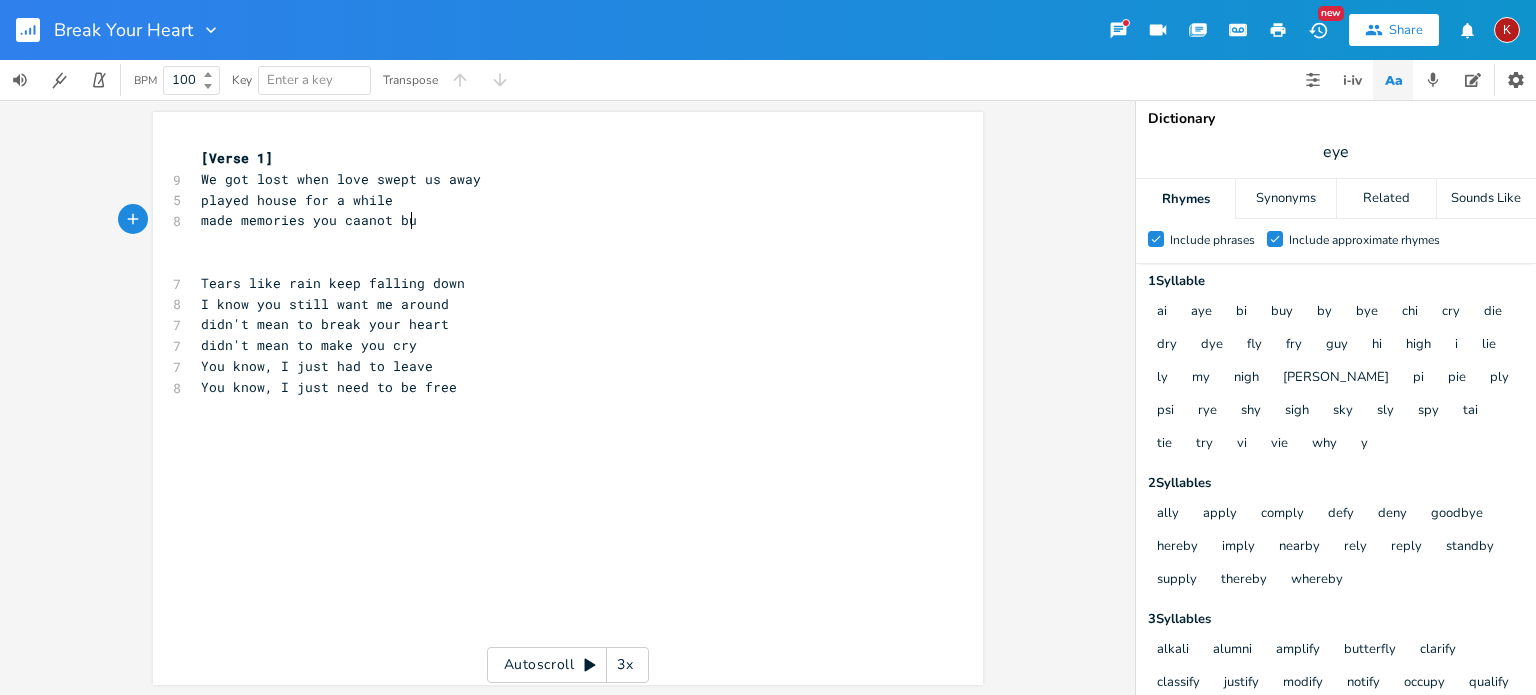 type on "made memories you caanot buy" 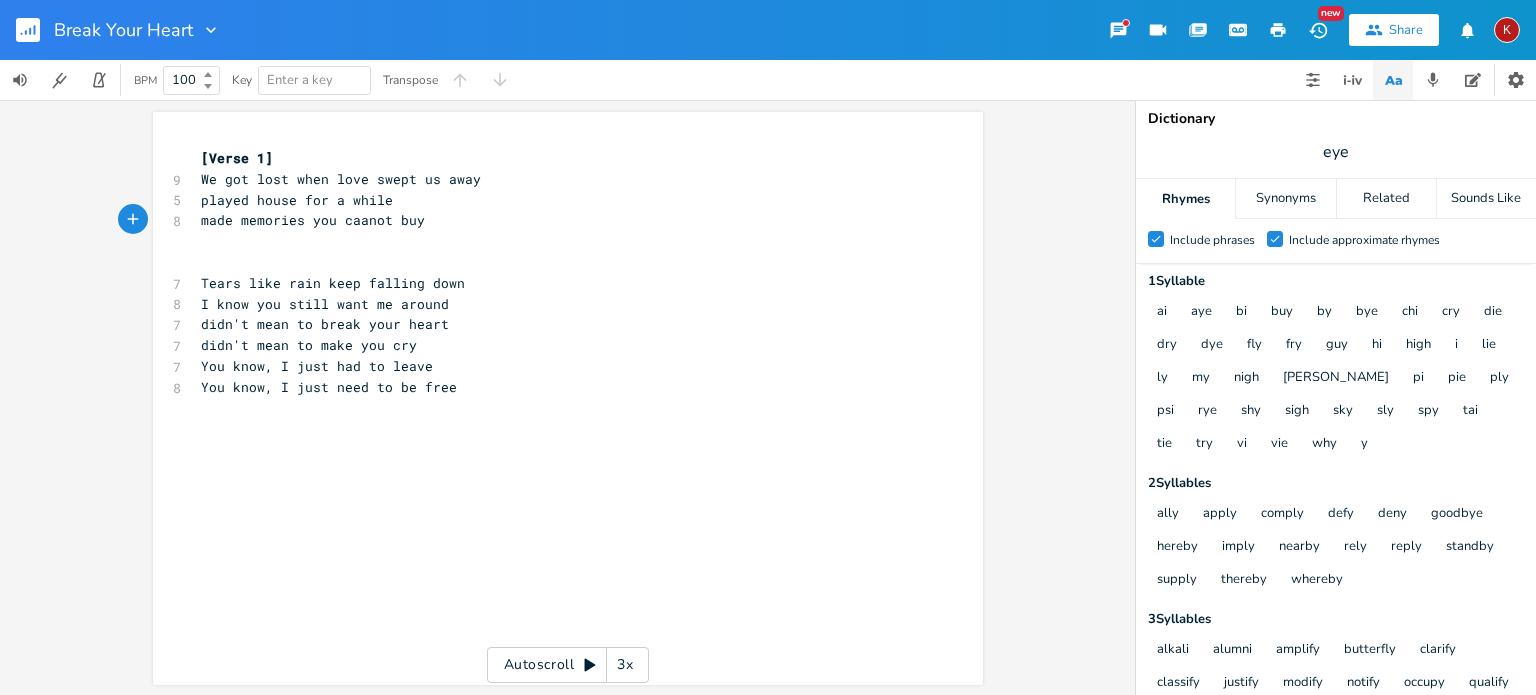 click on "made memories you caanot buy" at bounding box center (313, 220) 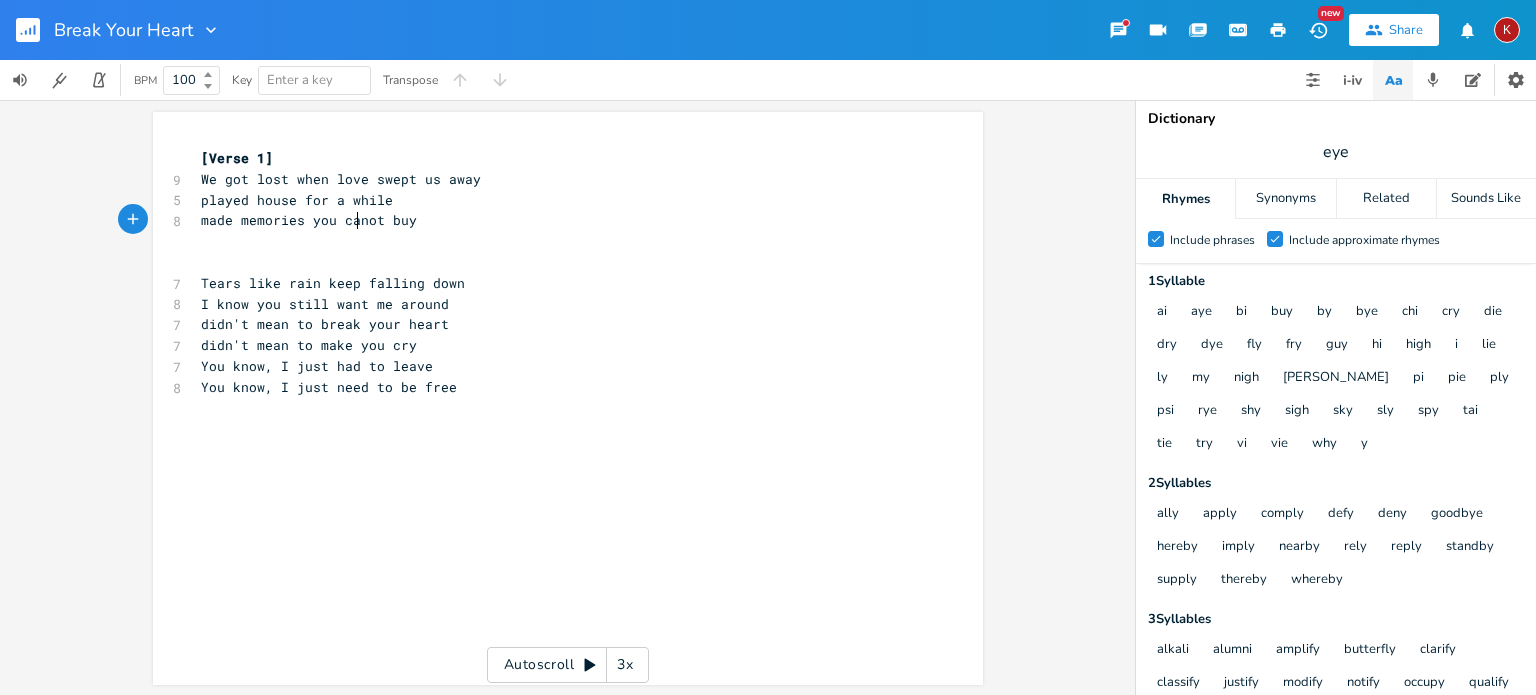 type on "n" 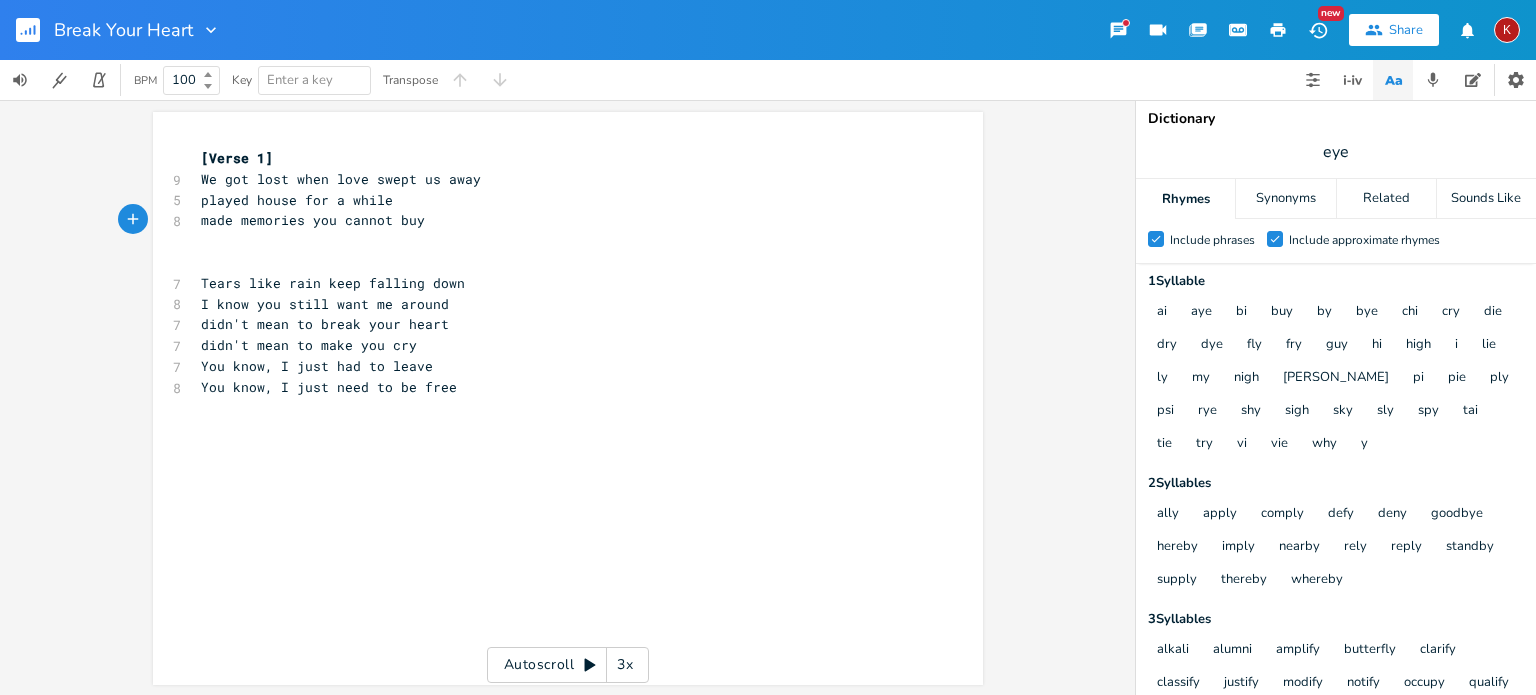 click on "made memories you cannot buy" at bounding box center [313, 220] 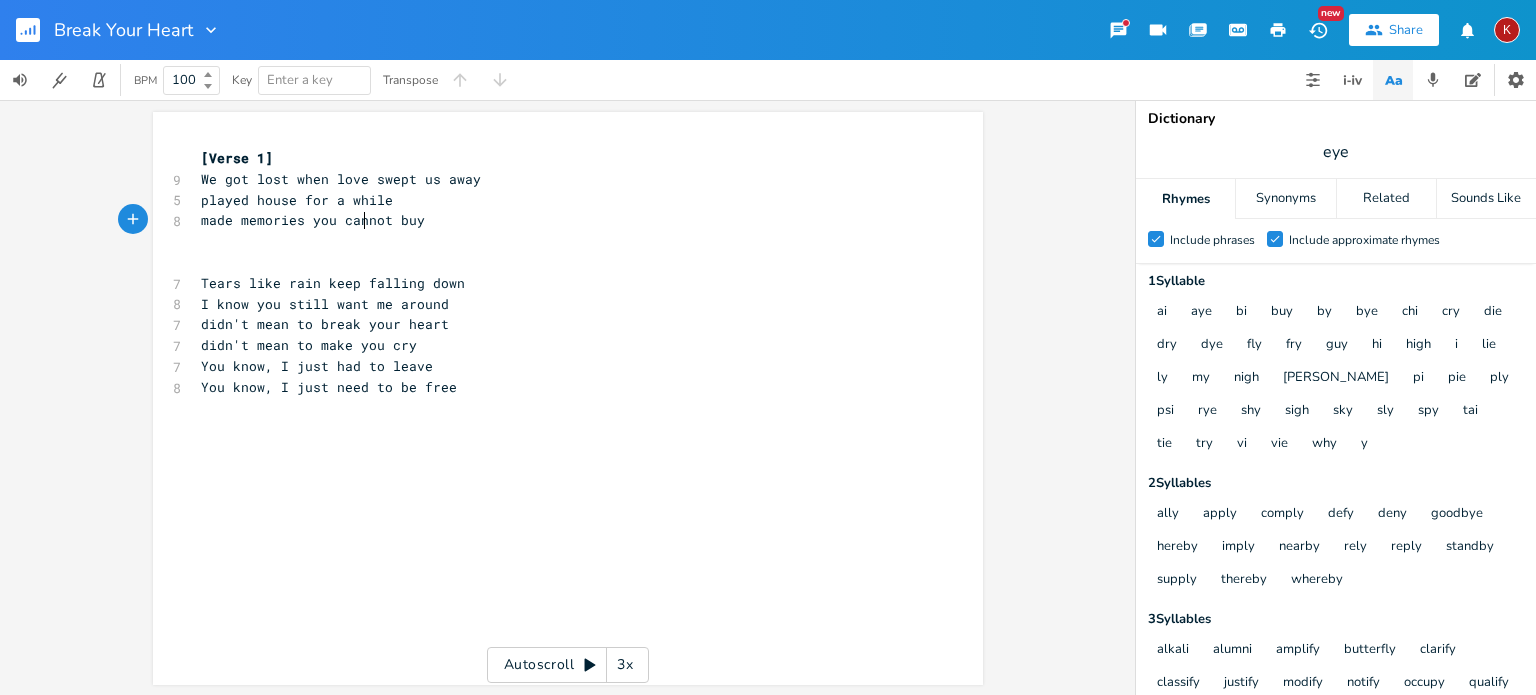 click on "made memories you cannot buy" at bounding box center (313, 220) 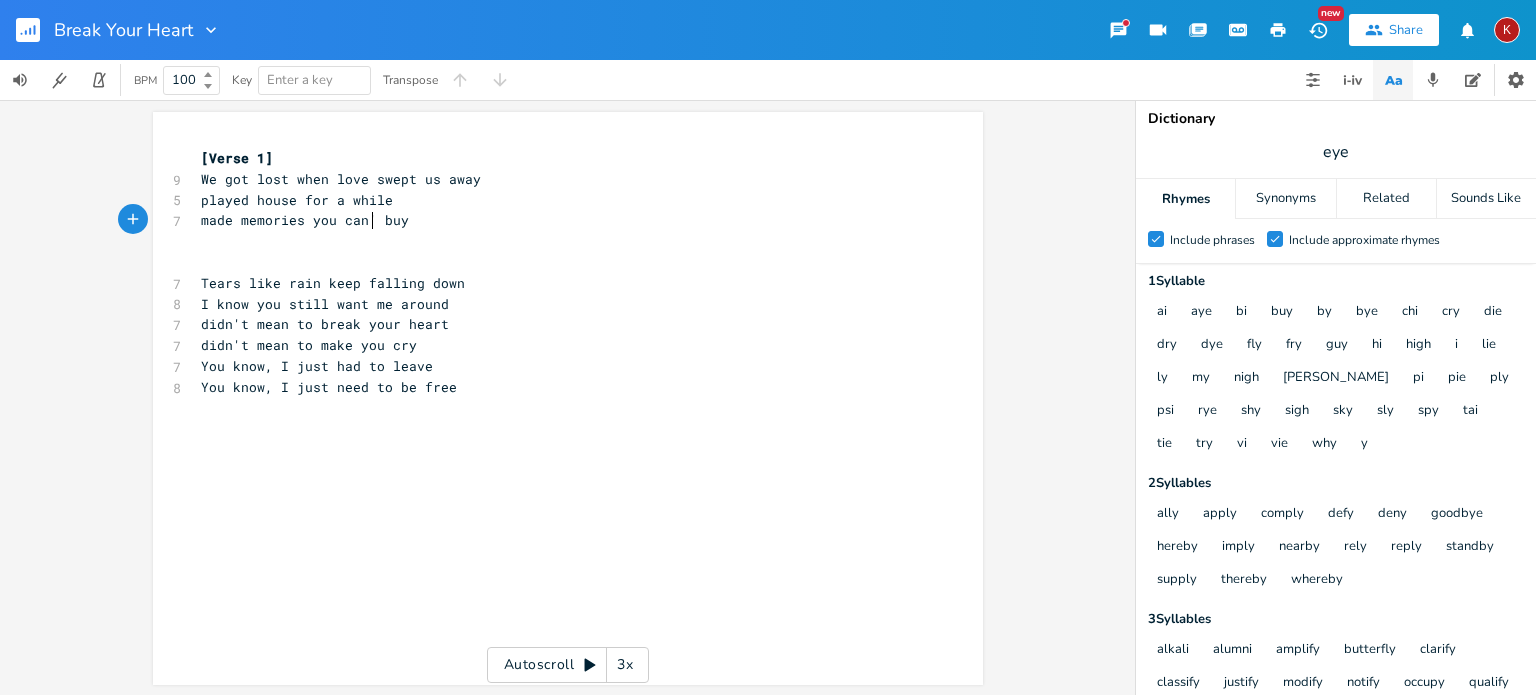 scroll, scrollTop: 0, scrollLeft: 27, axis: horizontal 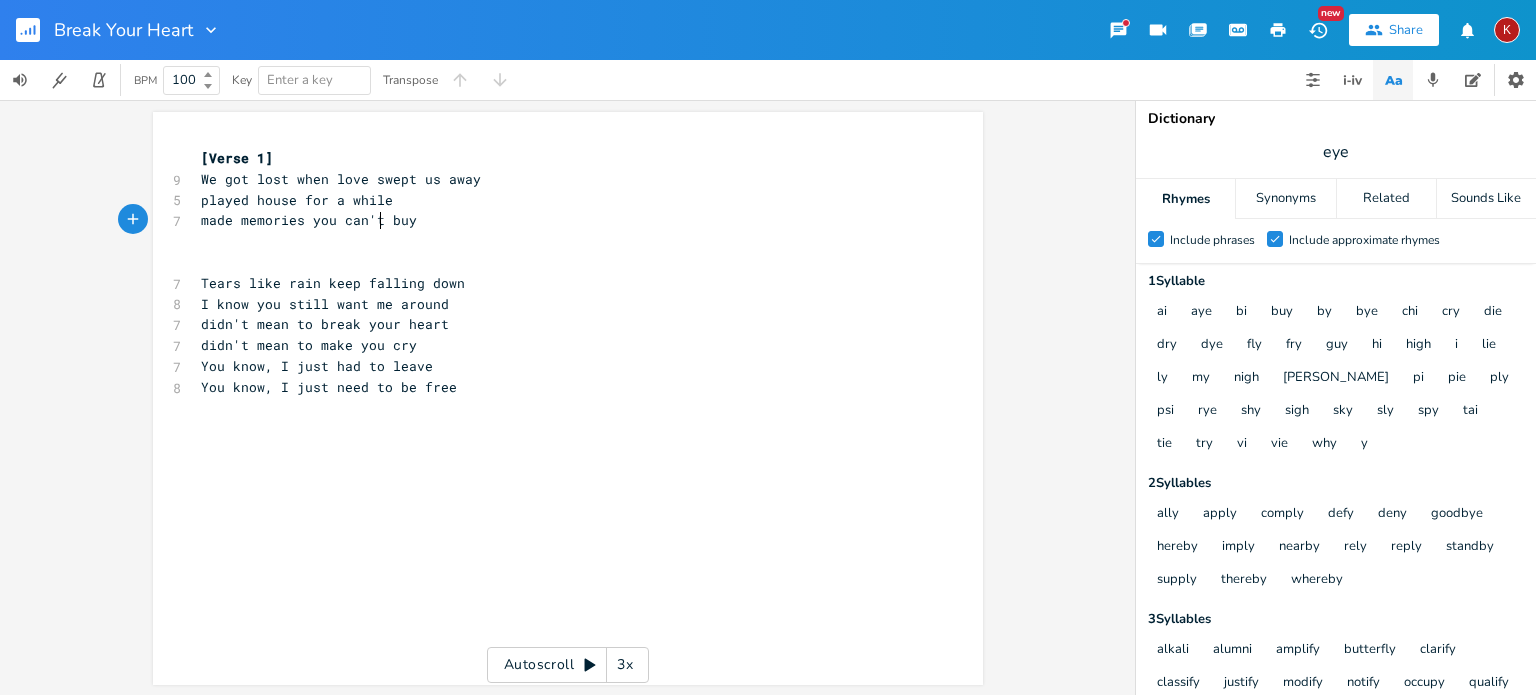 type on "can't" 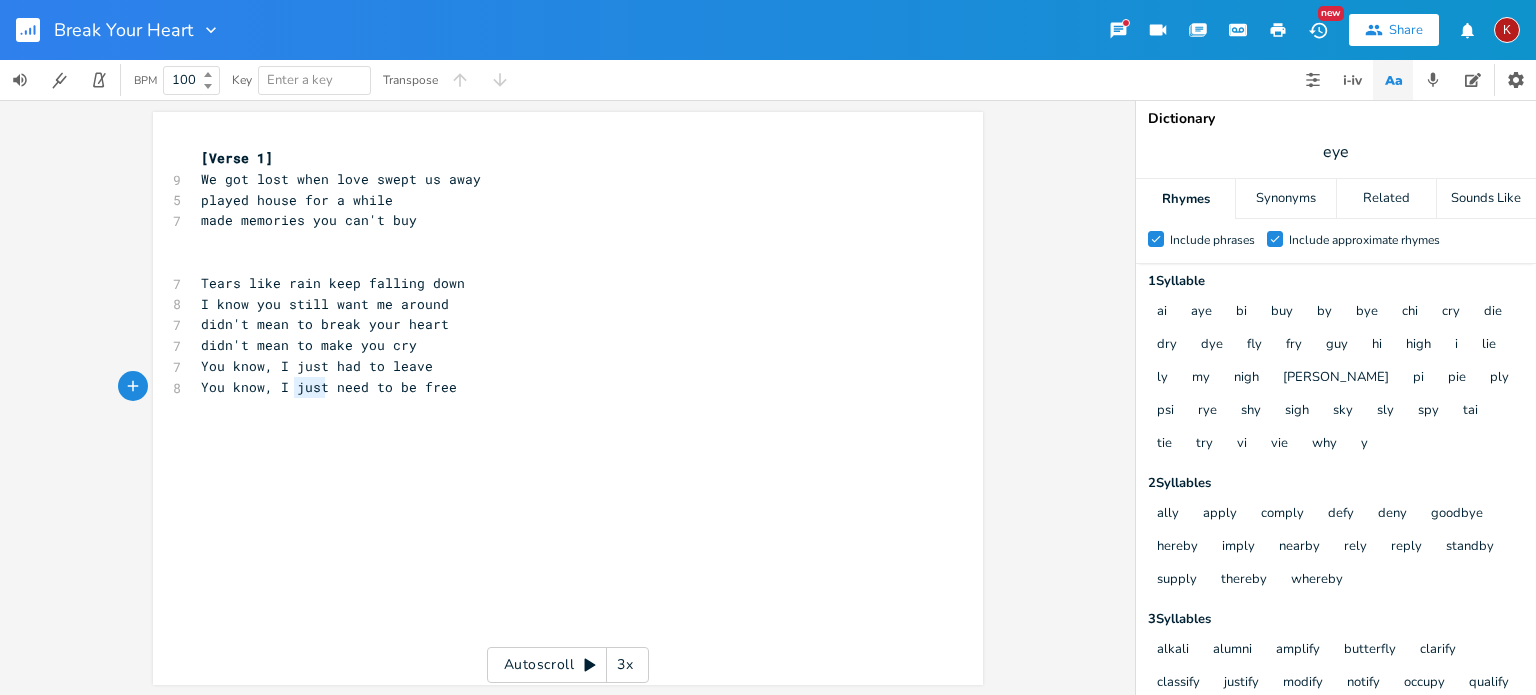 click on "You know, I just need to be free" at bounding box center [329, 387] 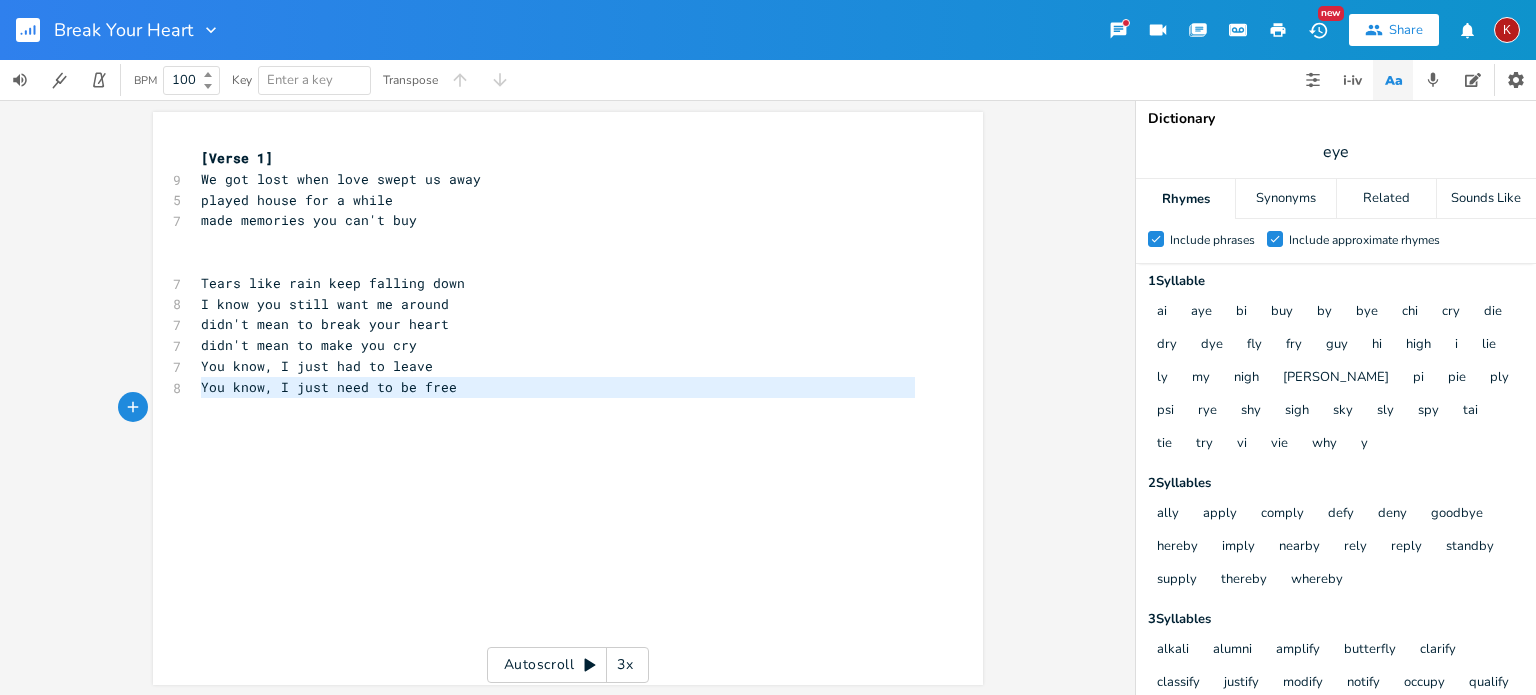 click on "You know, I just need to be free" at bounding box center (329, 387) 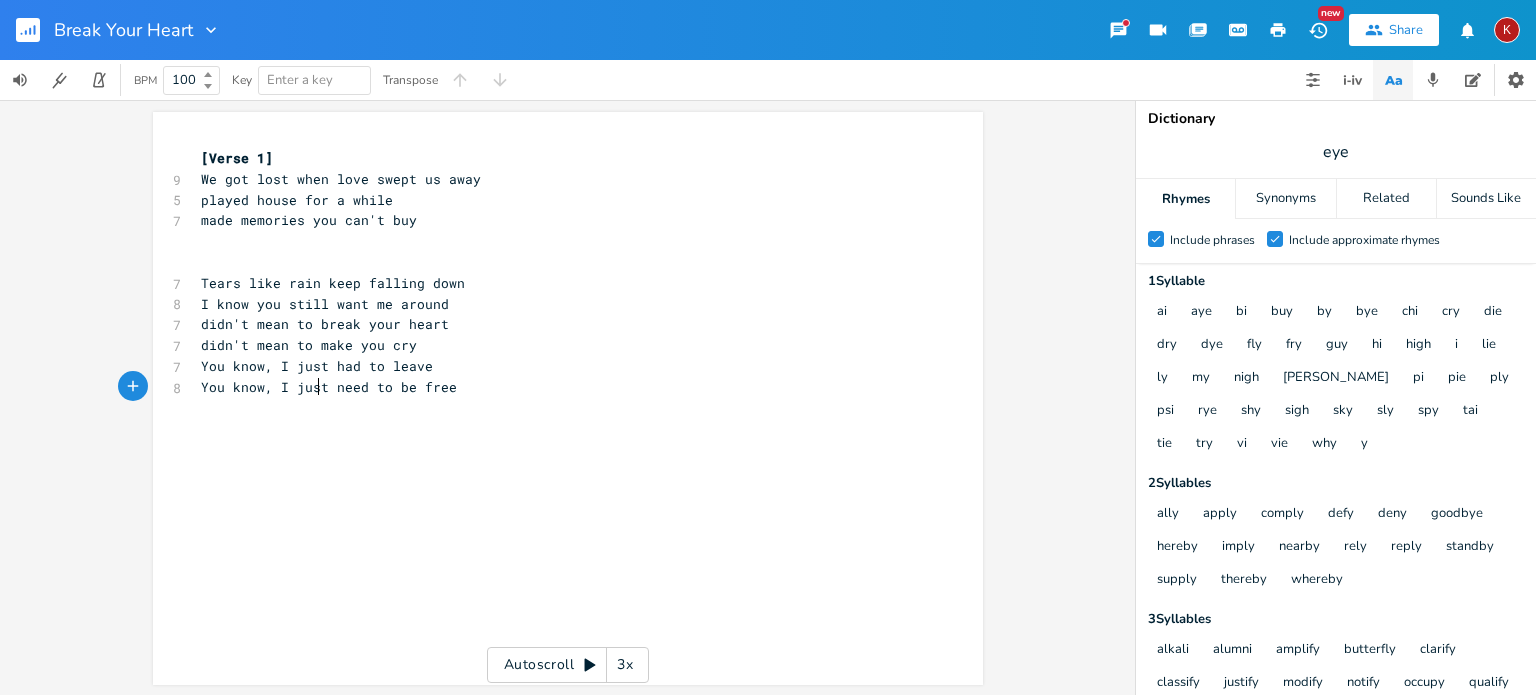 click on "You know, I just need to be free" at bounding box center (329, 387) 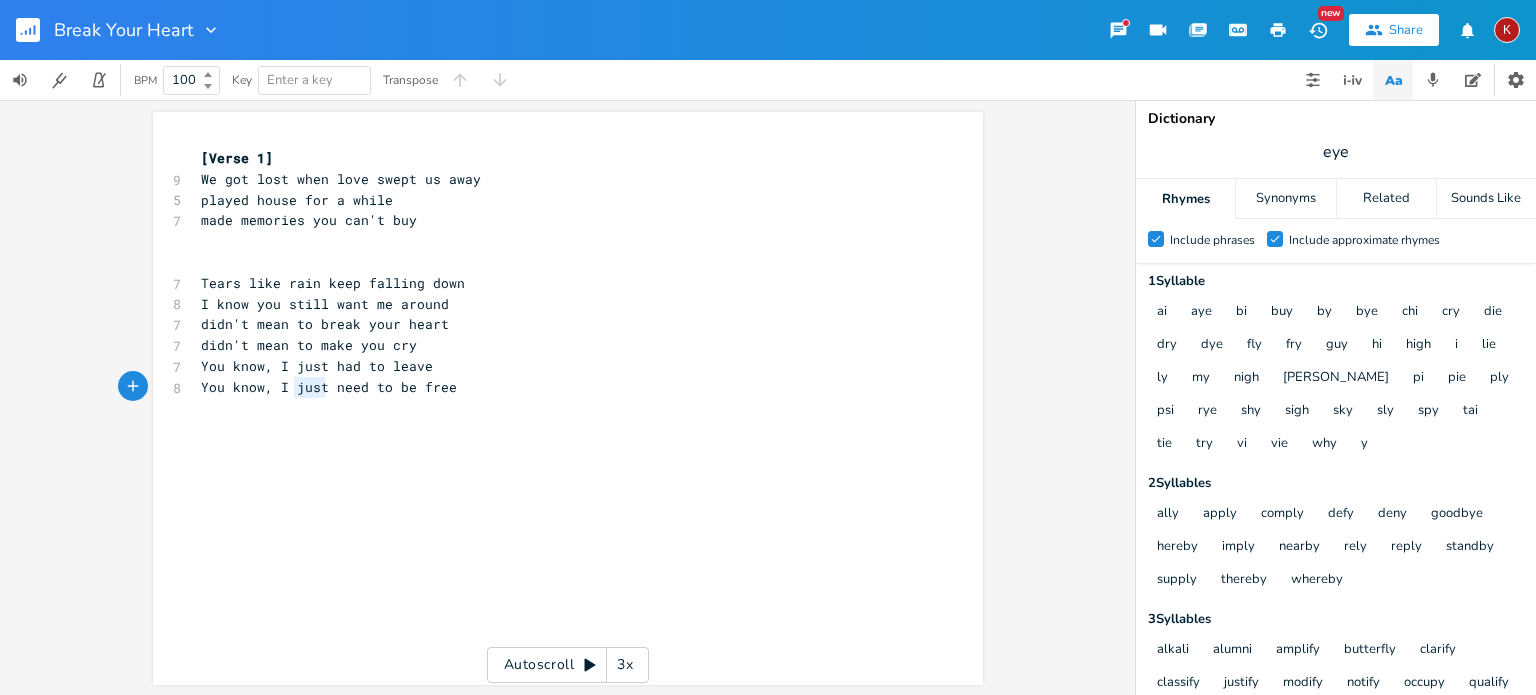 click on "You know, I just need to be free" at bounding box center (329, 387) 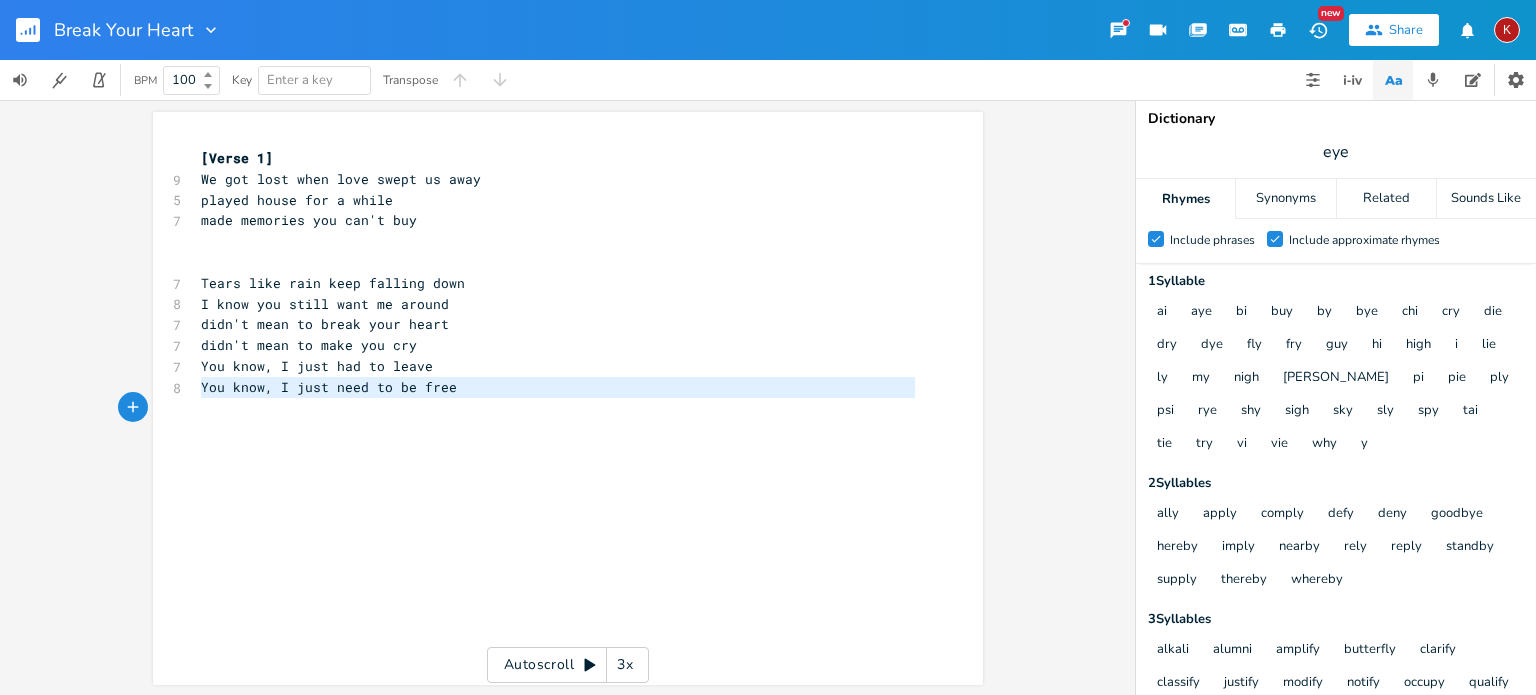 click on "You know, I just need to be free" at bounding box center (329, 387) 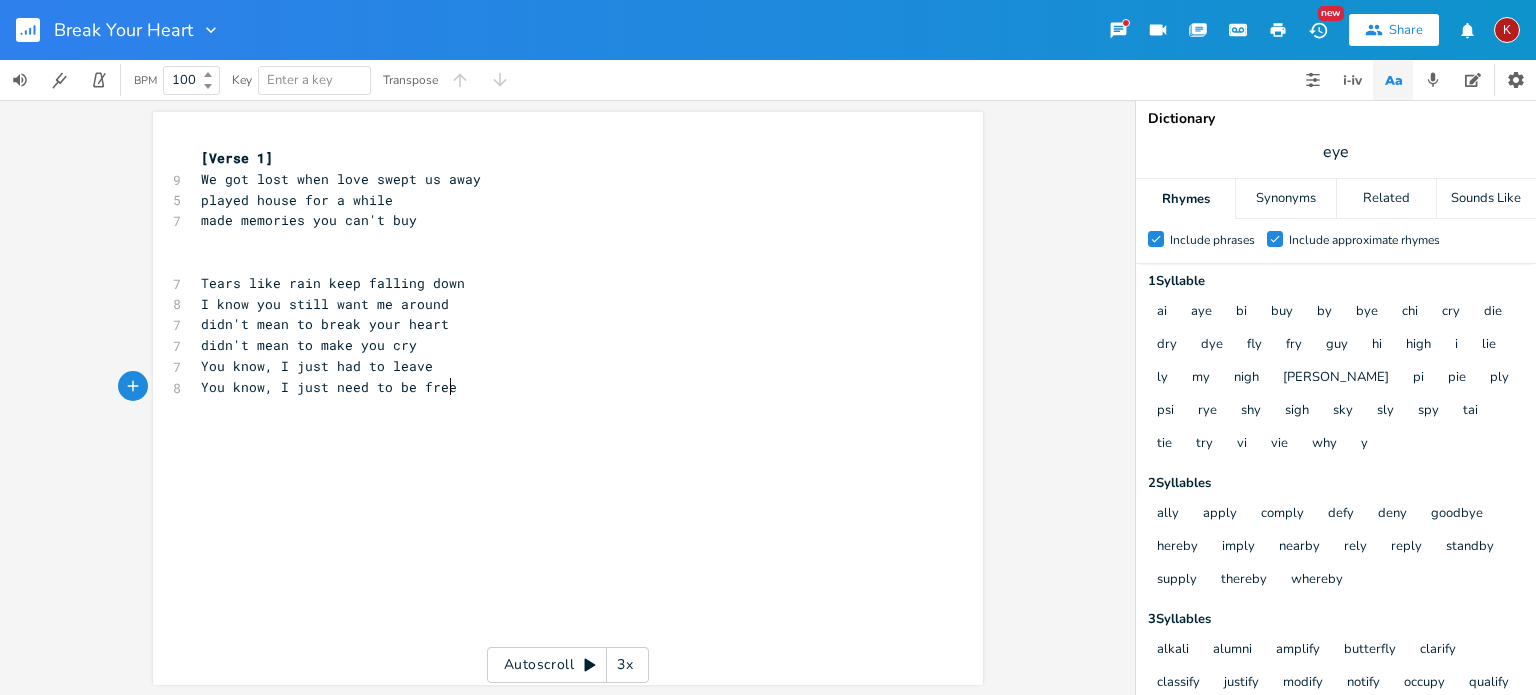 type on "You know, I just need to be free" 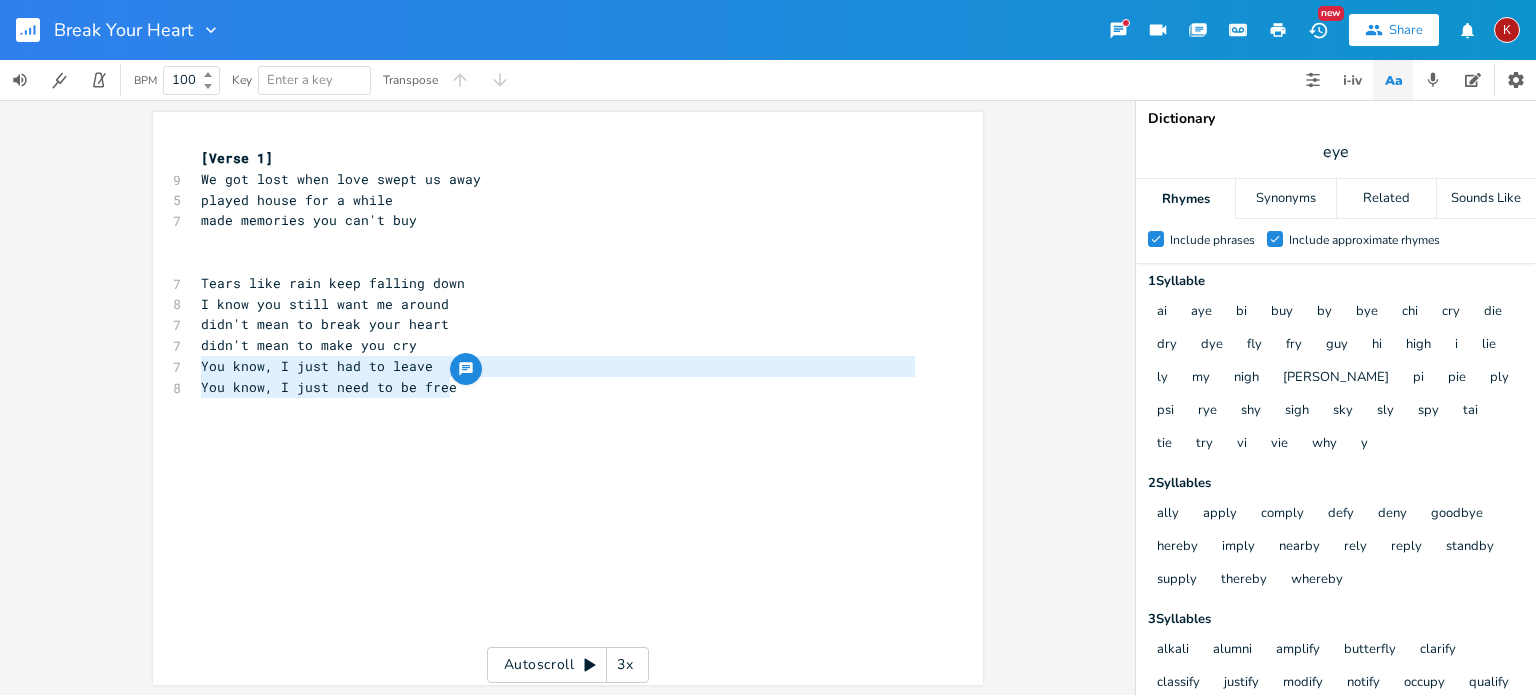 type on "You know, I just need to be free" 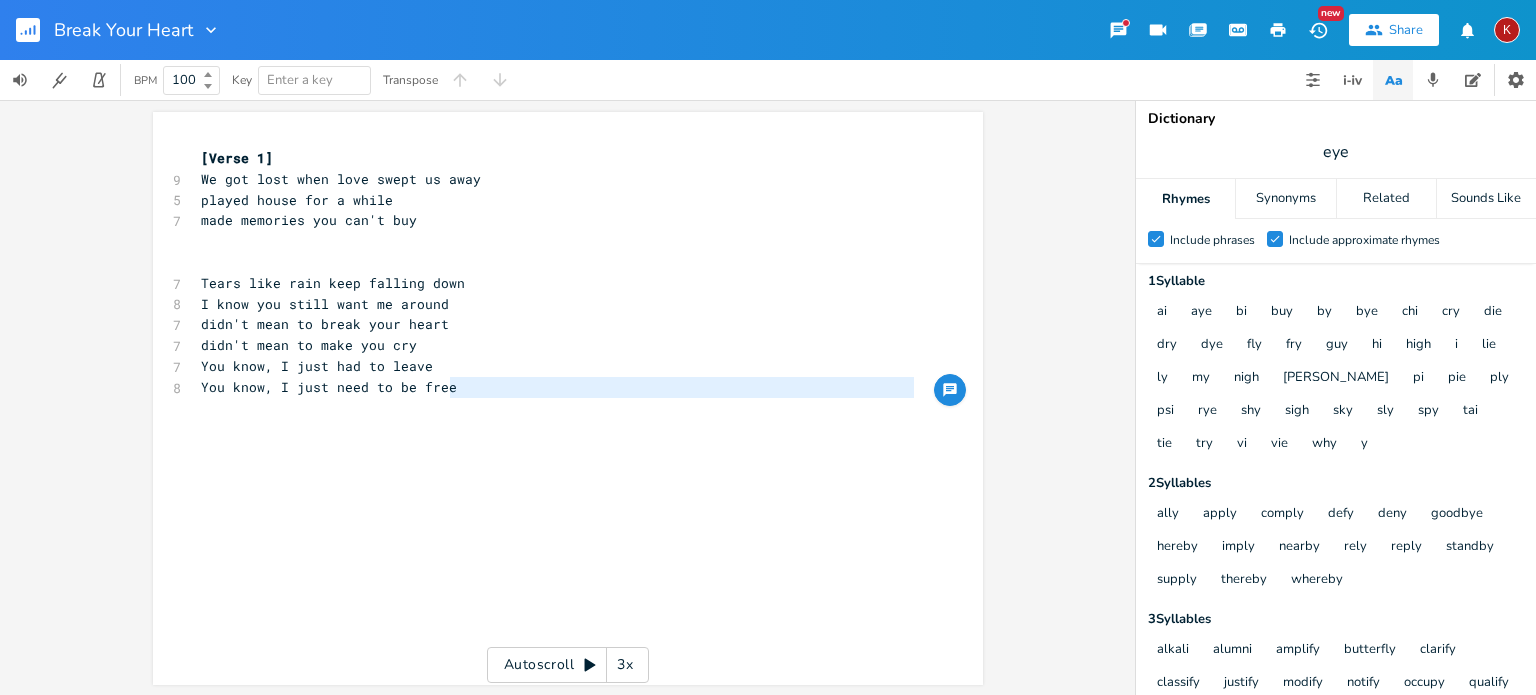 type on "You know, I just need to be free" 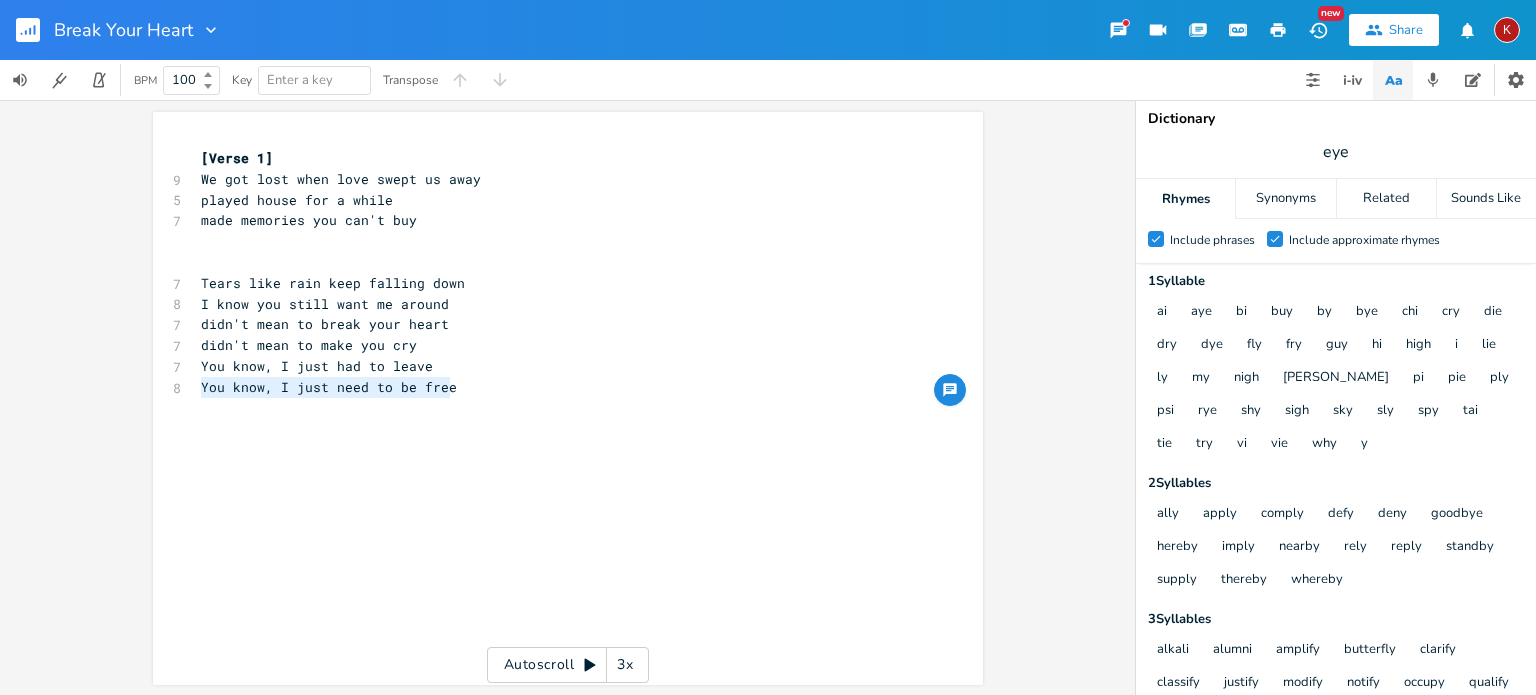 drag, startPoint x: 467, startPoint y: 391, endPoint x: 73, endPoint y: 392, distance: 394.00128 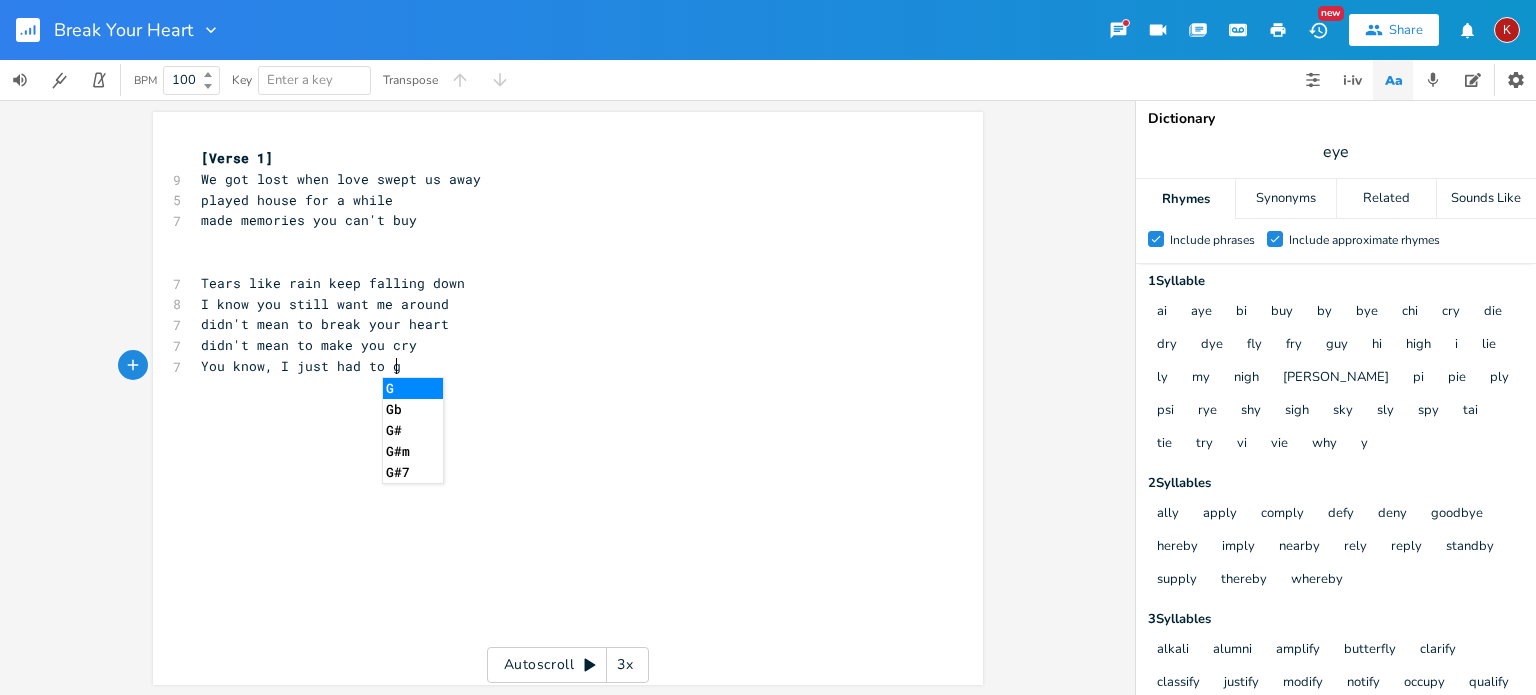 type on "go" 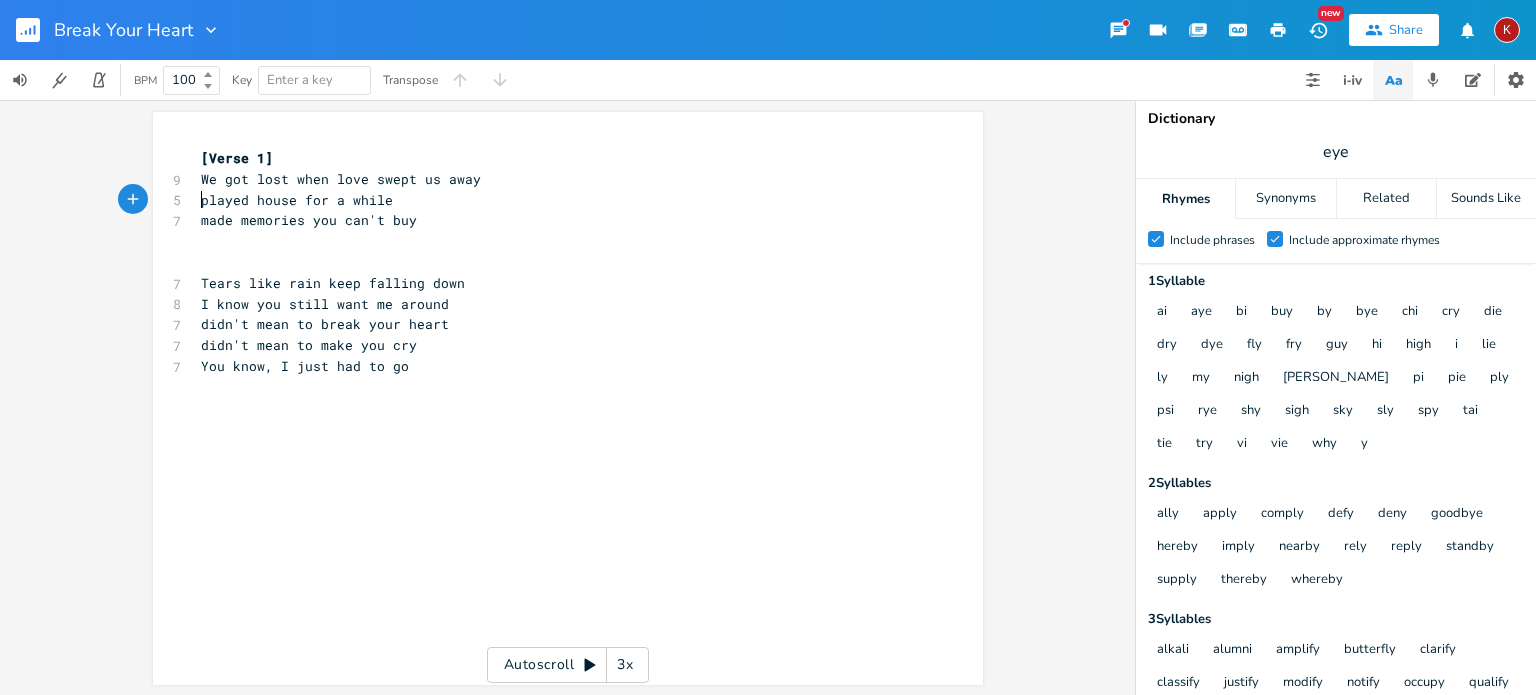 click on "played house for a while" at bounding box center [297, 200] 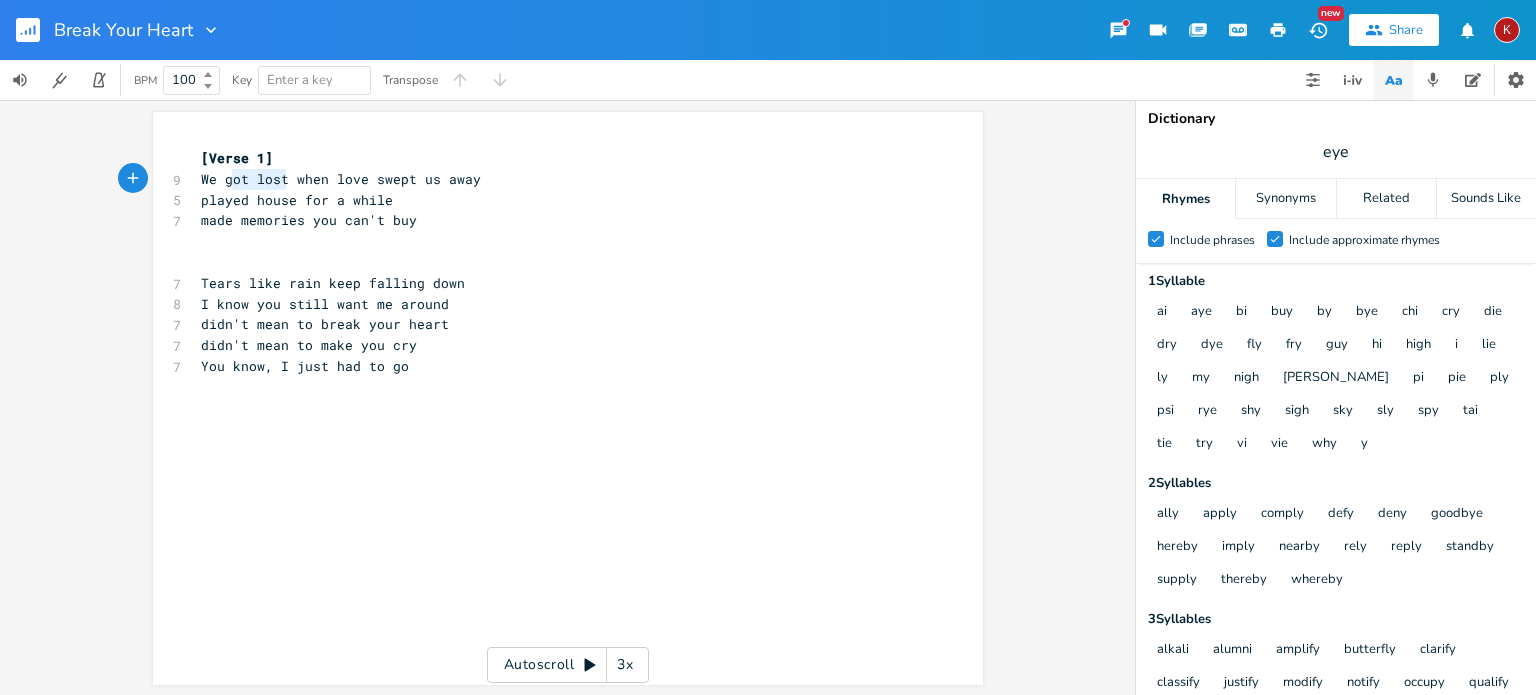 type on "We got lost" 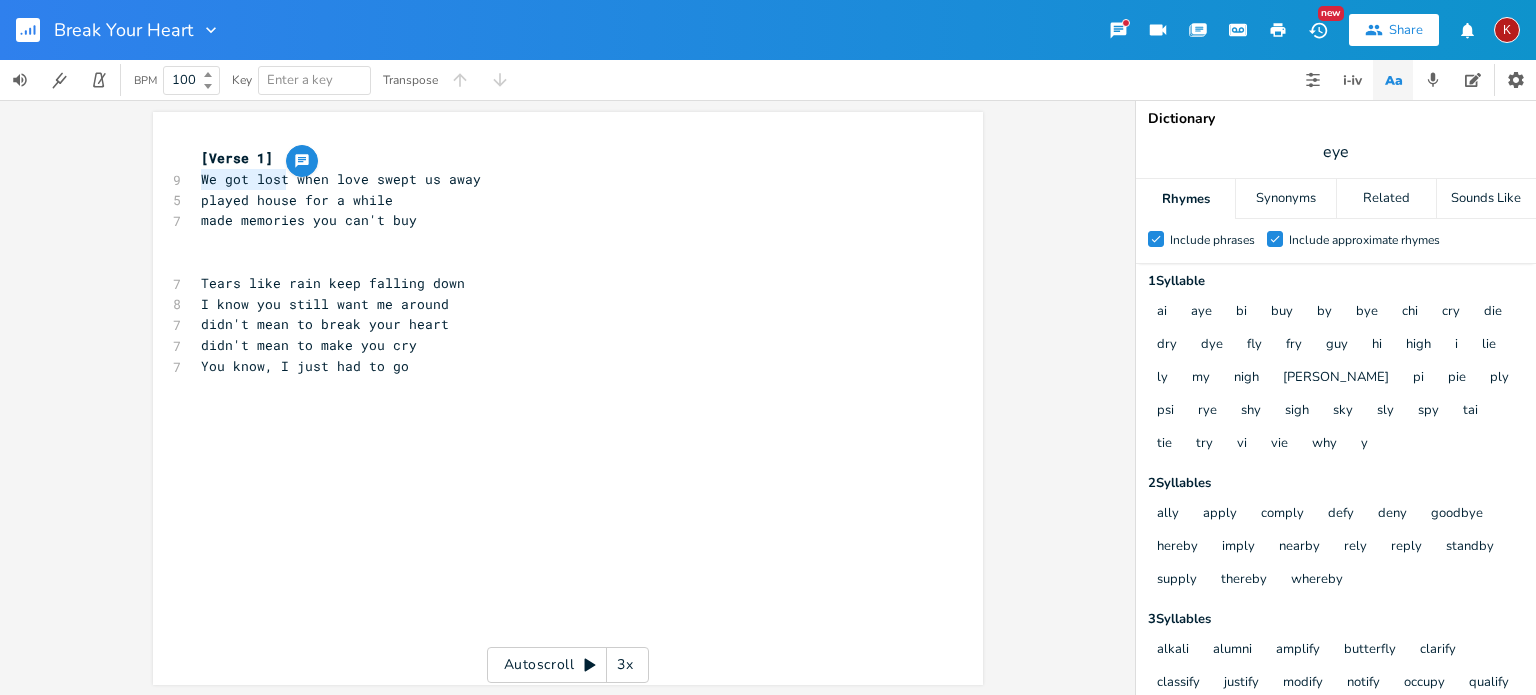 drag, startPoint x: 282, startPoint y: 182, endPoint x: 196, endPoint y: 183, distance: 86.00581 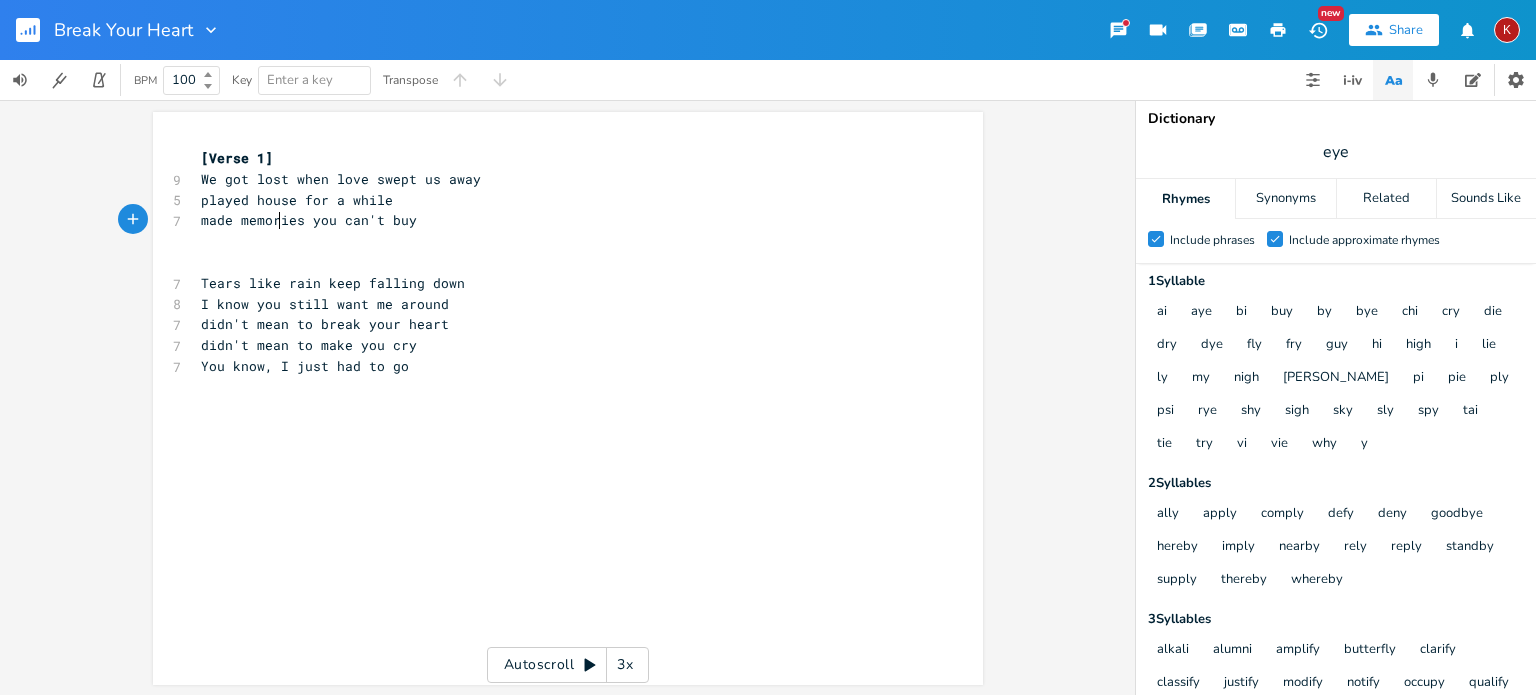 click on "made memories you can't buy" at bounding box center [309, 220] 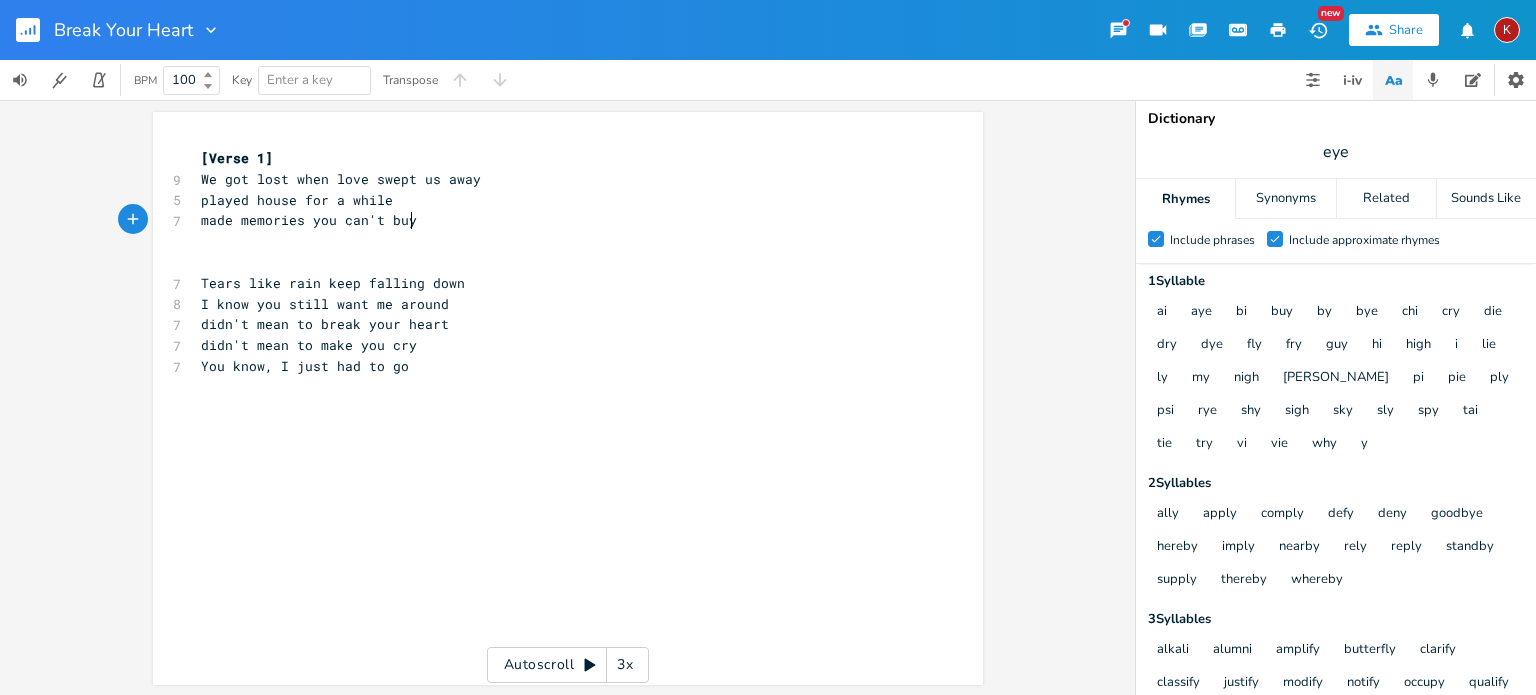 click on "made memories you can't buy" at bounding box center (558, 220) 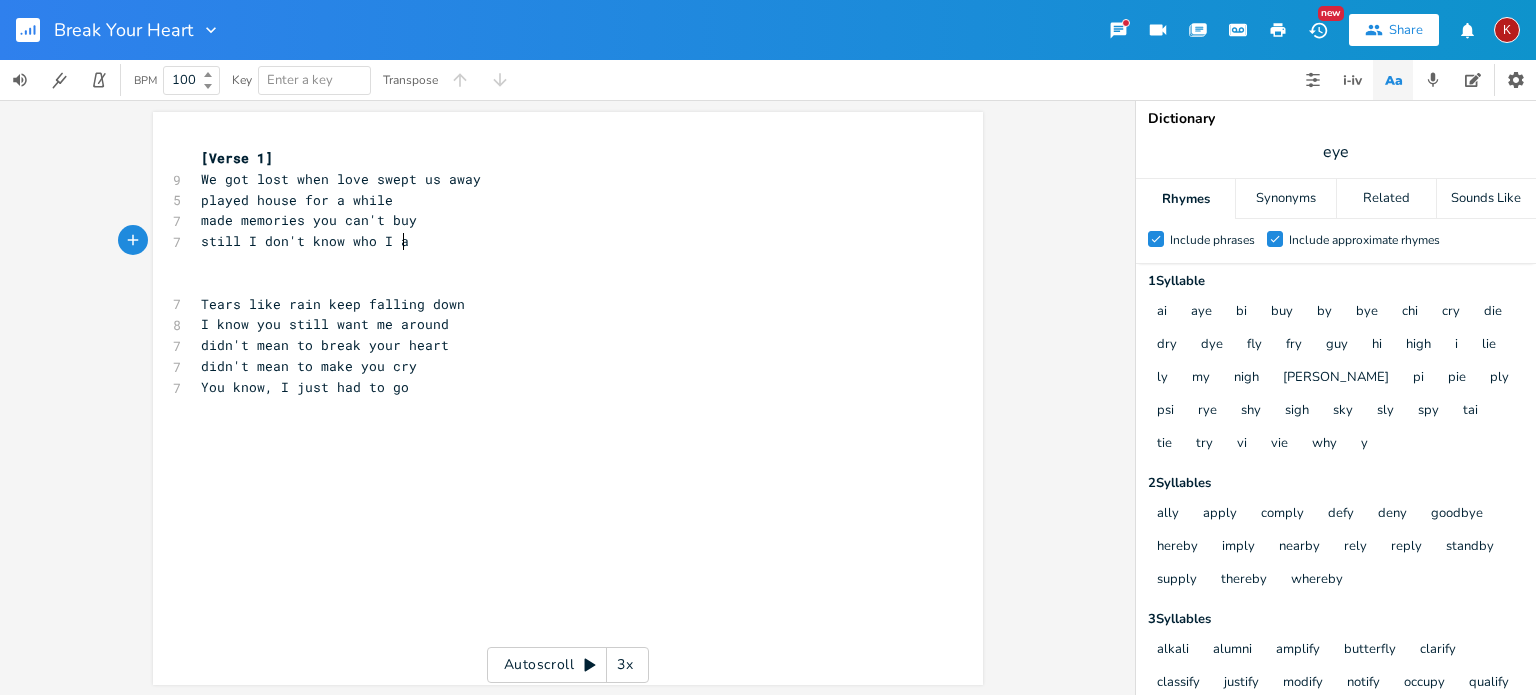 scroll, scrollTop: 0, scrollLeft: 156, axis: horizontal 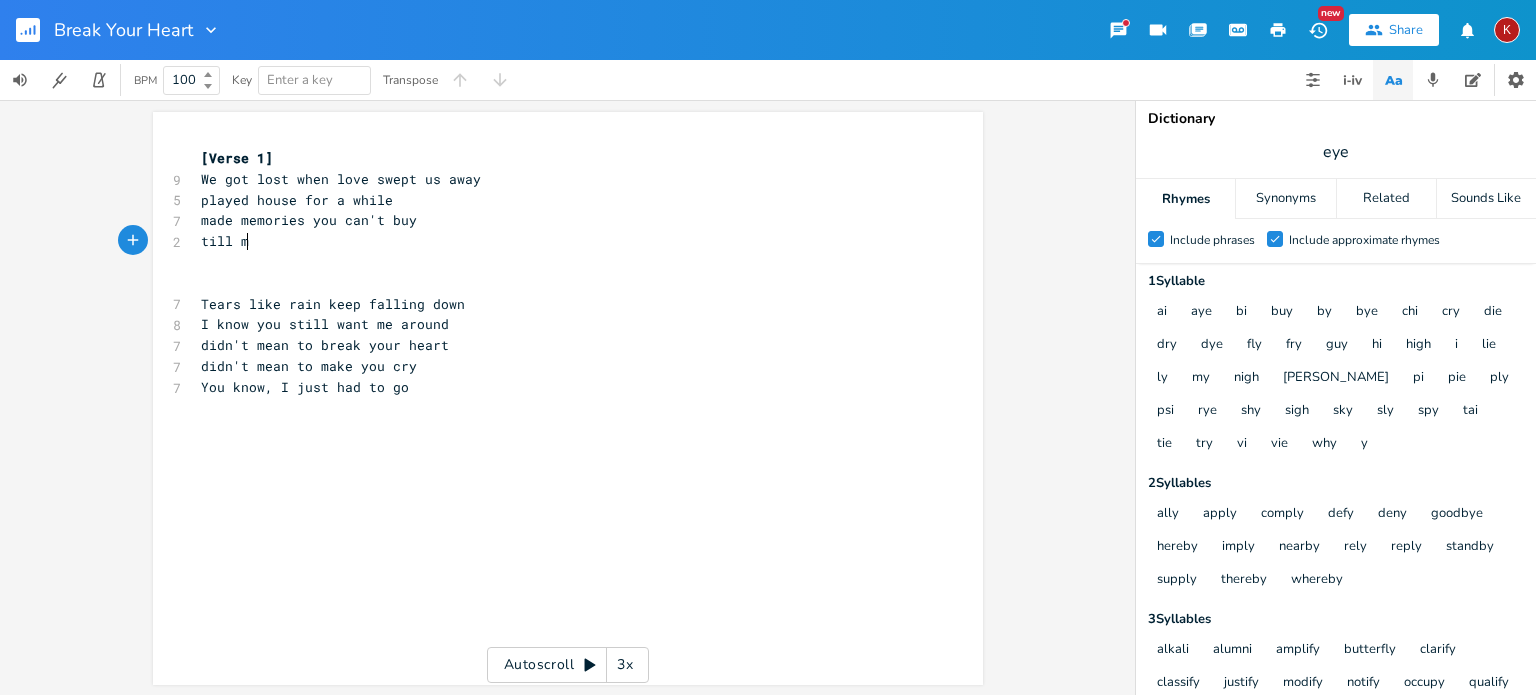 type on "till me" 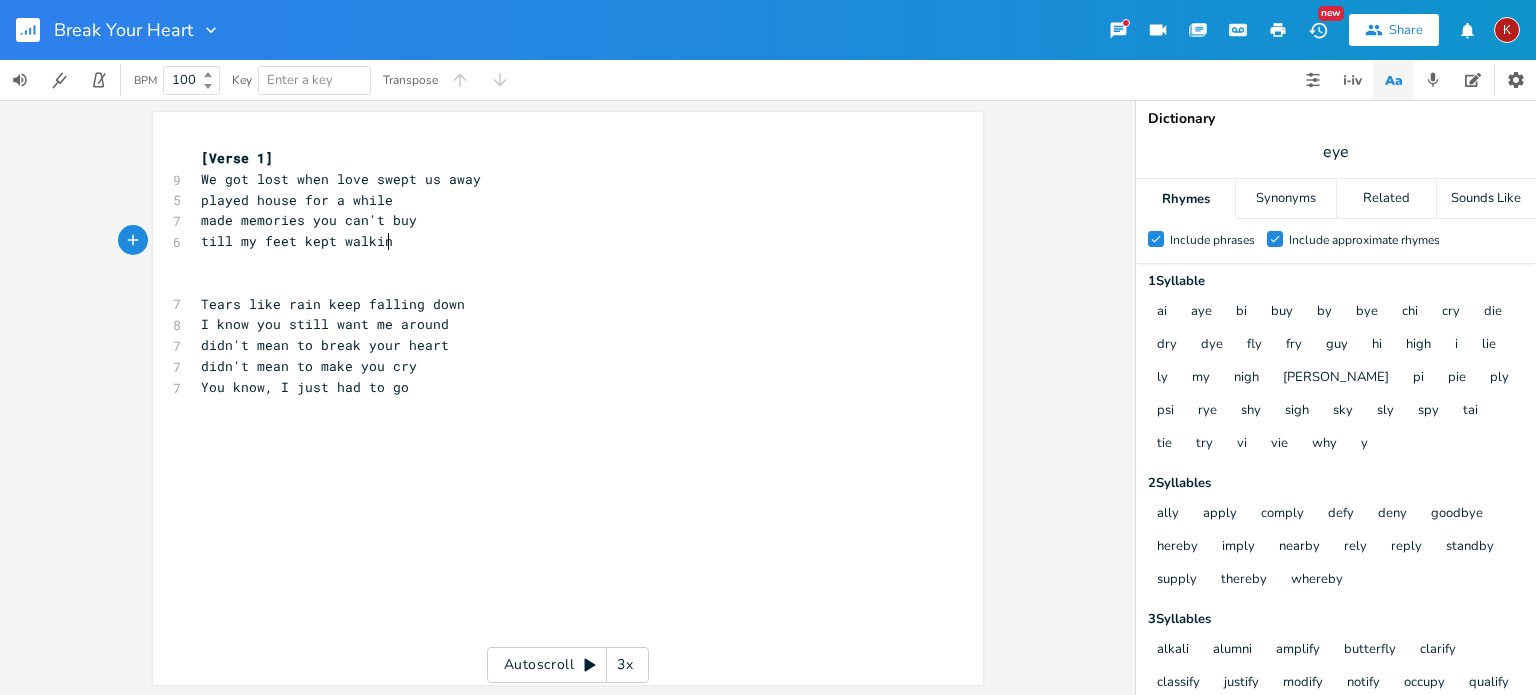 scroll, scrollTop: 0, scrollLeft: 112, axis: horizontal 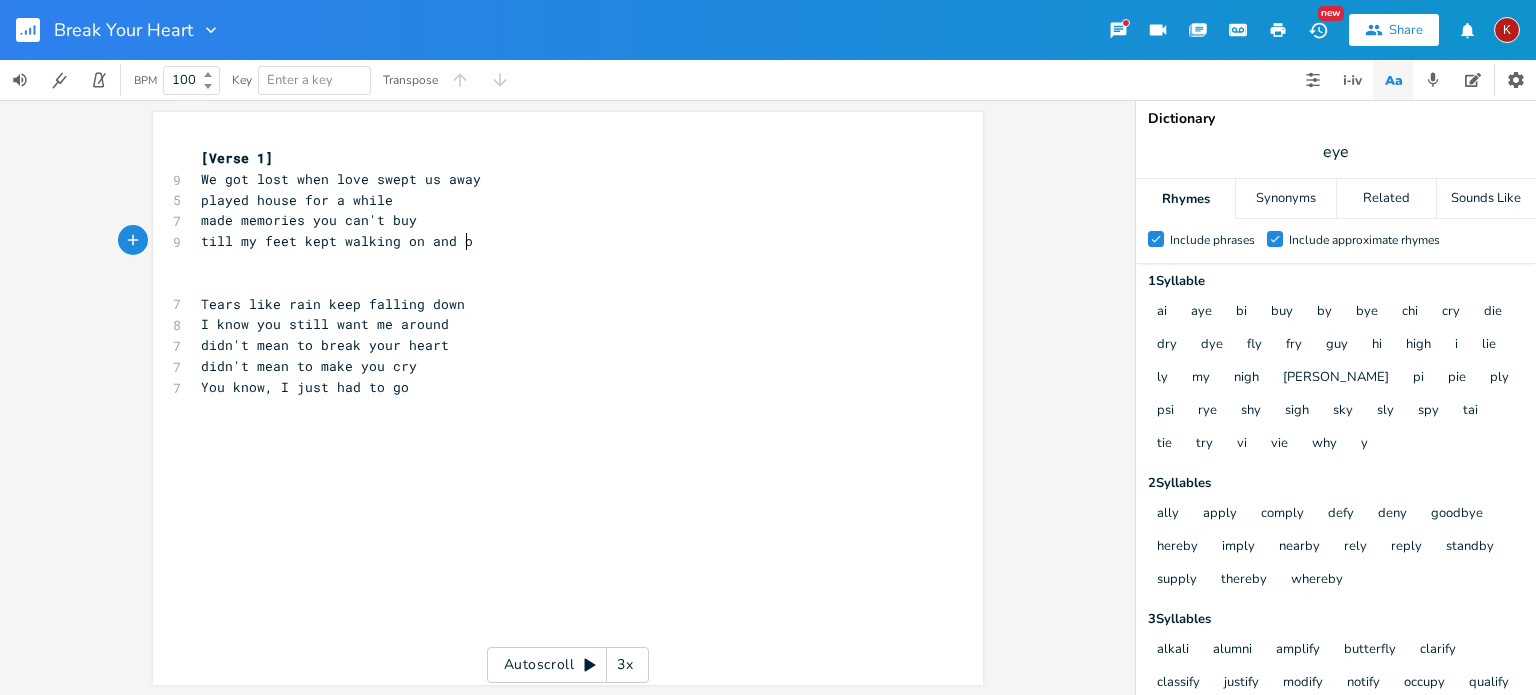 type on "y feet kept walking on and on" 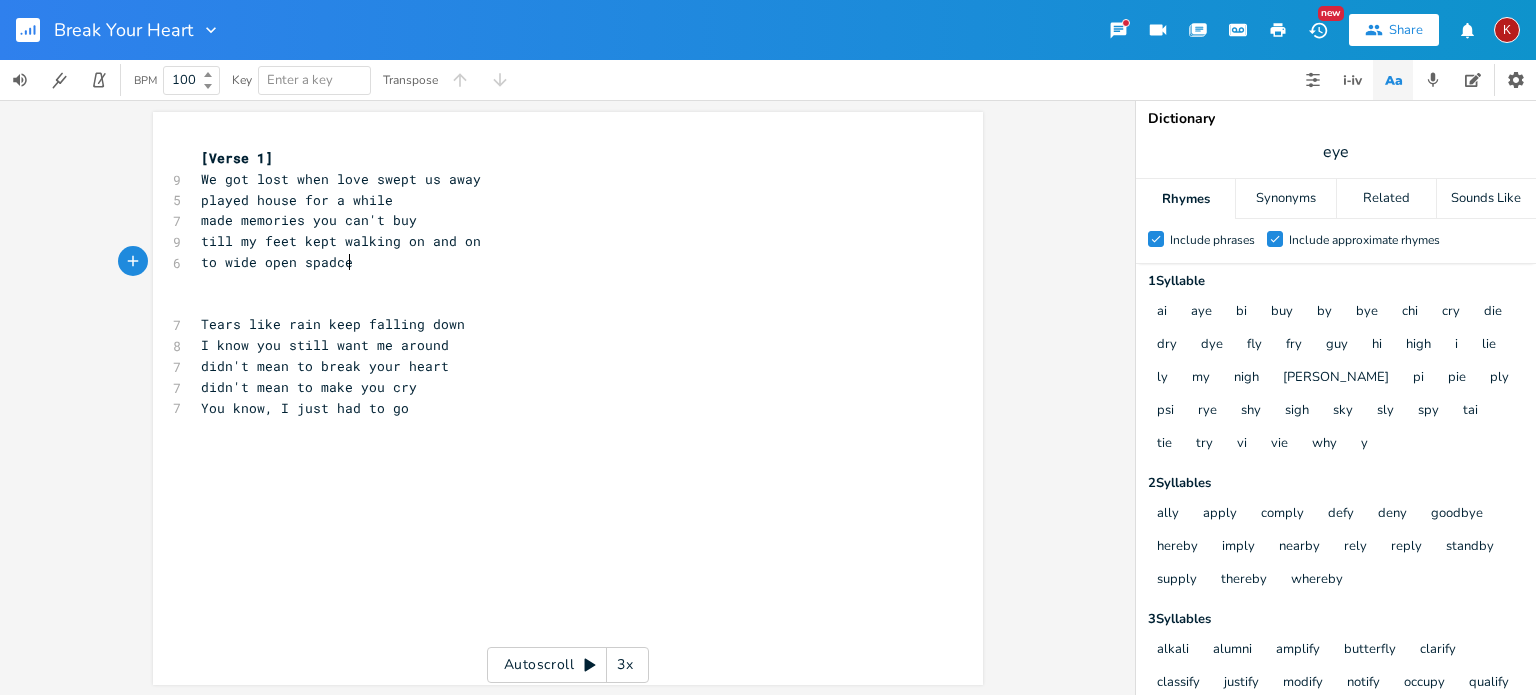 type on "to wide open spadces" 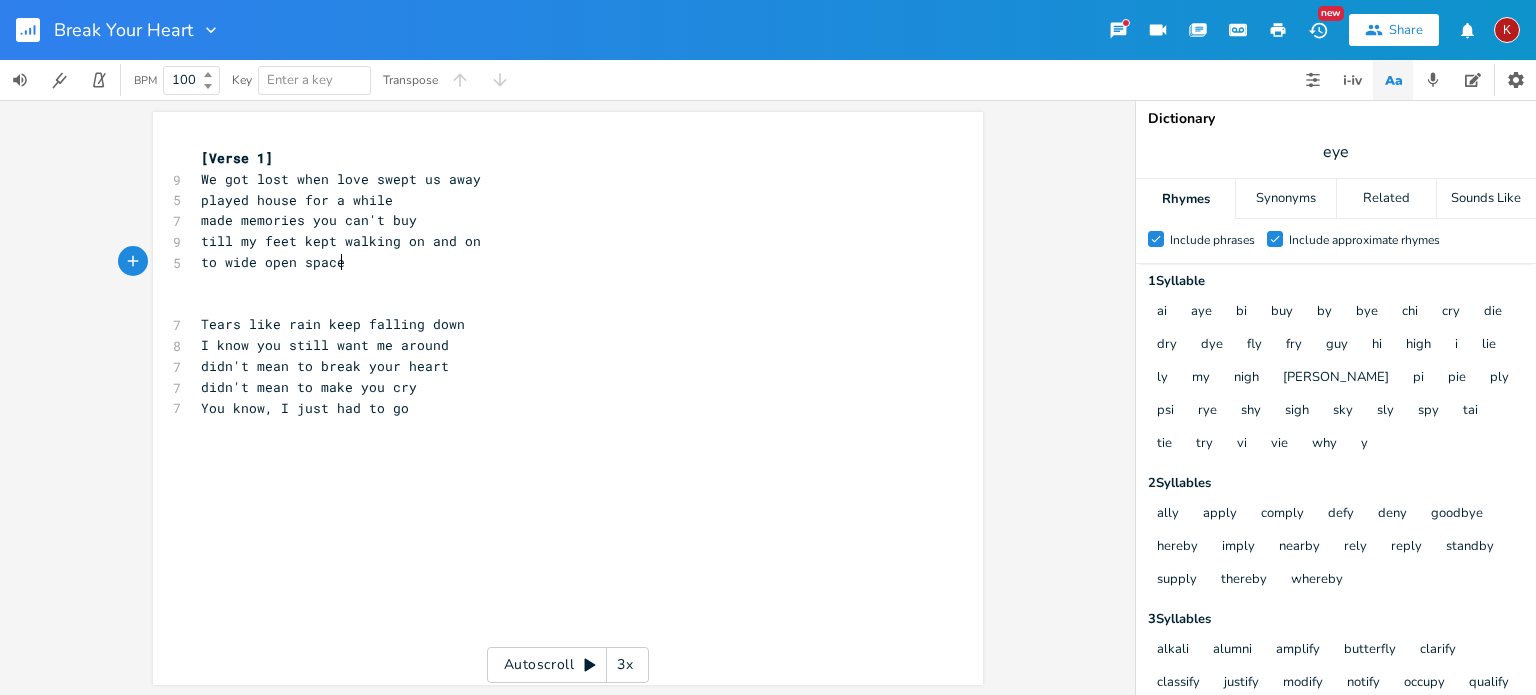 type on "ces" 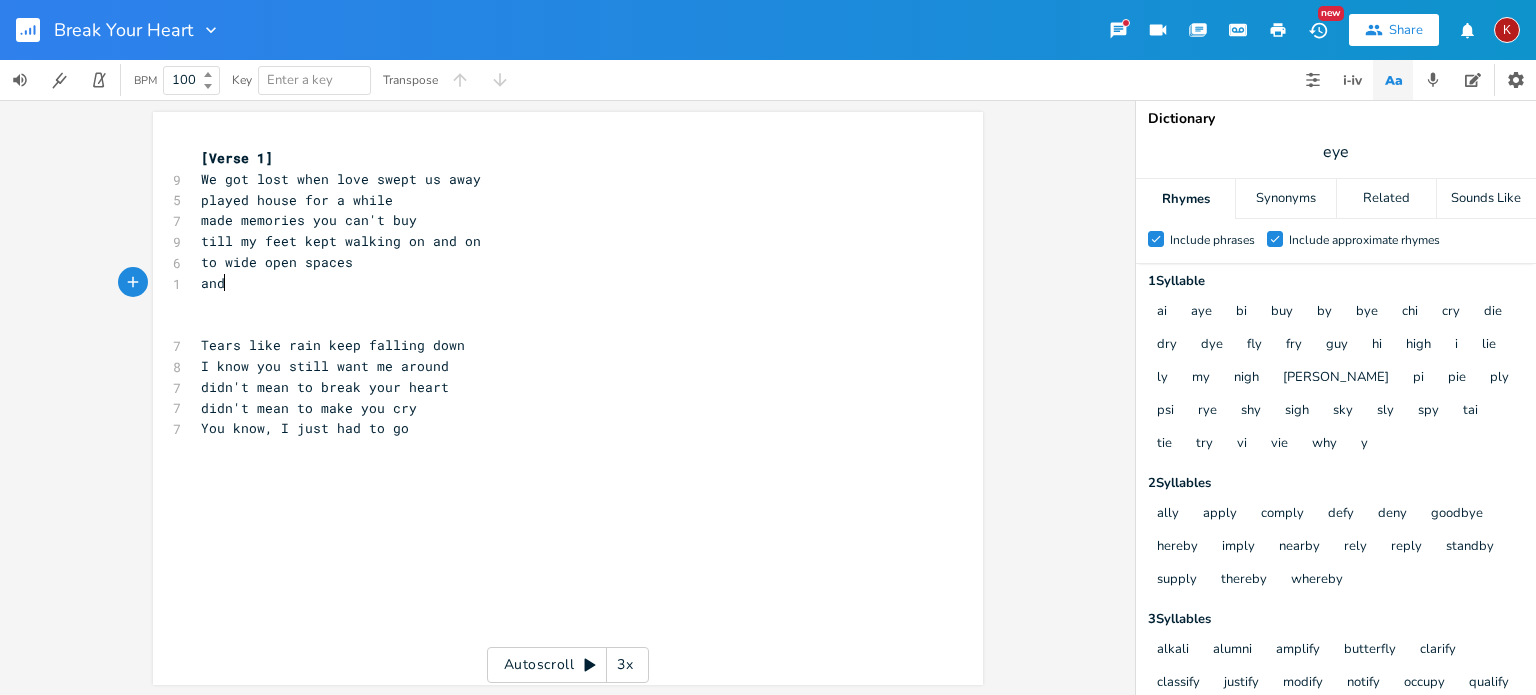 scroll, scrollTop: 0, scrollLeft: 20, axis: horizontal 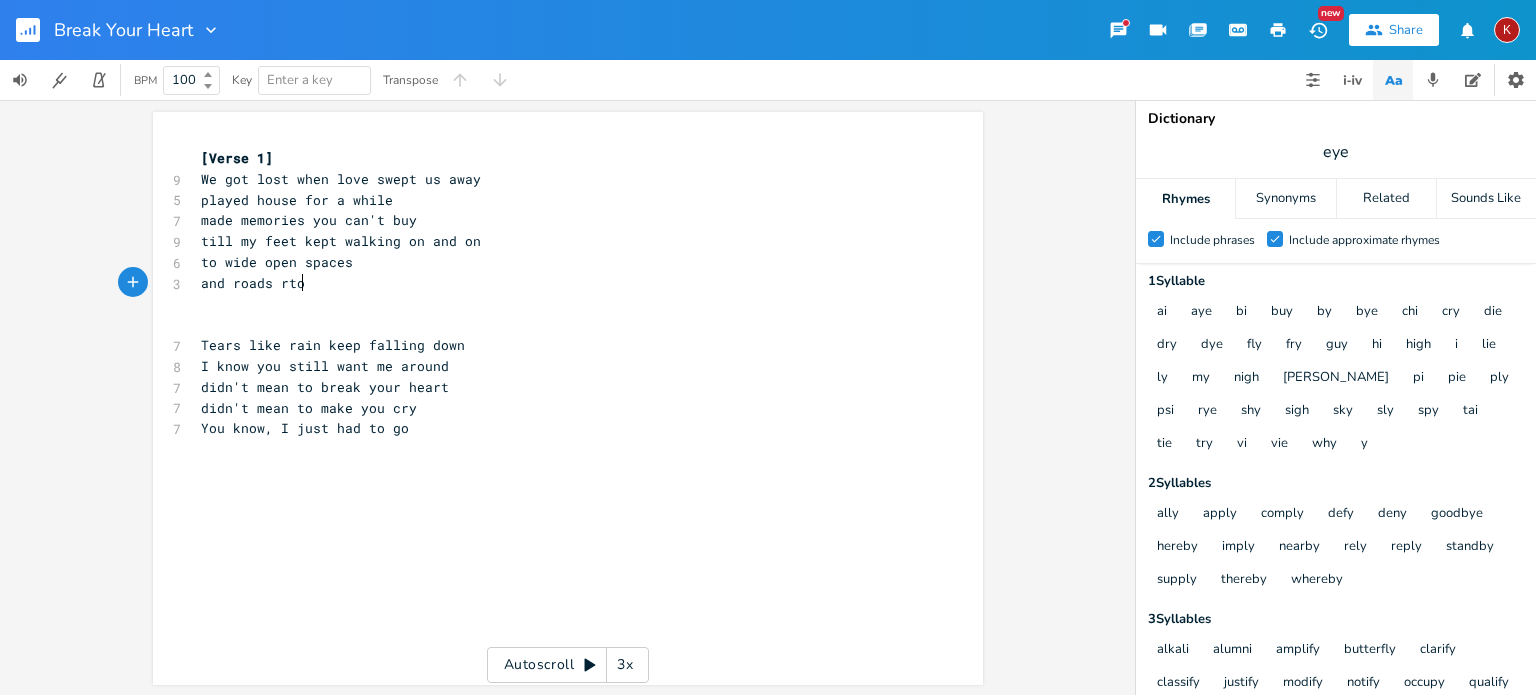 type on "and roads rto" 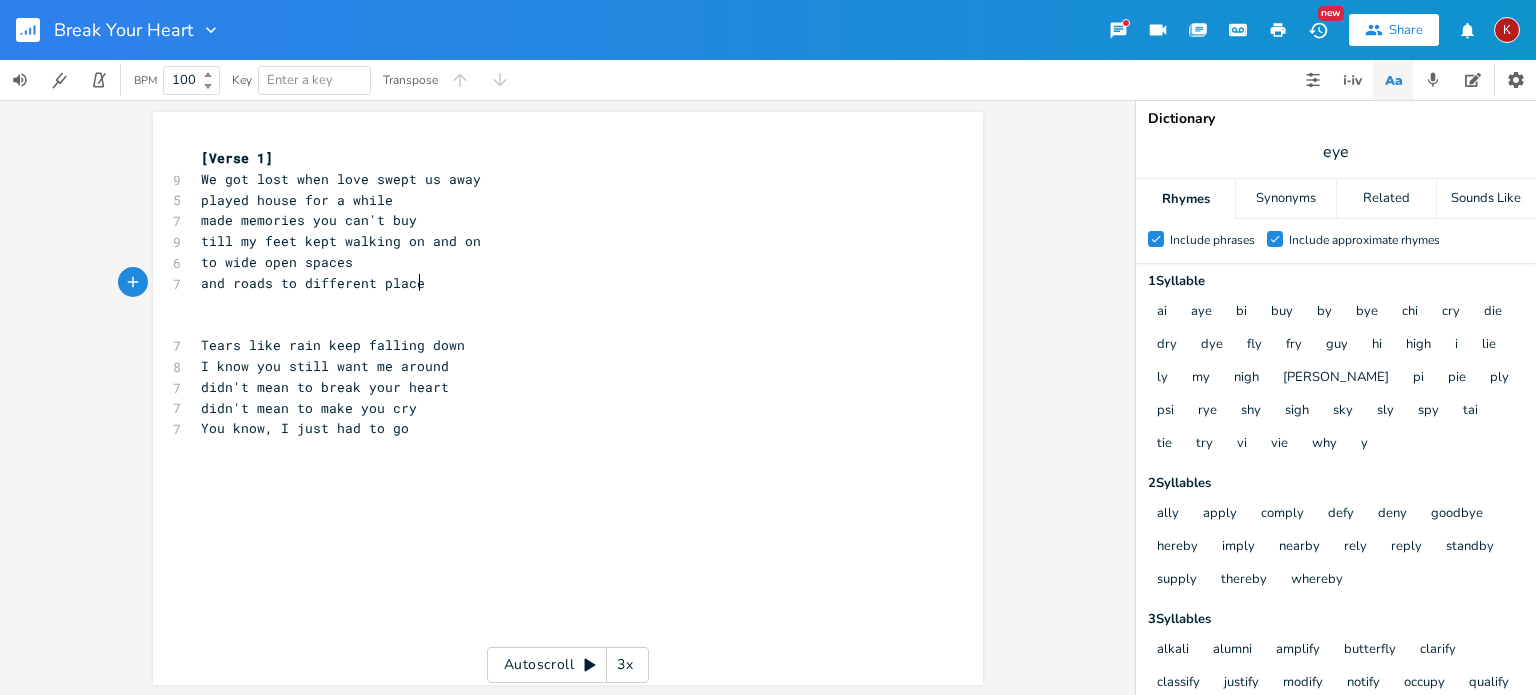 type on "to different places" 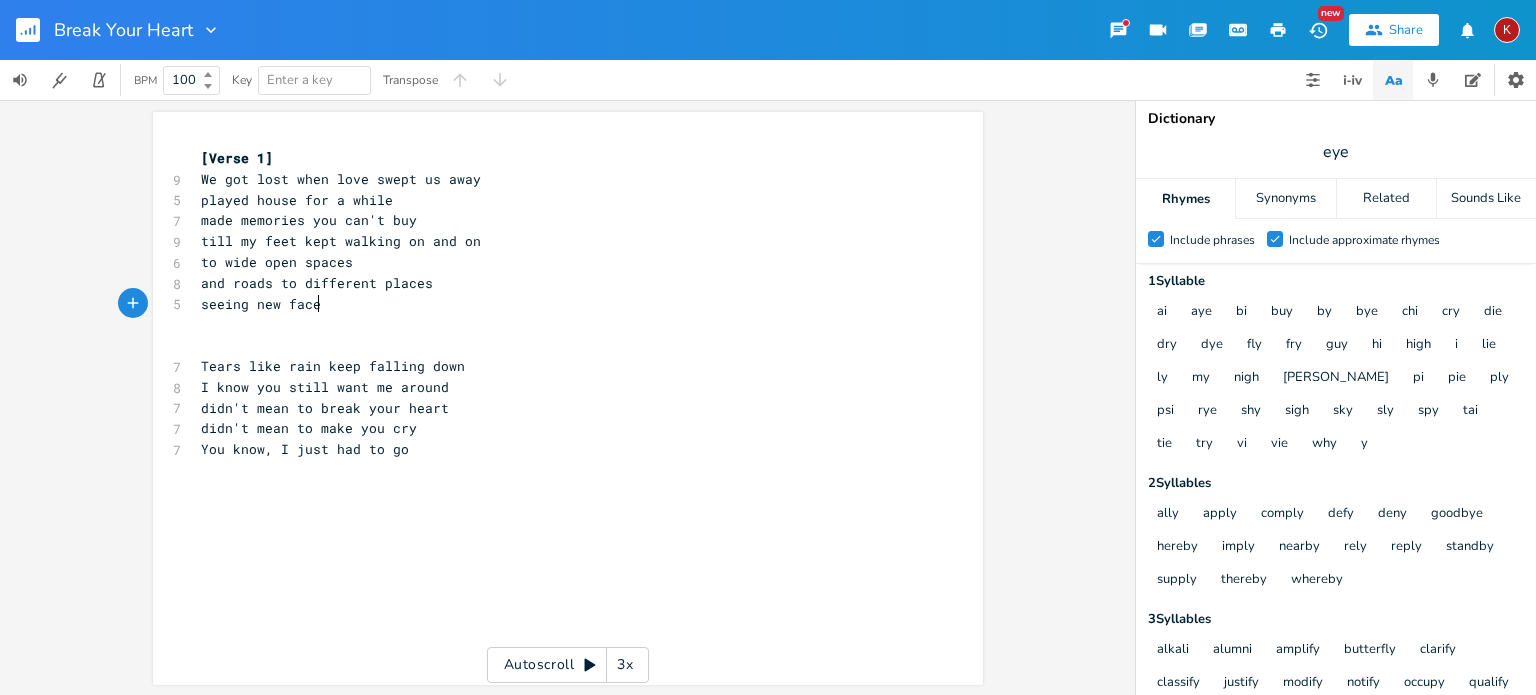type on "seeing new faces" 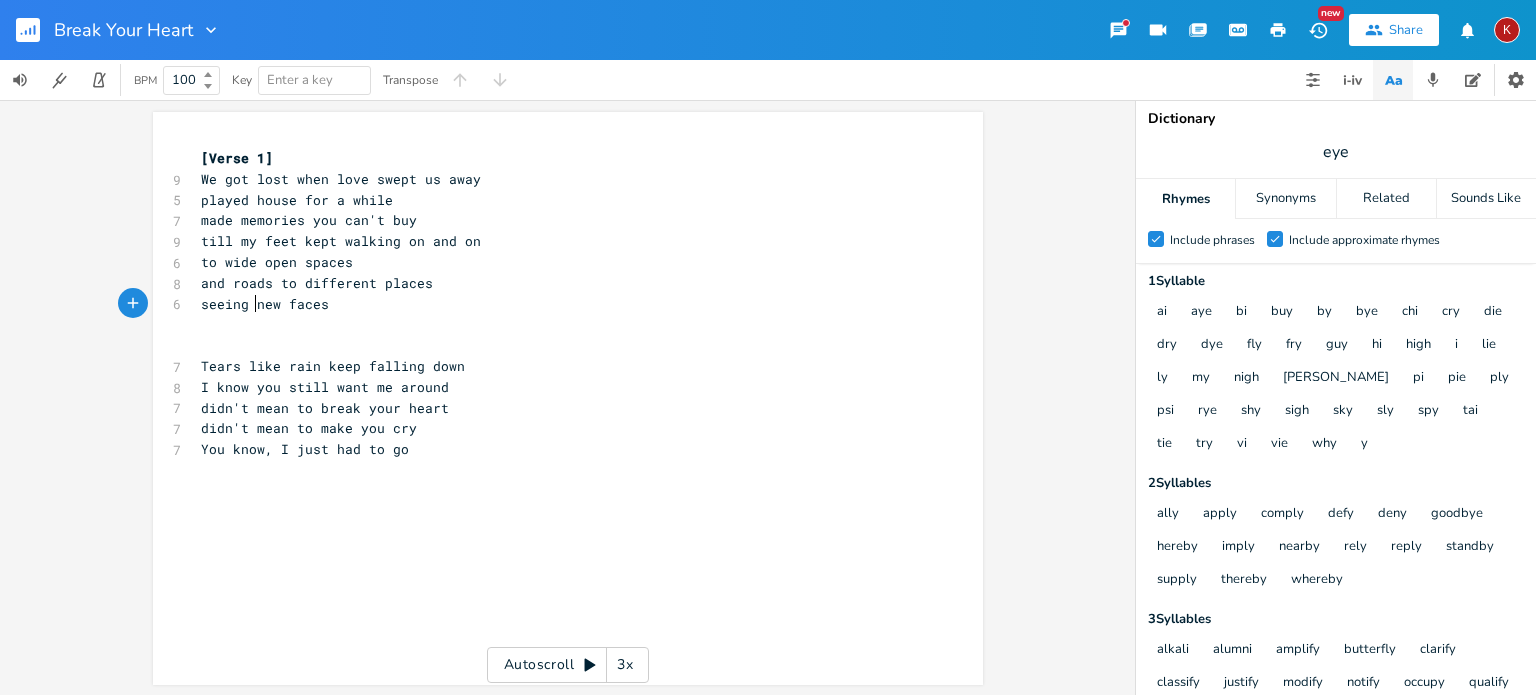 click on "seeing new faces" at bounding box center (265, 304) 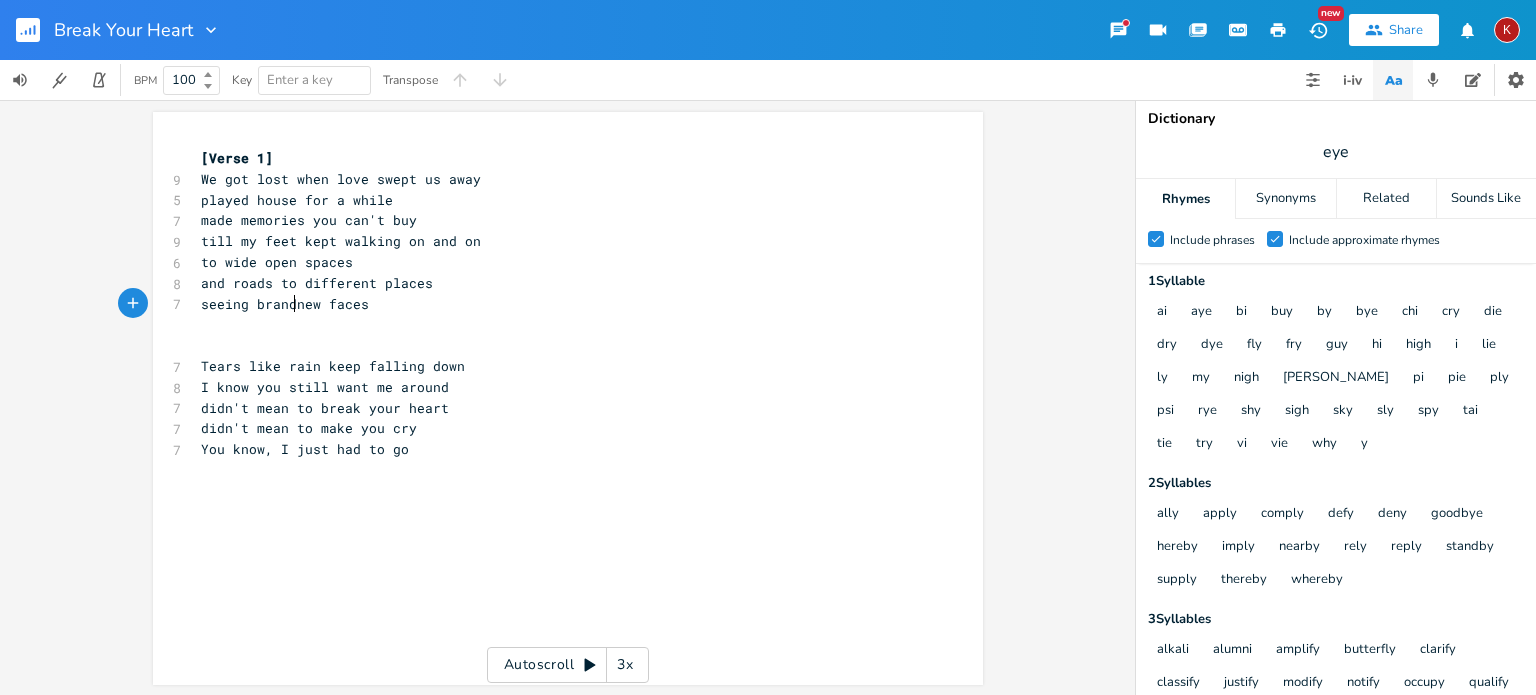 type on "brand" 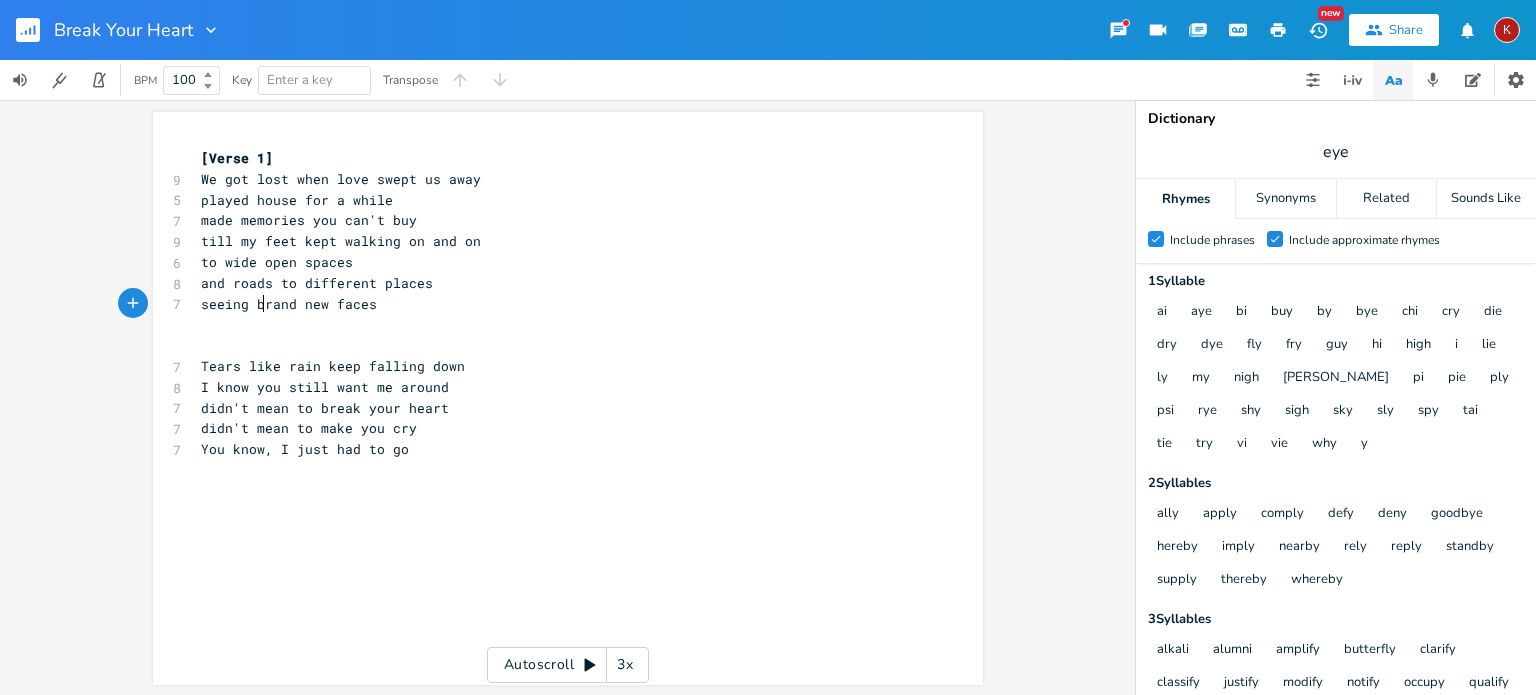 click on "seeing brand new faces" at bounding box center (289, 304) 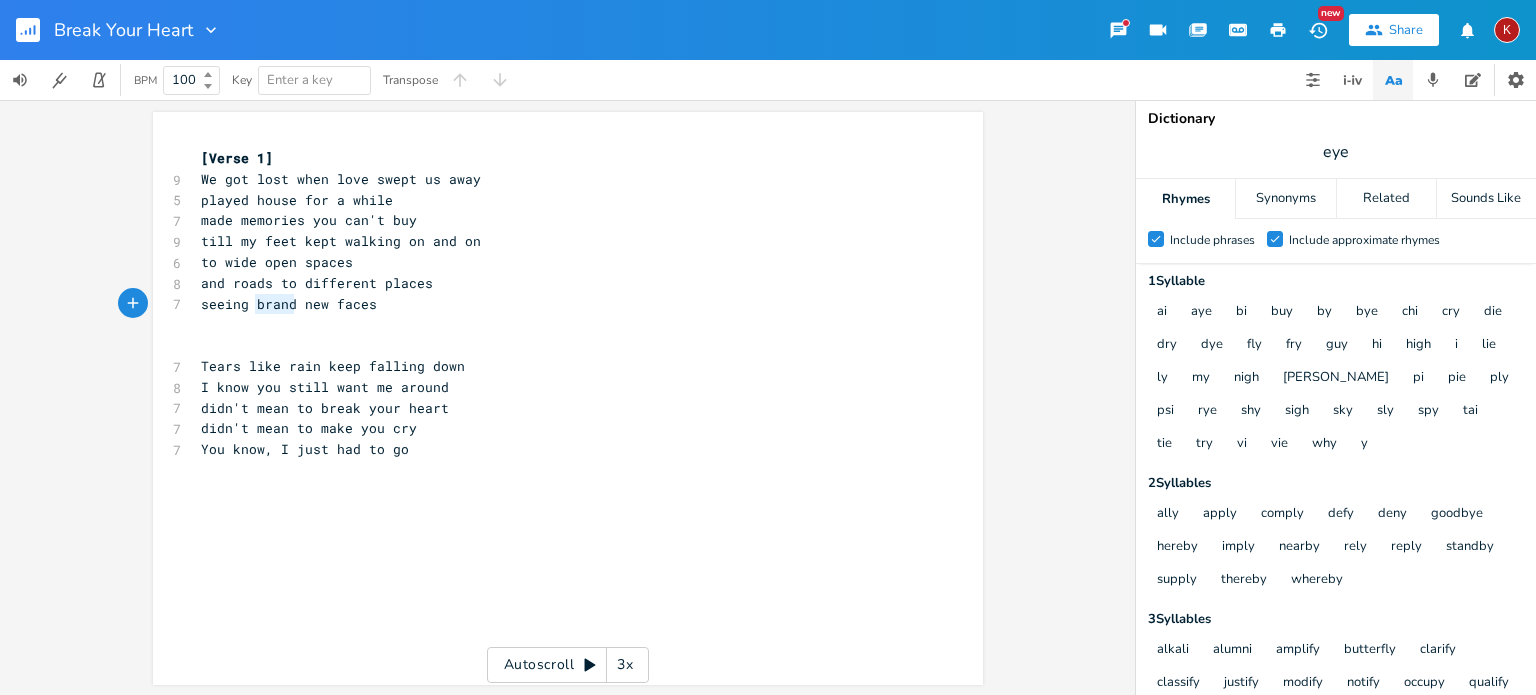 click on "seeing brand new faces" at bounding box center (289, 304) 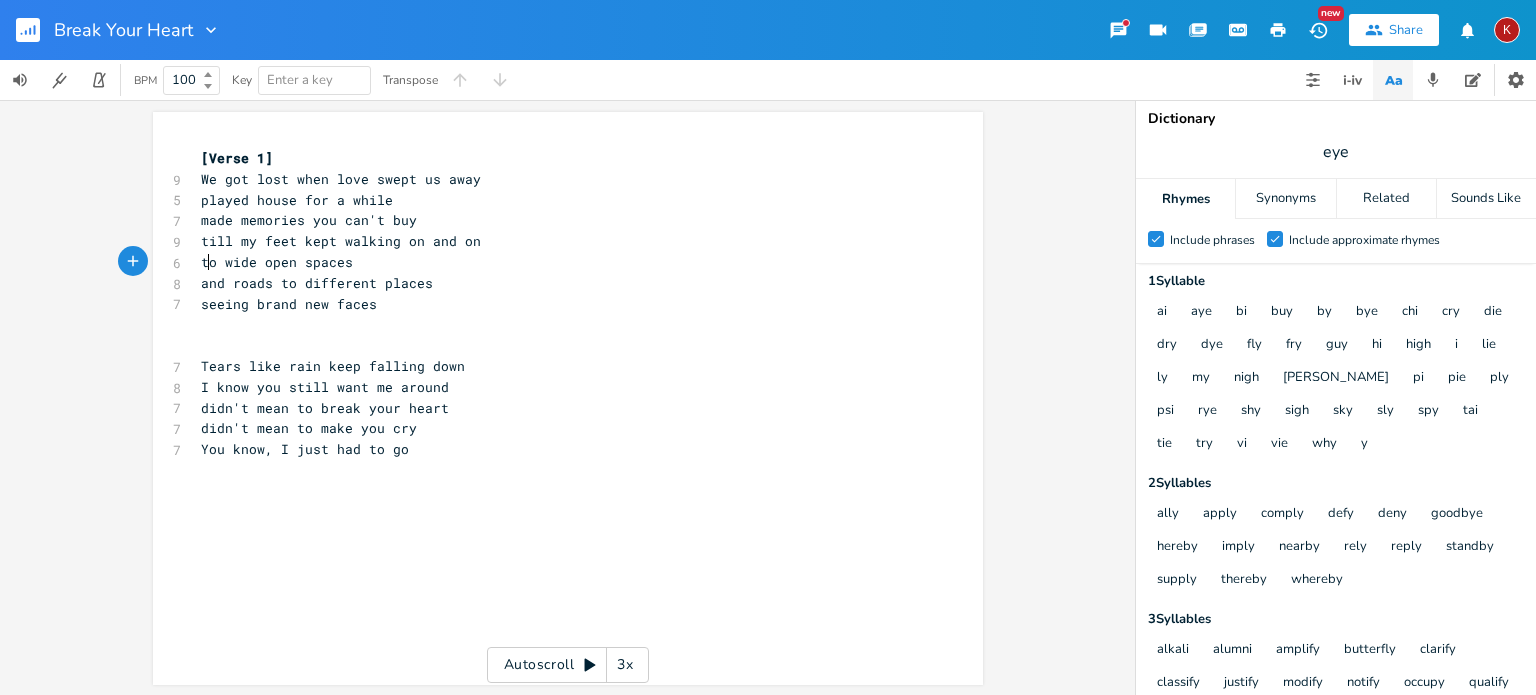 click on "to wide open spaces" at bounding box center (277, 262) 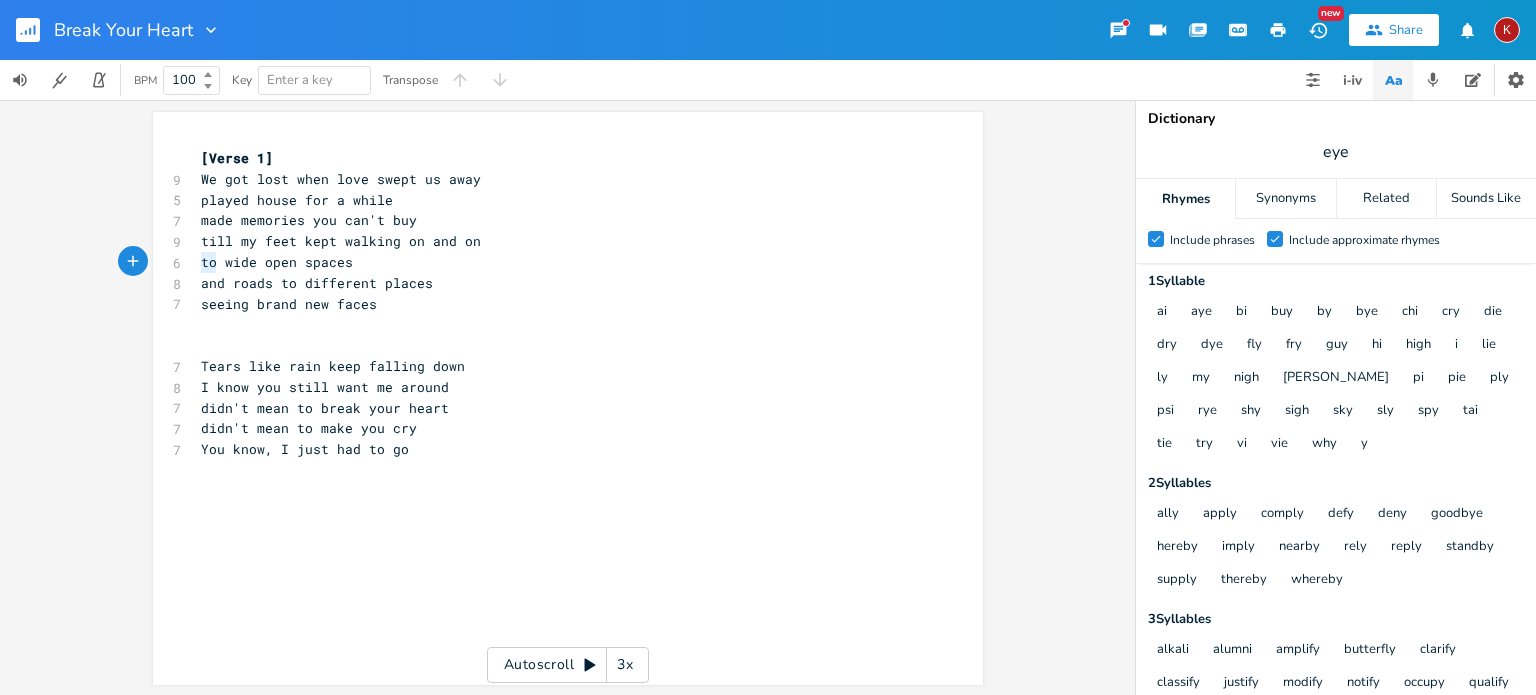 click on "to wide open spaces" at bounding box center [277, 262] 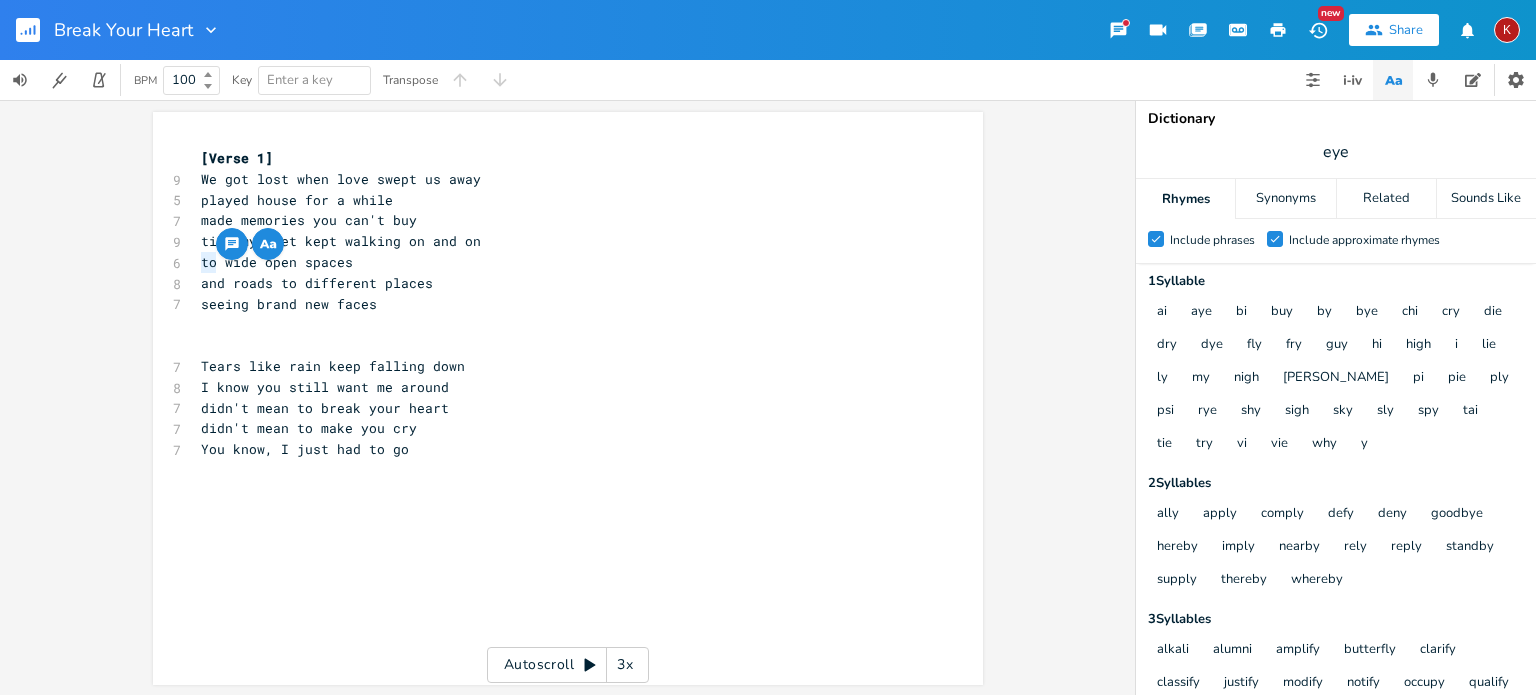 click on "seeing brand new faces" at bounding box center [289, 304] 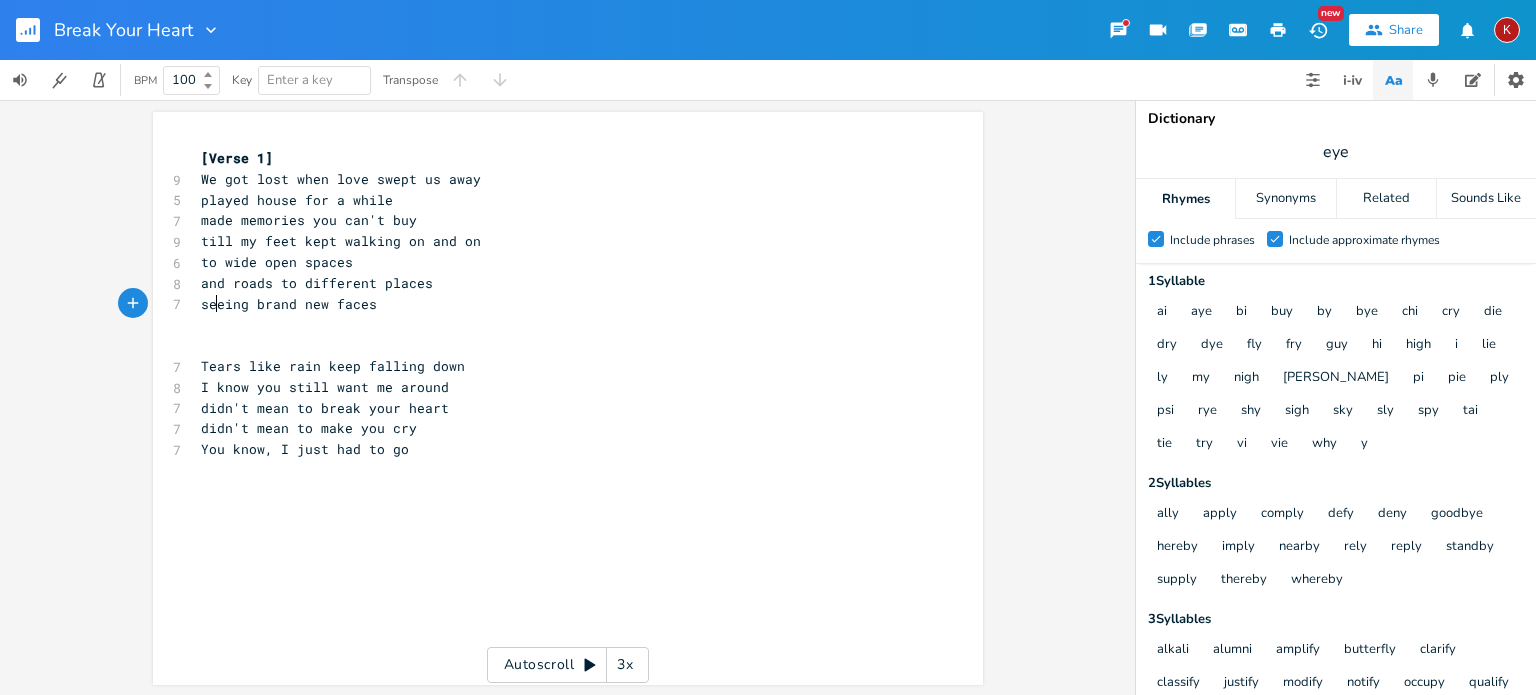 click on "seeing brand new faces" at bounding box center [289, 304] 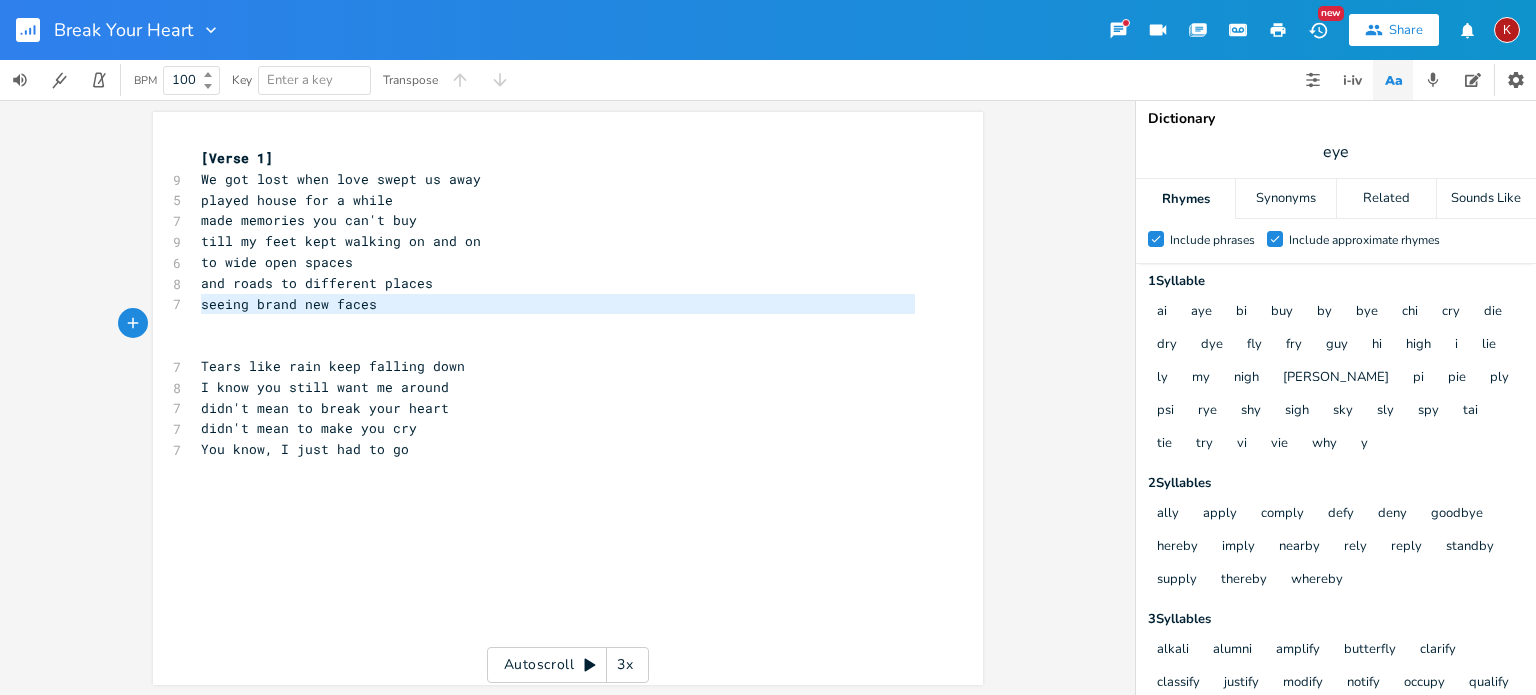 click on "seeing brand new faces" at bounding box center (289, 304) 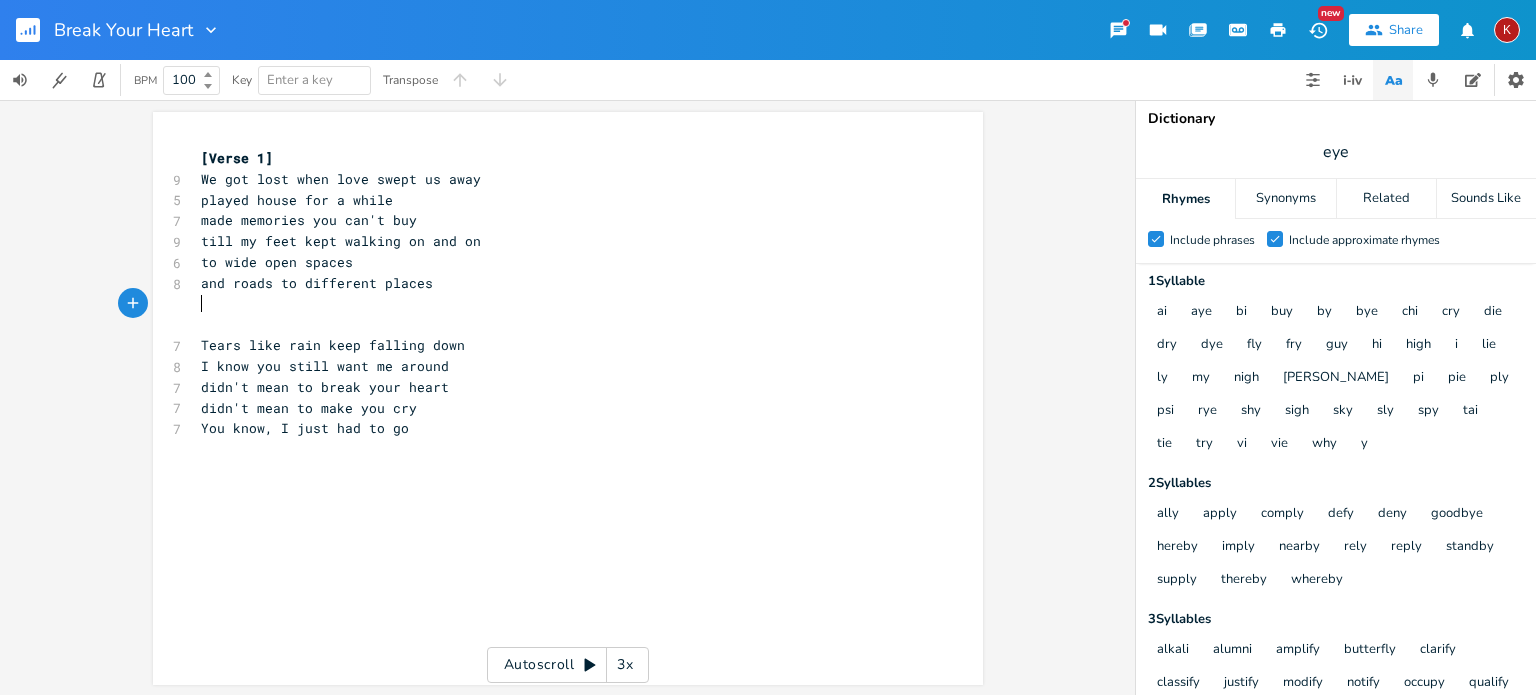 click on "played house for a while" at bounding box center (297, 200) 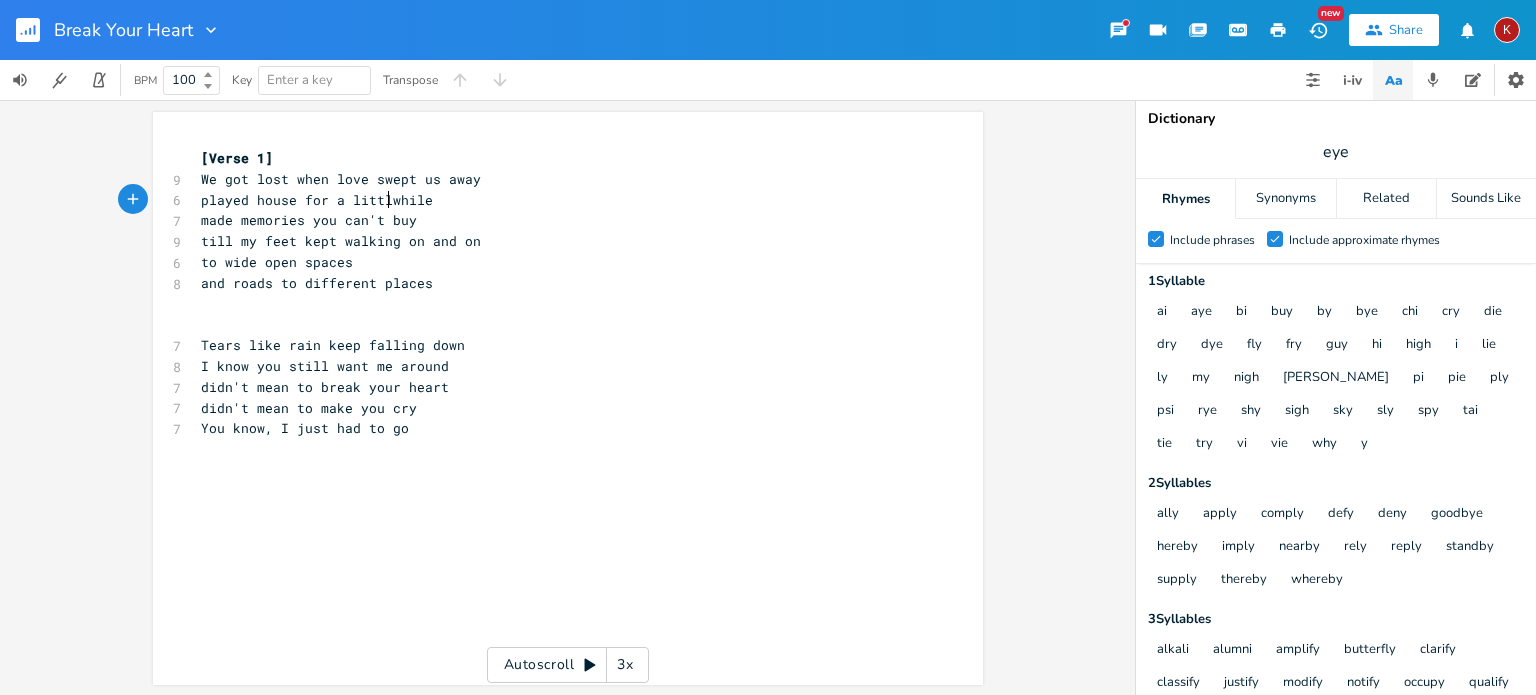 type on "little" 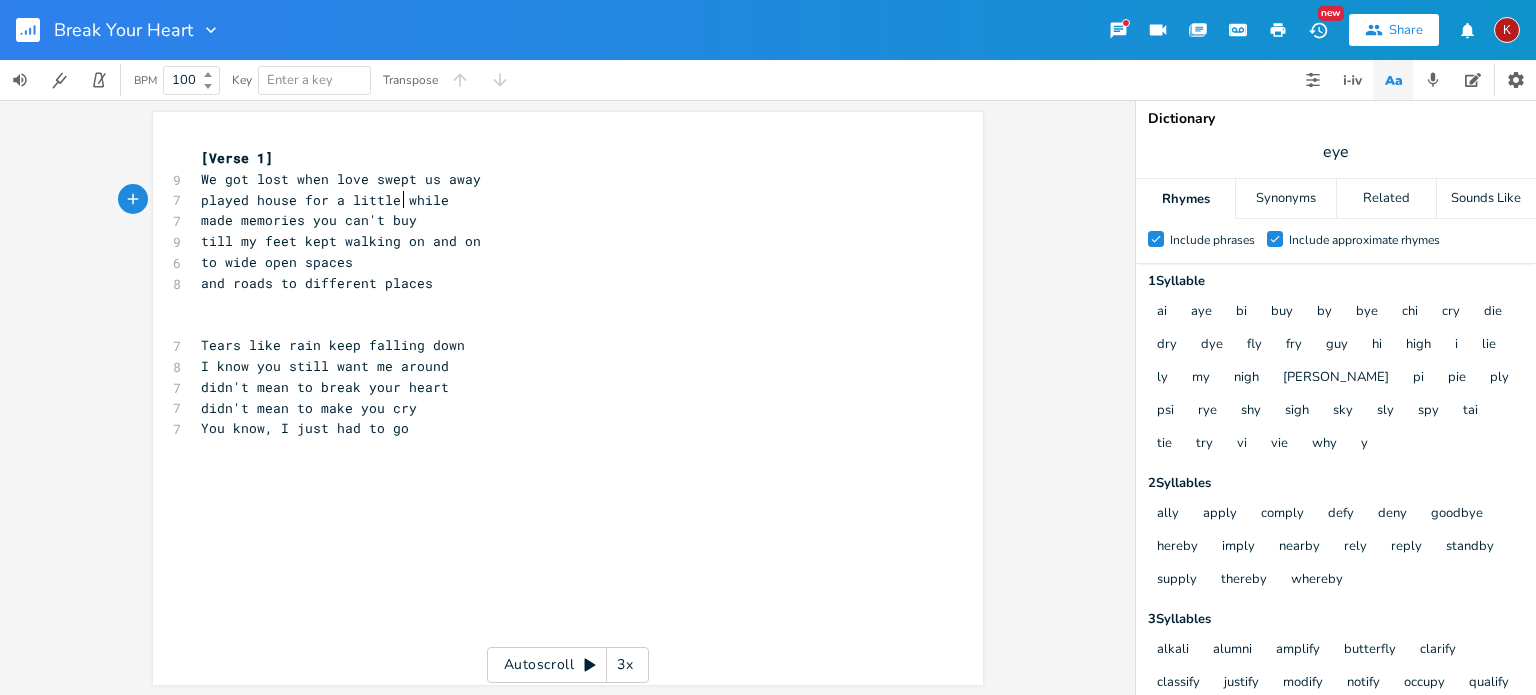 scroll, scrollTop: 0, scrollLeft: 29, axis: horizontal 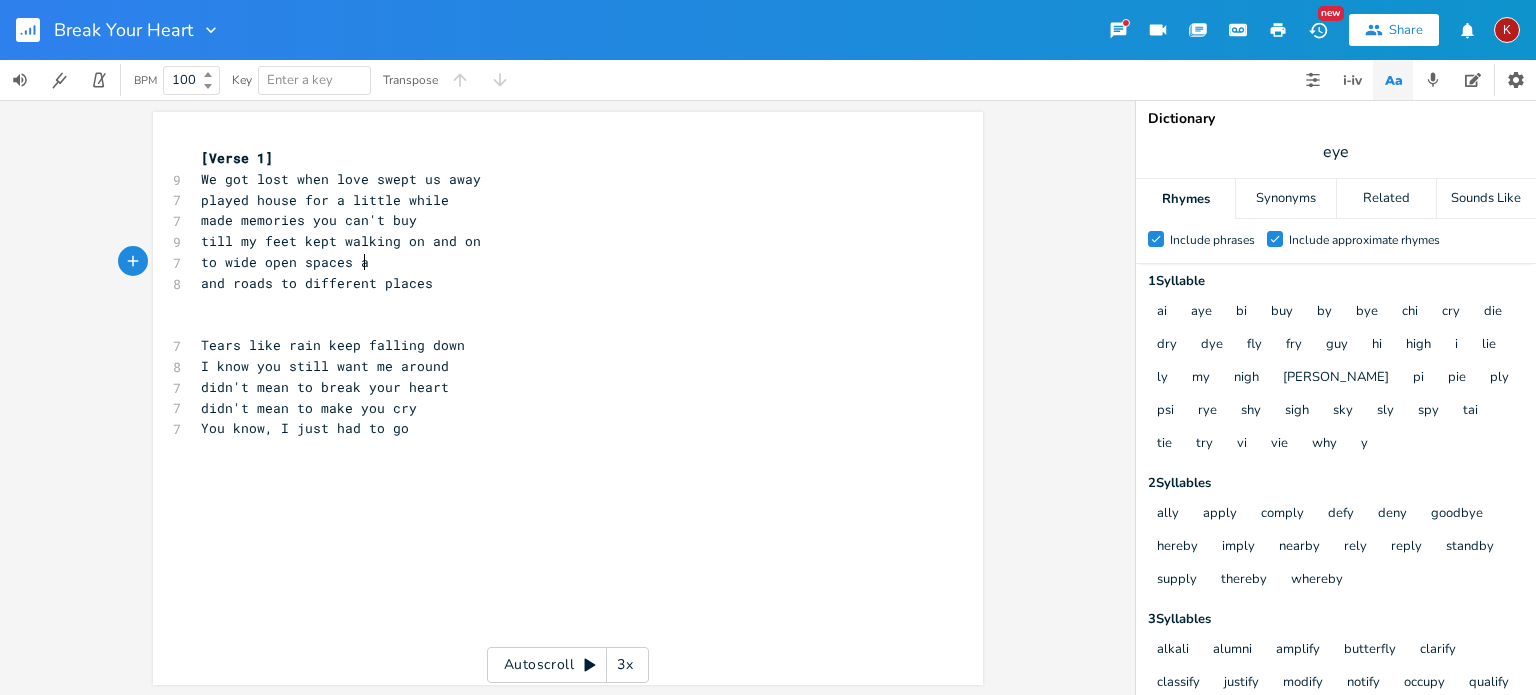 type on "and" 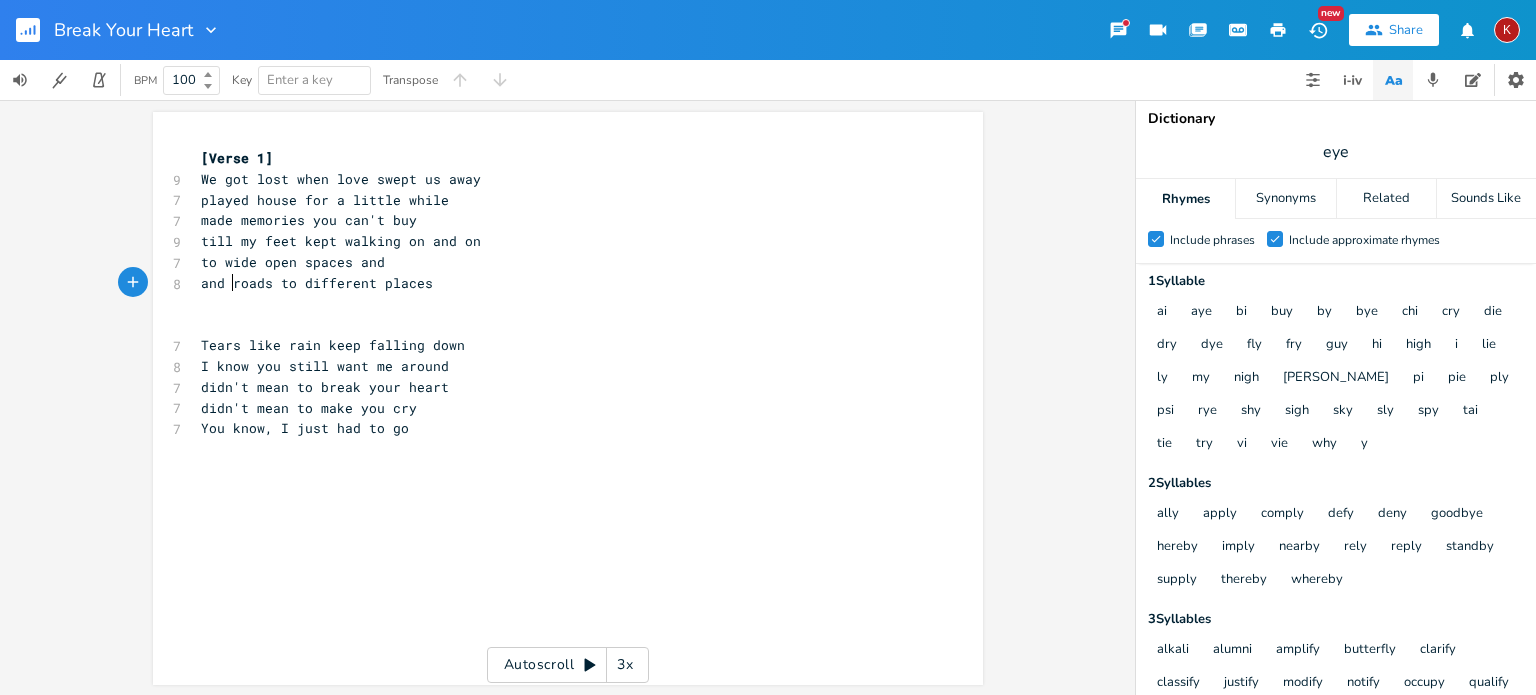 click on "and roads to different places" at bounding box center [317, 283] 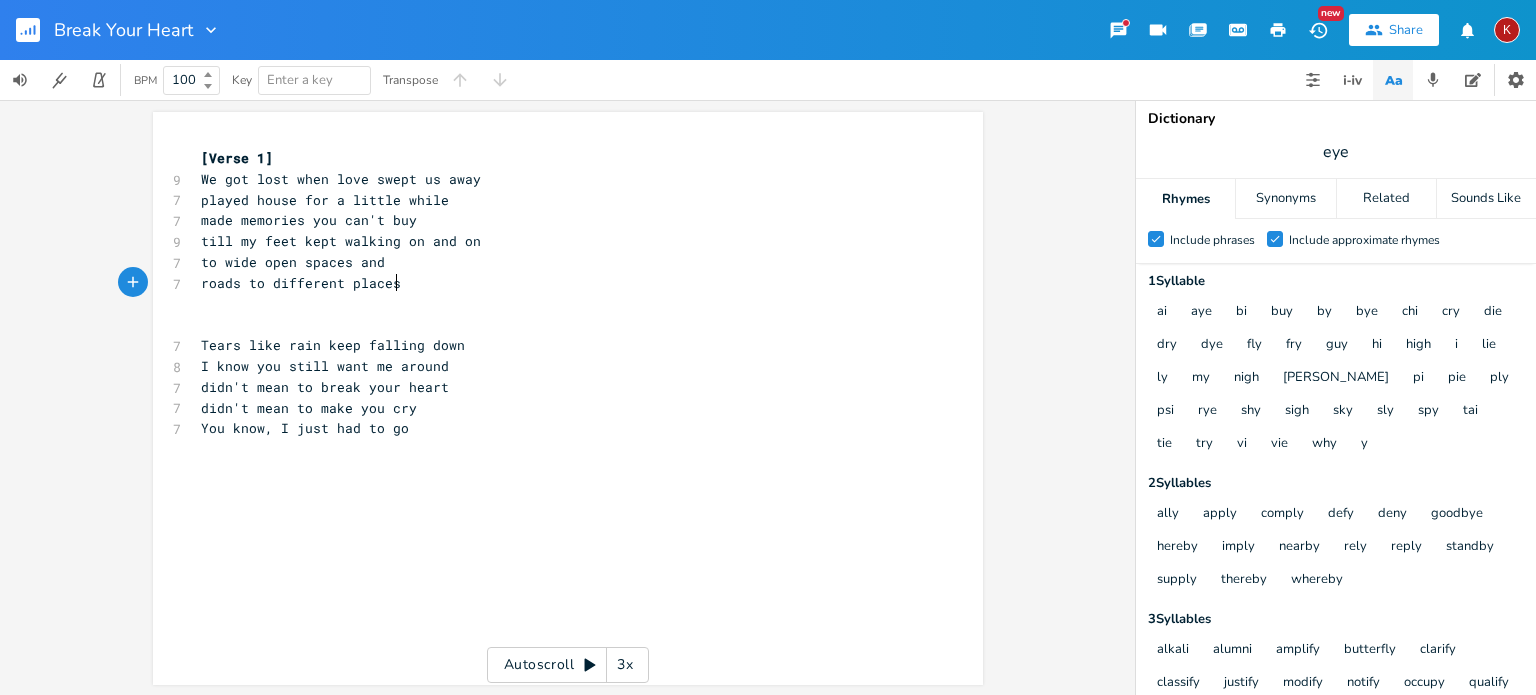 click on "roads to different places" at bounding box center (558, 283) 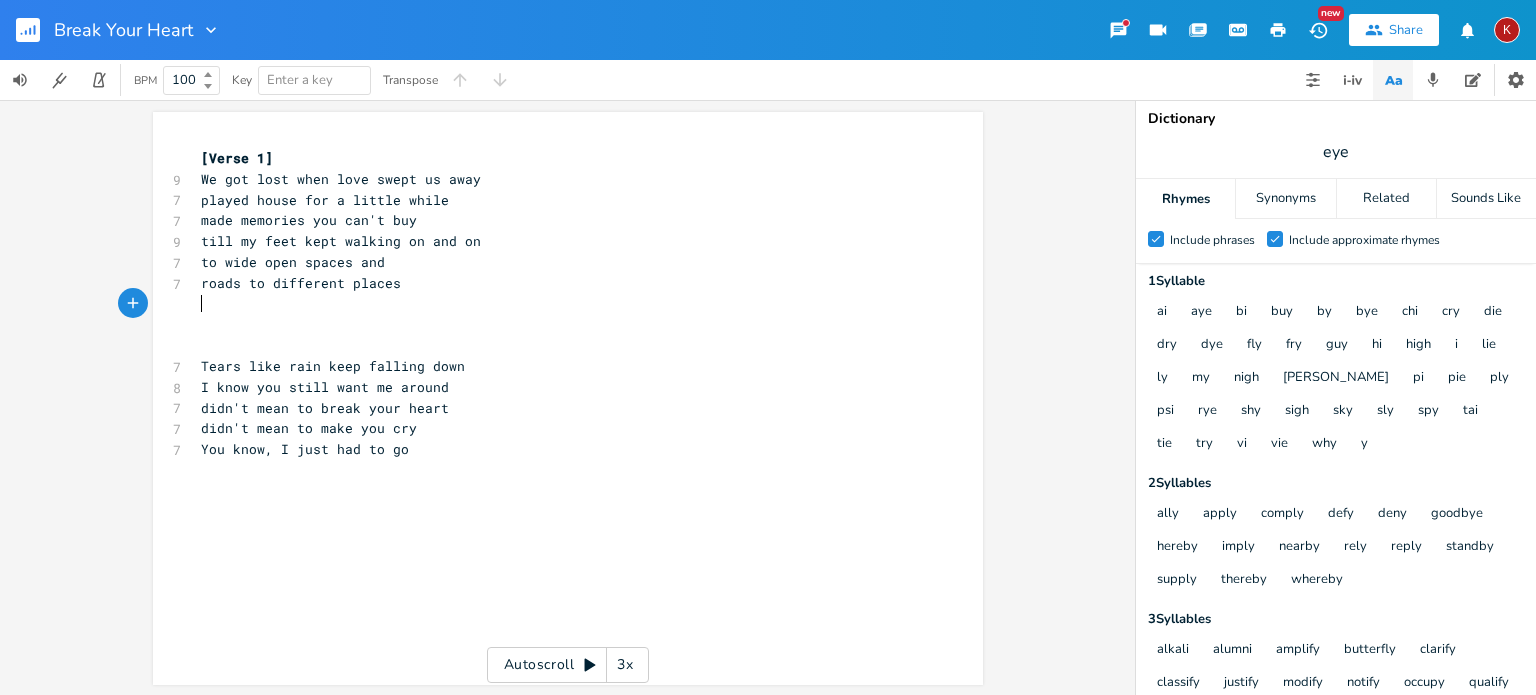 click on "You know, I just had to go" at bounding box center [558, 449] 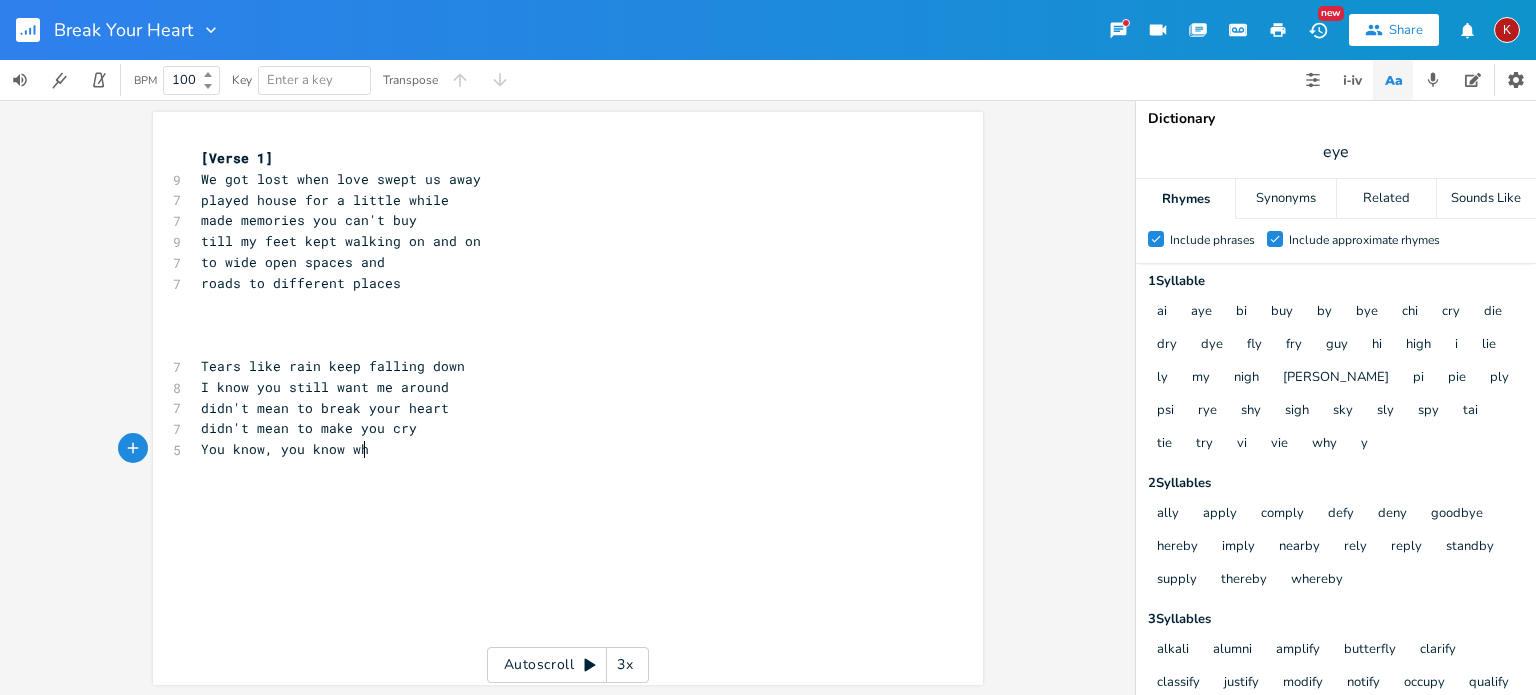 type on "you know why" 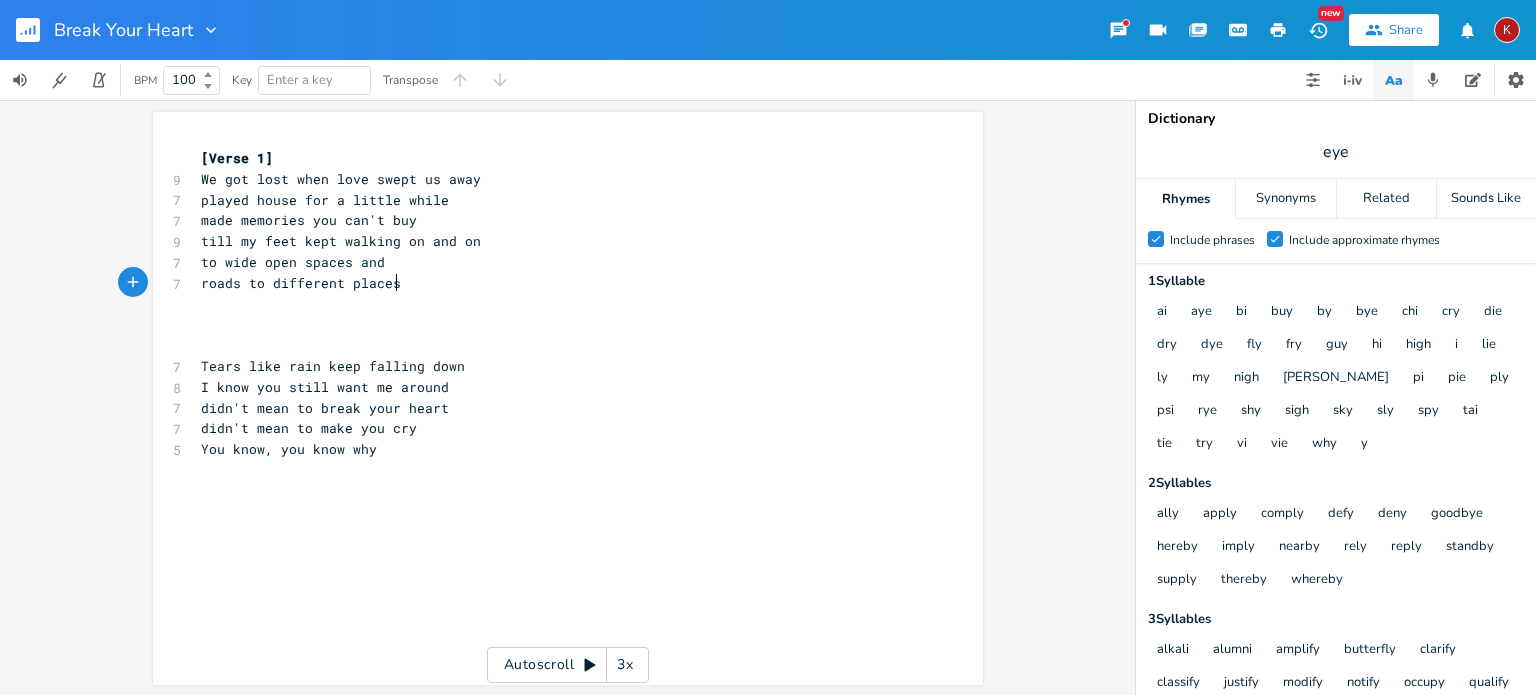 click on "roads to different places" at bounding box center [558, 283] 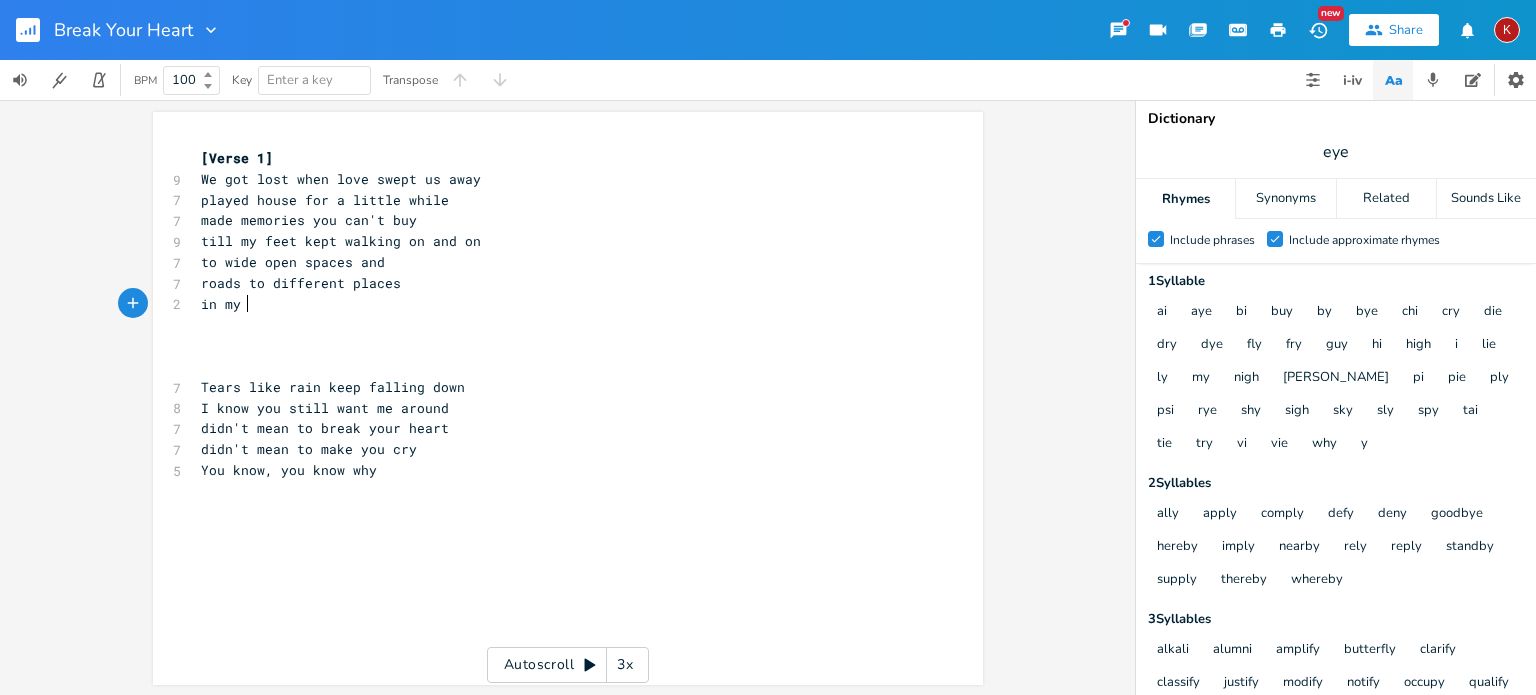 type on "in my h" 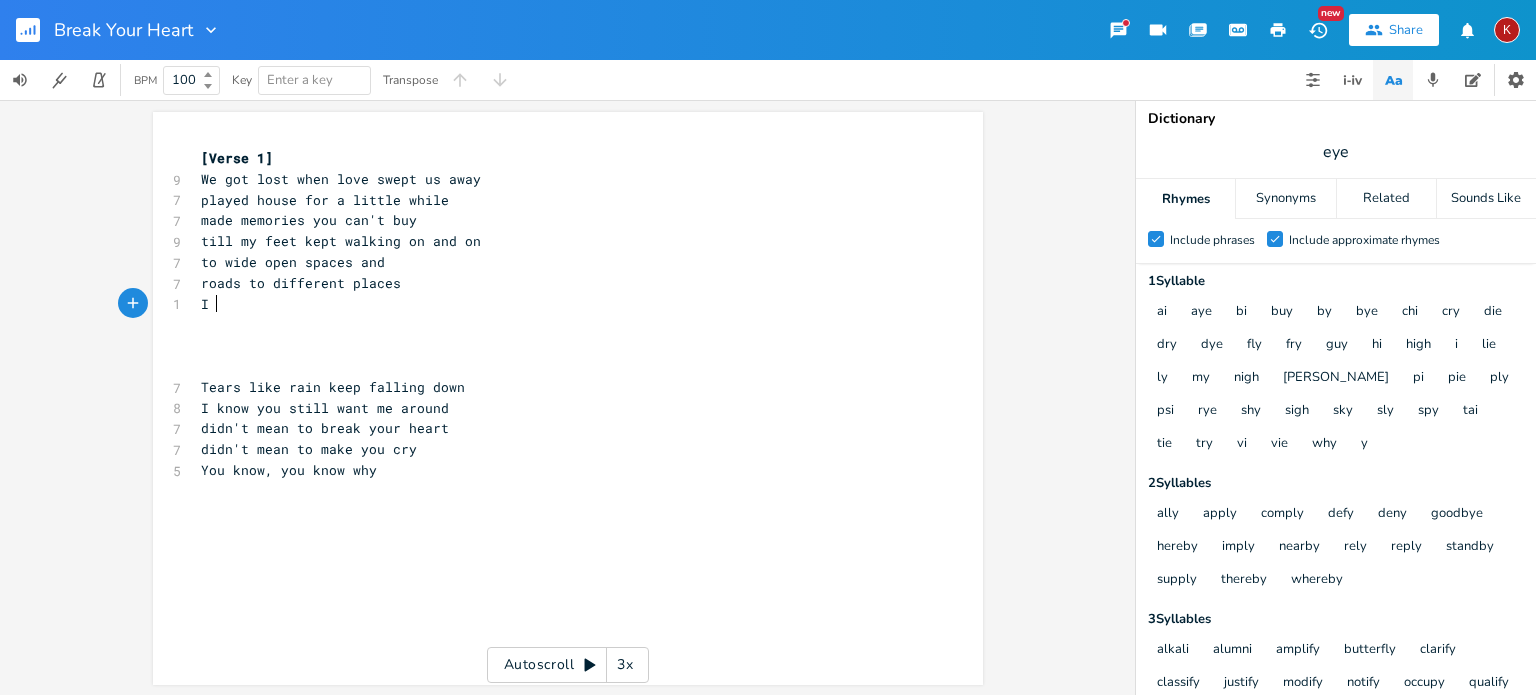 type on "I h" 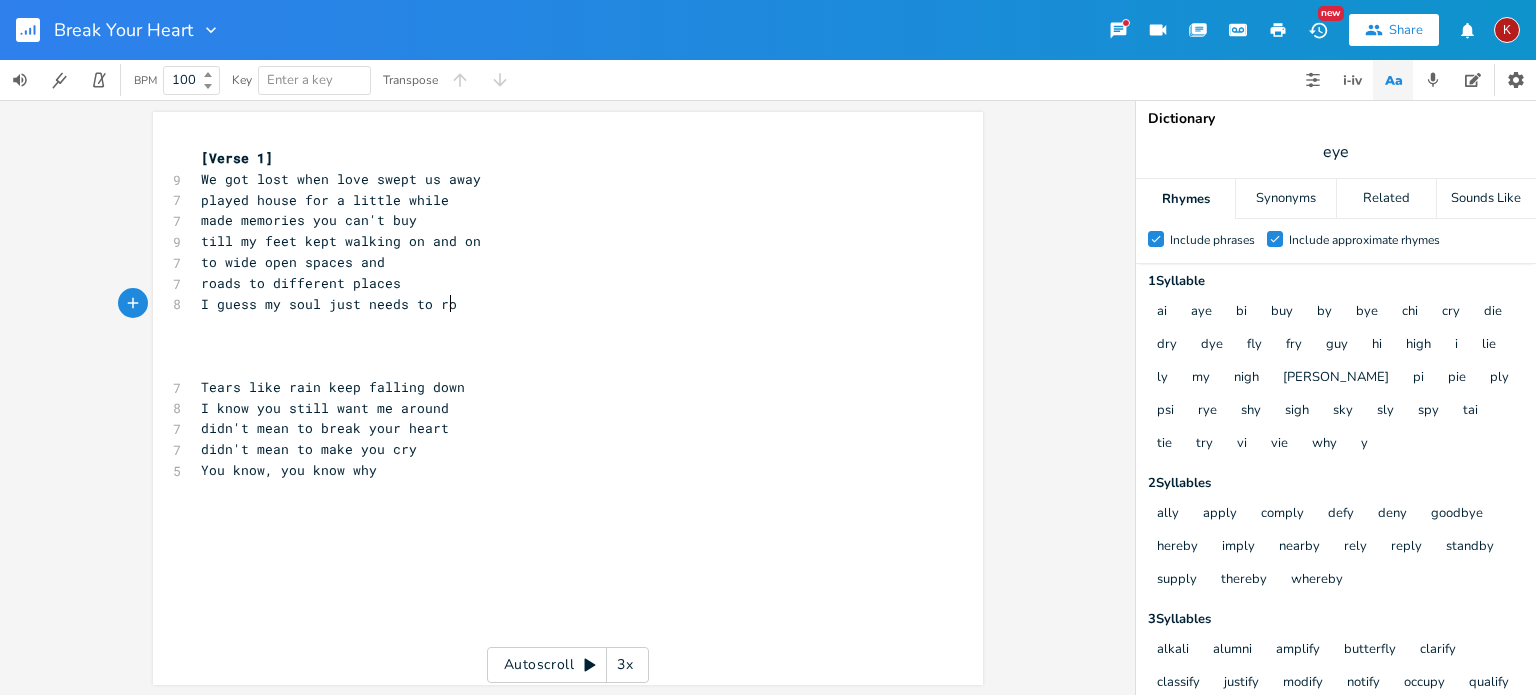 type on "guess my soul just needs to roam" 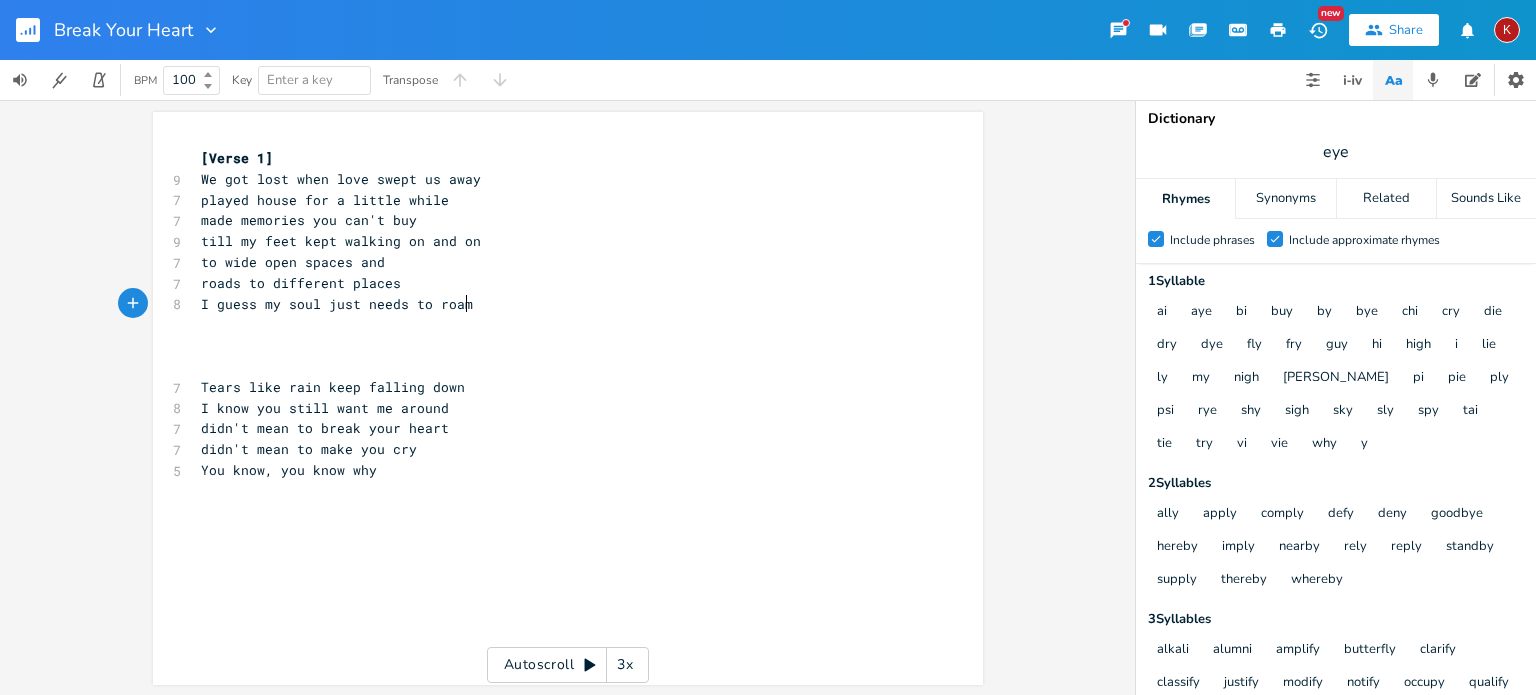 scroll, scrollTop: 0, scrollLeft: 198, axis: horizontal 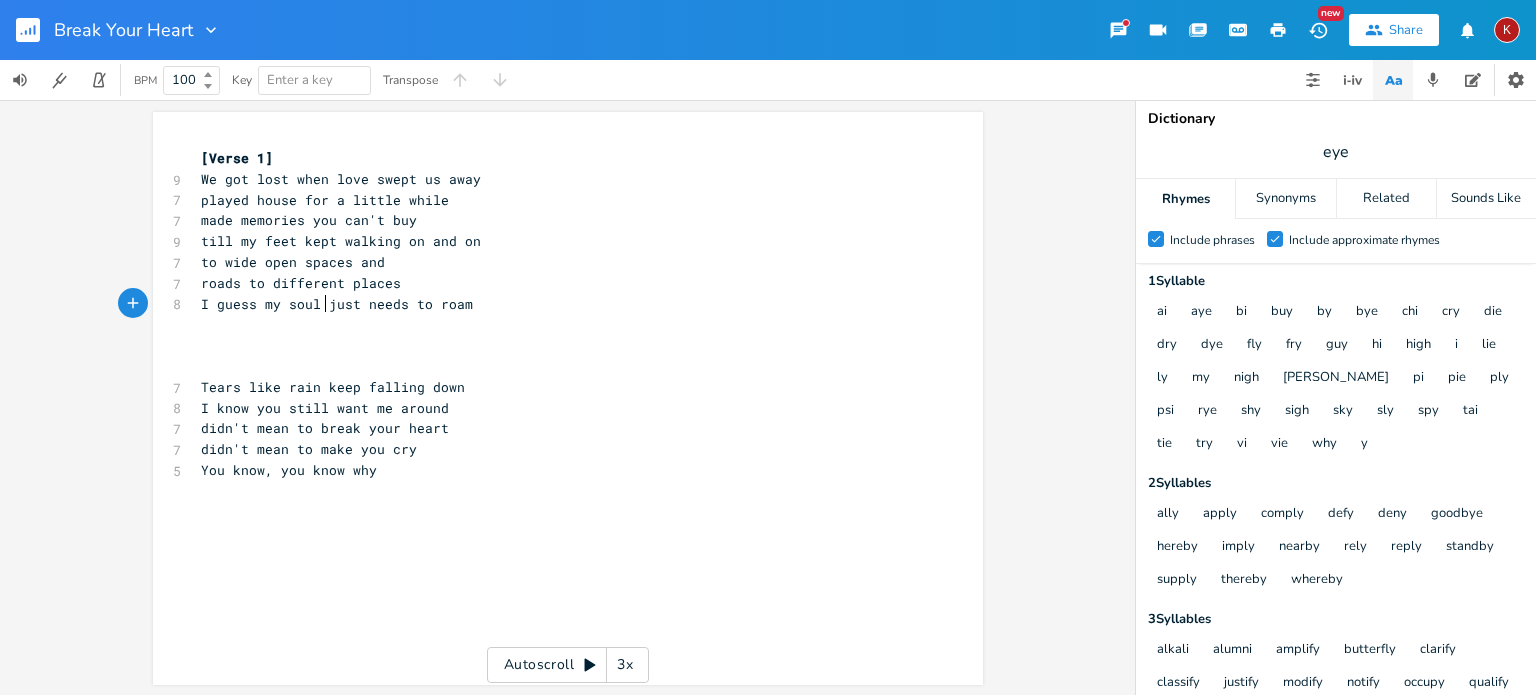 click on "I guess my soul just needs to roam" at bounding box center (337, 304) 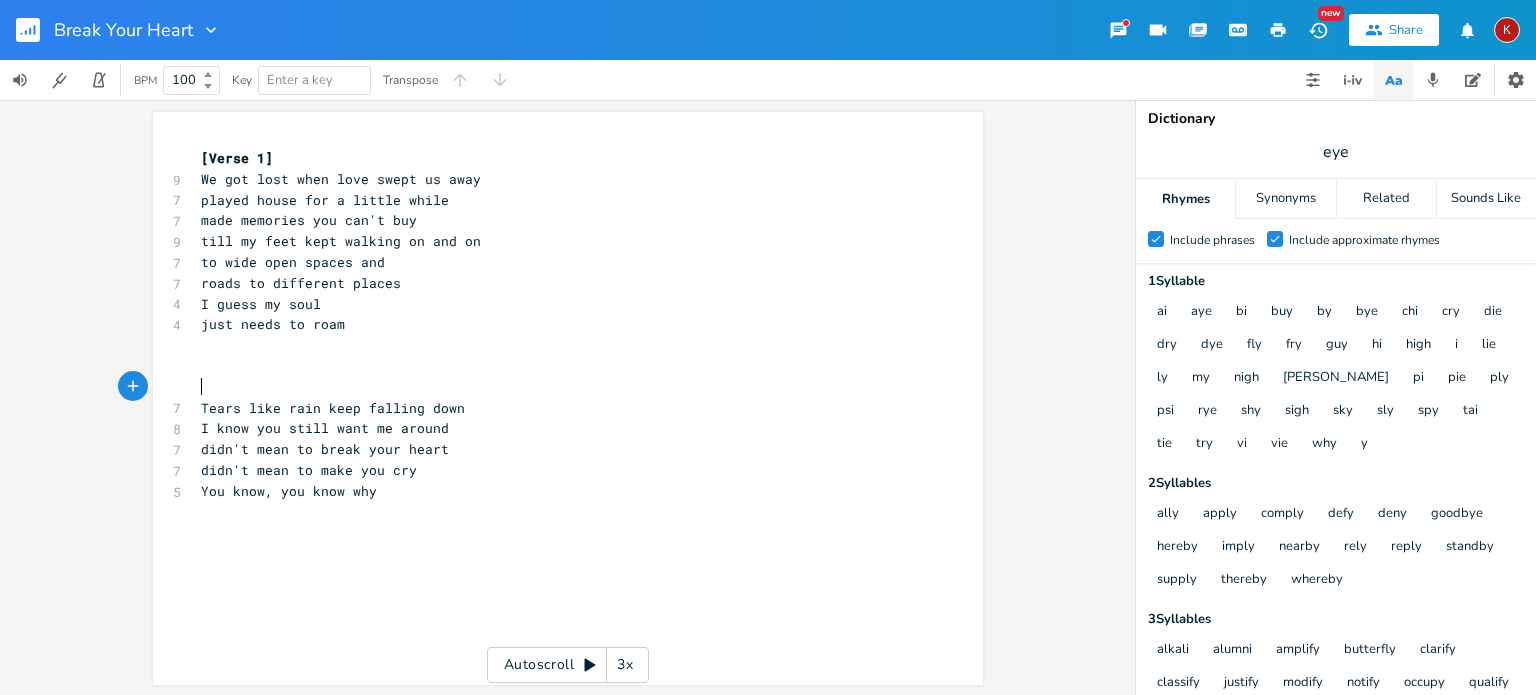 click on "​" at bounding box center (558, 387) 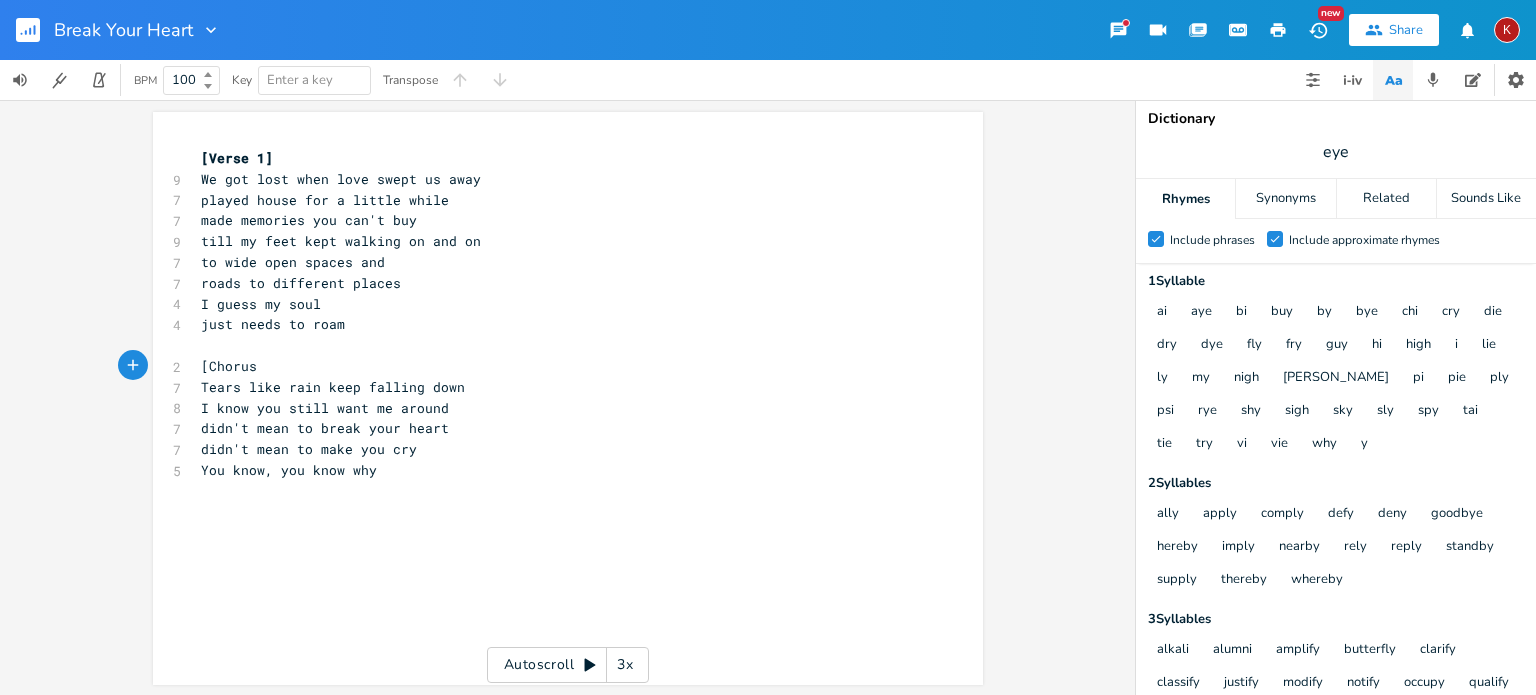 type on "[Chorus]" 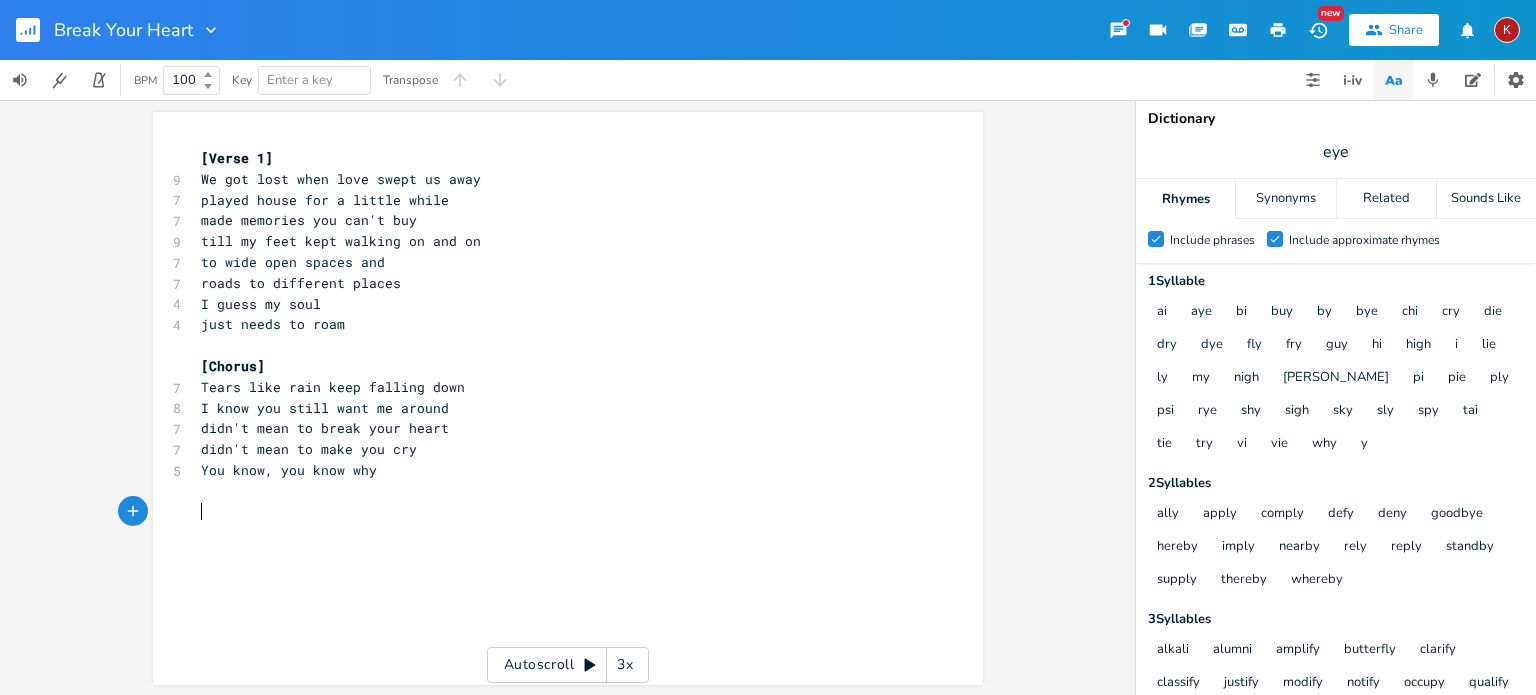 click on "​" at bounding box center (558, 512) 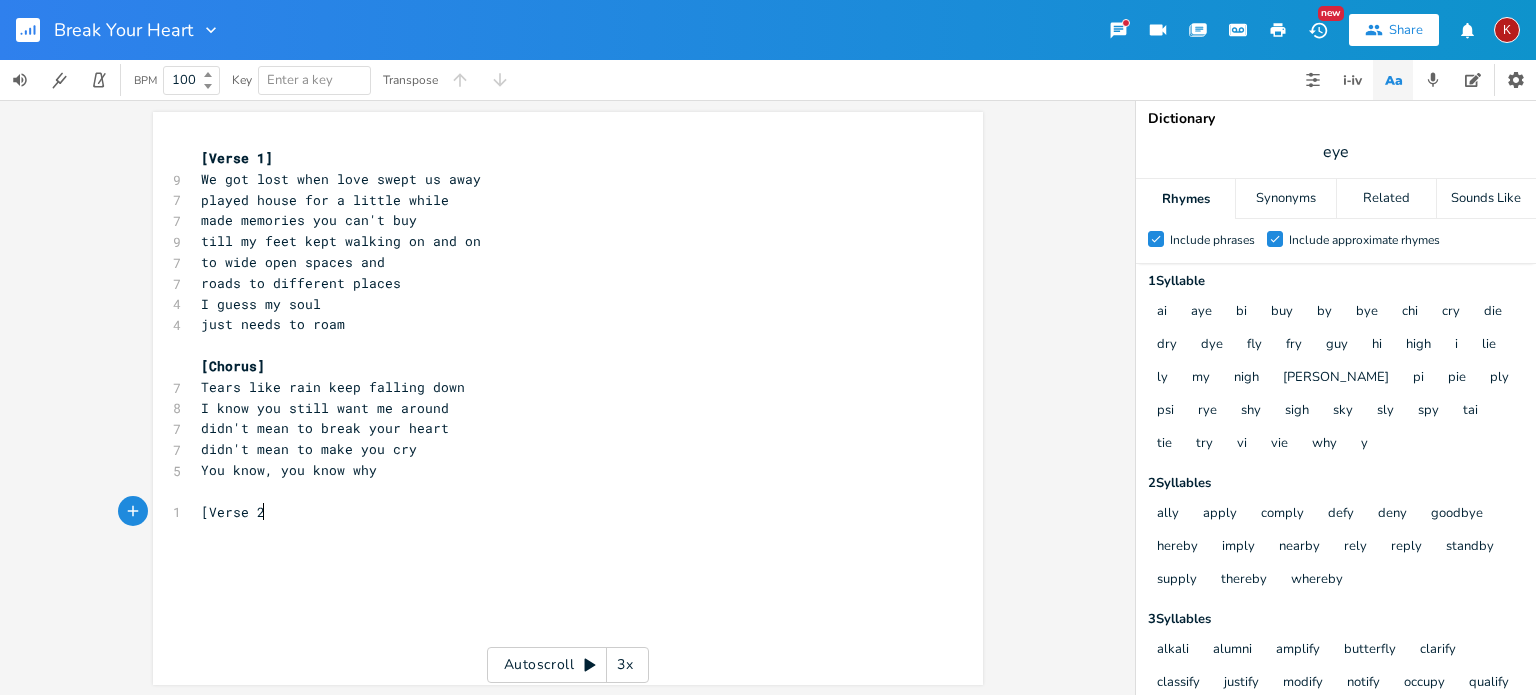 type on "[Verse 2]" 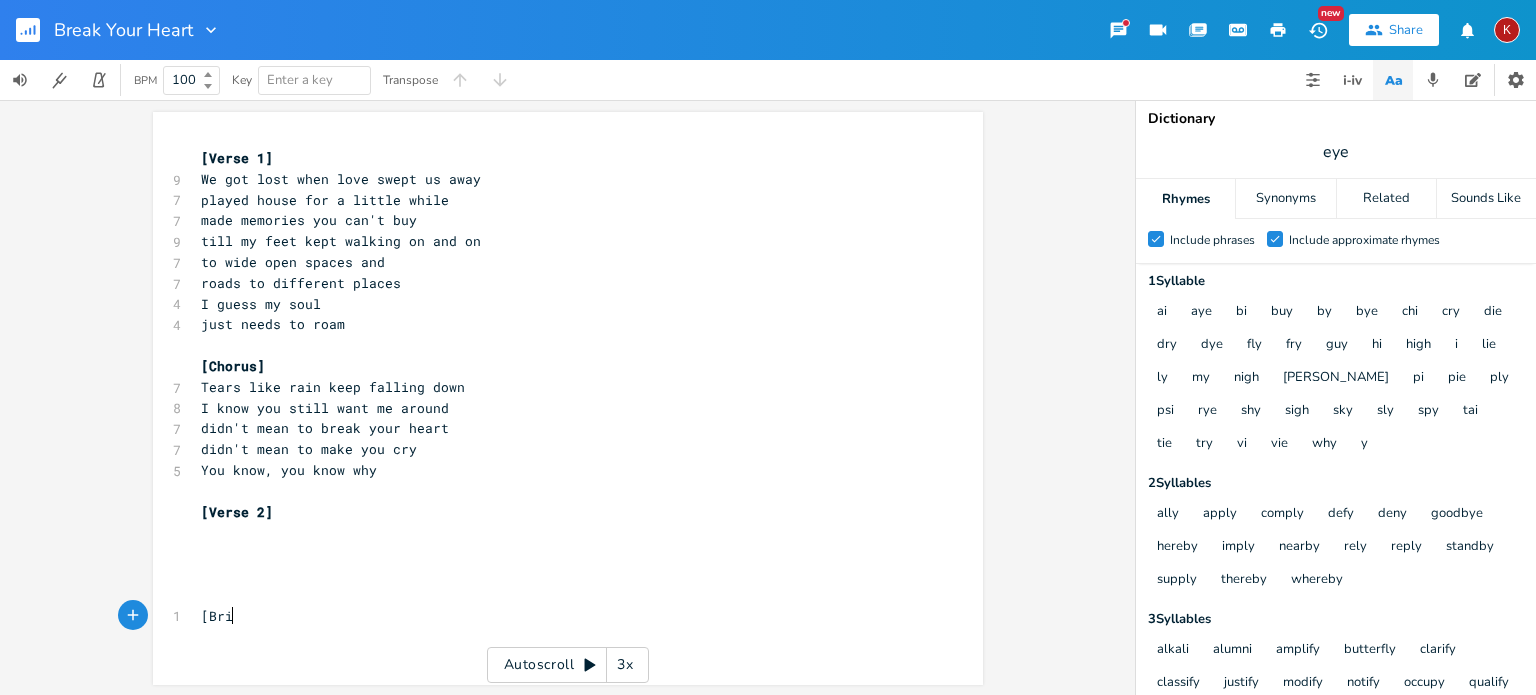 scroll, scrollTop: 0, scrollLeft: 27, axis: horizontal 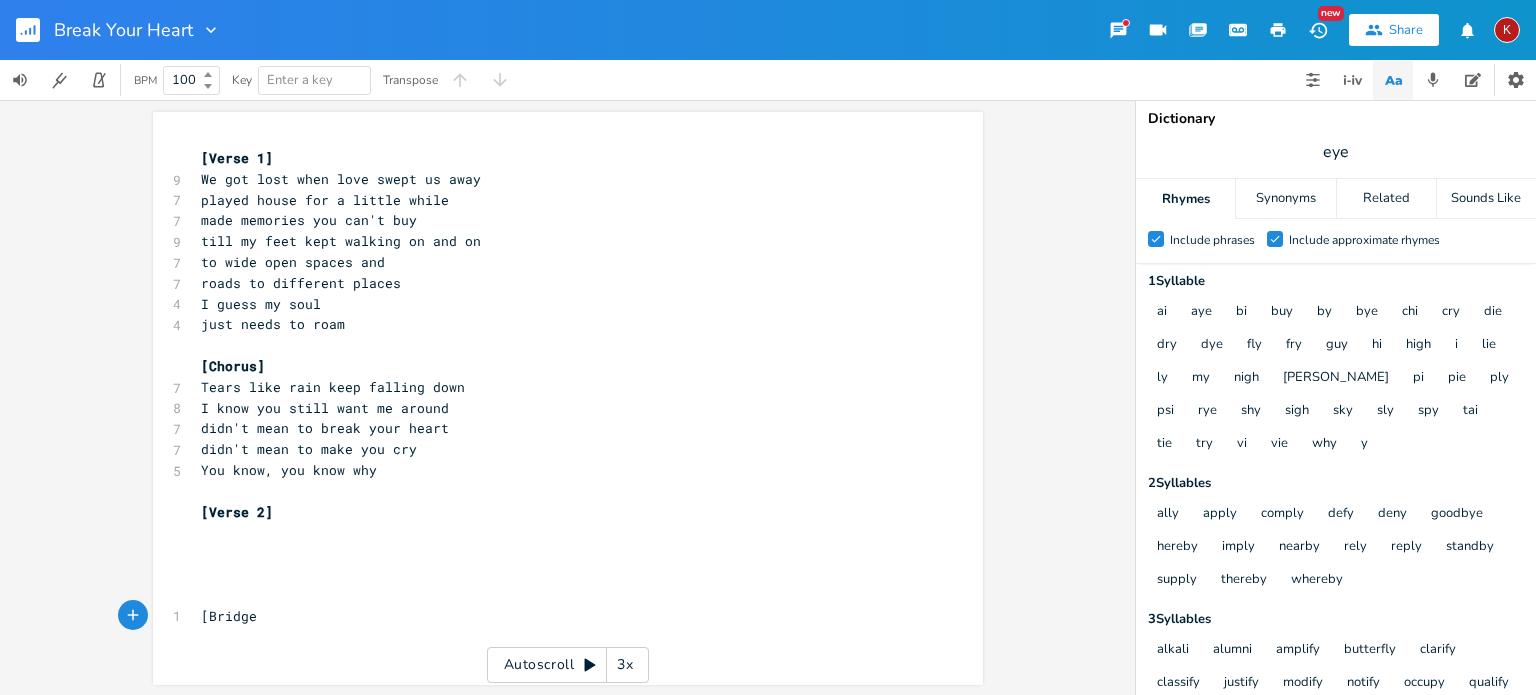 type on "[Bridge]" 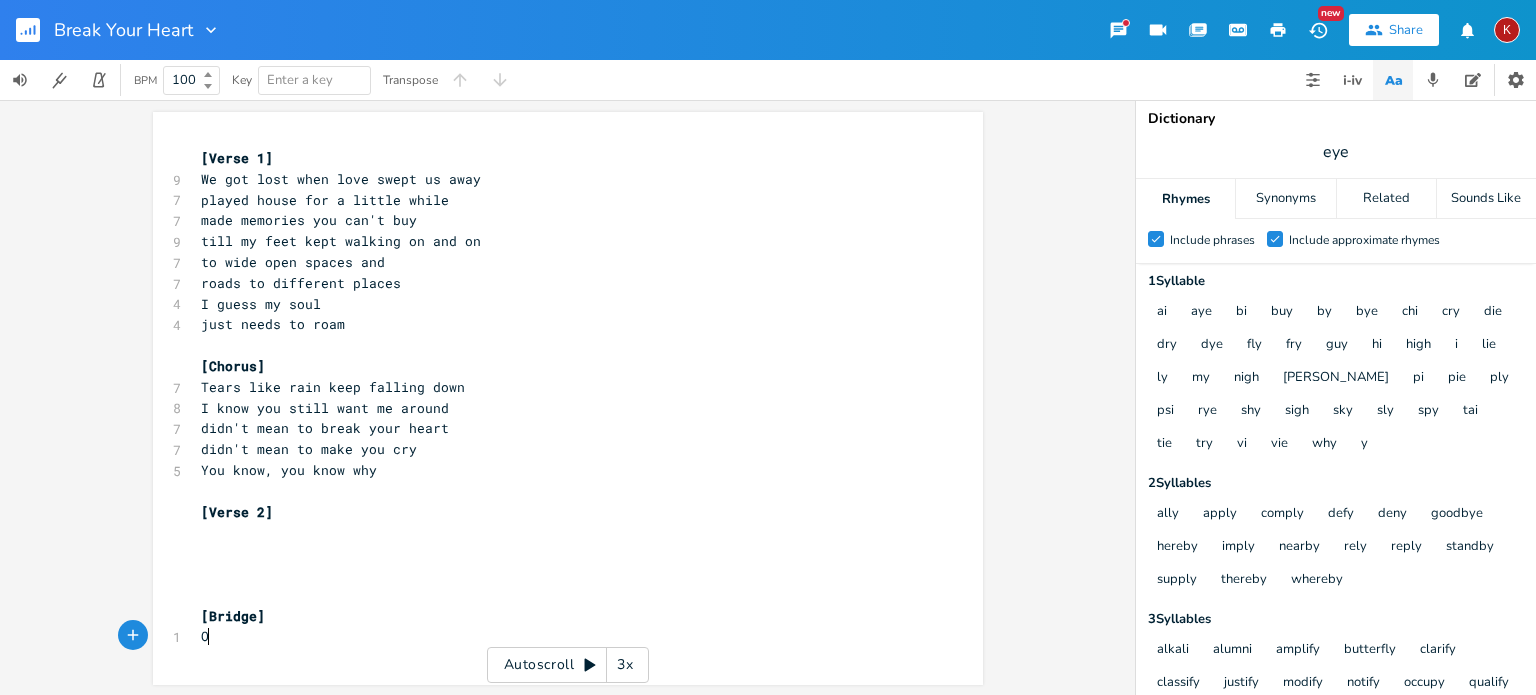 type on "Of" 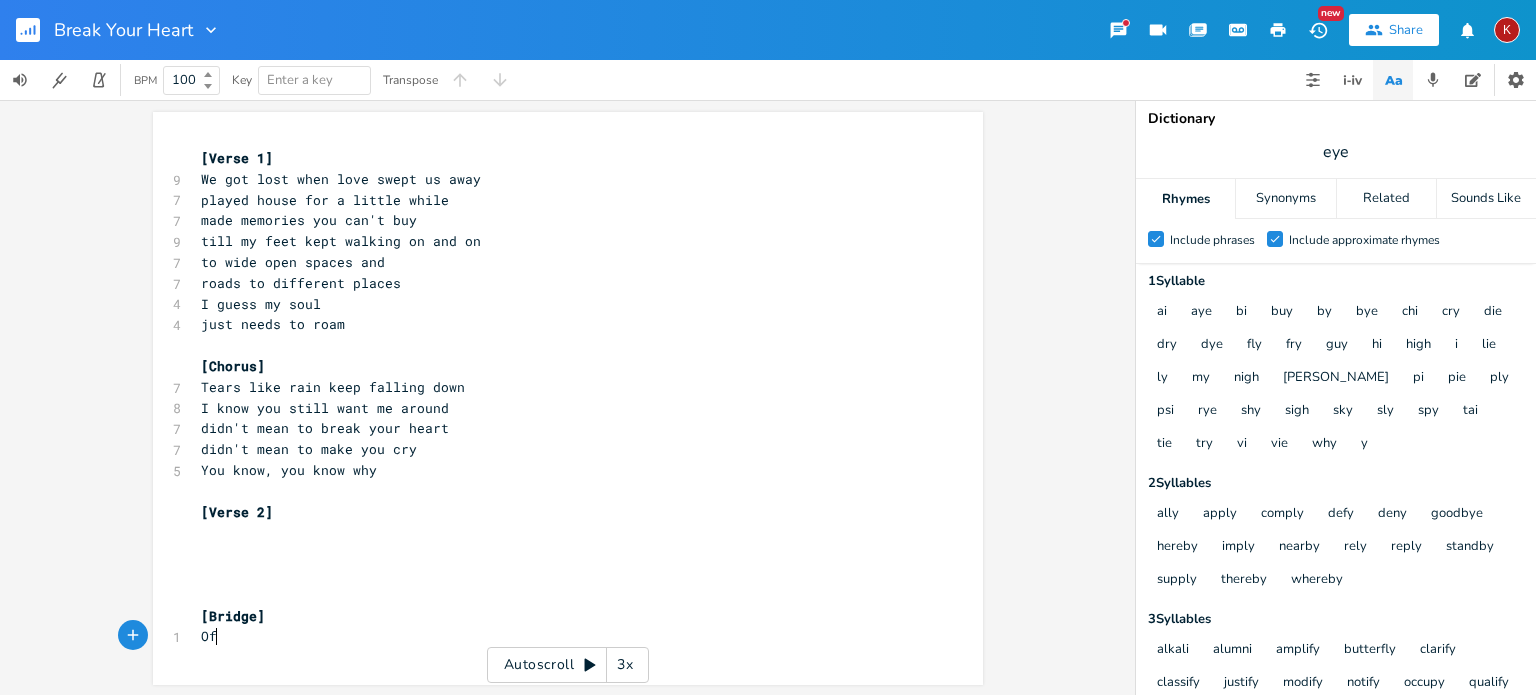 scroll, scrollTop: 0, scrollLeft: 13, axis: horizontal 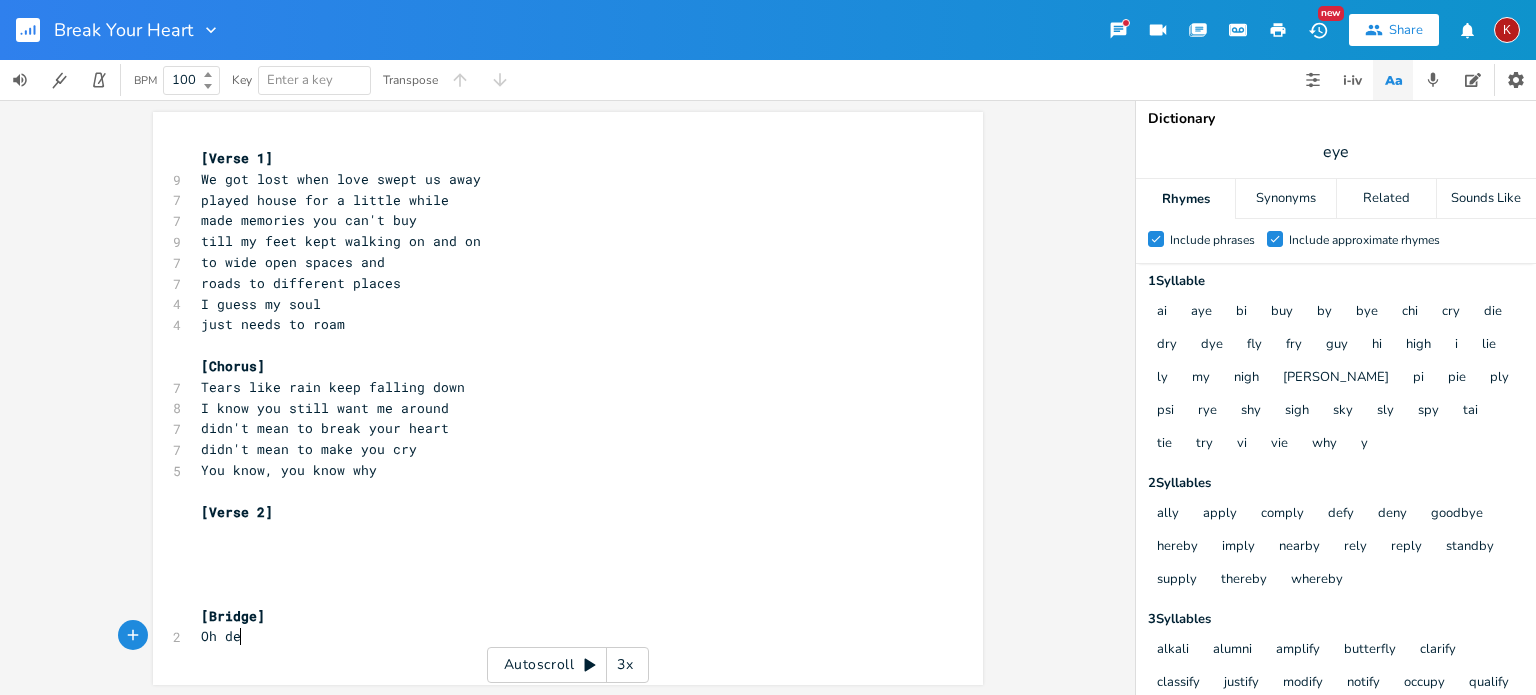 type on "h dea" 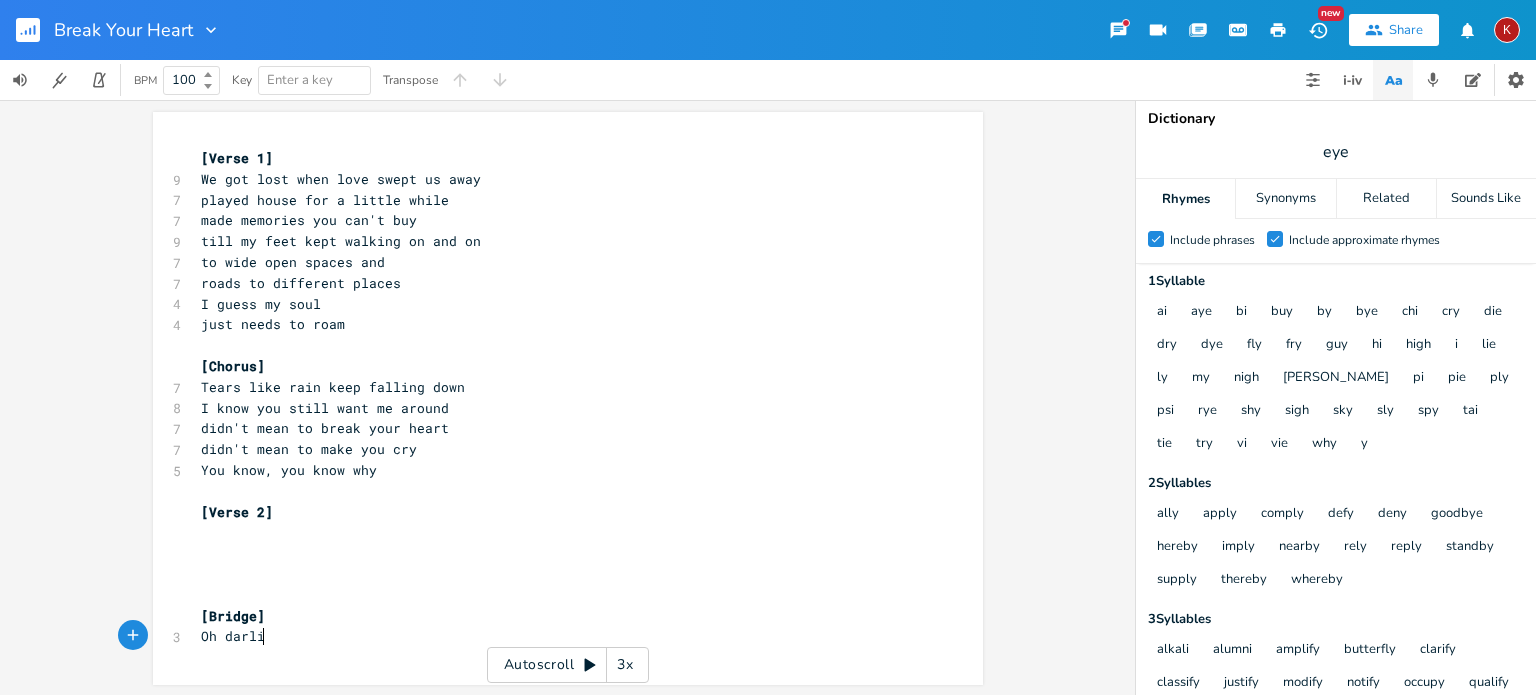 type on "[PERSON_NAME]" 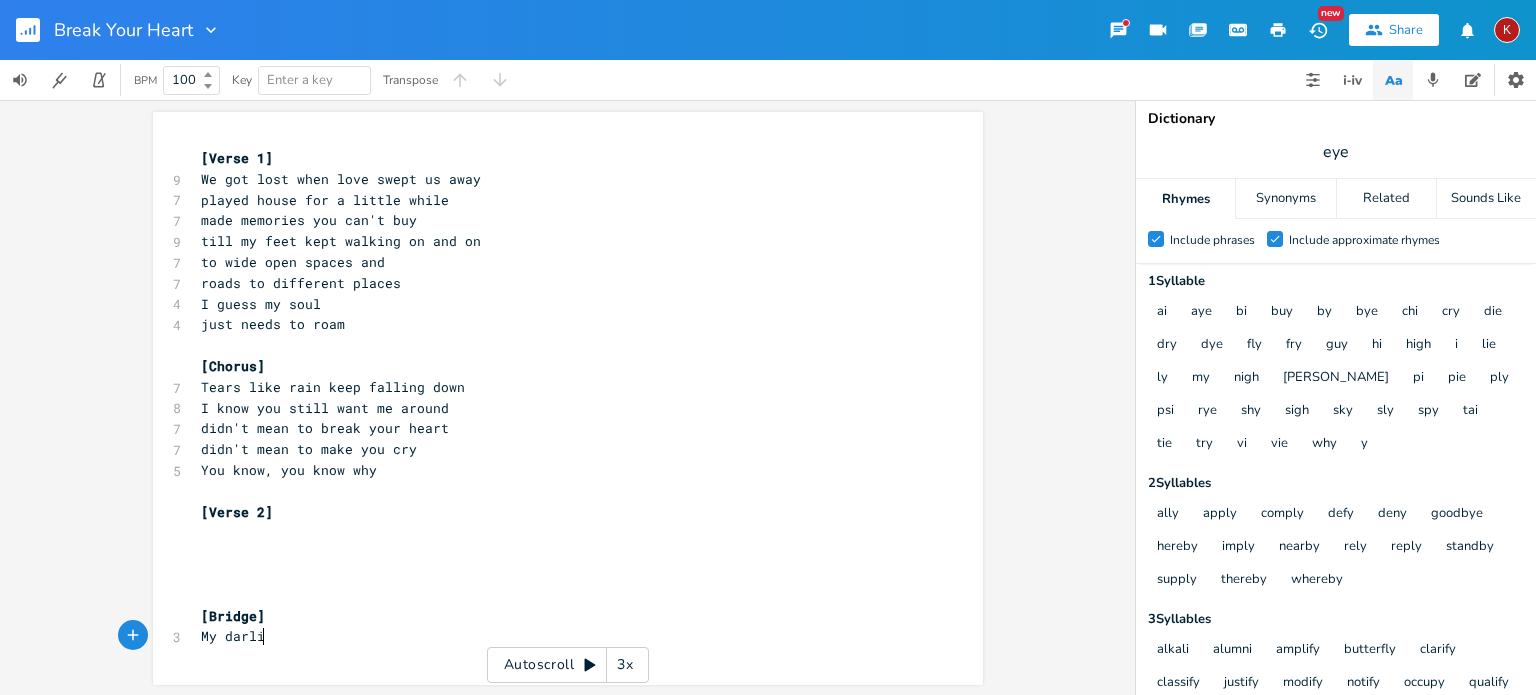 scroll, scrollTop: 0, scrollLeft: 62, axis: horizontal 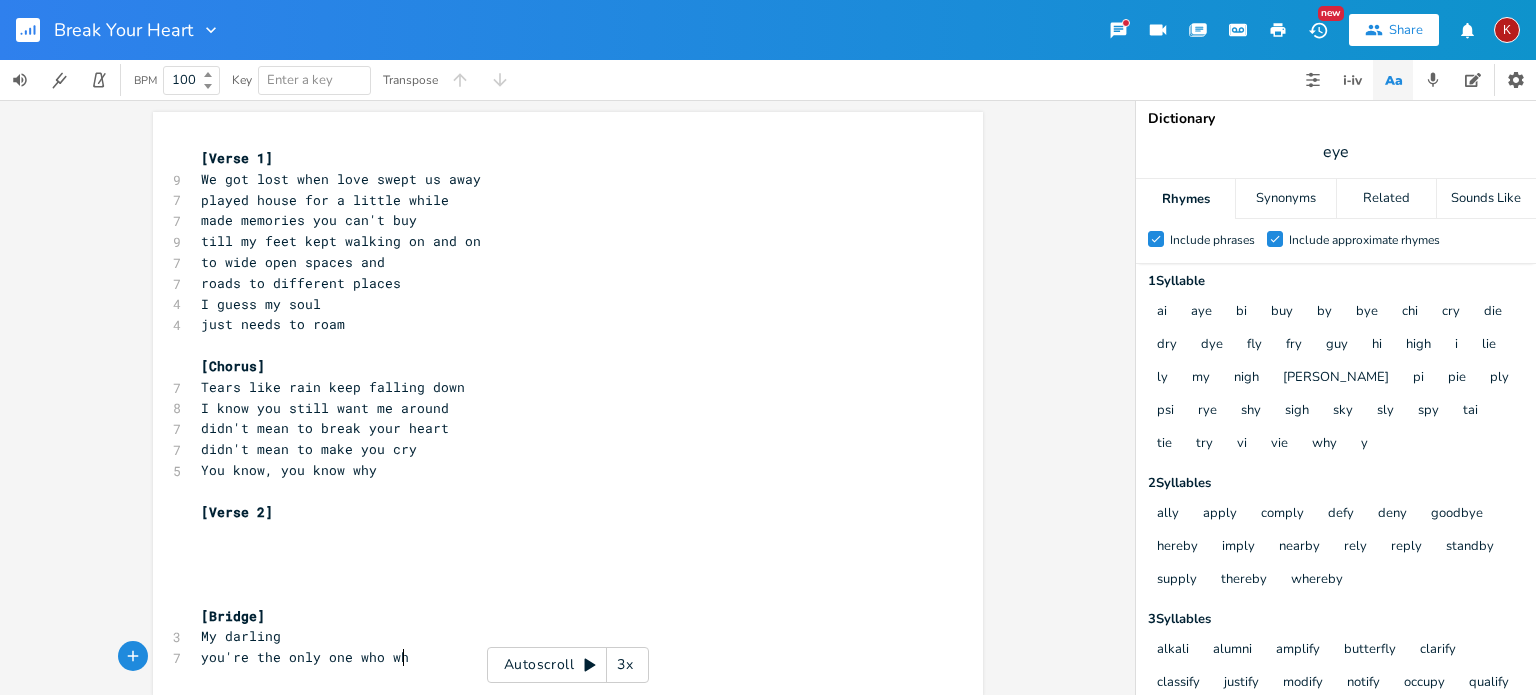 type on "you're the only one who who" 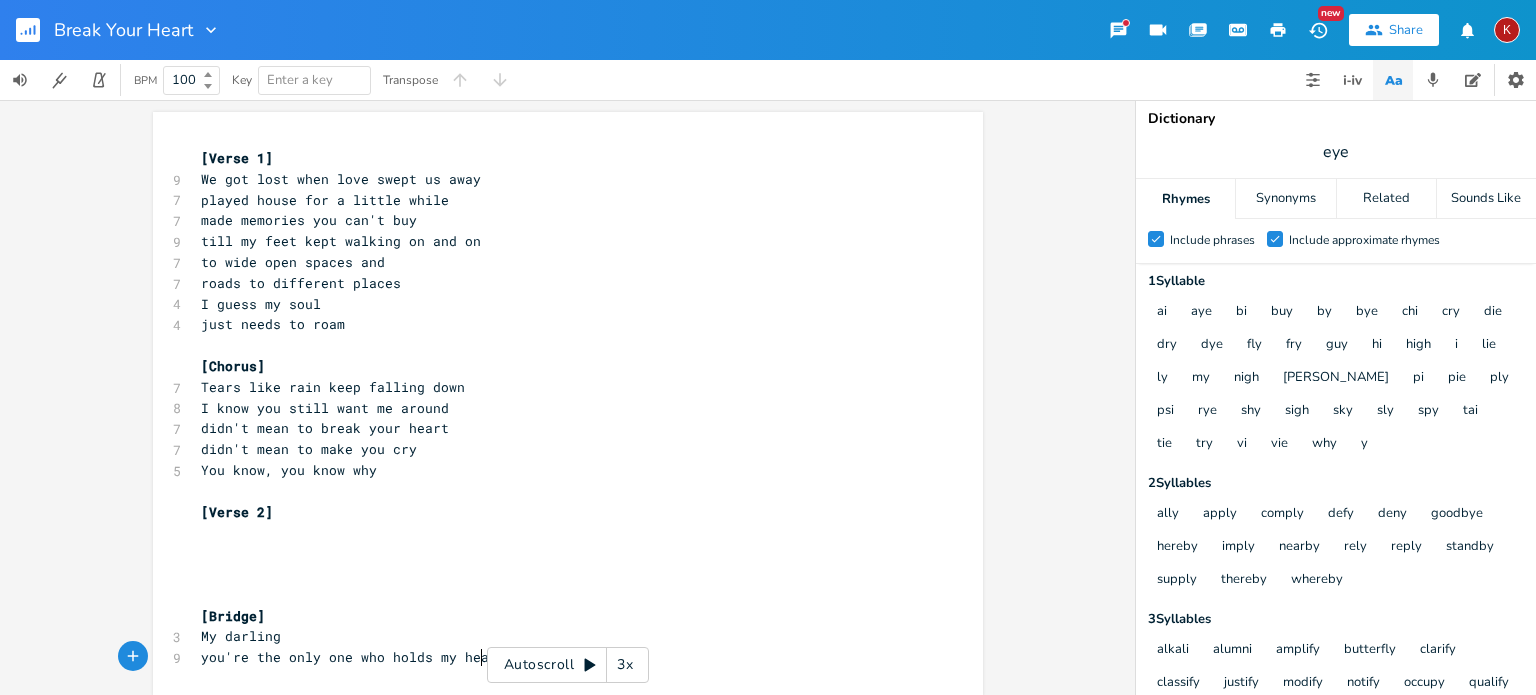 type on "holds my heart" 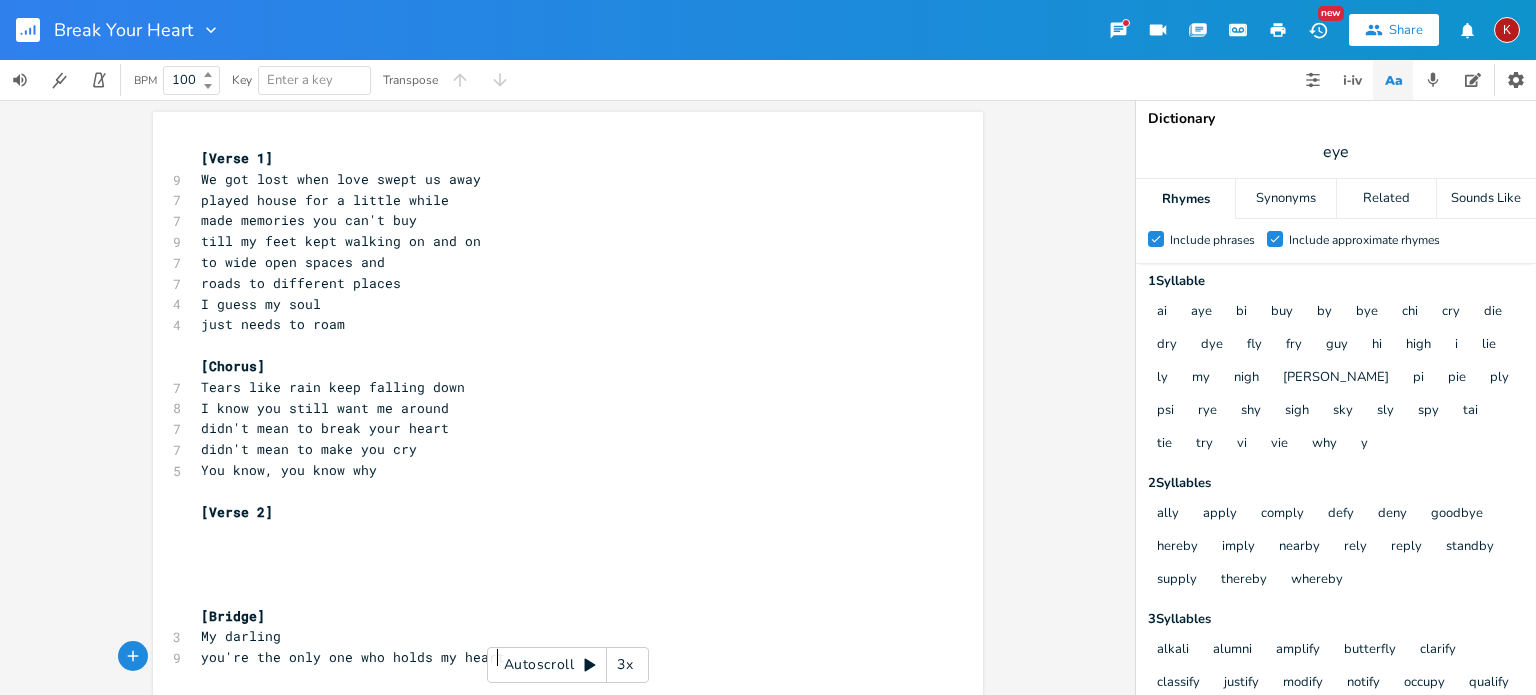 scroll, scrollTop: 0, scrollLeft: 88, axis: horizontal 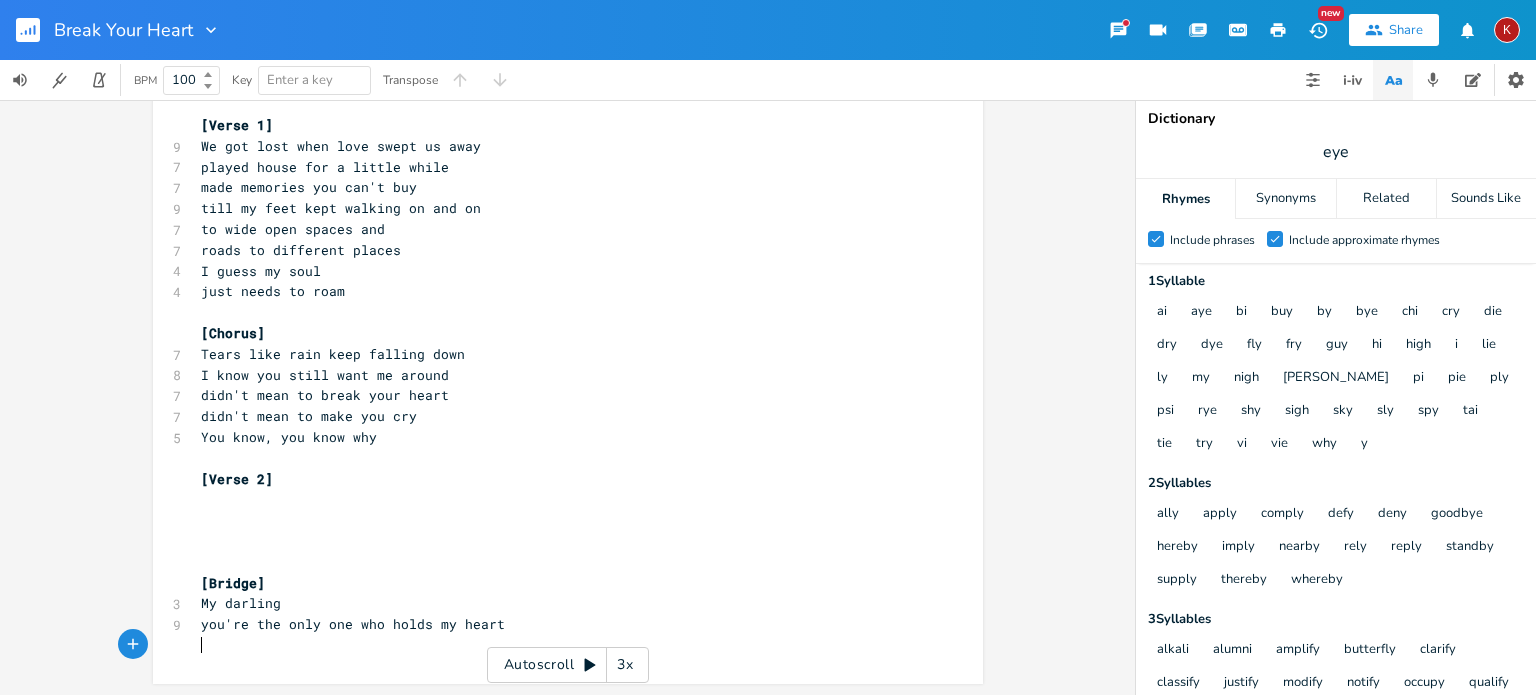 click on "My darling" at bounding box center [241, 603] 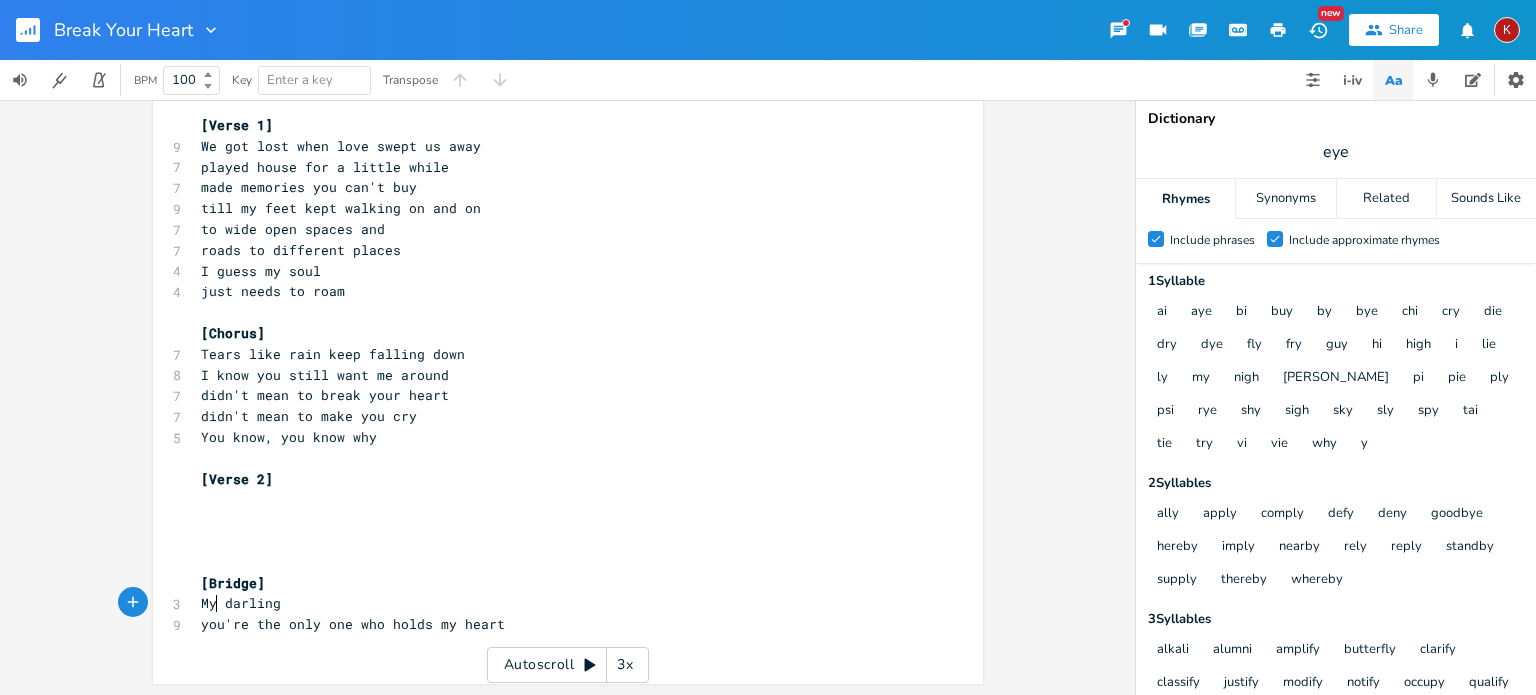 click on "My darling" at bounding box center (241, 603) 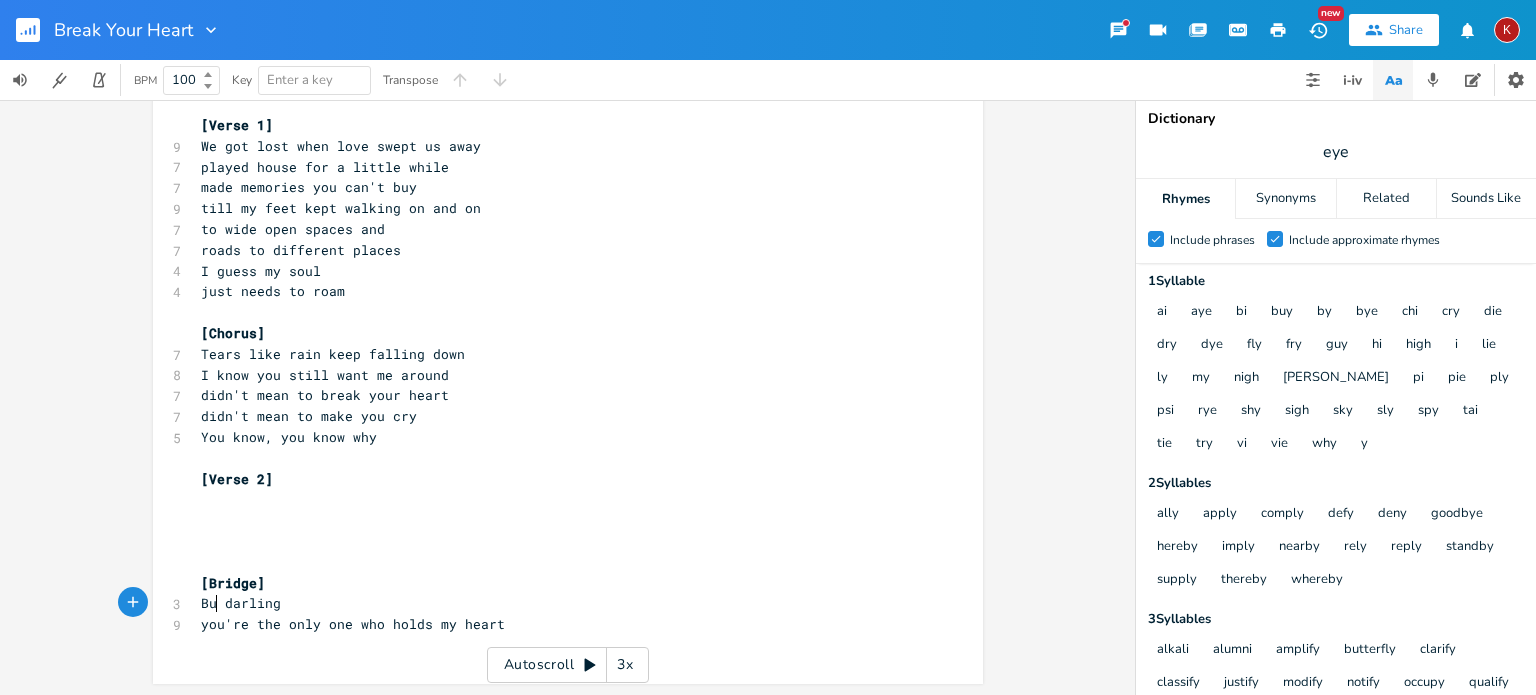 type on "But" 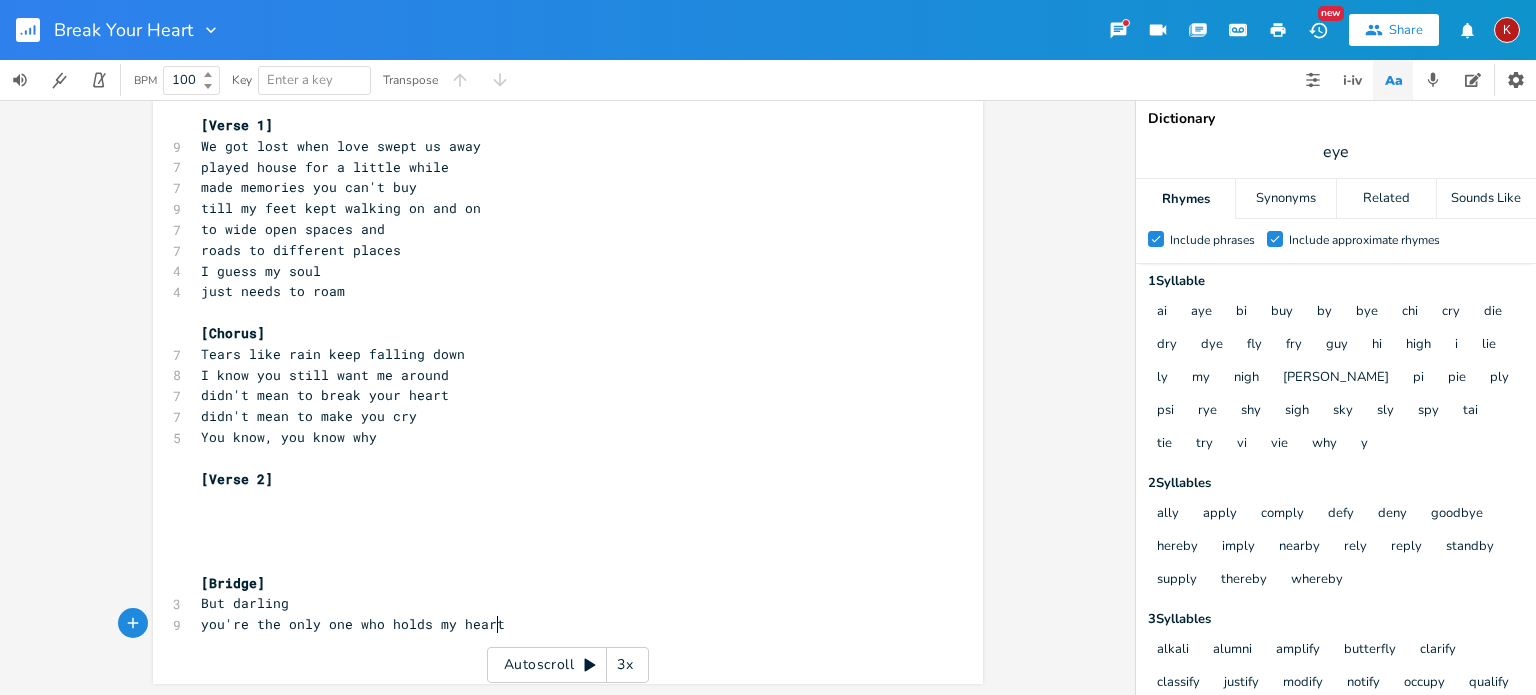 click on "you're the only one who holds my heart" at bounding box center [558, 624] 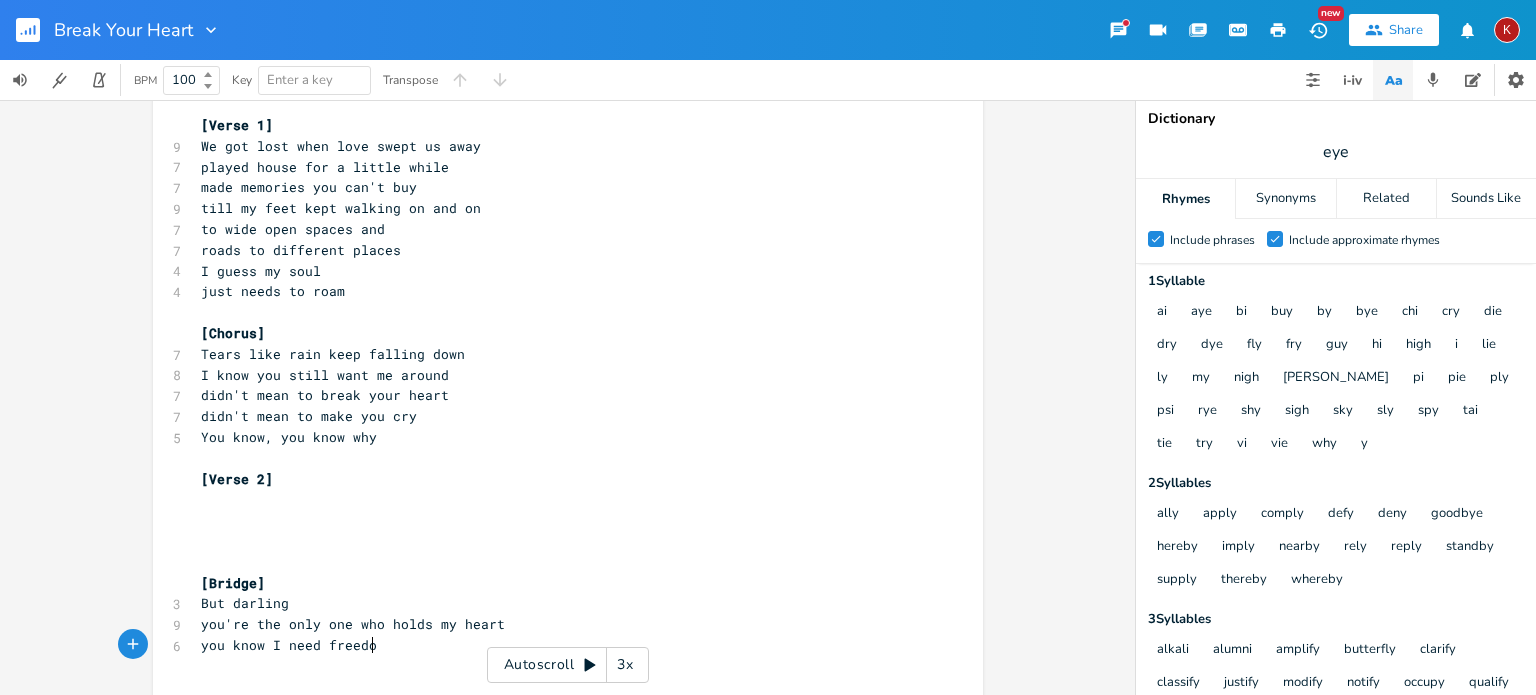 type on "you know I need freedom" 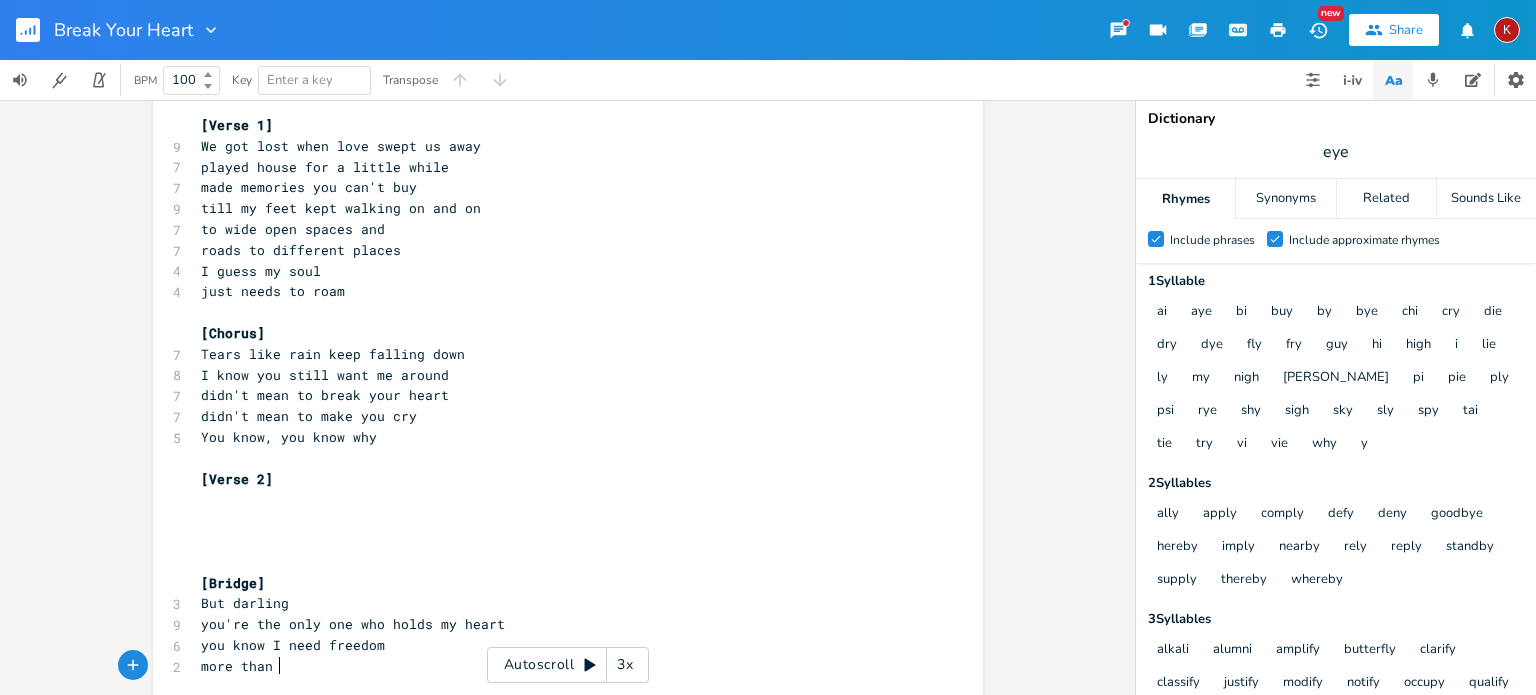 type on "more than I" 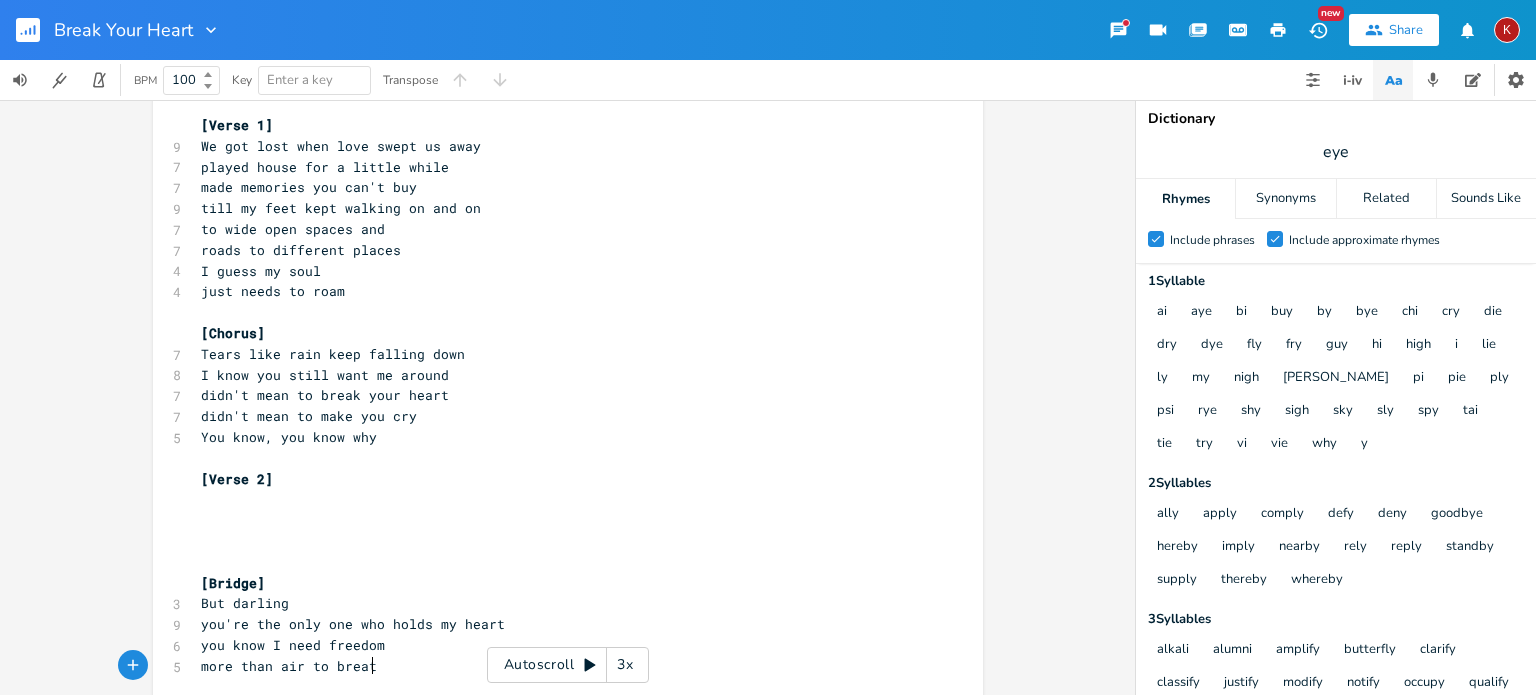 type on "air to breathe" 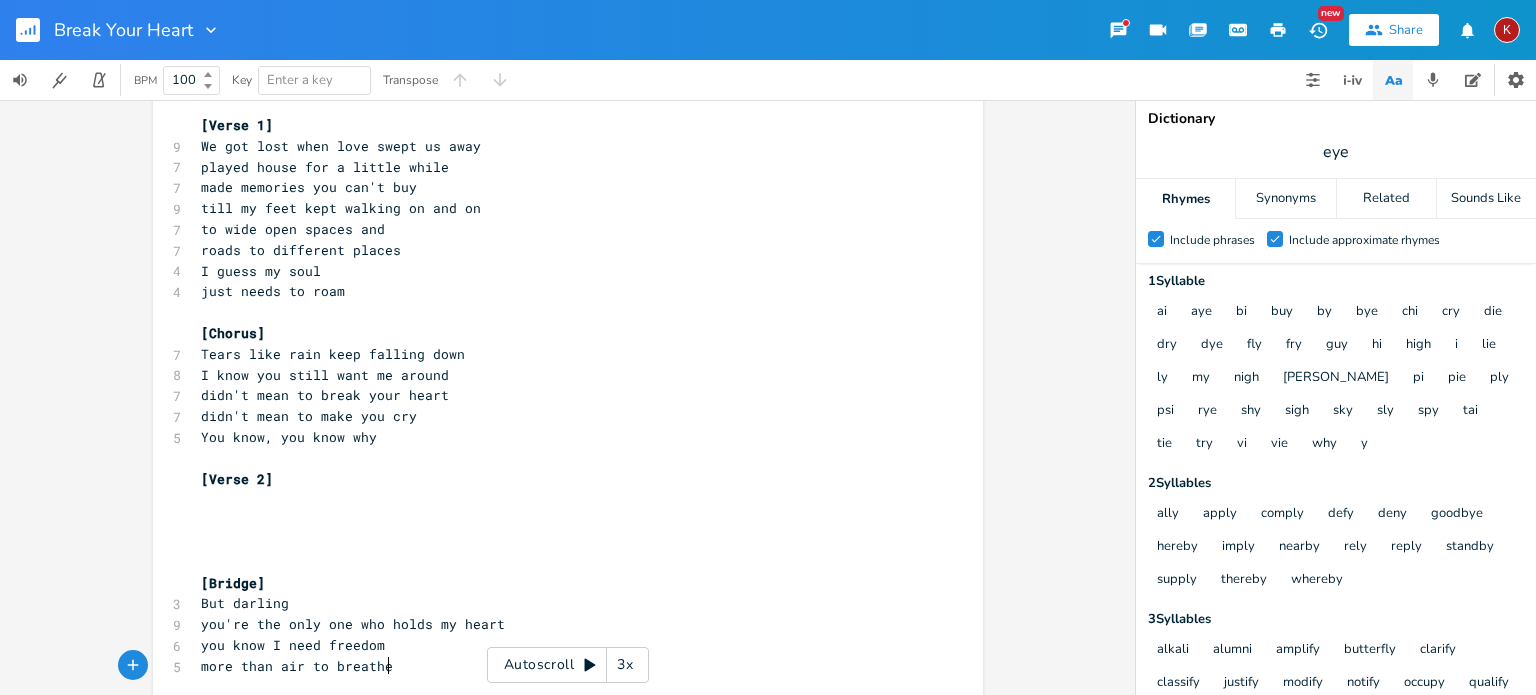 scroll, scrollTop: 0, scrollLeft: 78, axis: horizontal 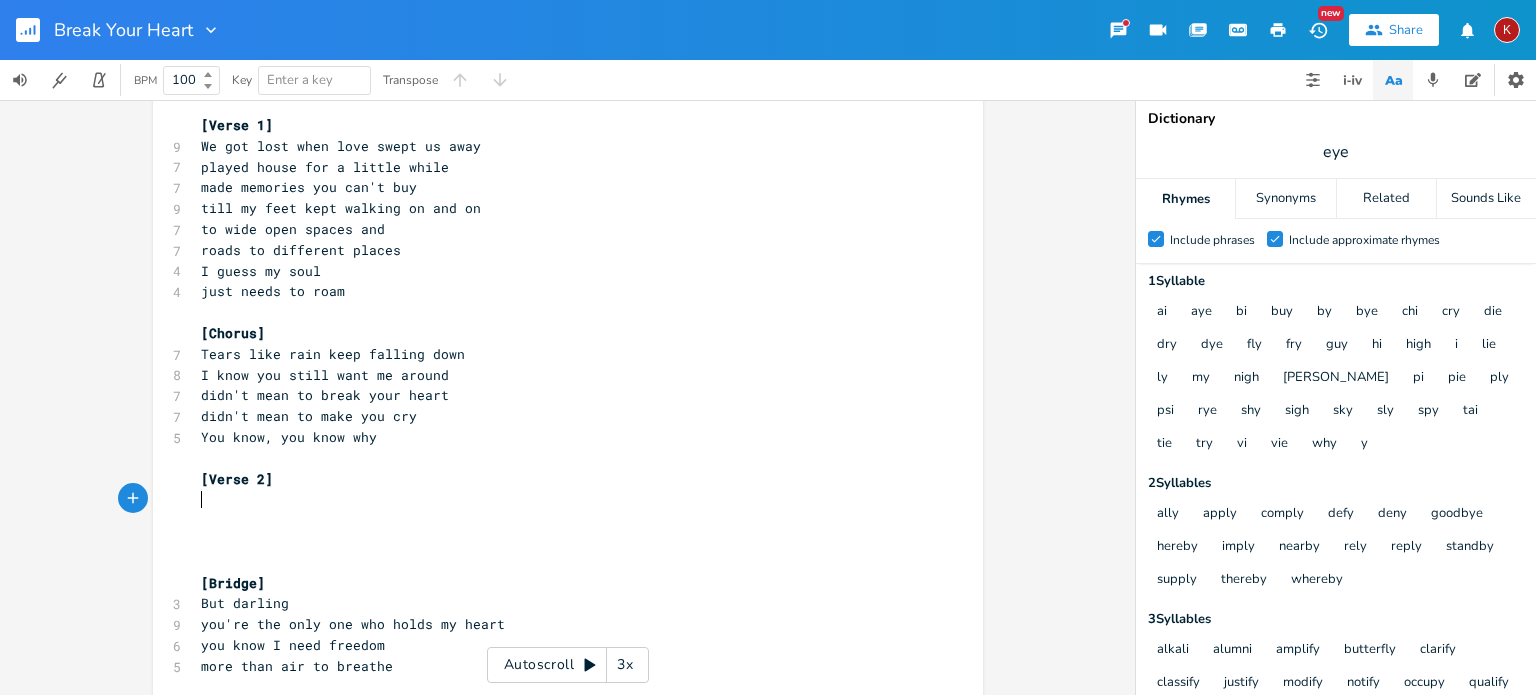 click on "​" at bounding box center [558, 499] 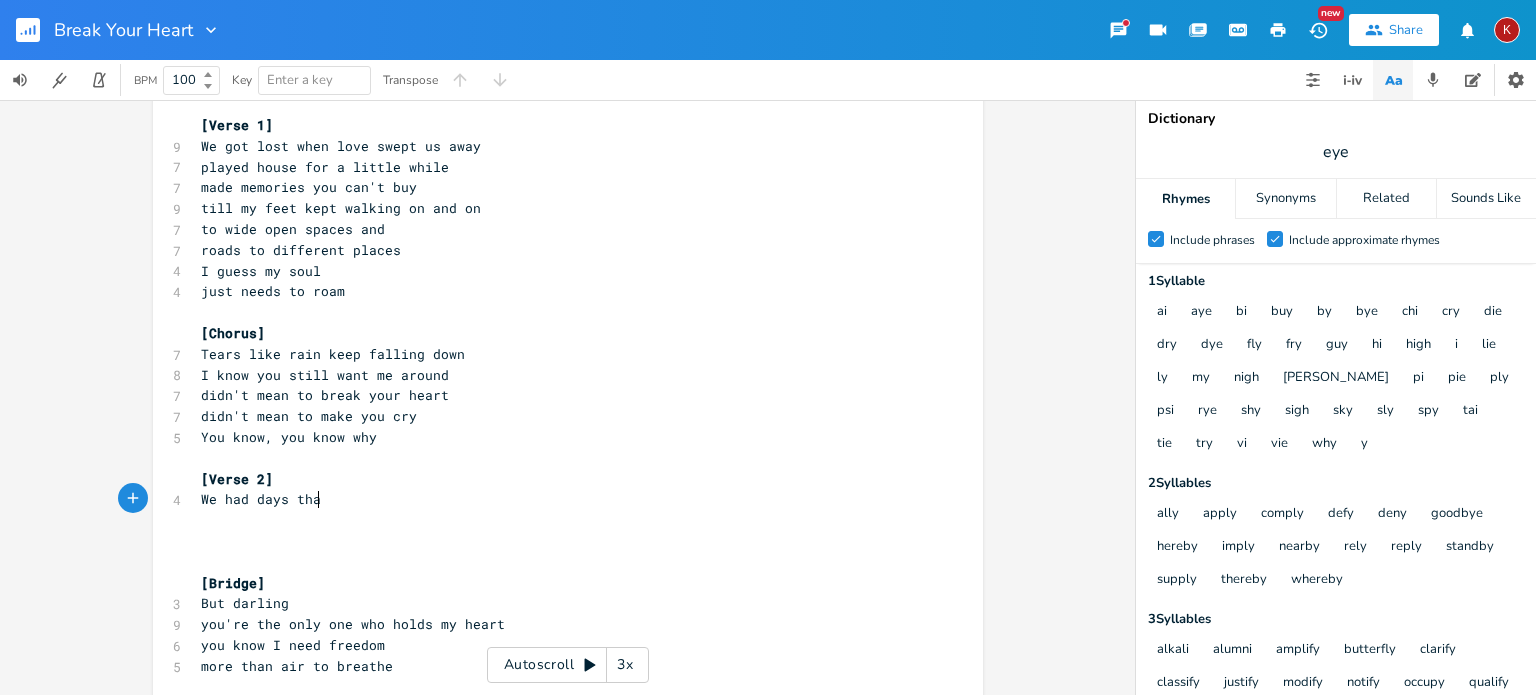 type on "We had days that" 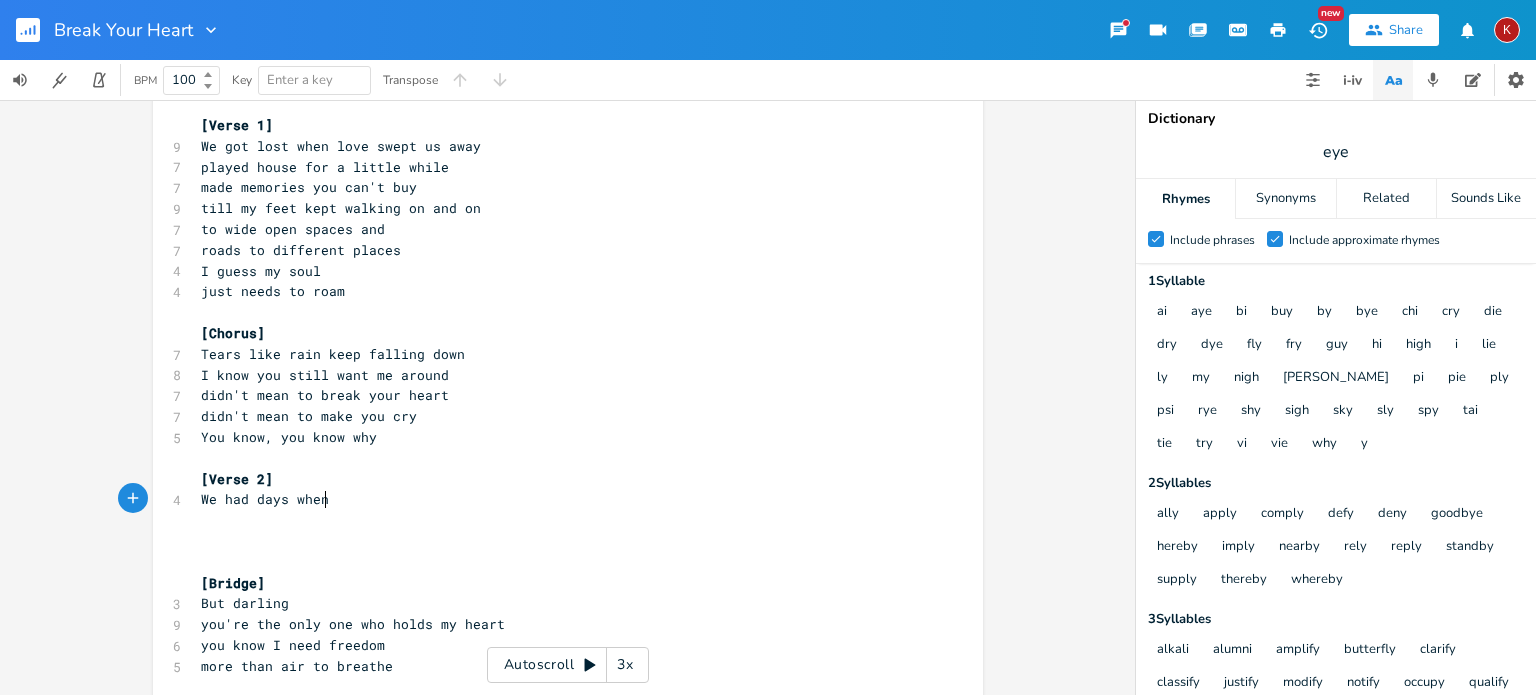 scroll, scrollTop: 0, scrollLeft: 35, axis: horizontal 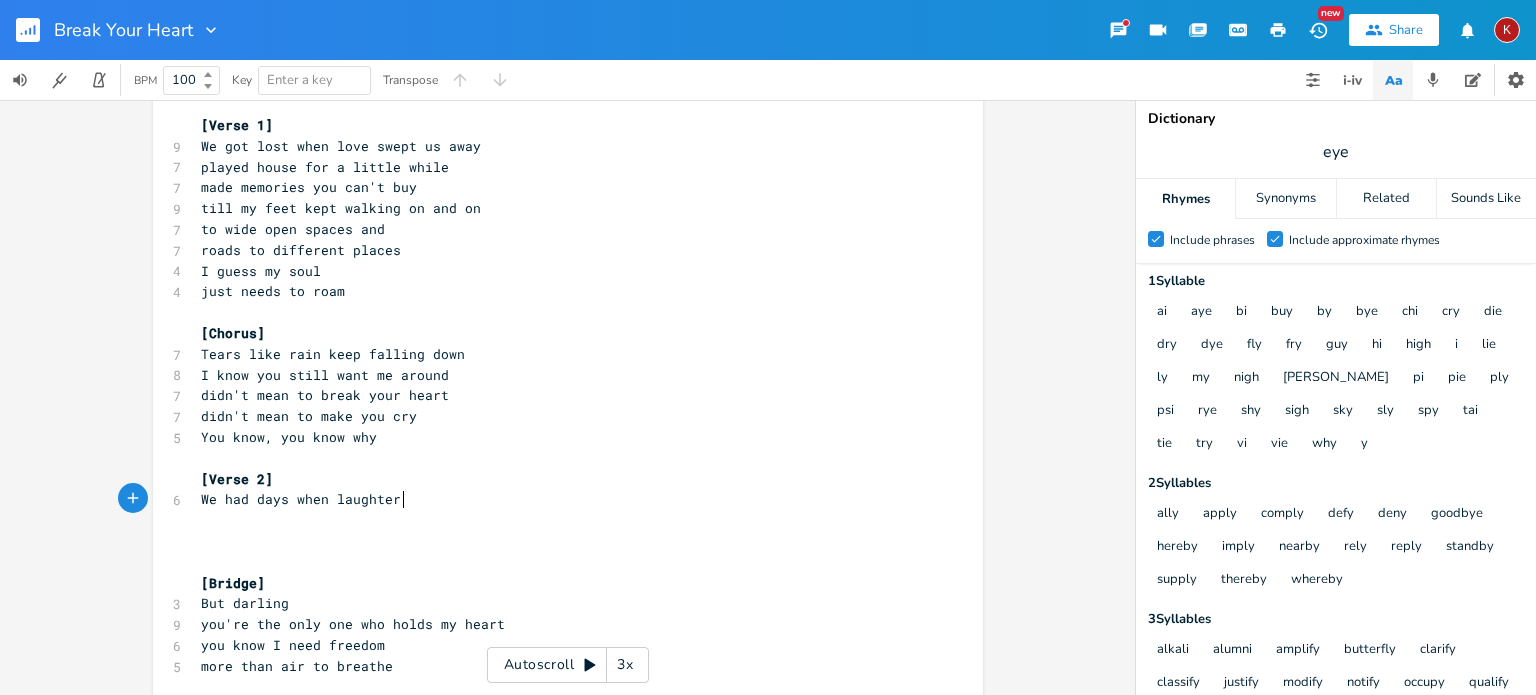 type on "when laughter w" 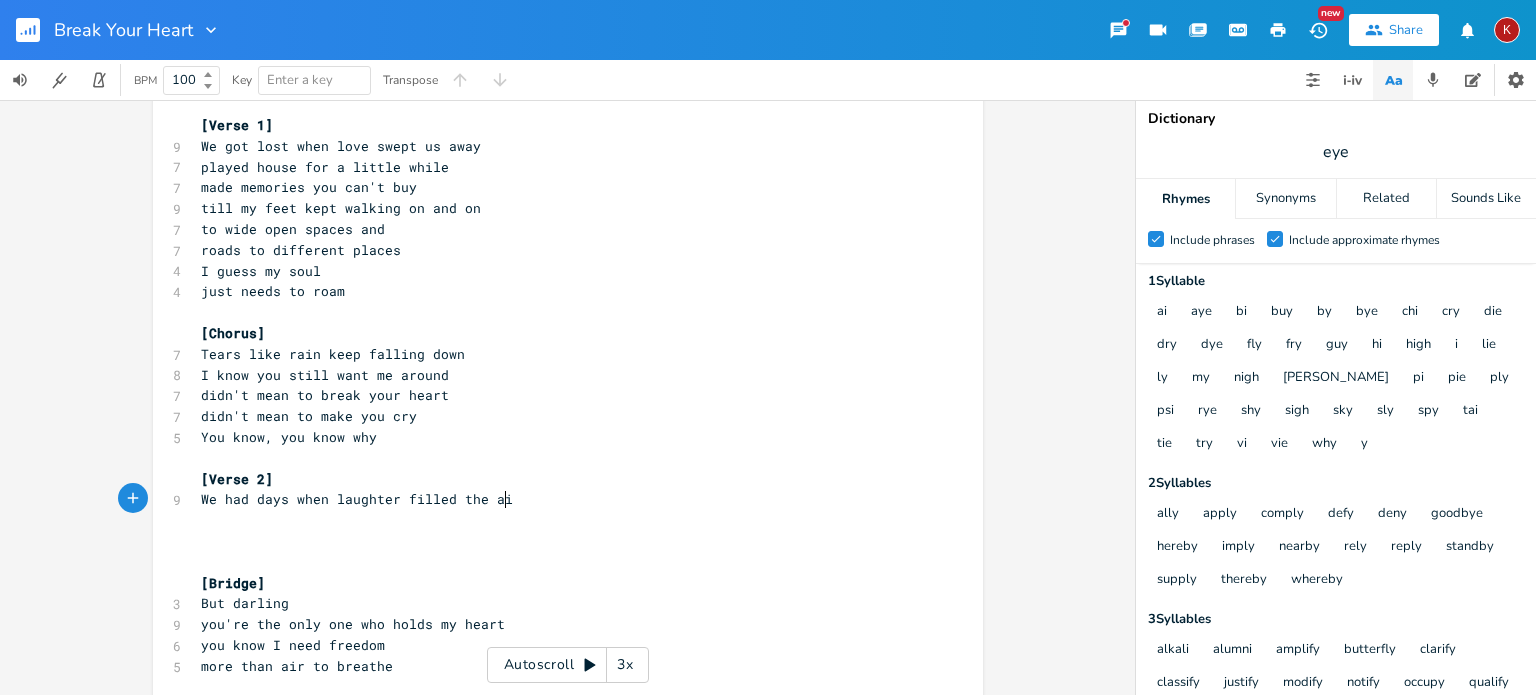 type on "filled the air" 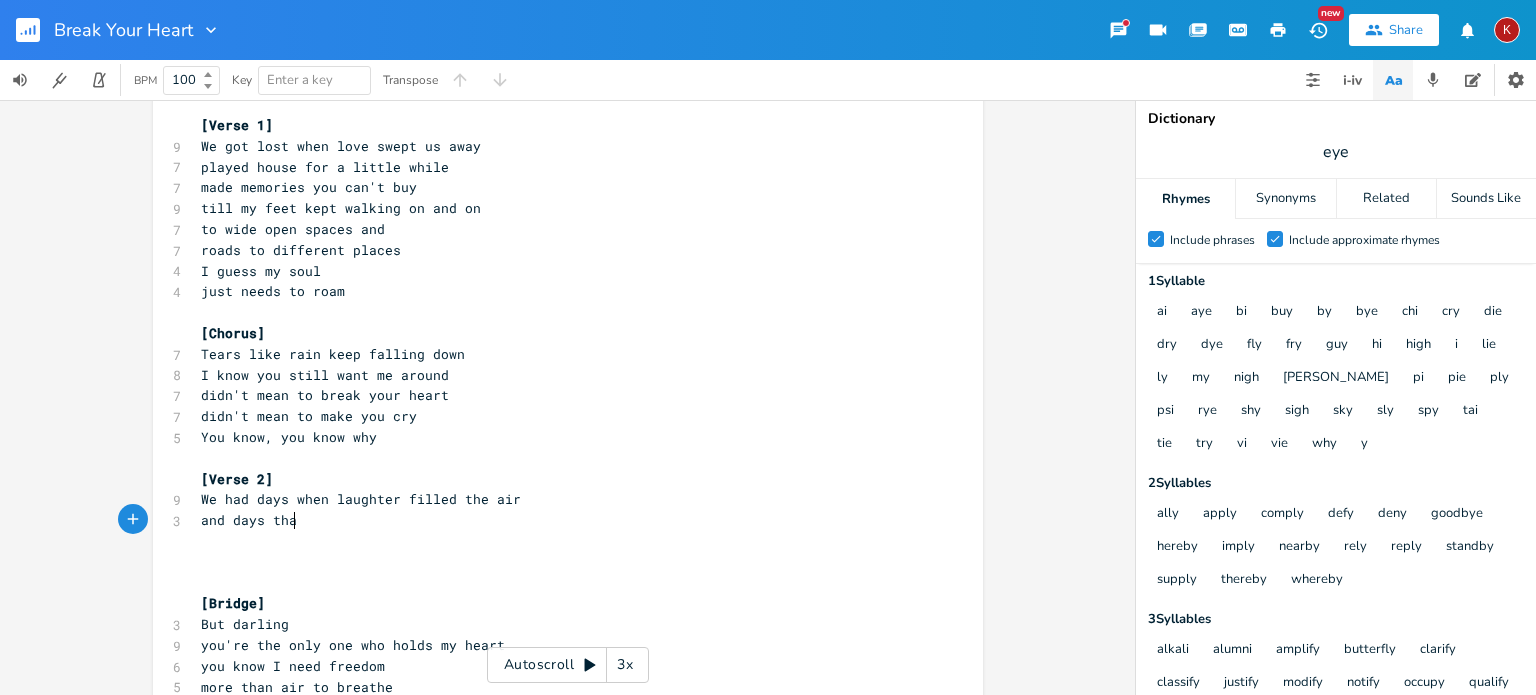 type on "and days that" 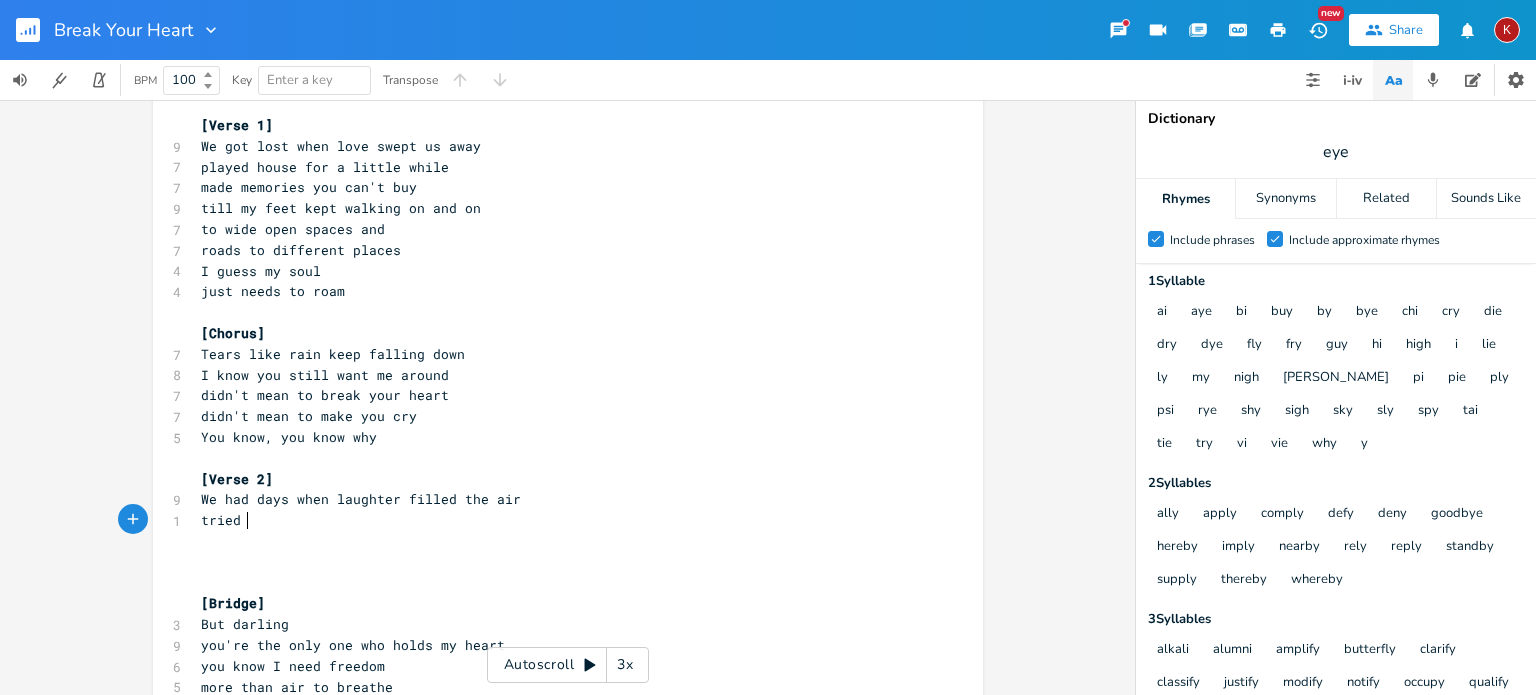 type on "tried to" 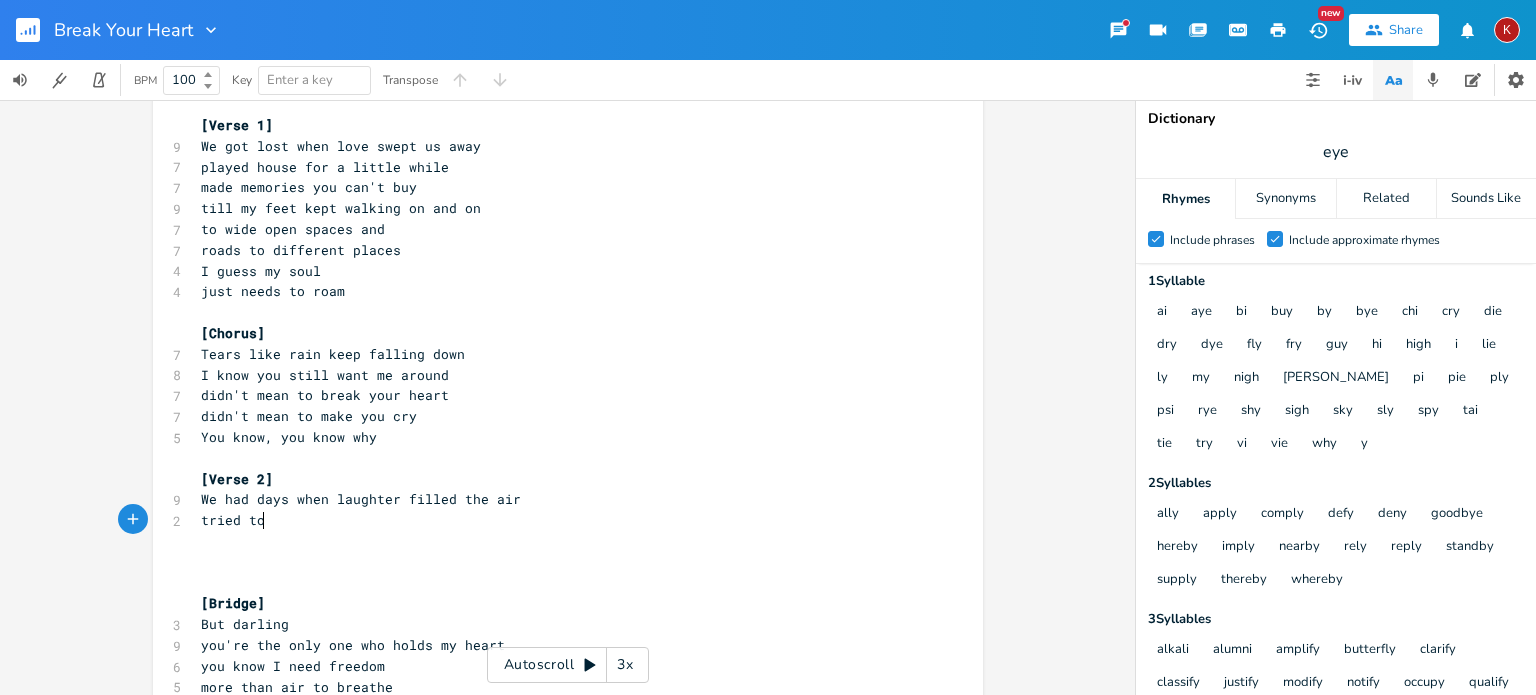 scroll, scrollTop: 0, scrollLeft: 41, axis: horizontal 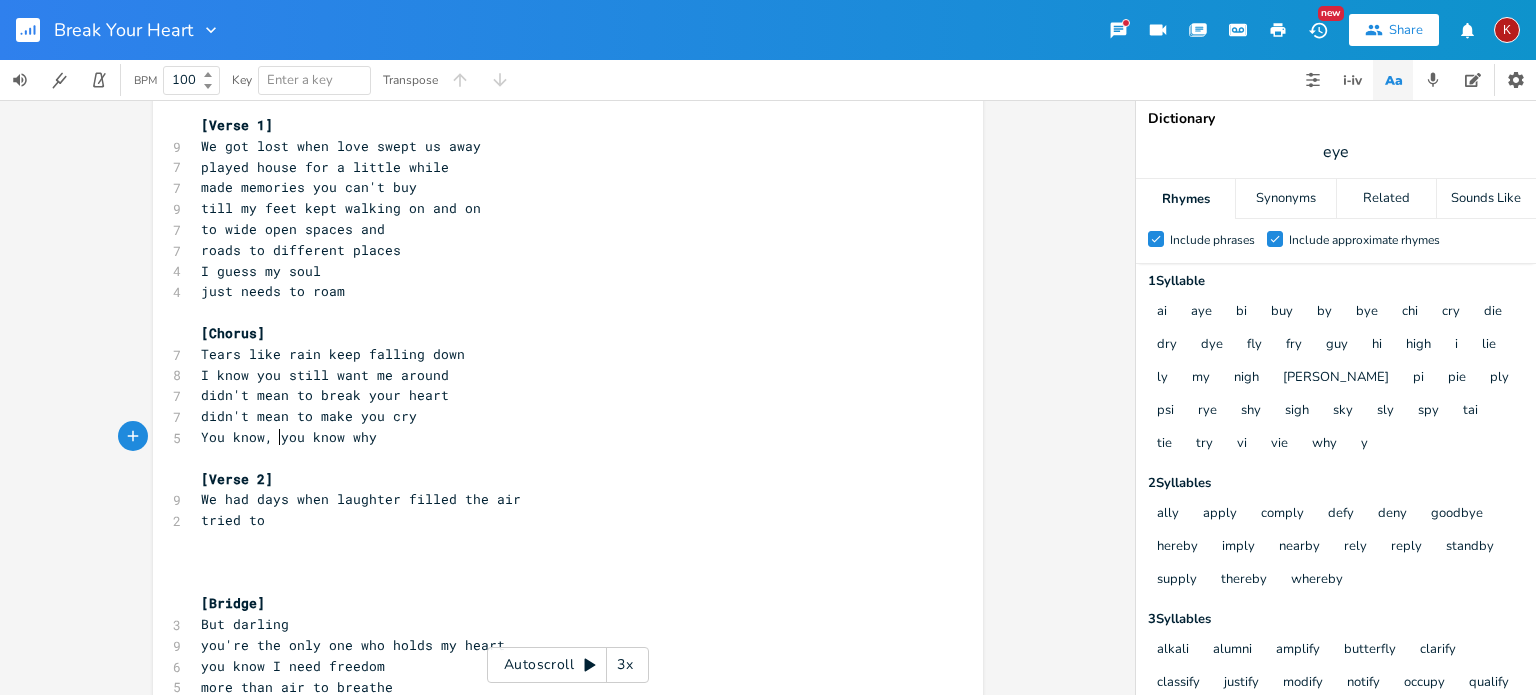 click on "You know, you know why" at bounding box center (289, 437) 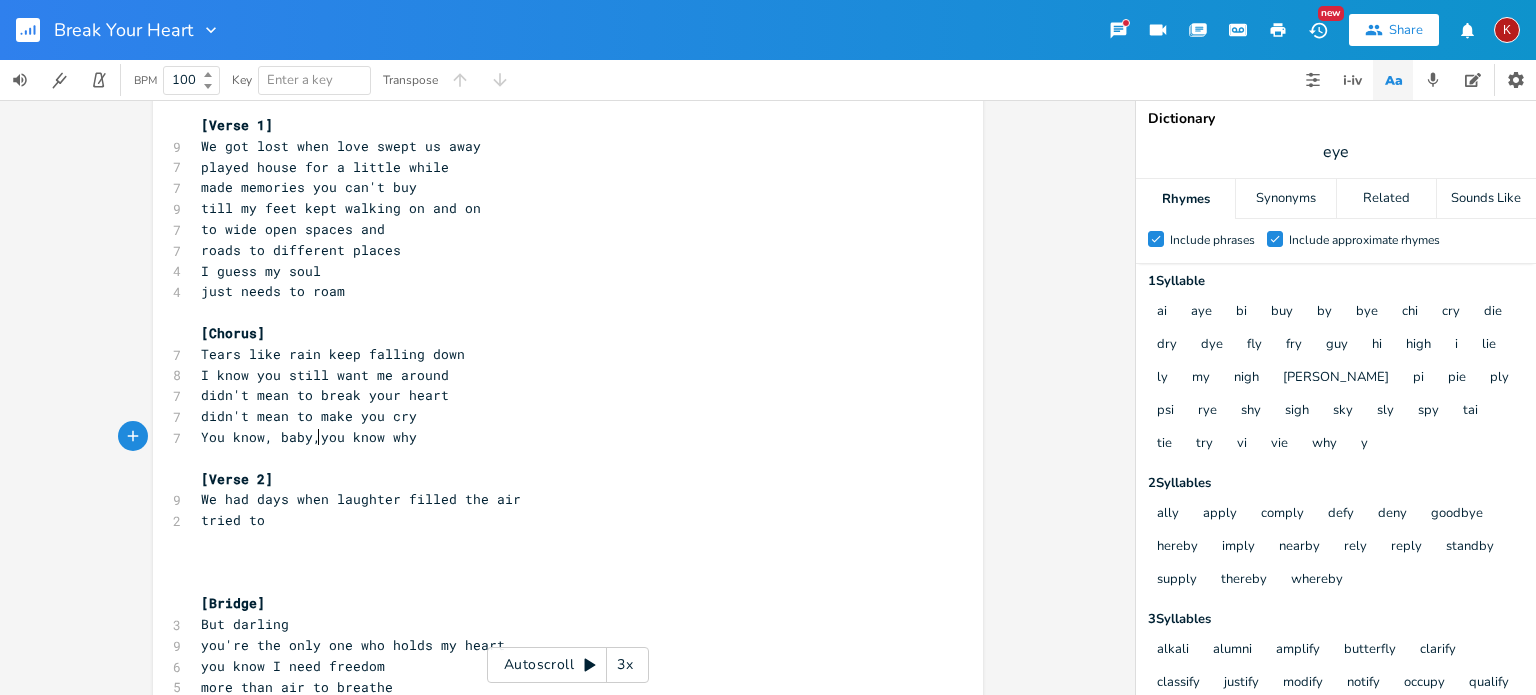 type on "baby," 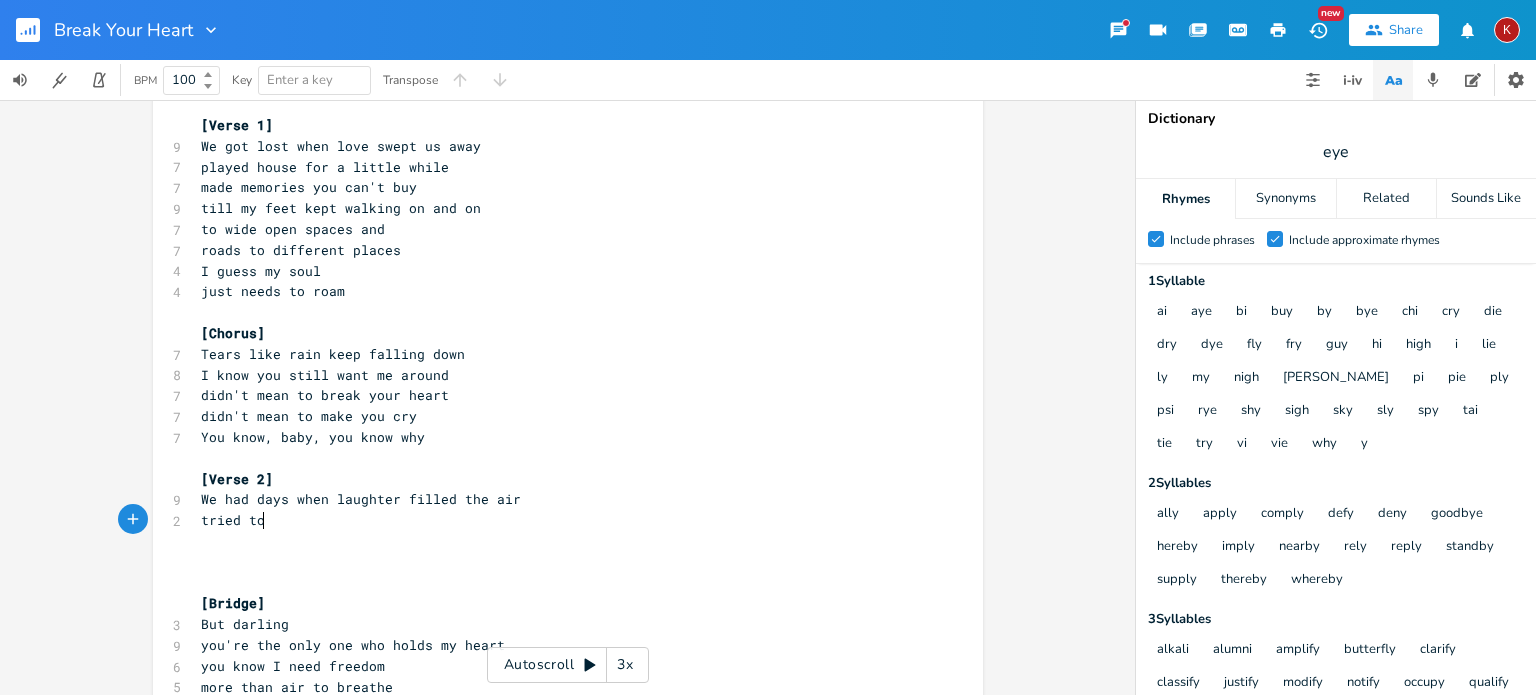 click on "tried to" at bounding box center (558, 520) 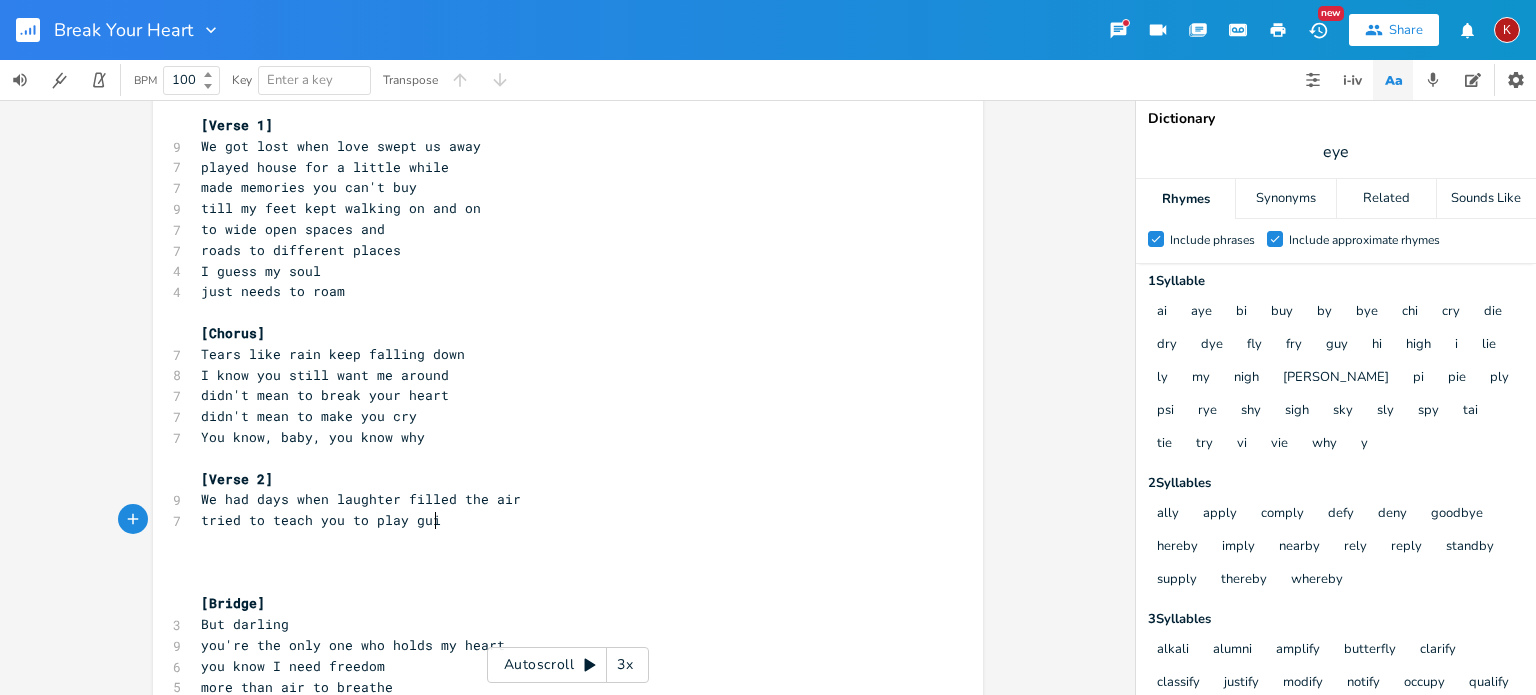 type on "teach you to play guitar" 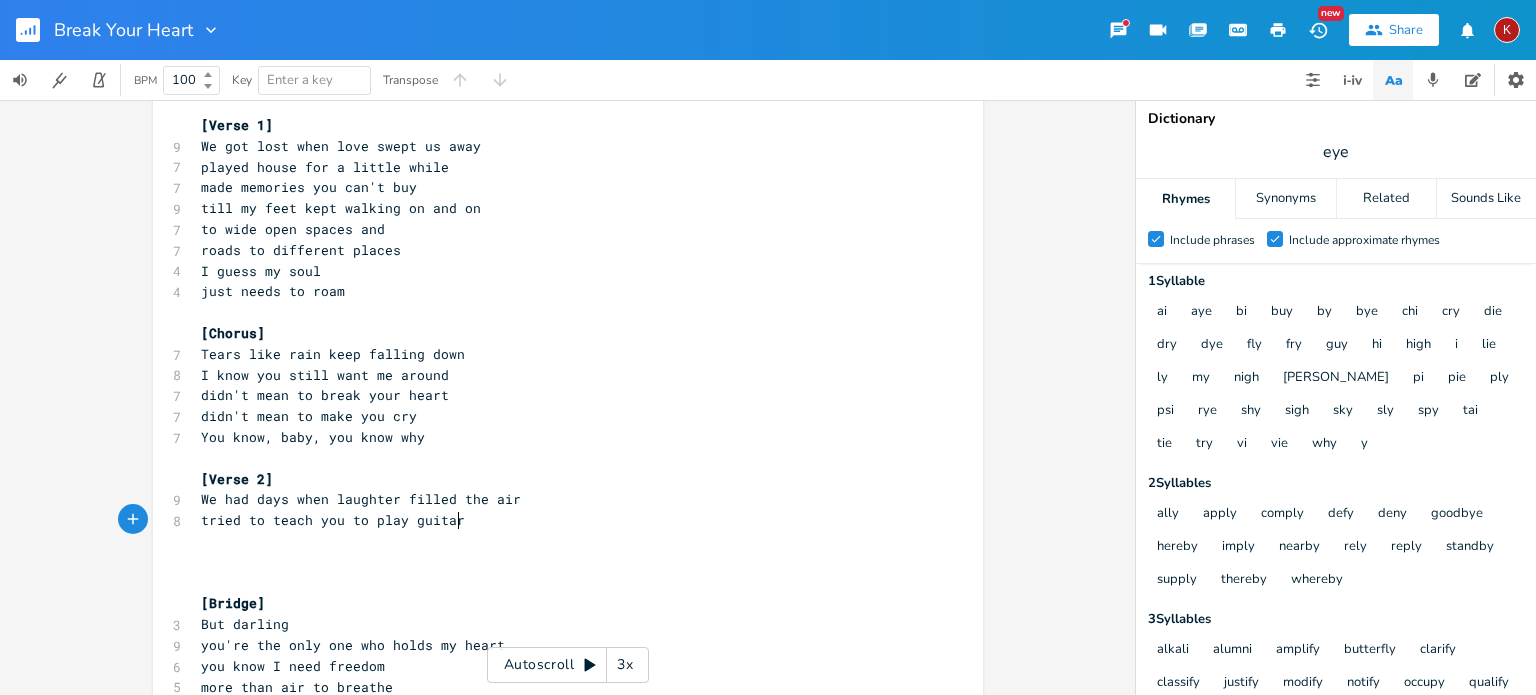 scroll, scrollTop: 0, scrollLeft: 142, axis: horizontal 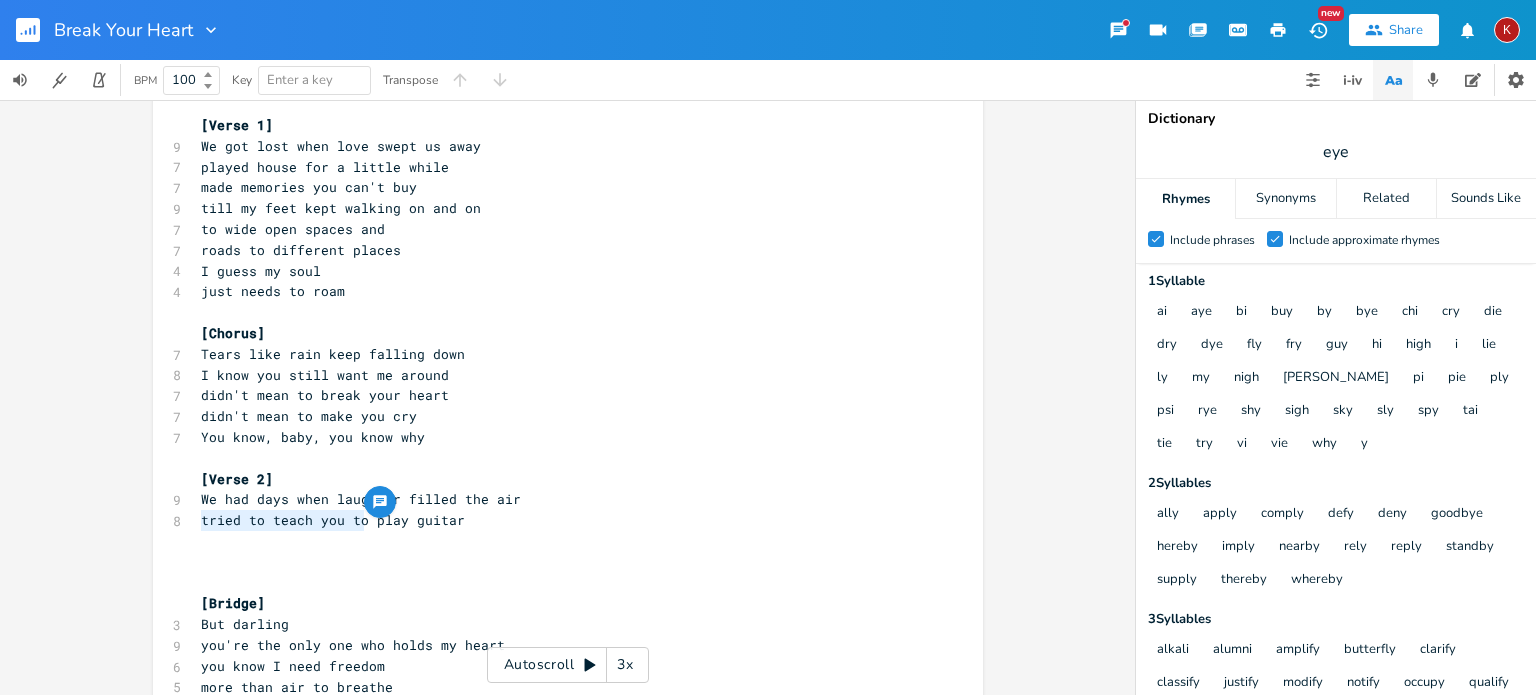 drag, startPoint x: 360, startPoint y: 519, endPoint x: 197, endPoint y: 523, distance: 163.04907 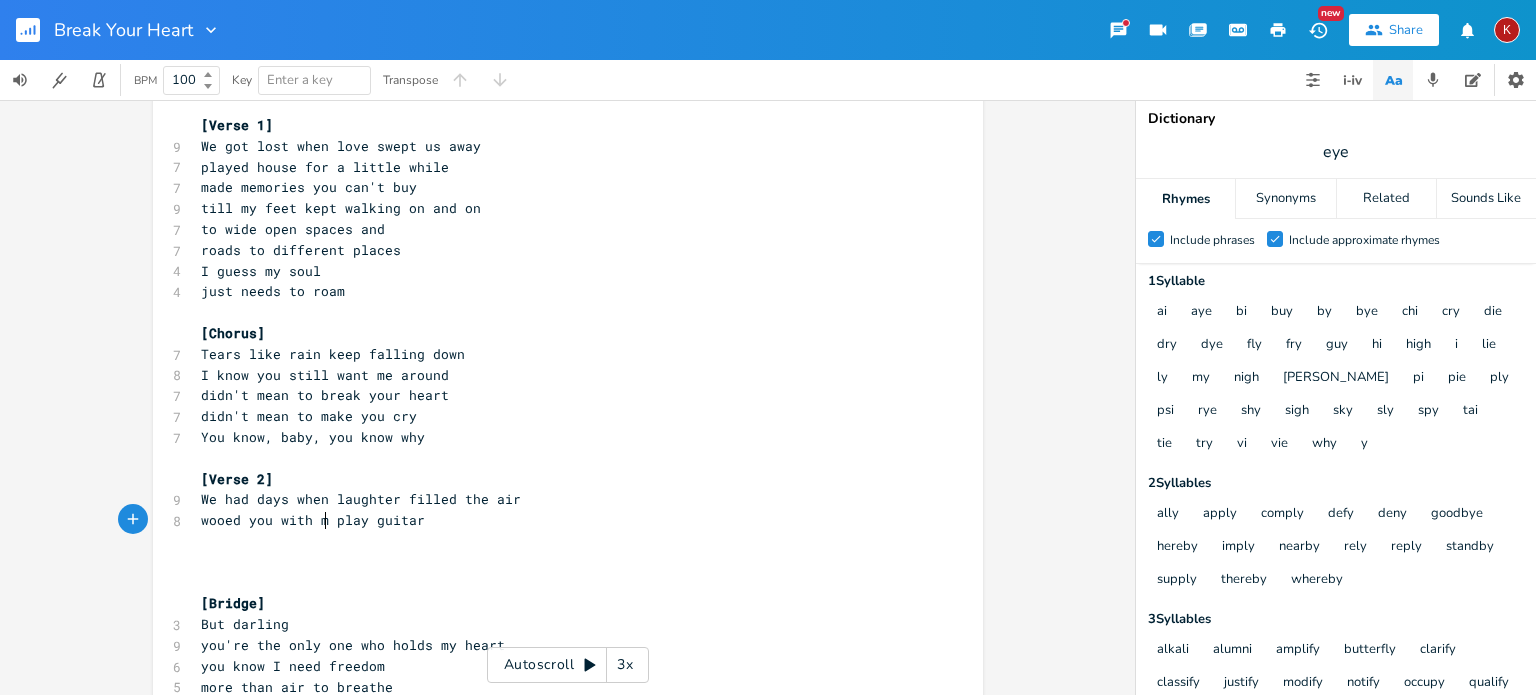 type on "wooed you with my" 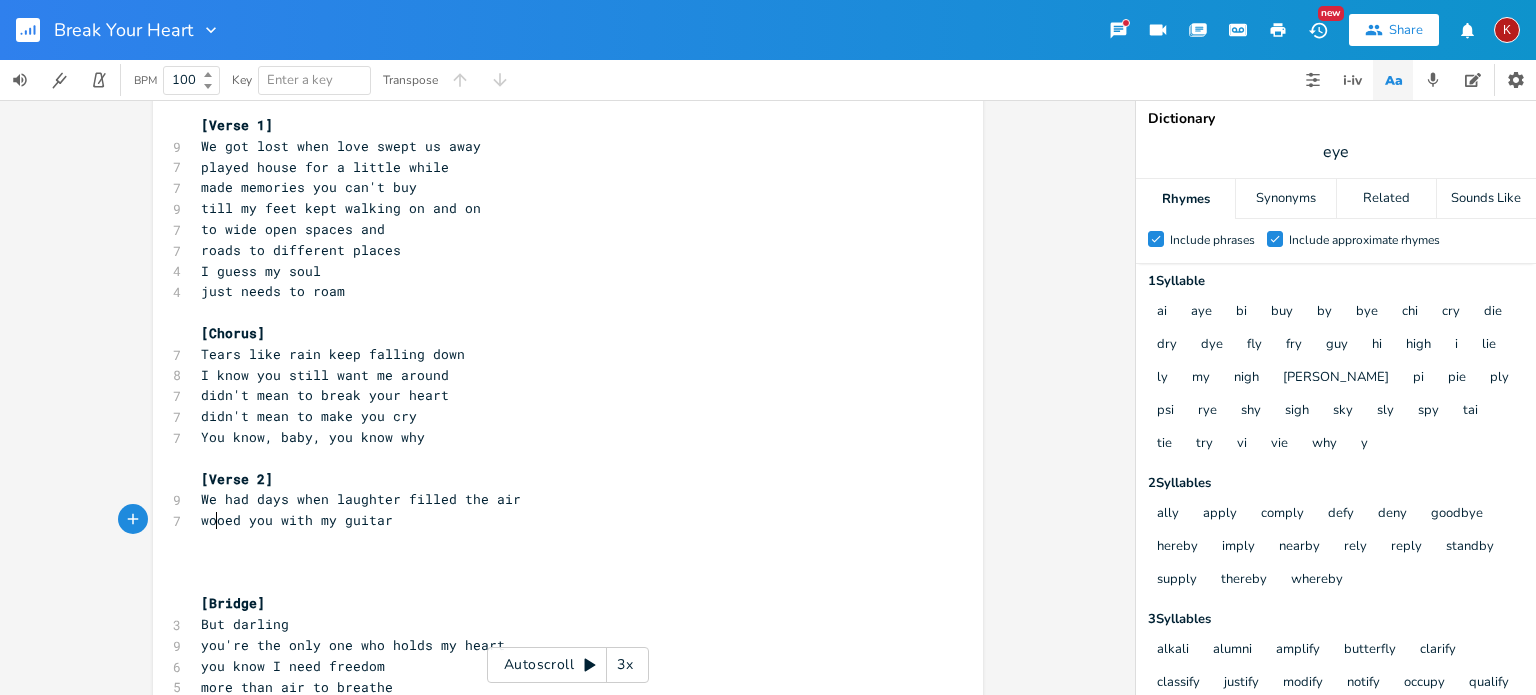 click on "wooed you with my guitar" at bounding box center (297, 520) 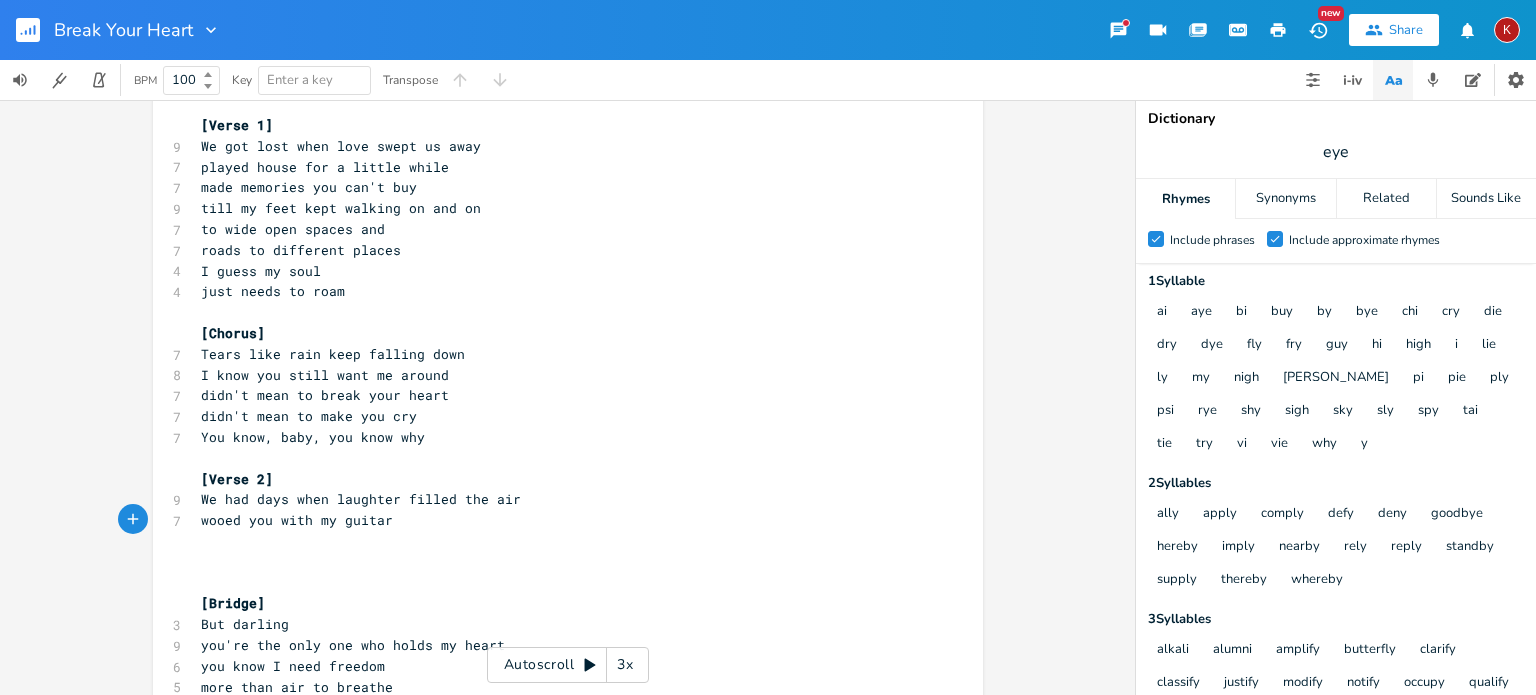 type on "-" 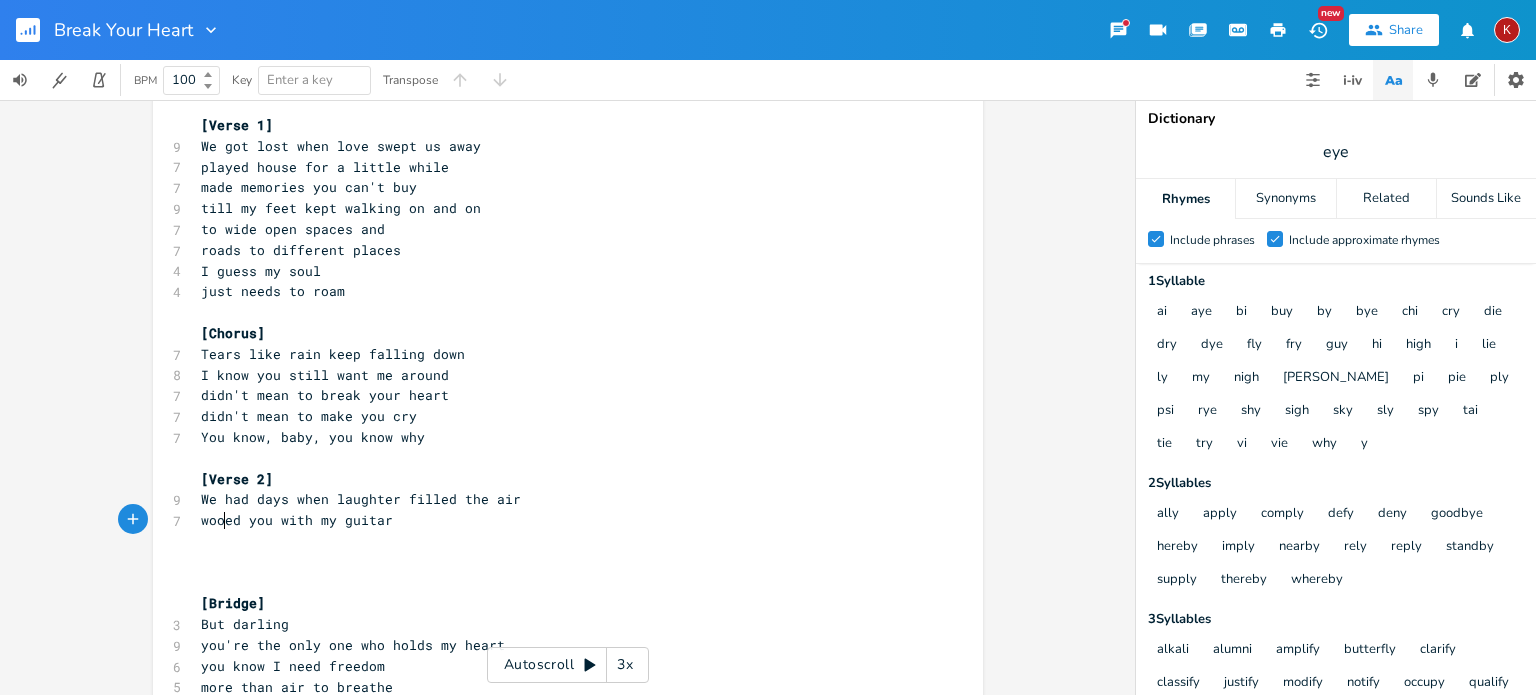 type on "-" 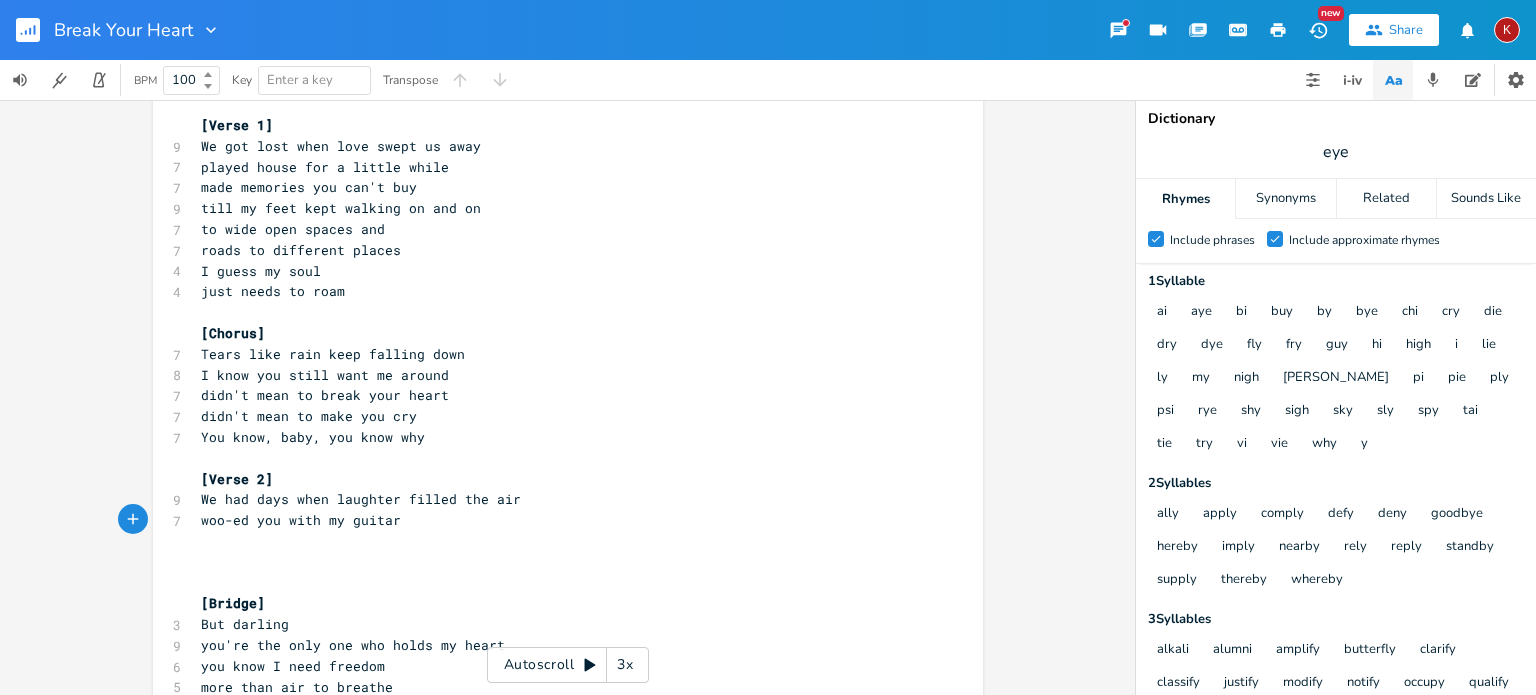 type 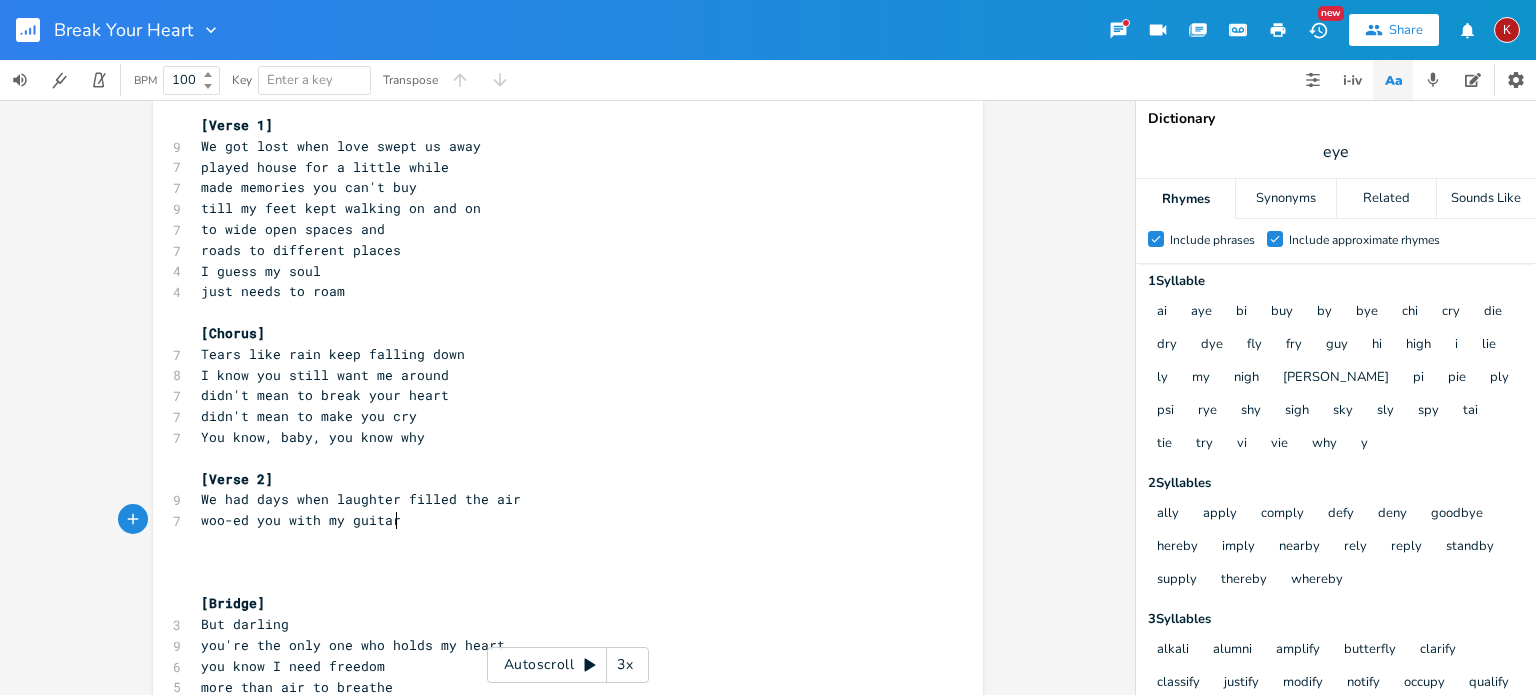 click on "woo-ed you with my guitar" at bounding box center [558, 520] 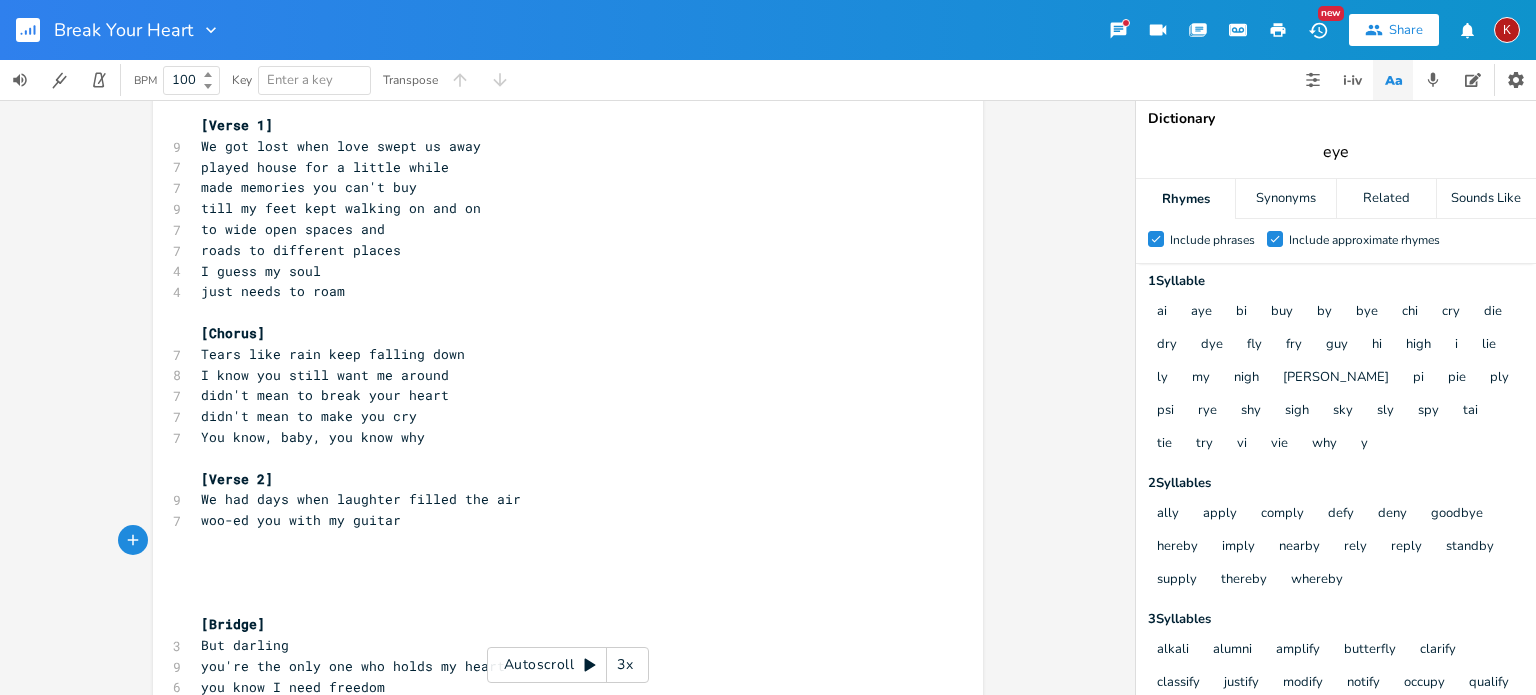 click on "eye" at bounding box center (1336, 152) 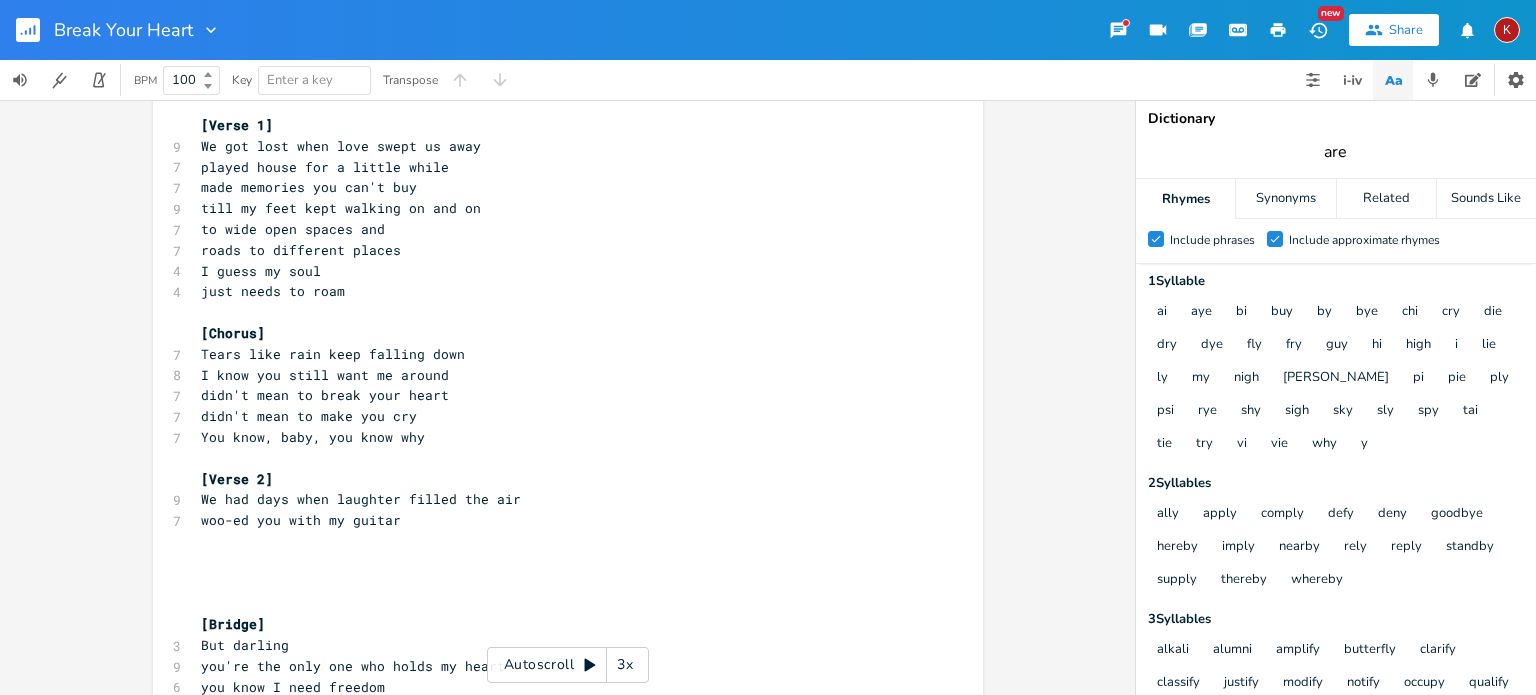 type on "are" 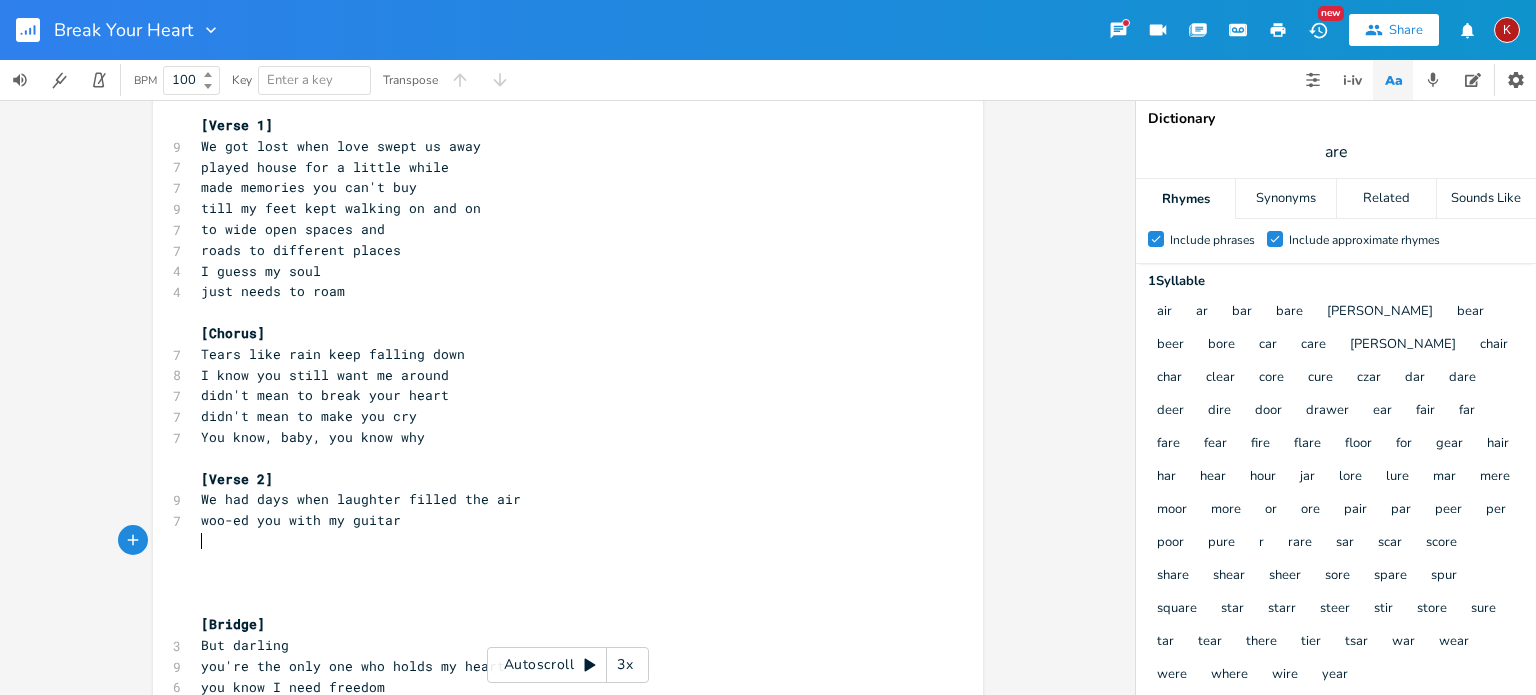 scroll, scrollTop: 0, scrollLeft: 0, axis: both 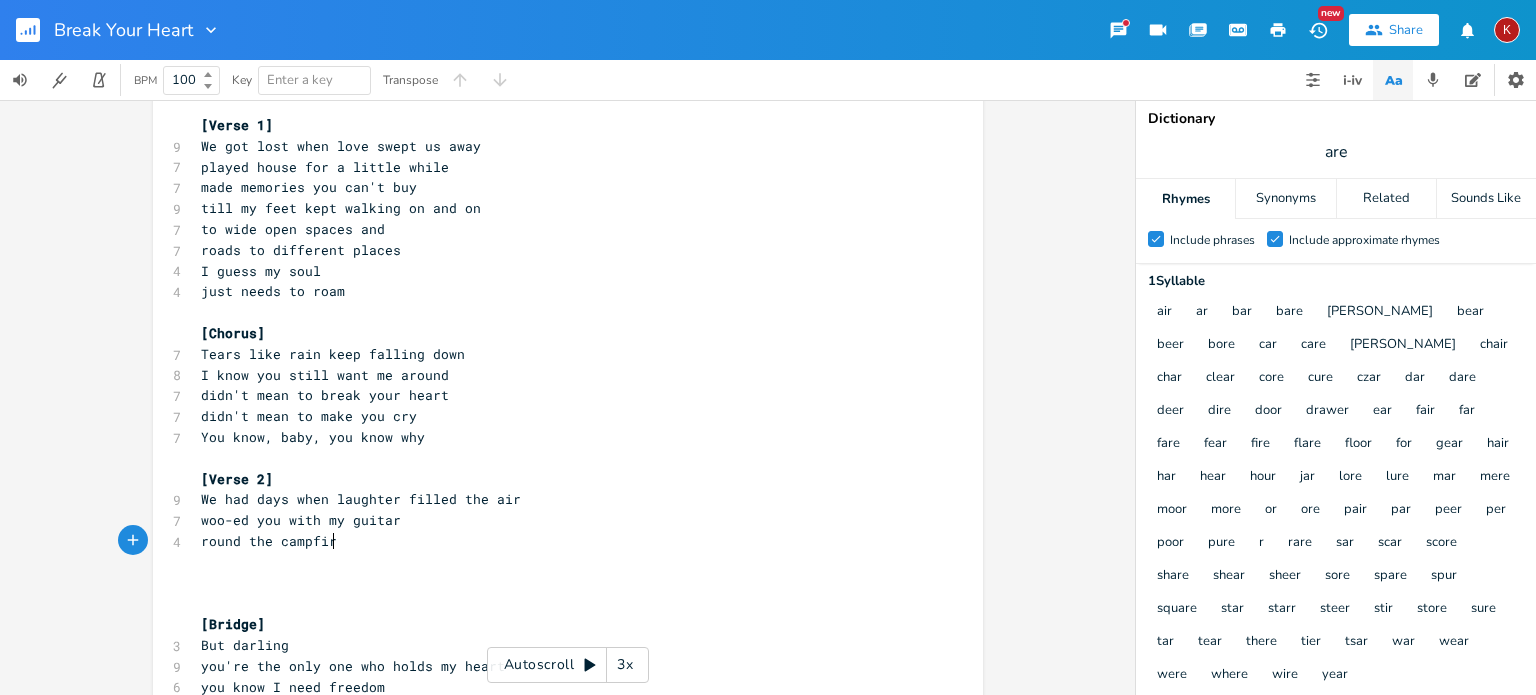 type on "round the campfire" 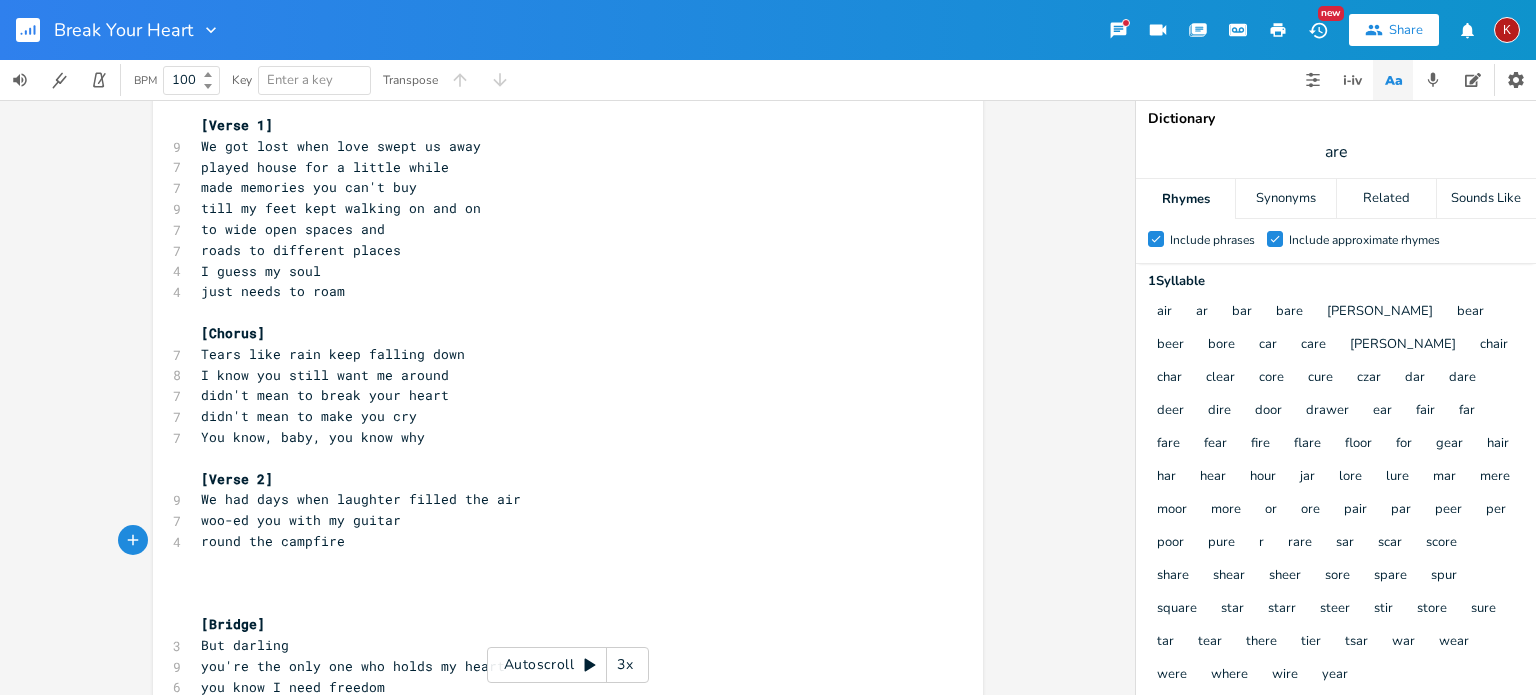 click on "round the campfire" at bounding box center [273, 541] 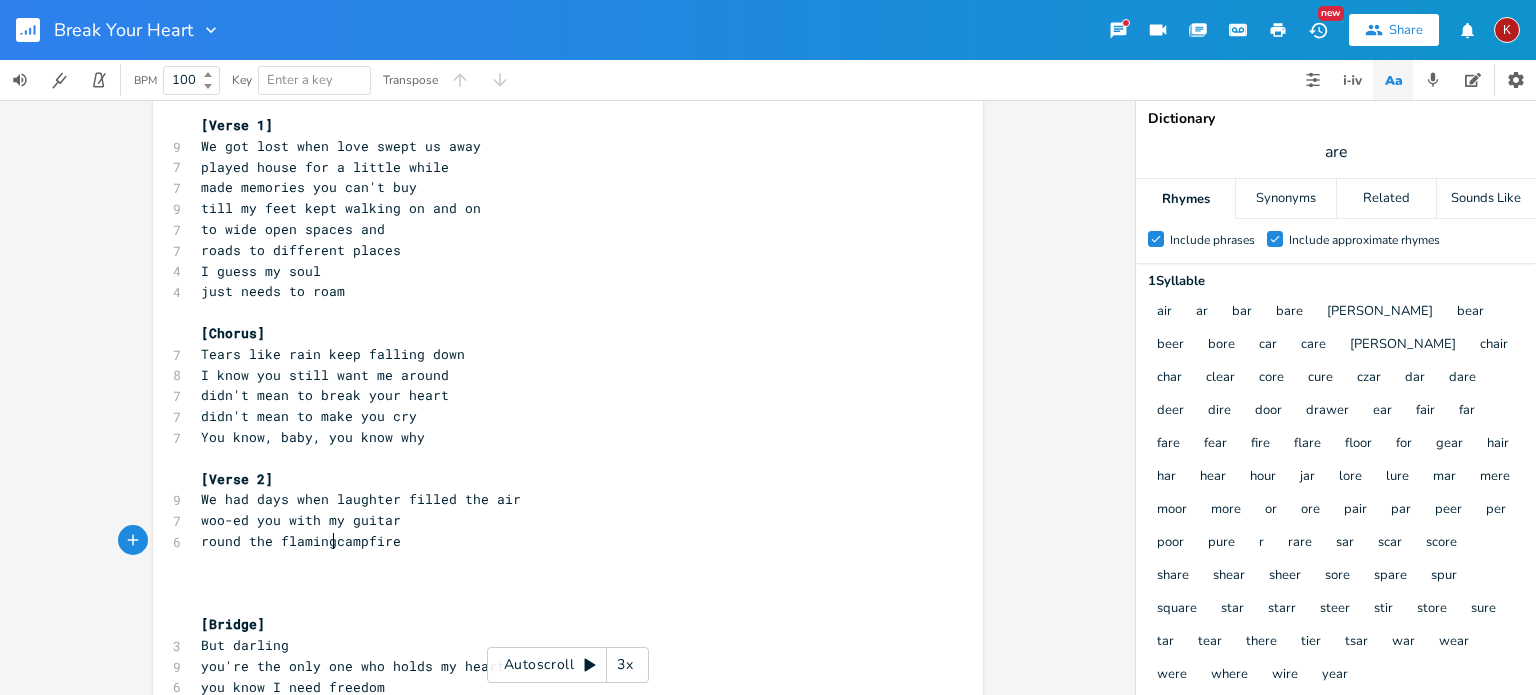 scroll, scrollTop: 0, scrollLeft: 47, axis: horizontal 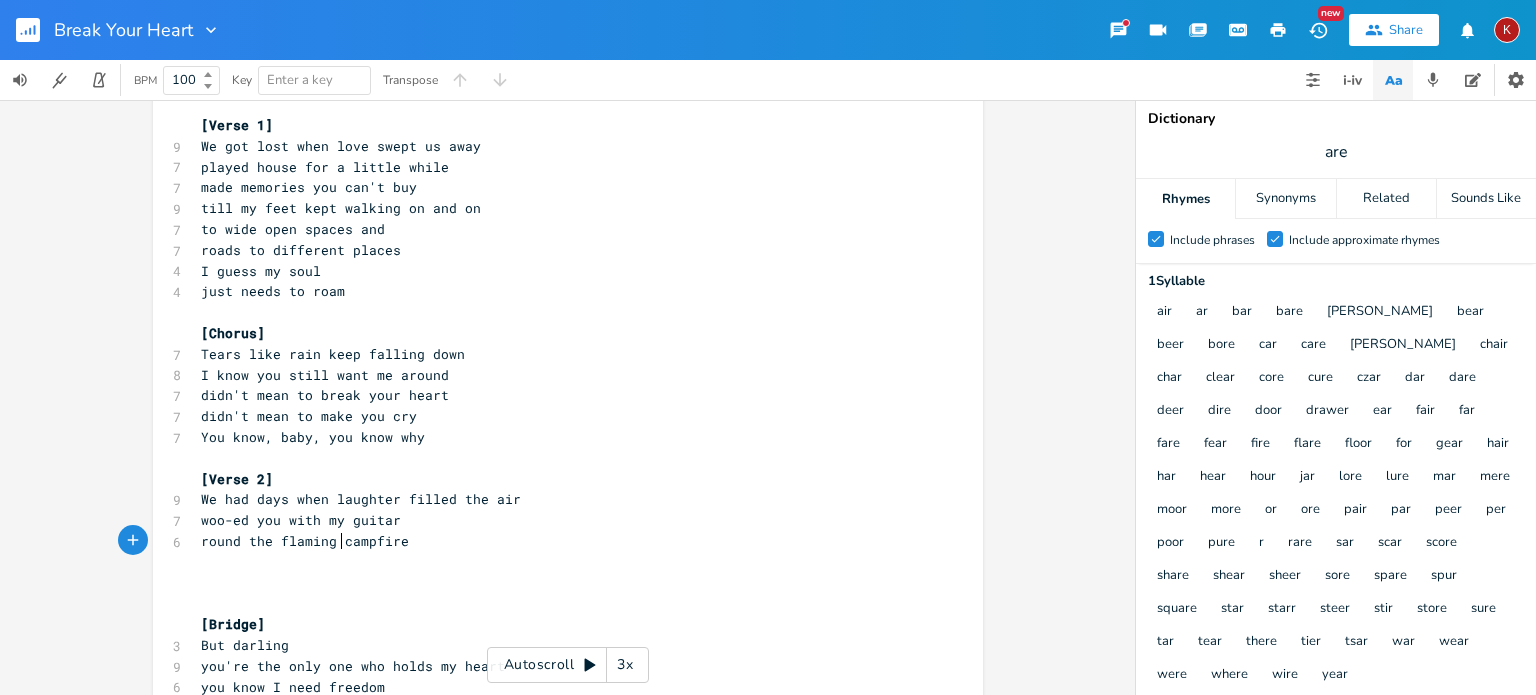 type on "flaming a" 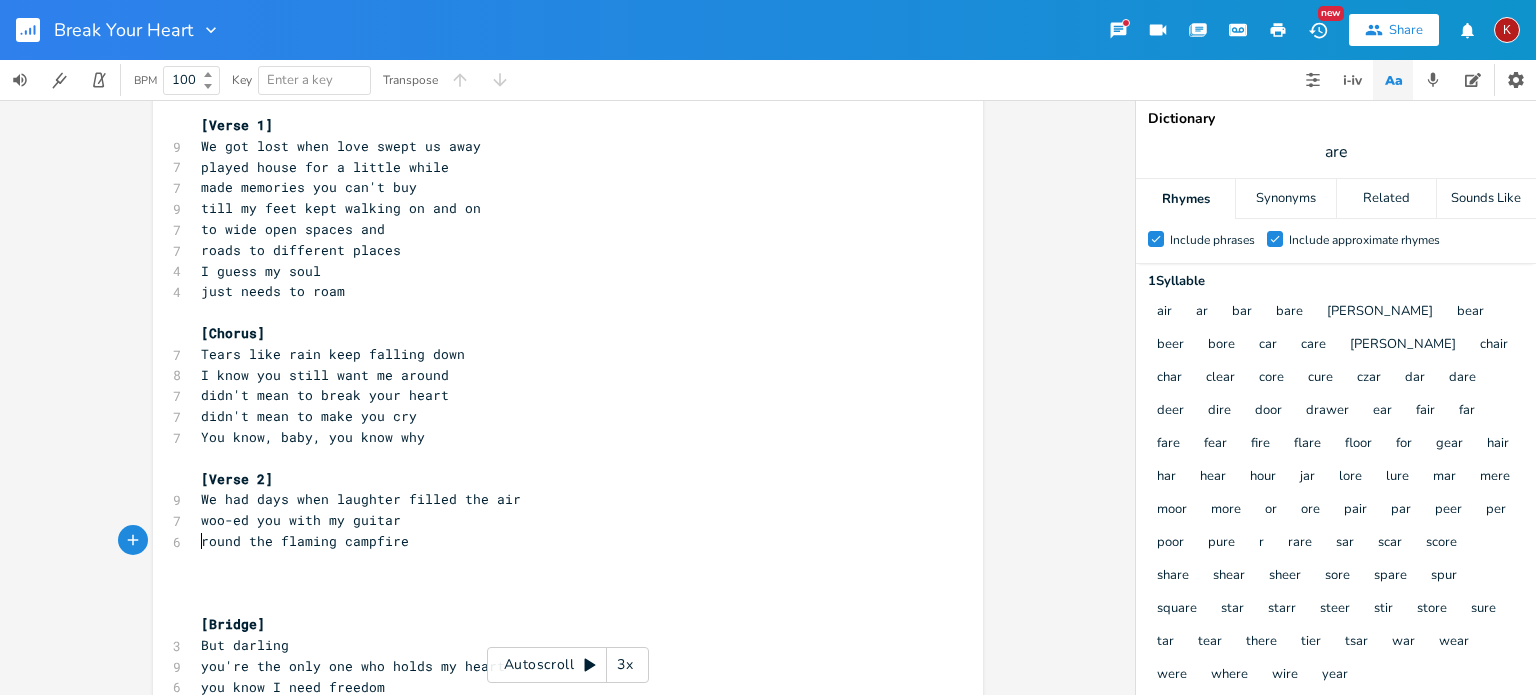 click on "round the flaming campfire" at bounding box center [305, 541] 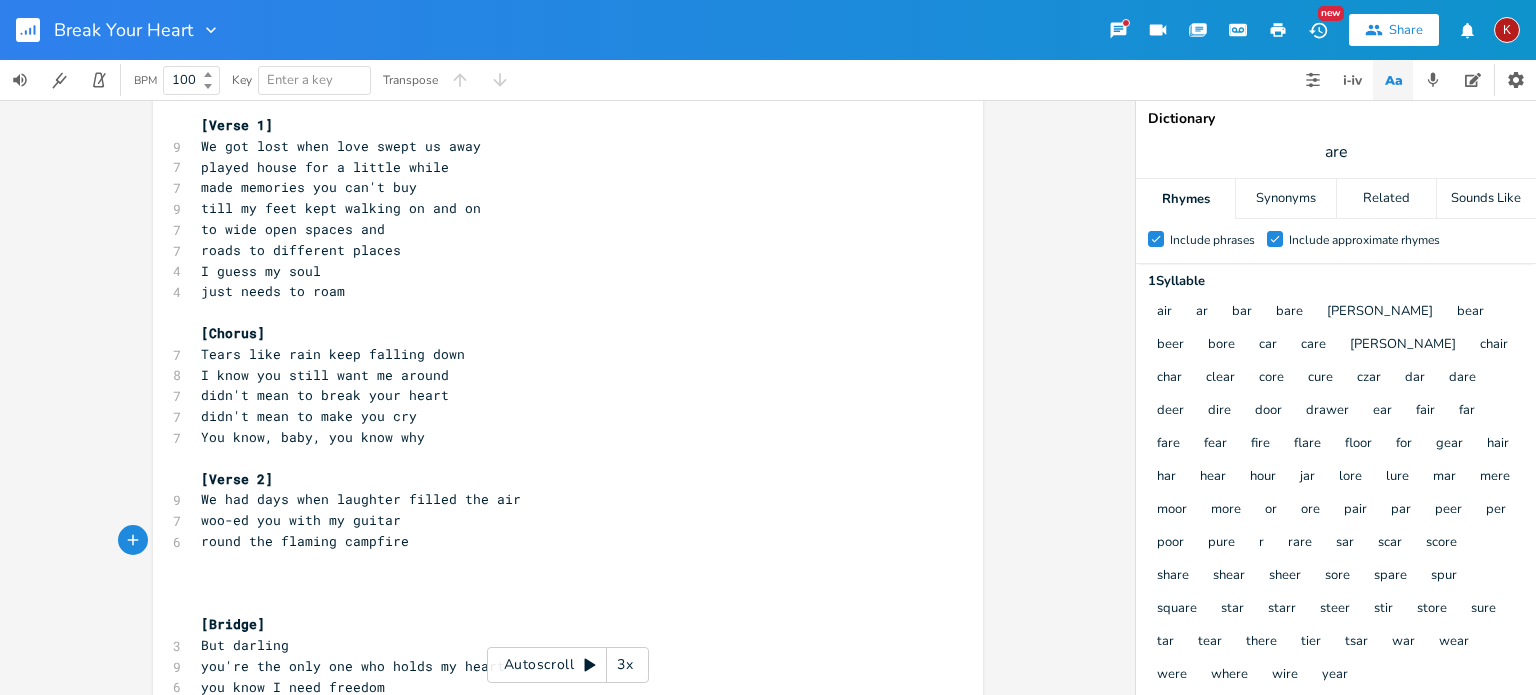 type on "a" 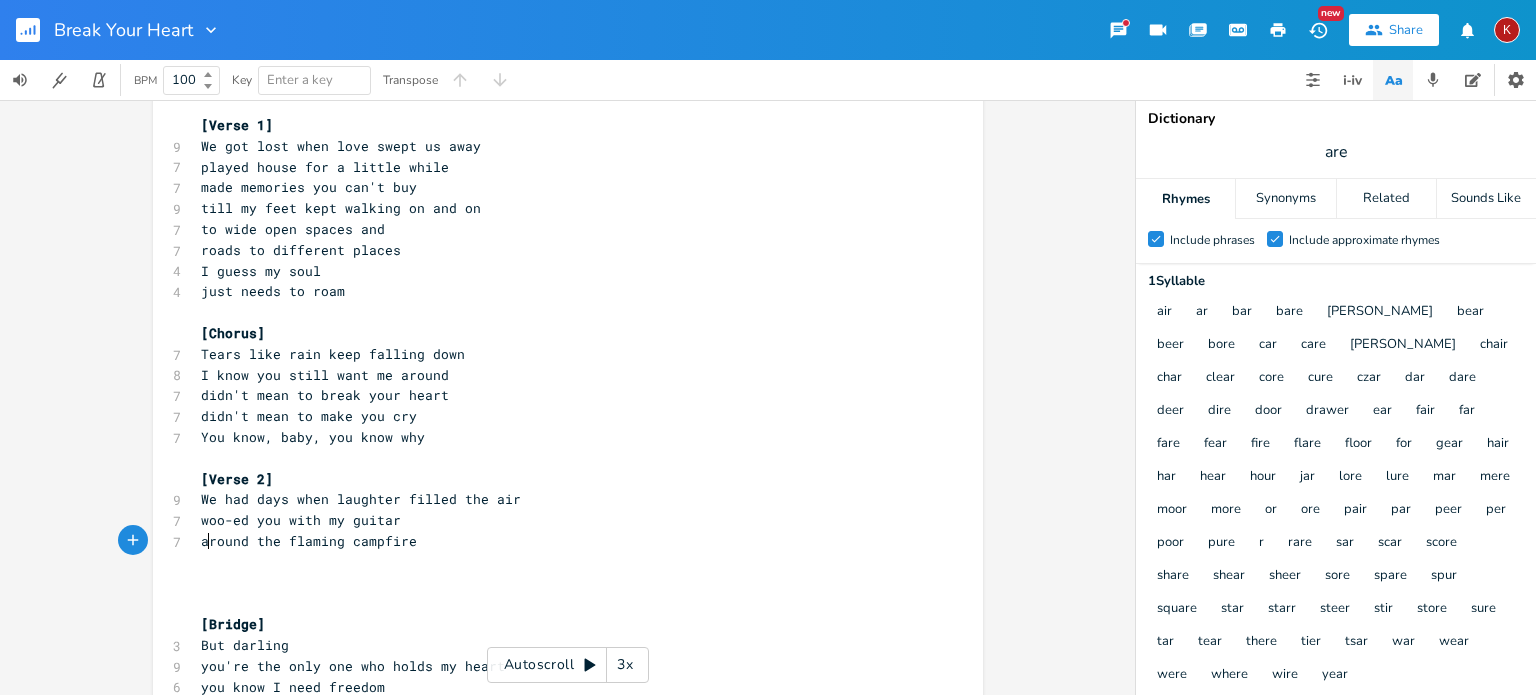 scroll, scrollTop: 0, scrollLeft: 7, axis: horizontal 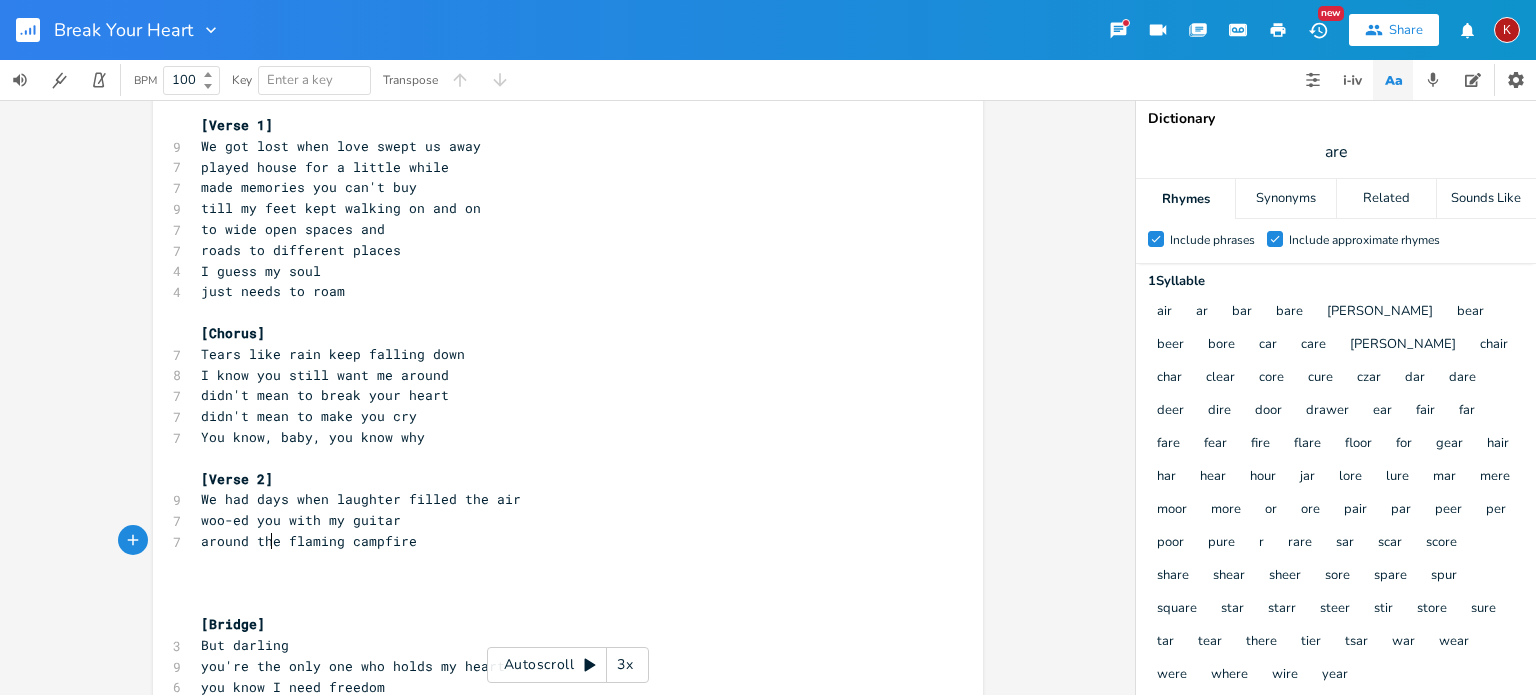 click on "around the flaming campfire" at bounding box center (309, 541) 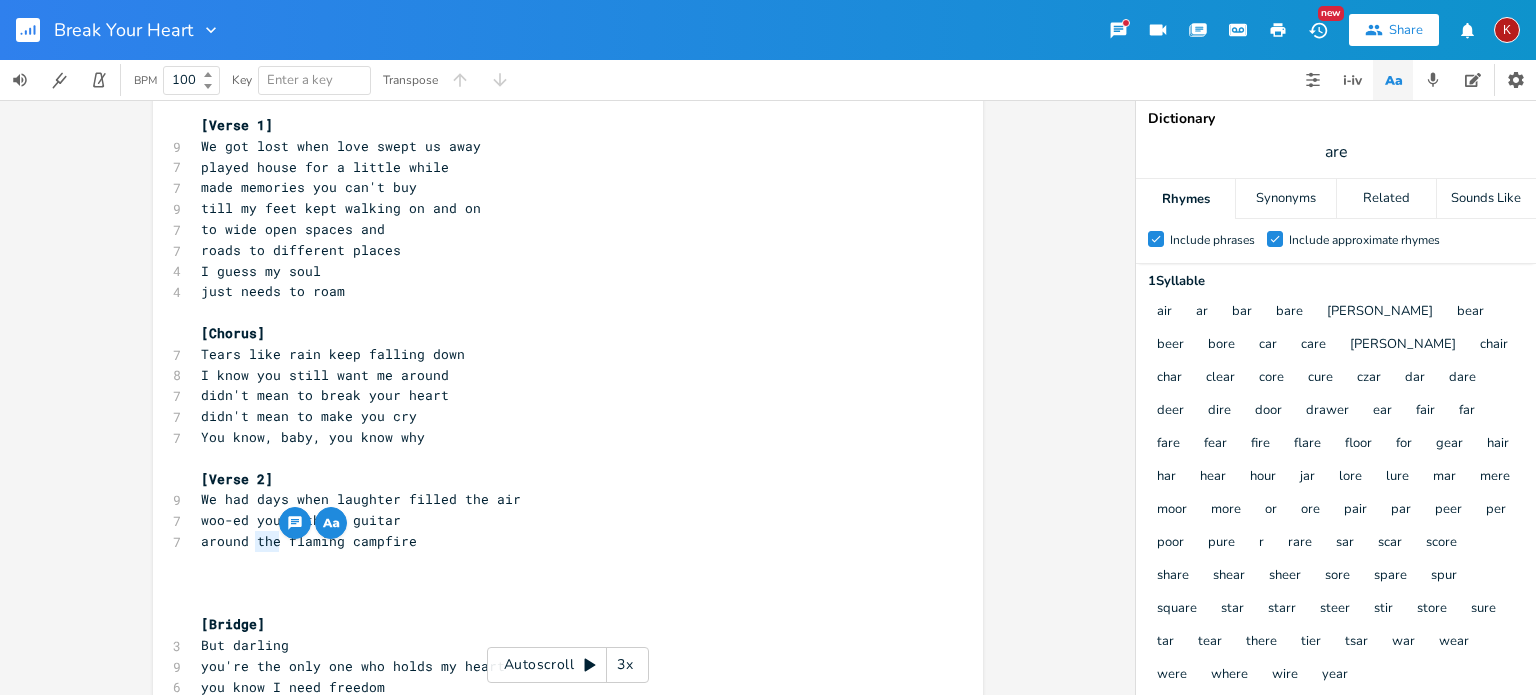 type on "a" 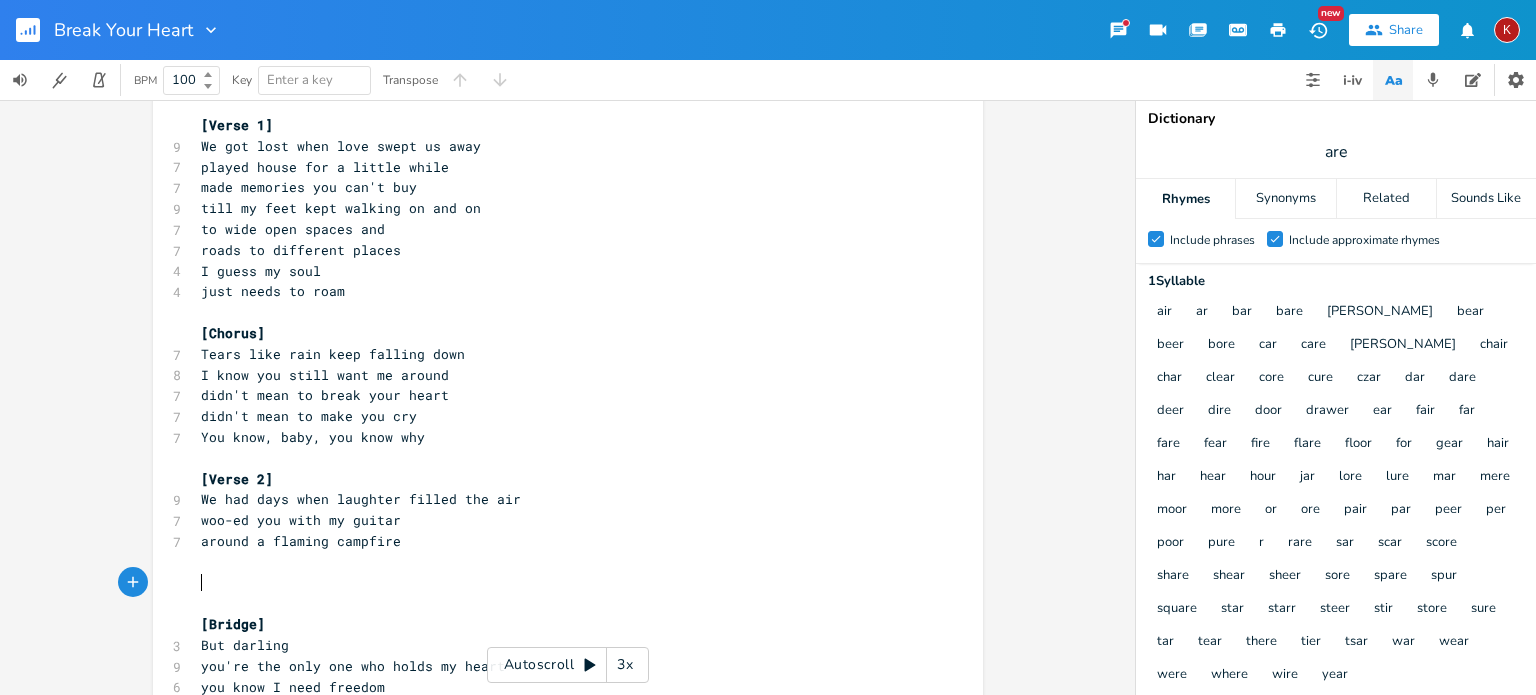 click on "​" at bounding box center (558, 583) 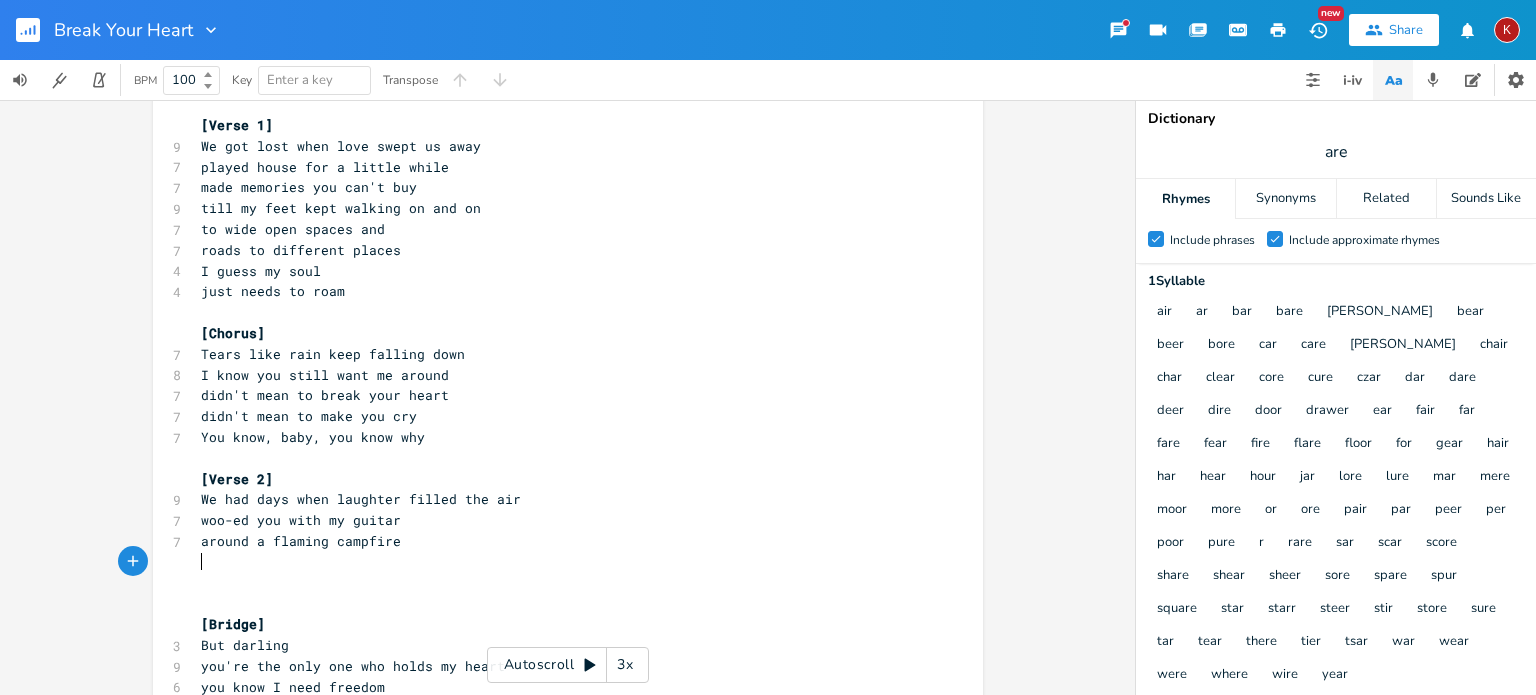 click on "​" at bounding box center [558, 562] 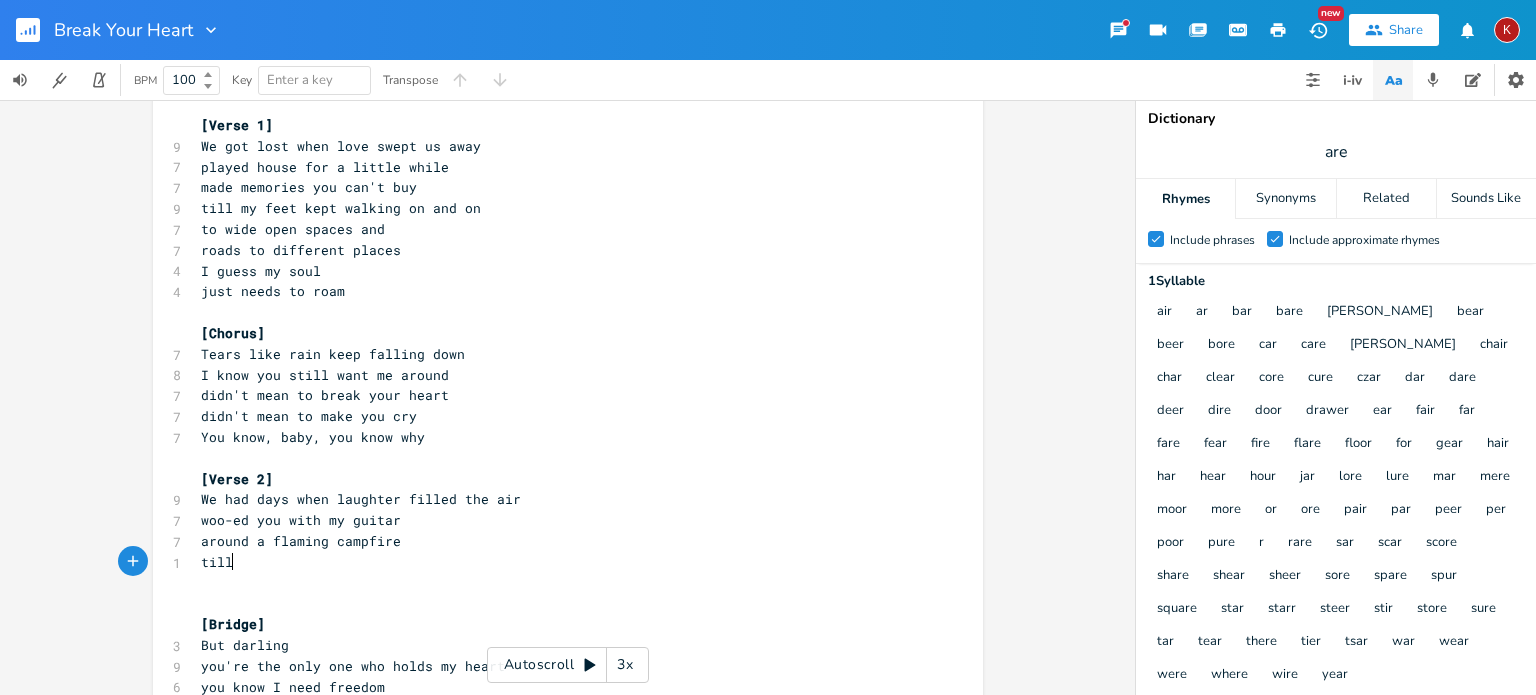 scroll, scrollTop: 0, scrollLeft: 14, axis: horizontal 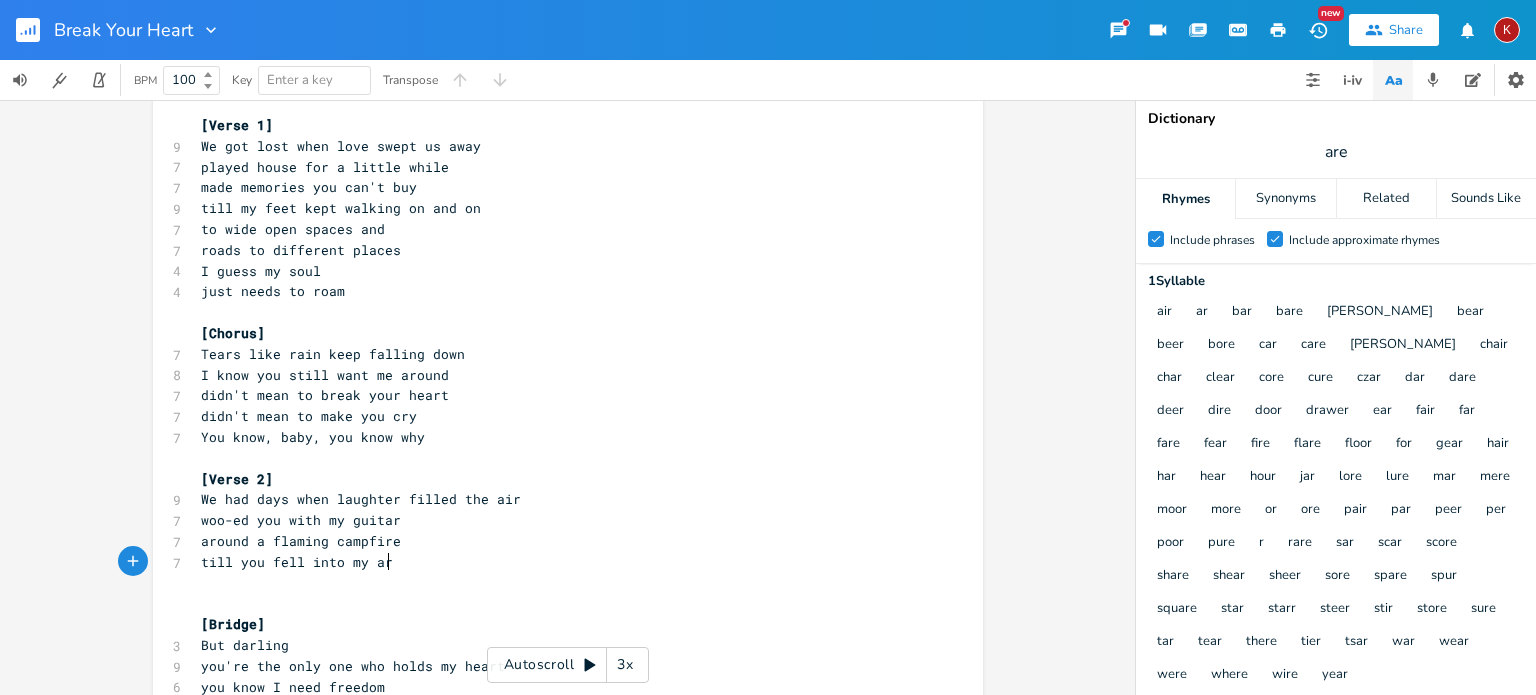 type on "till you fell into my arms" 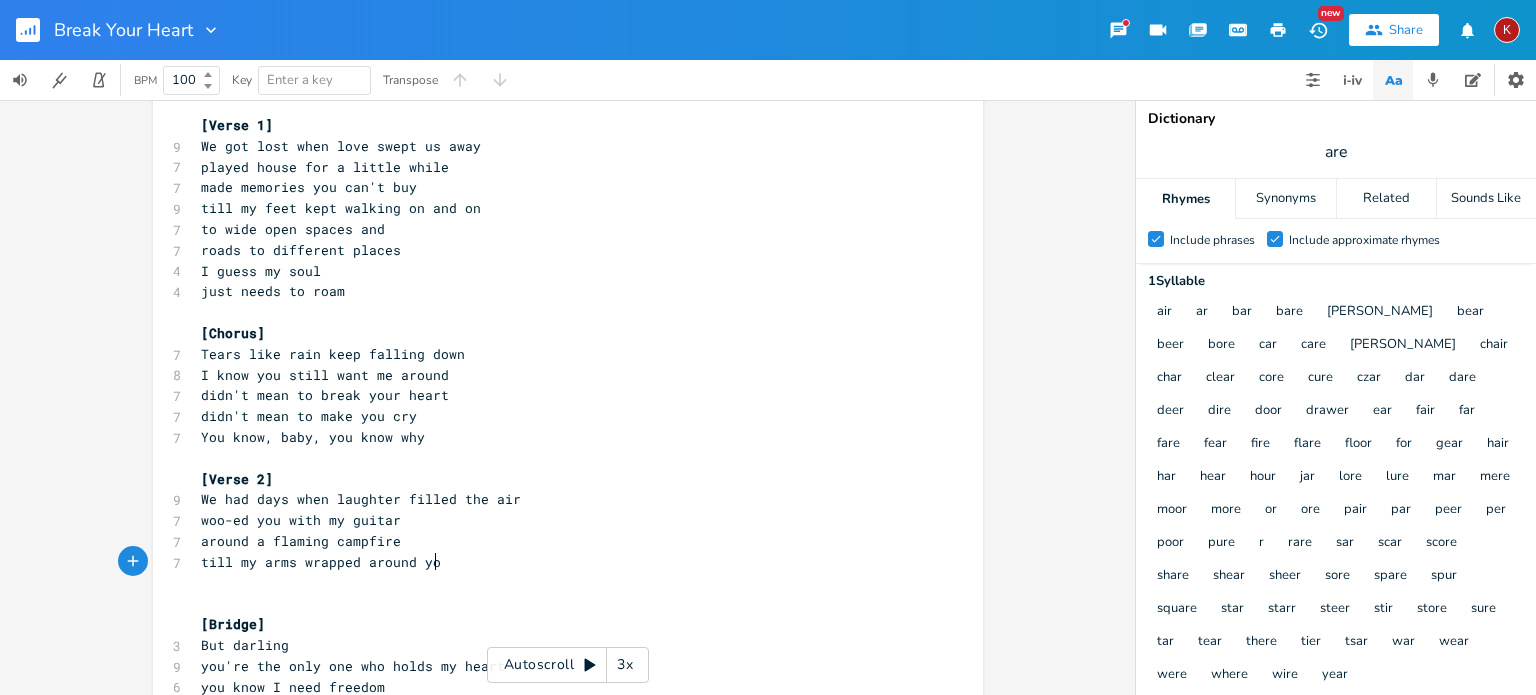scroll, scrollTop: 0, scrollLeft: 177, axis: horizontal 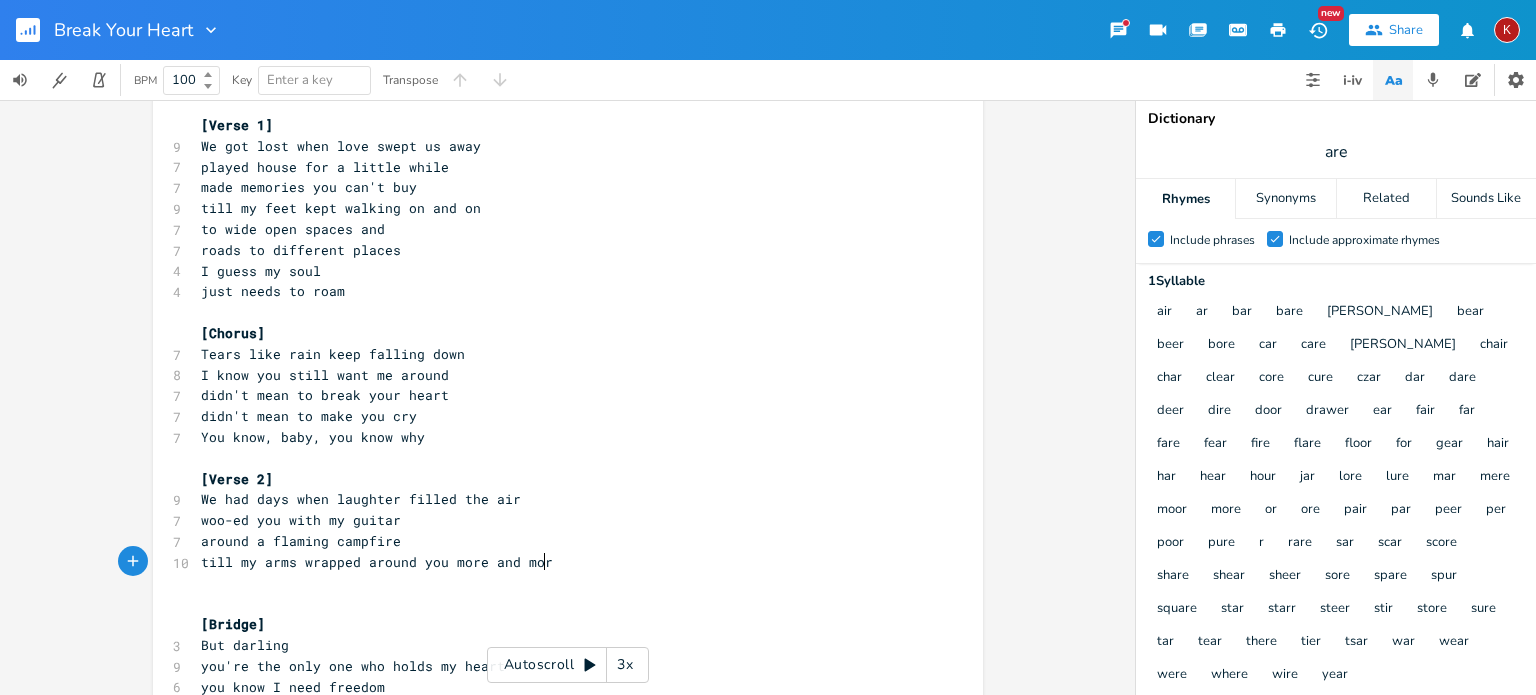 type on "my arms wrapped around you more and more" 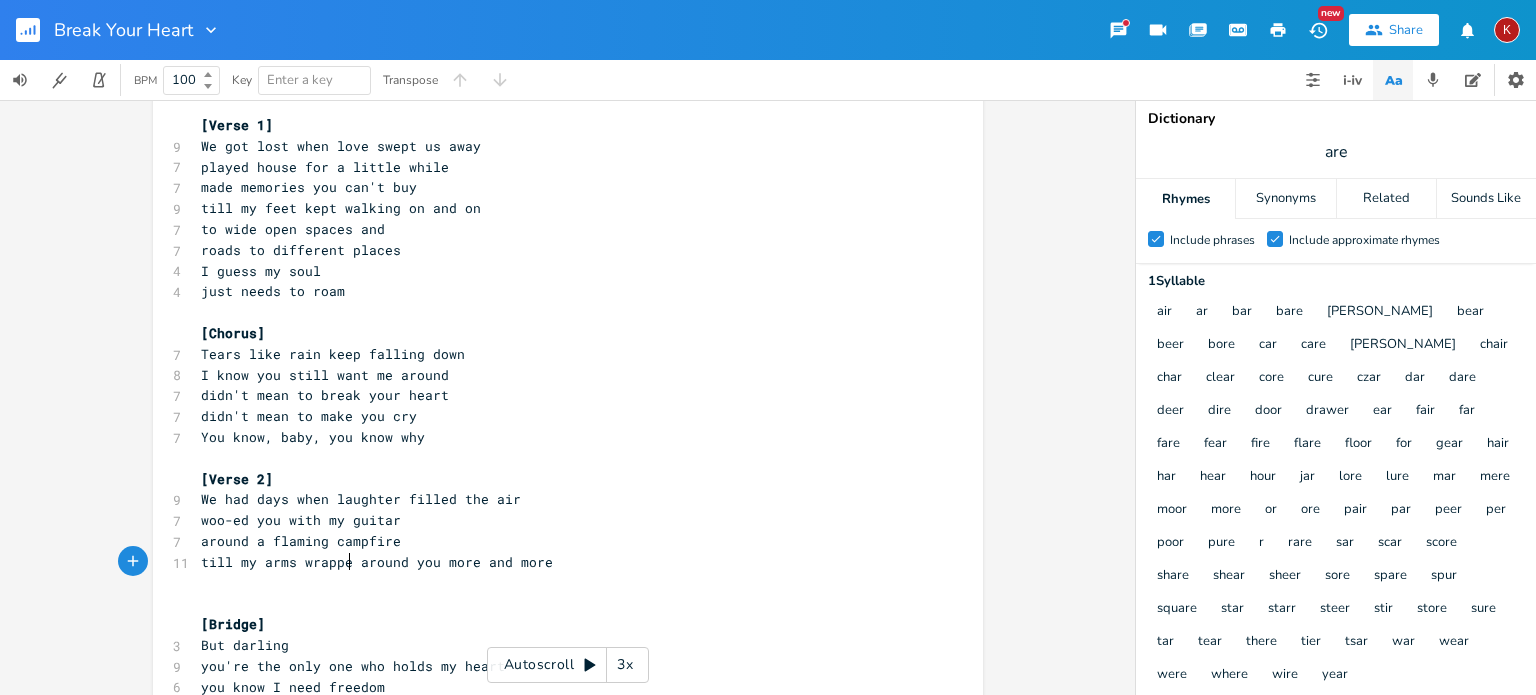 type on "ped" 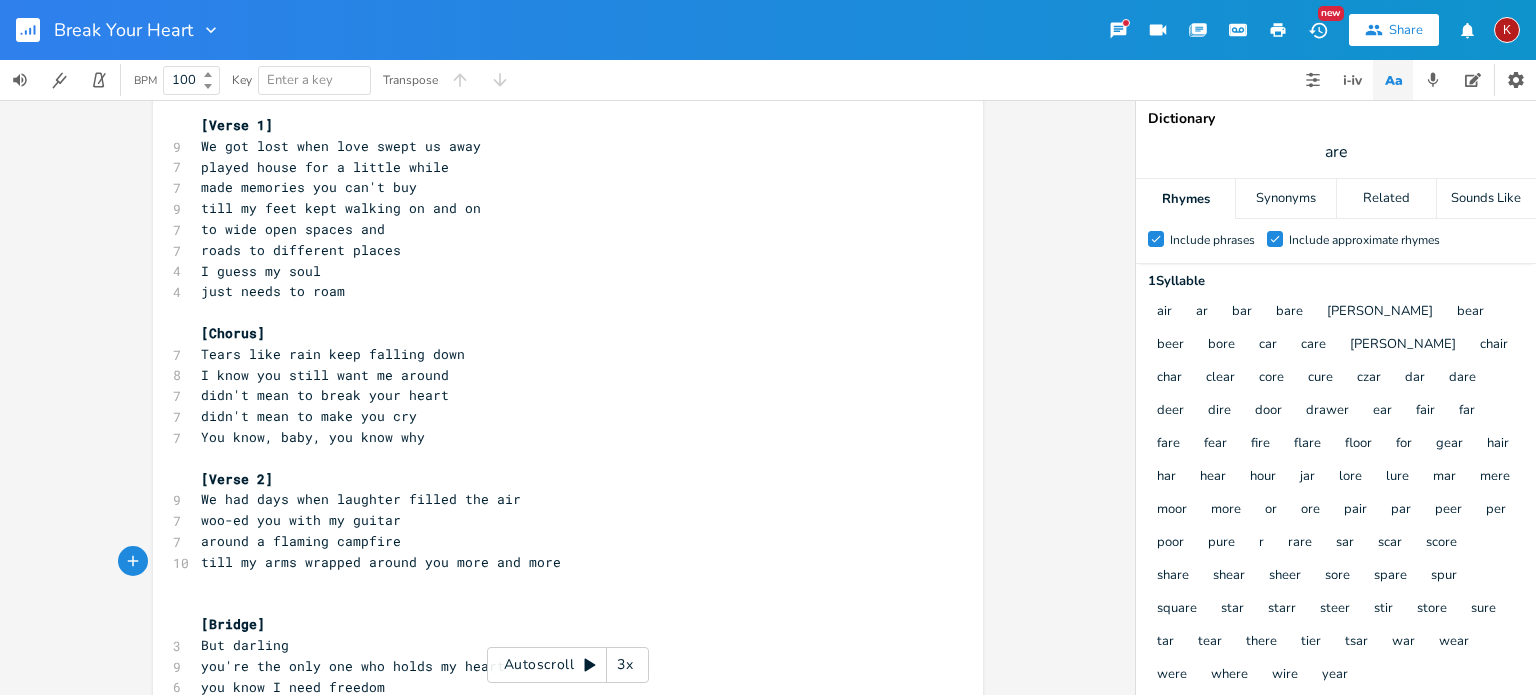 click on "till my arms wrapped around you more and more" at bounding box center (381, 562) 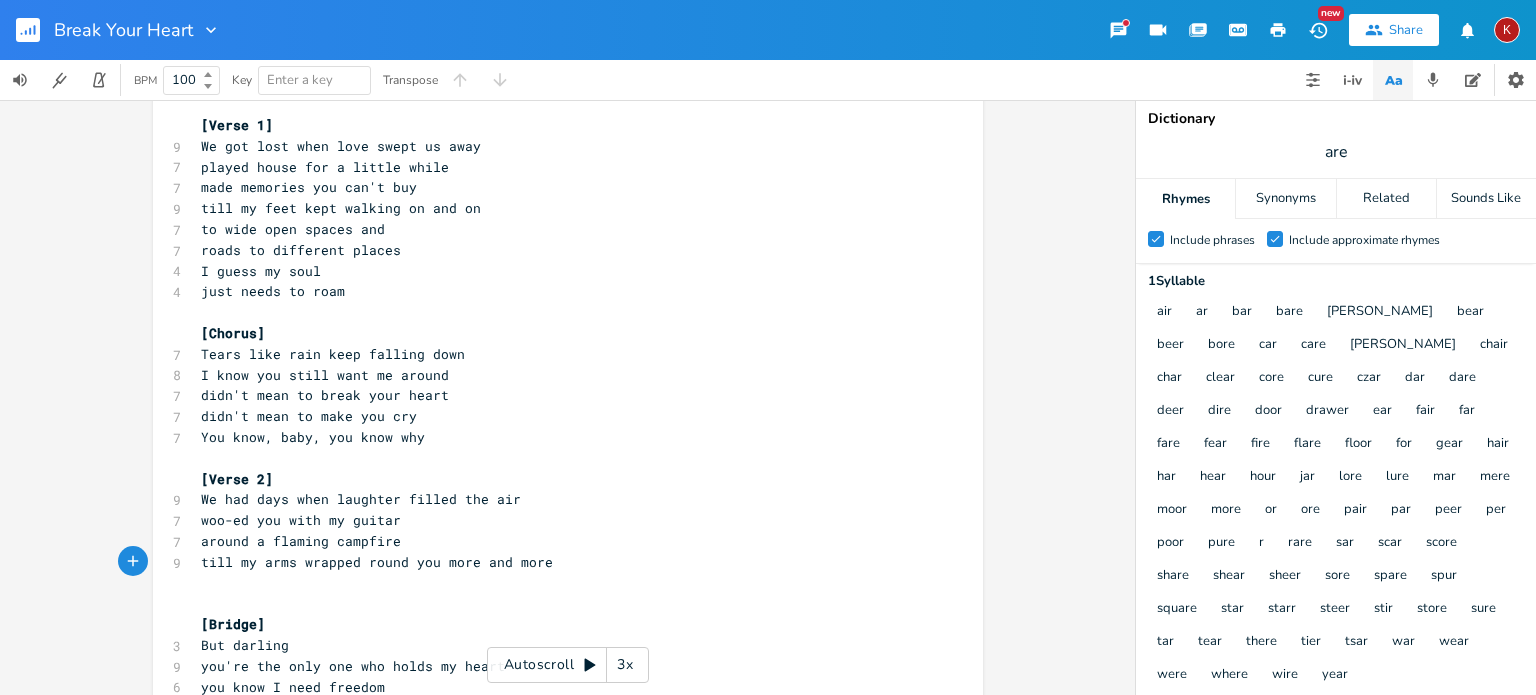 type on "a" 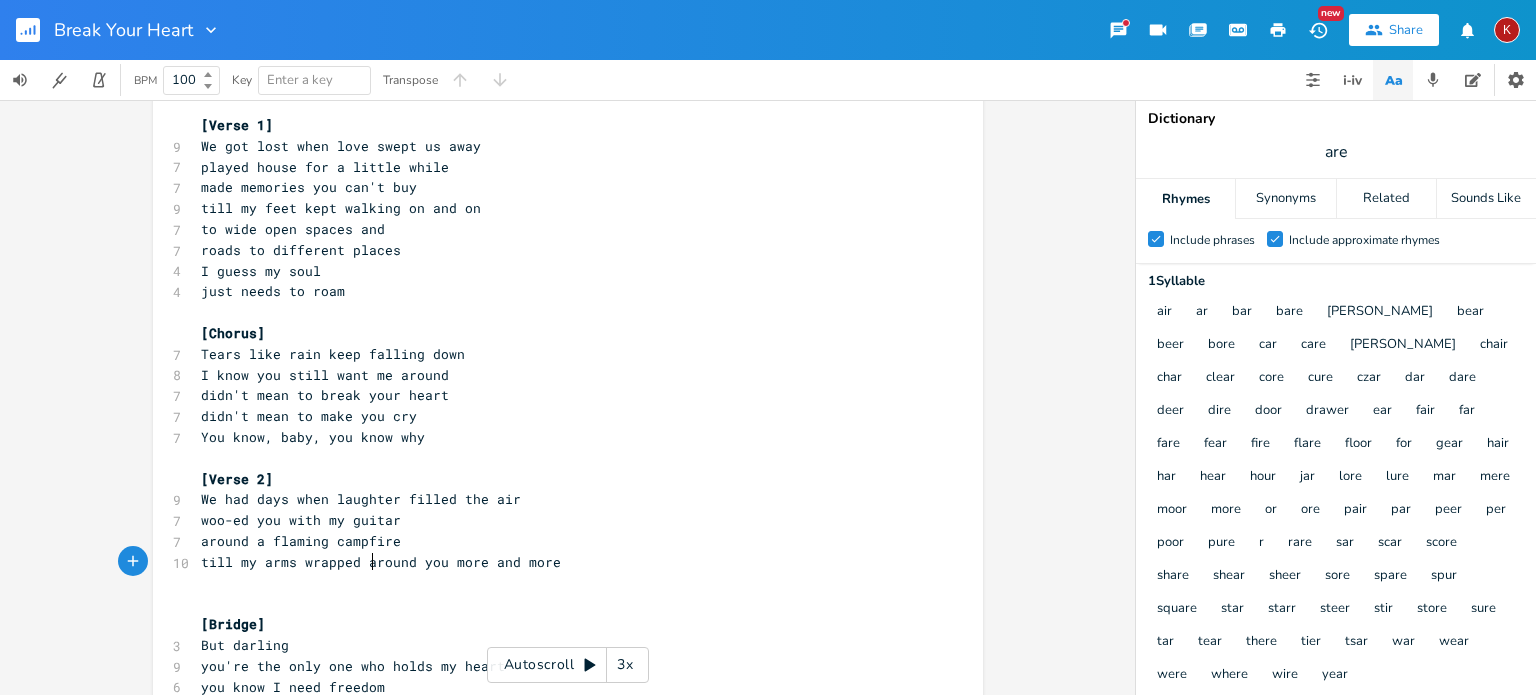 click on "​" at bounding box center (558, 583) 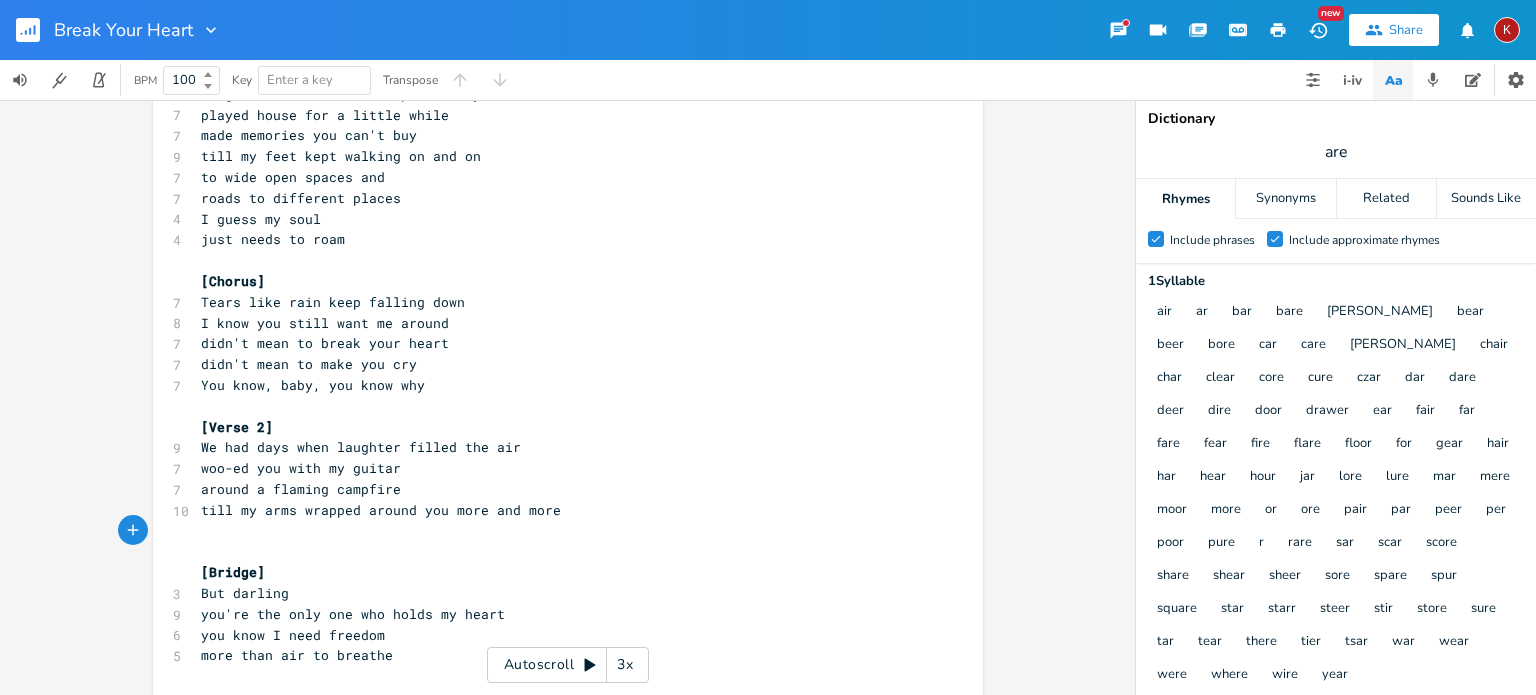 scroll, scrollTop: 86, scrollLeft: 0, axis: vertical 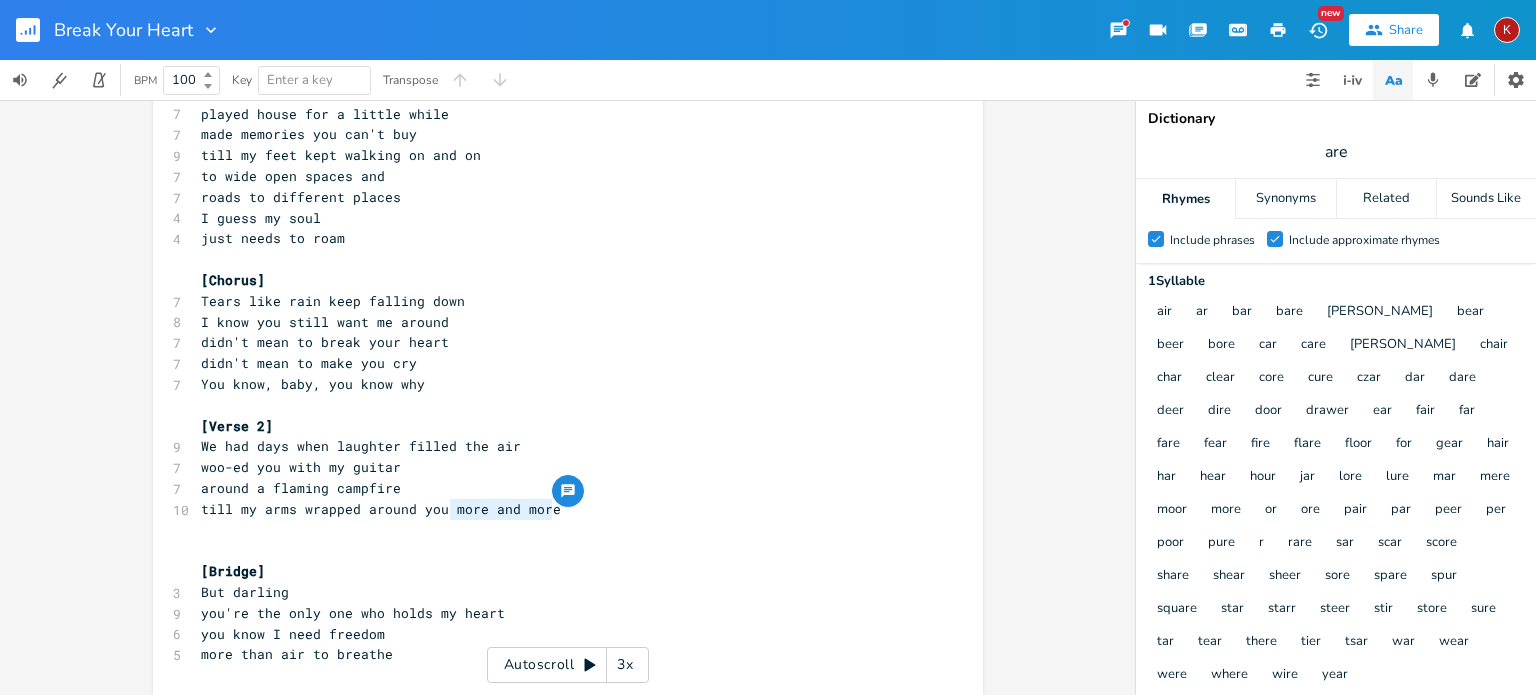 drag, startPoint x: 551, startPoint y: 505, endPoint x: 444, endPoint y: 505, distance: 107 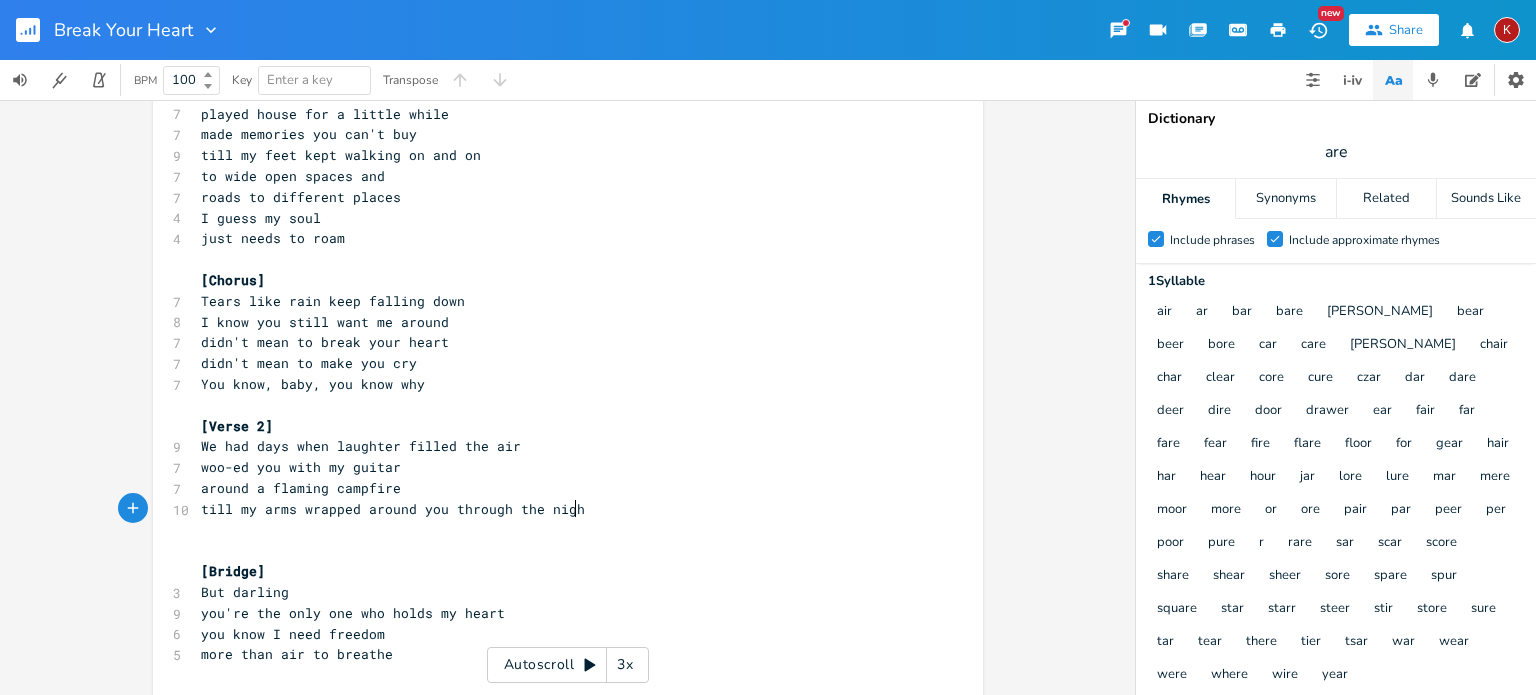 type on "through the night" 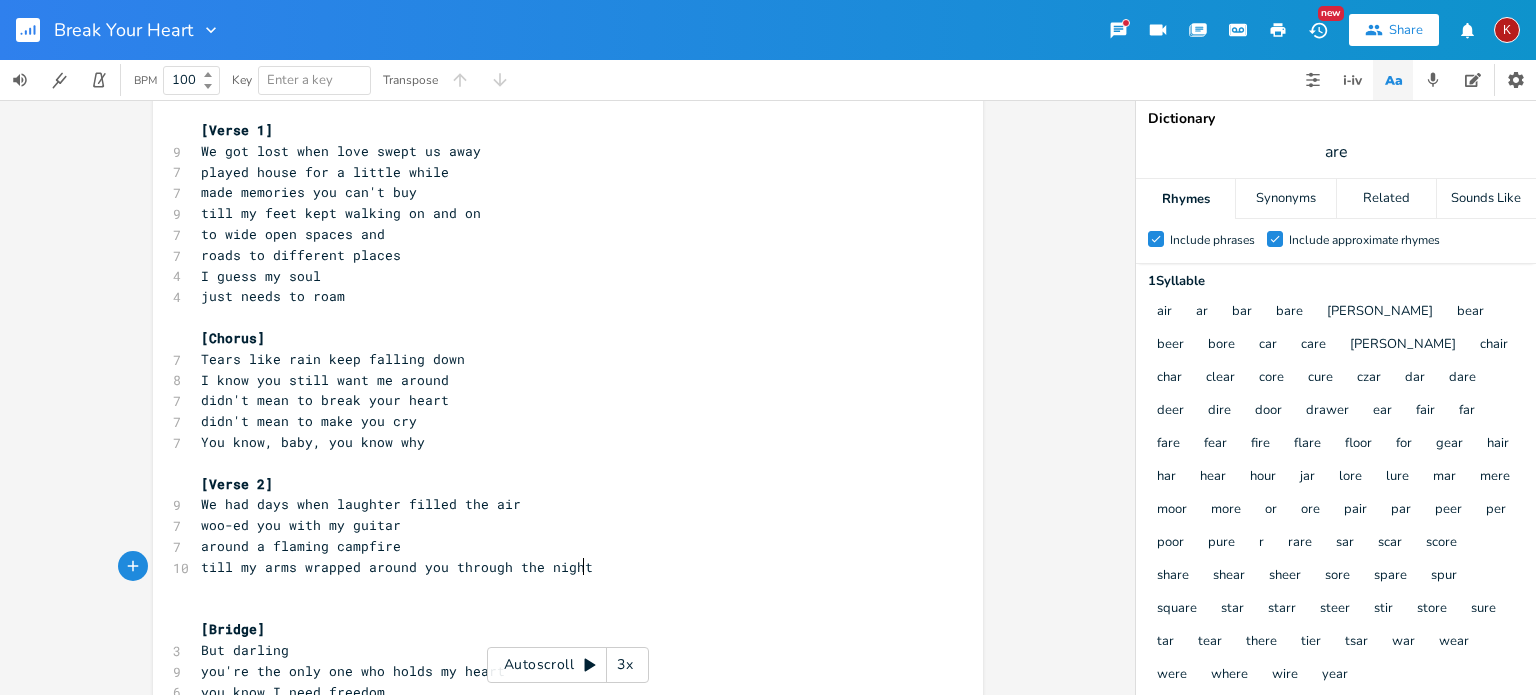 scroll, scrollTop: 9, scrollLeft: 0, axis: vertical 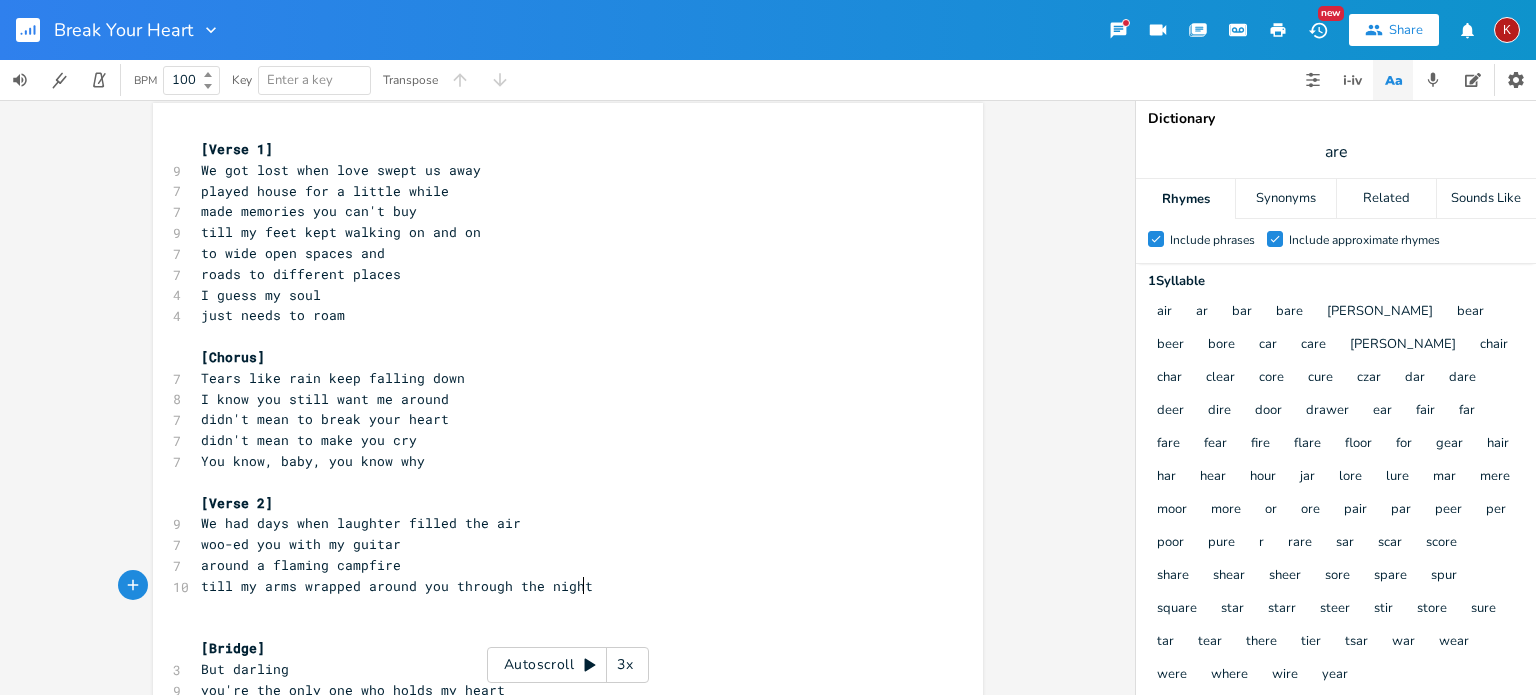 click on "till my arms wrapped around you through the night" at bounding box center [397, 586] 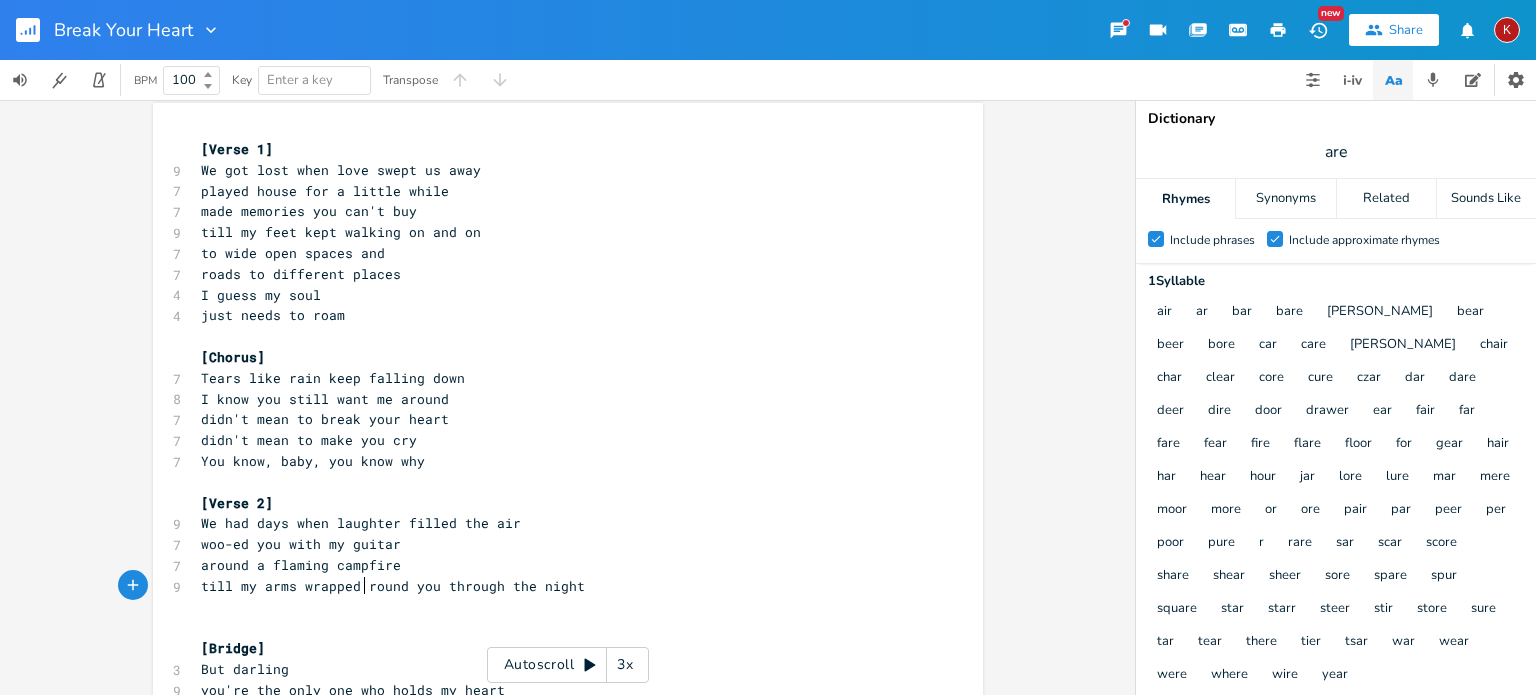 click on "​" at bounding box center (558, 607) 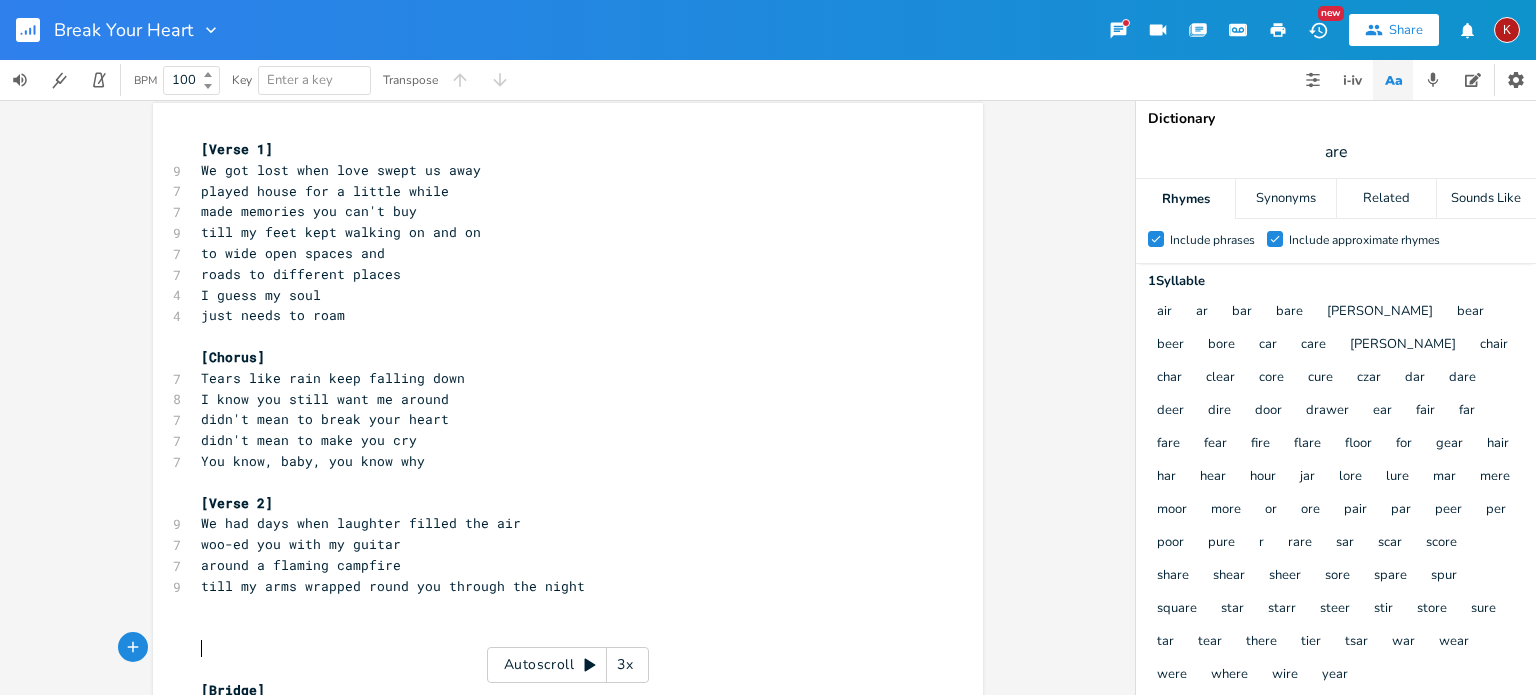 click on "​" at bounding box center [558, 607] 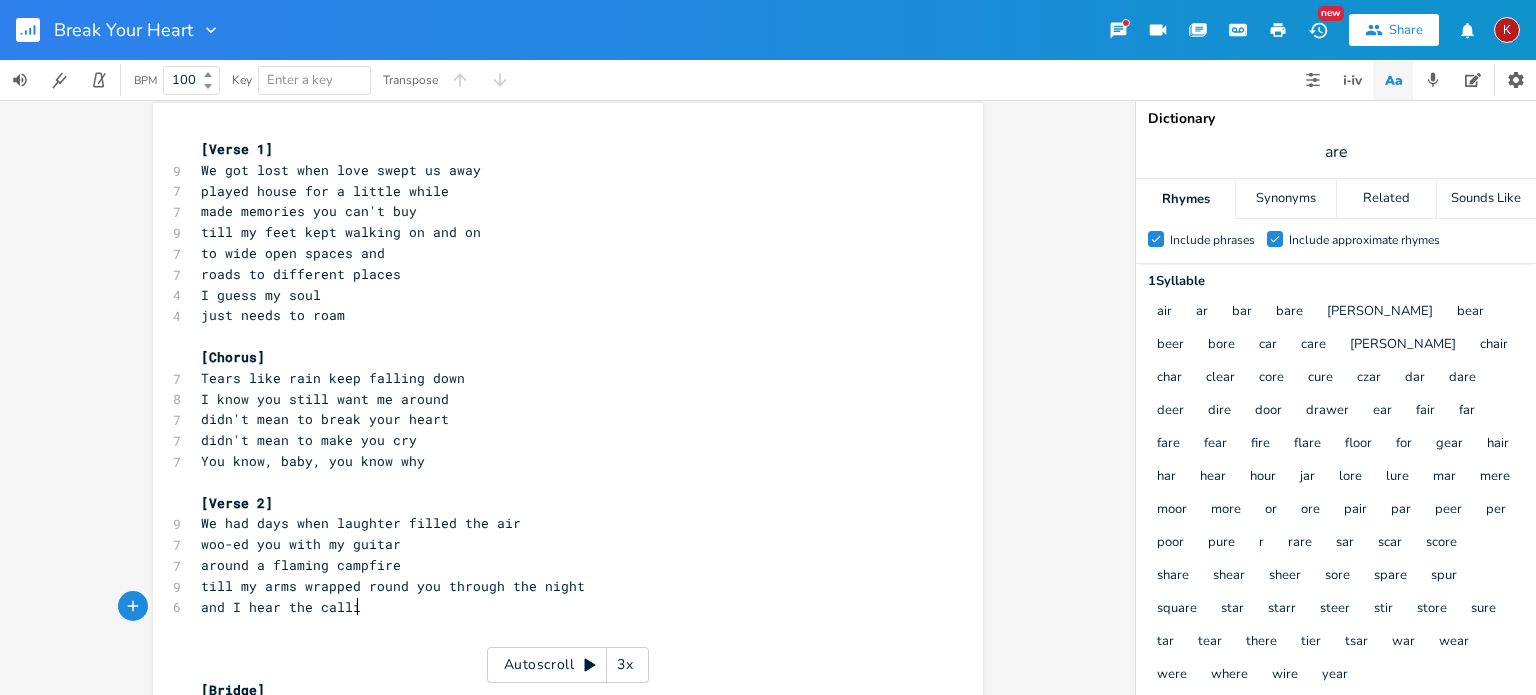 scroll, scrollTop: 0, scrollLeft: 124, axis: horizontal 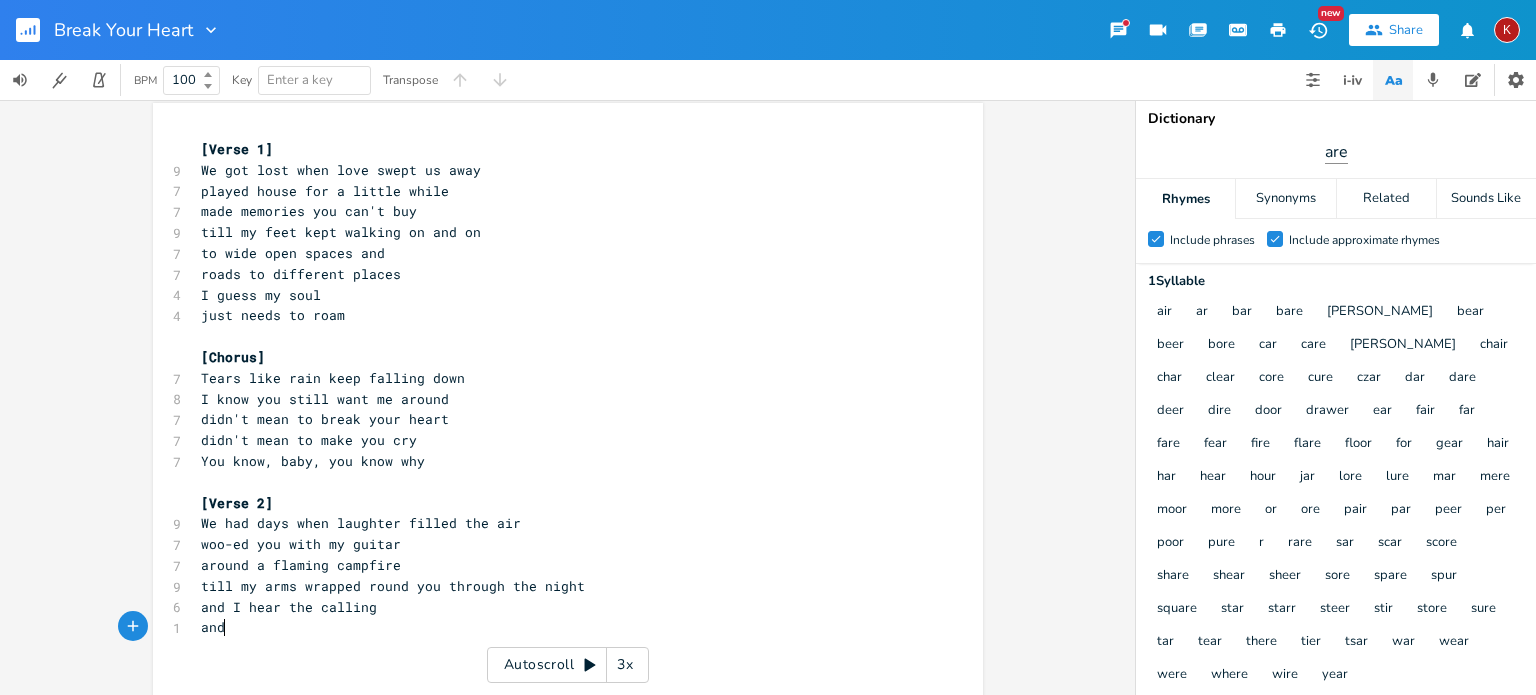 type on "and" 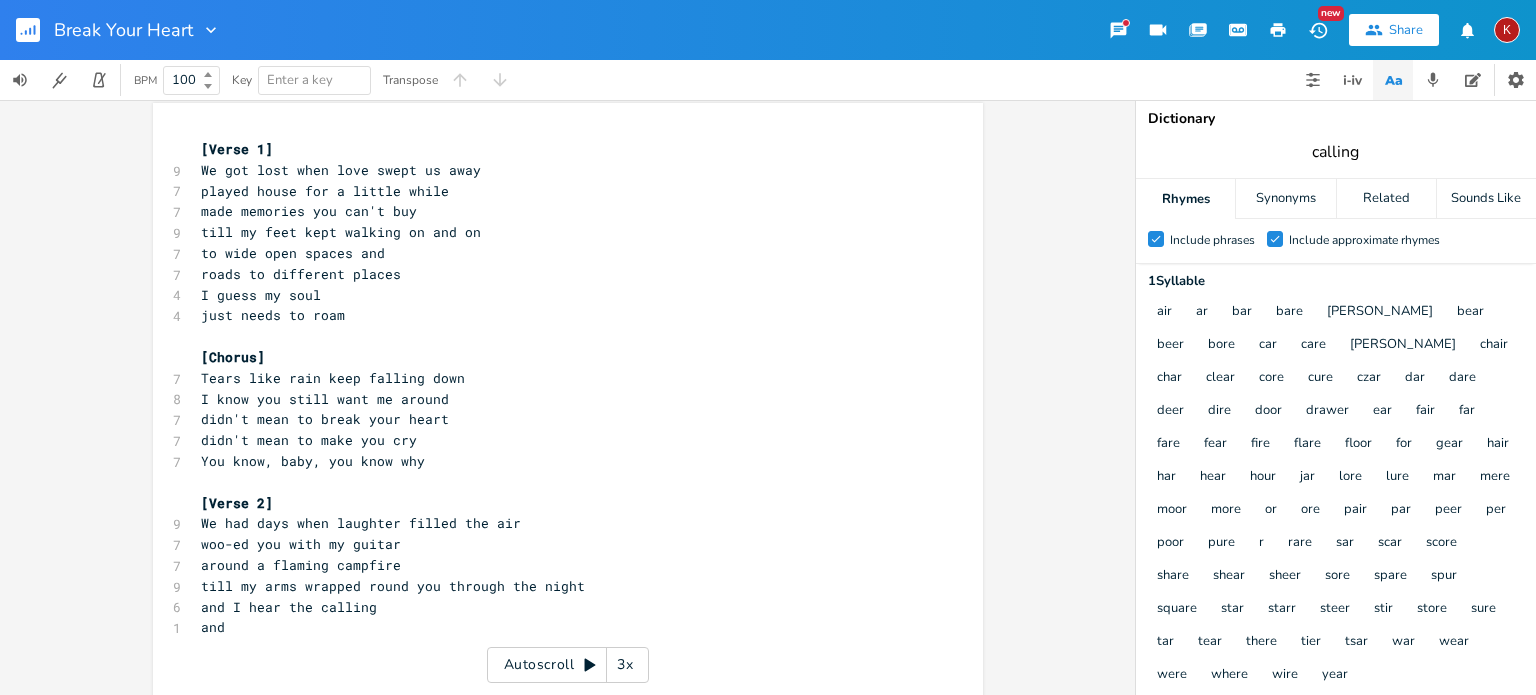 type on "calling" 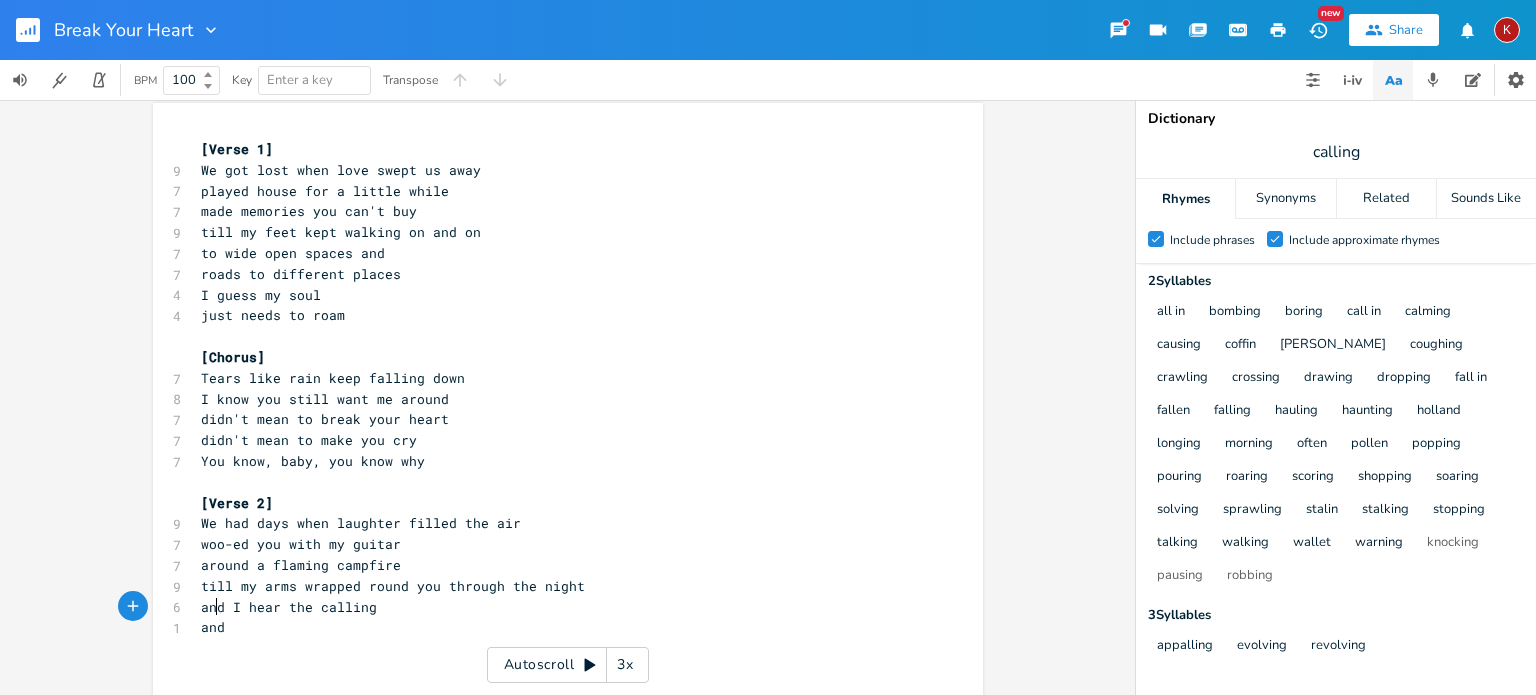 click on "and I hear the calling" at bounding box center [289, 607] 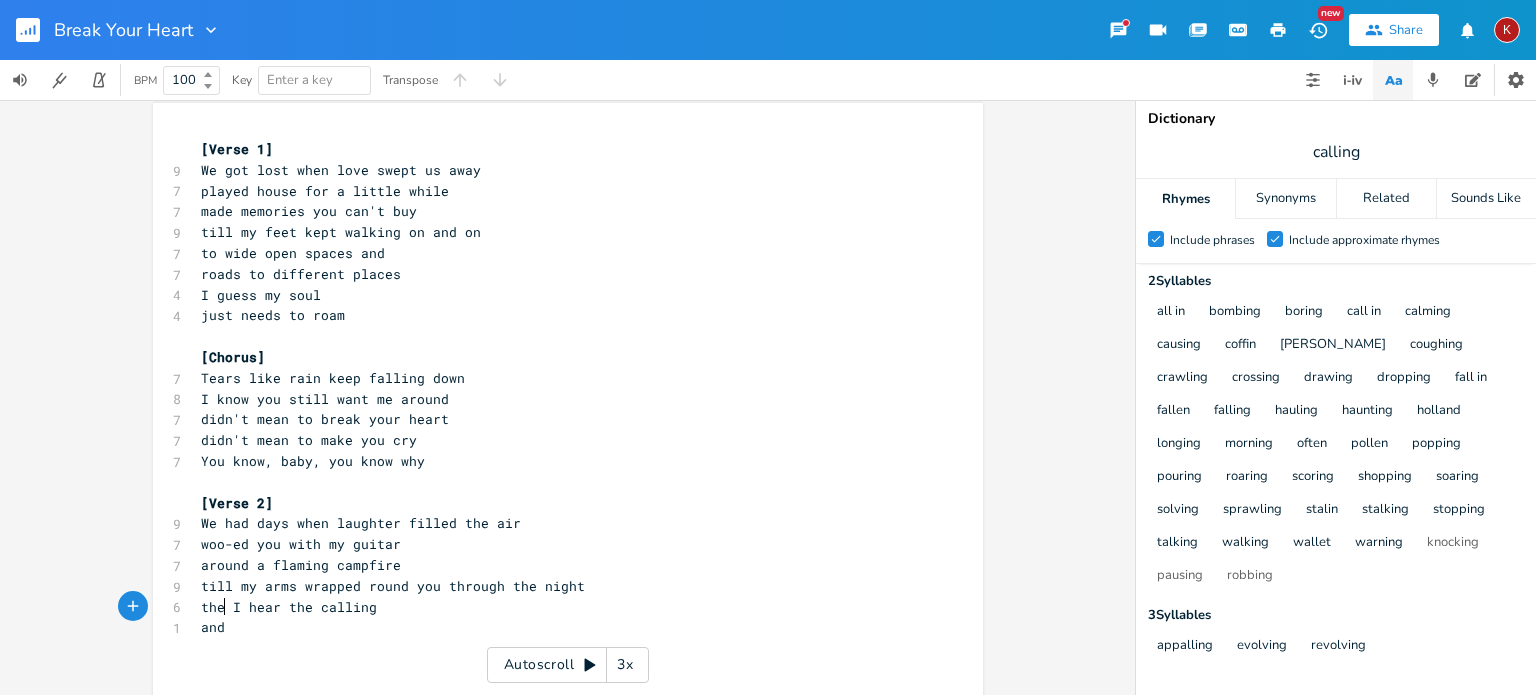 scroll, scrollTop: 0, scrollLeft: 25, axis: horizontal 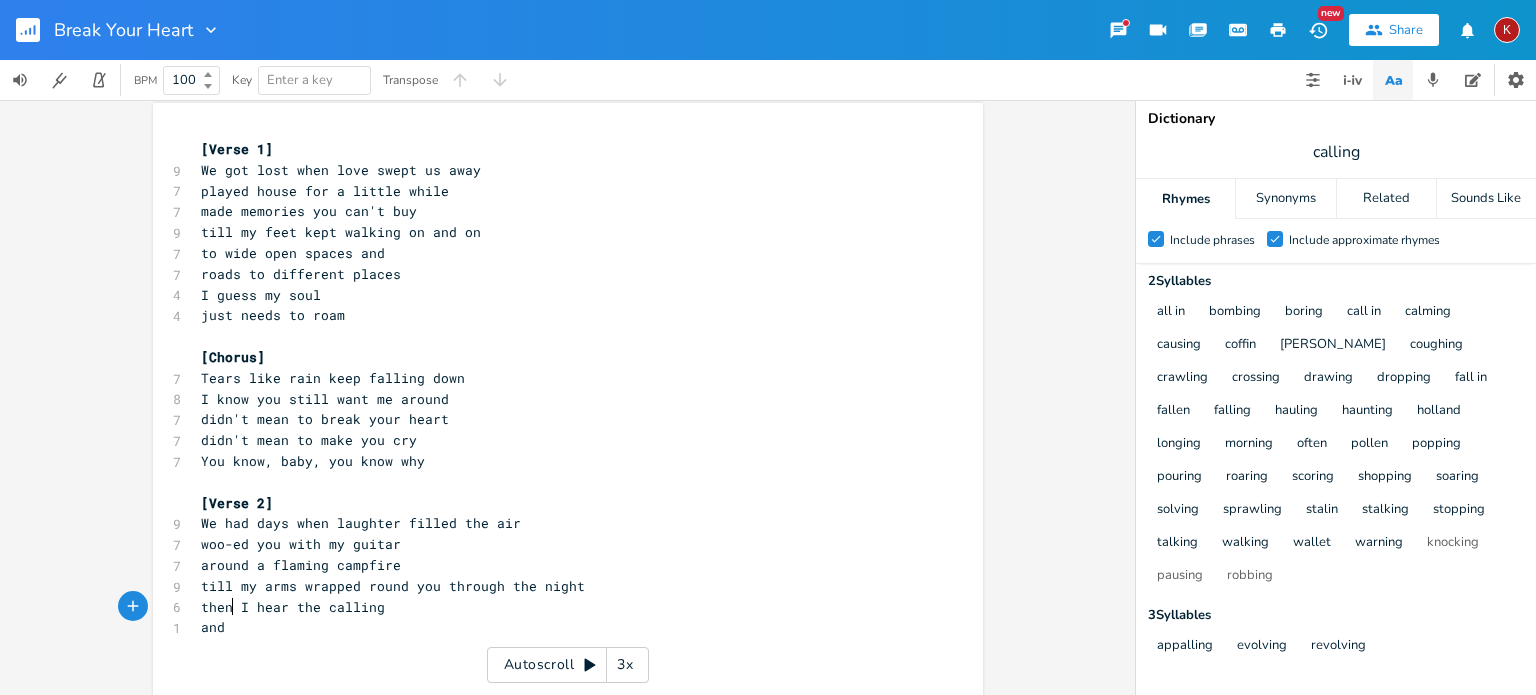 click on "then I hear the calling" at bounding box center [558, 607] 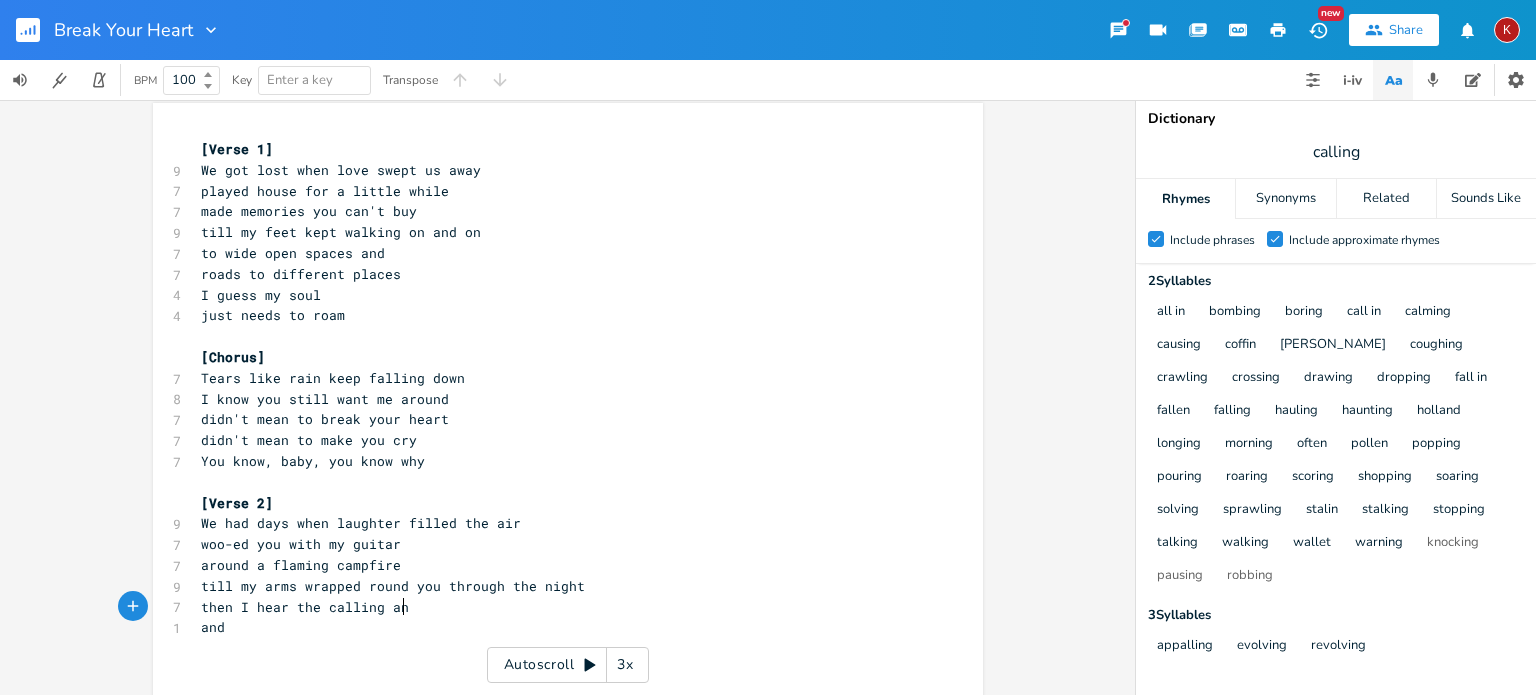 type on "and" 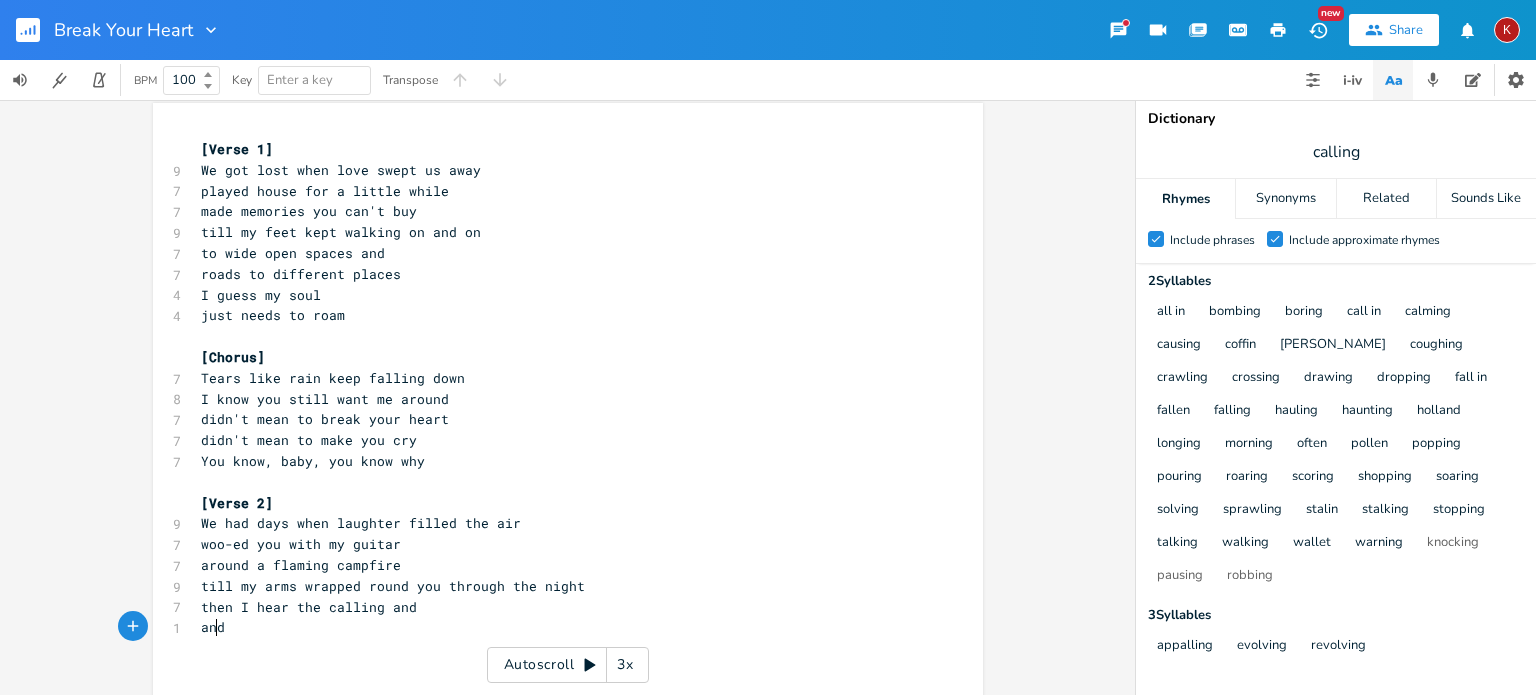 click on "and" at bounding box center (213, 627) 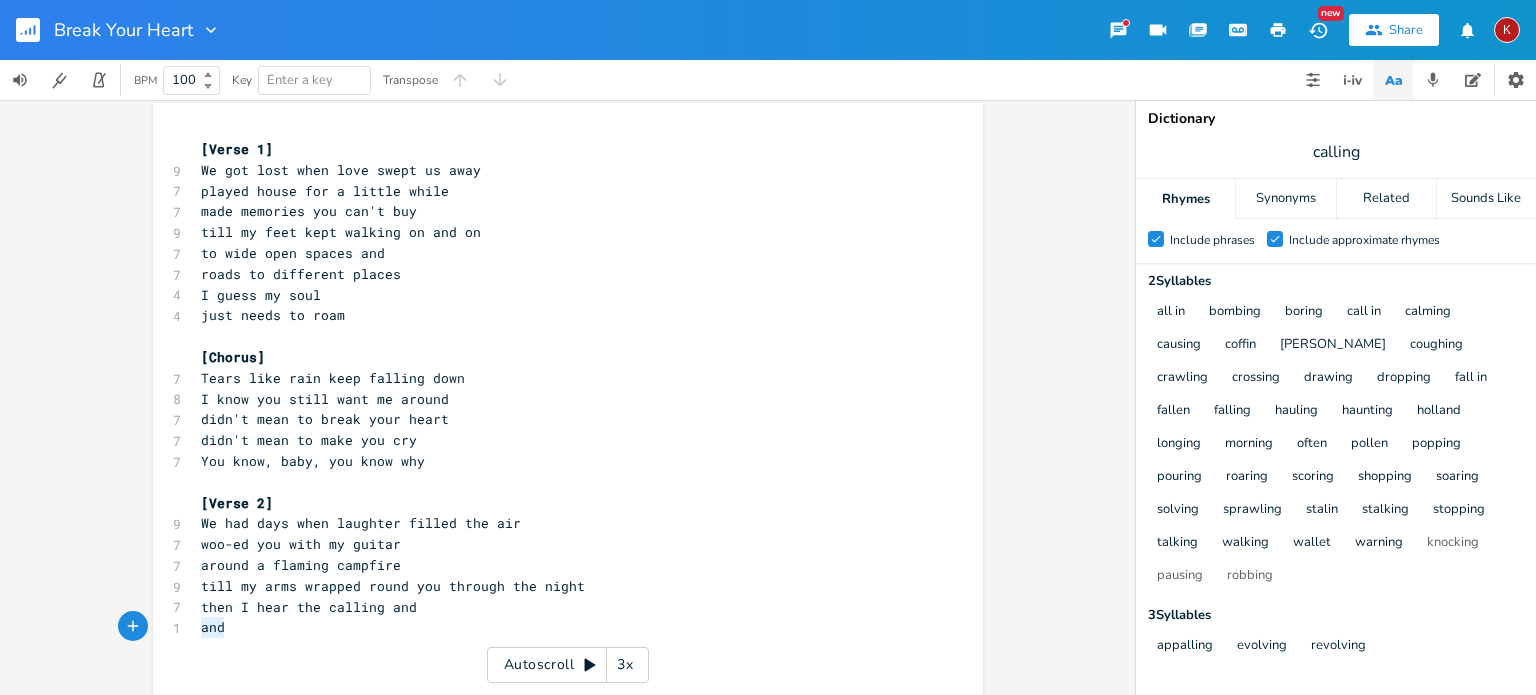 click on "and" at bounding box center (213, 627) 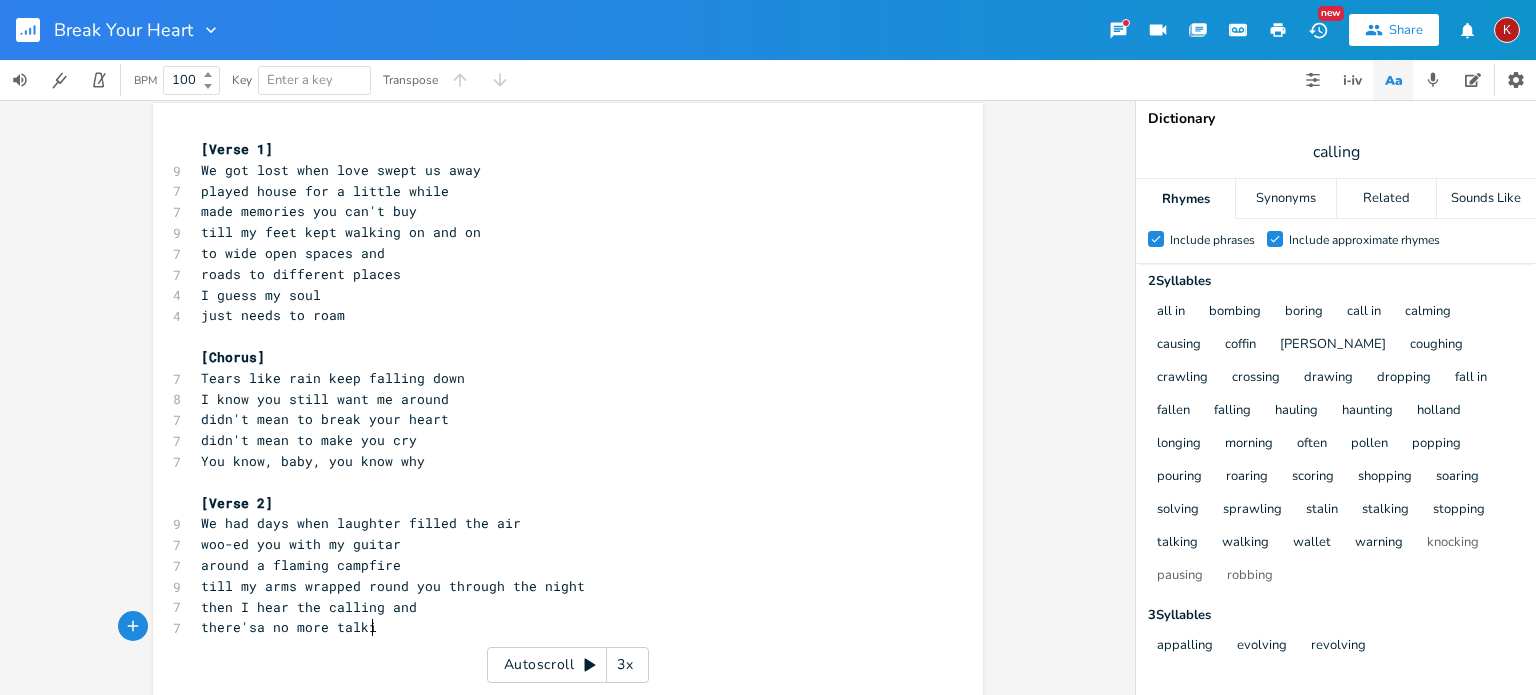 type on "there'sa no more talking" 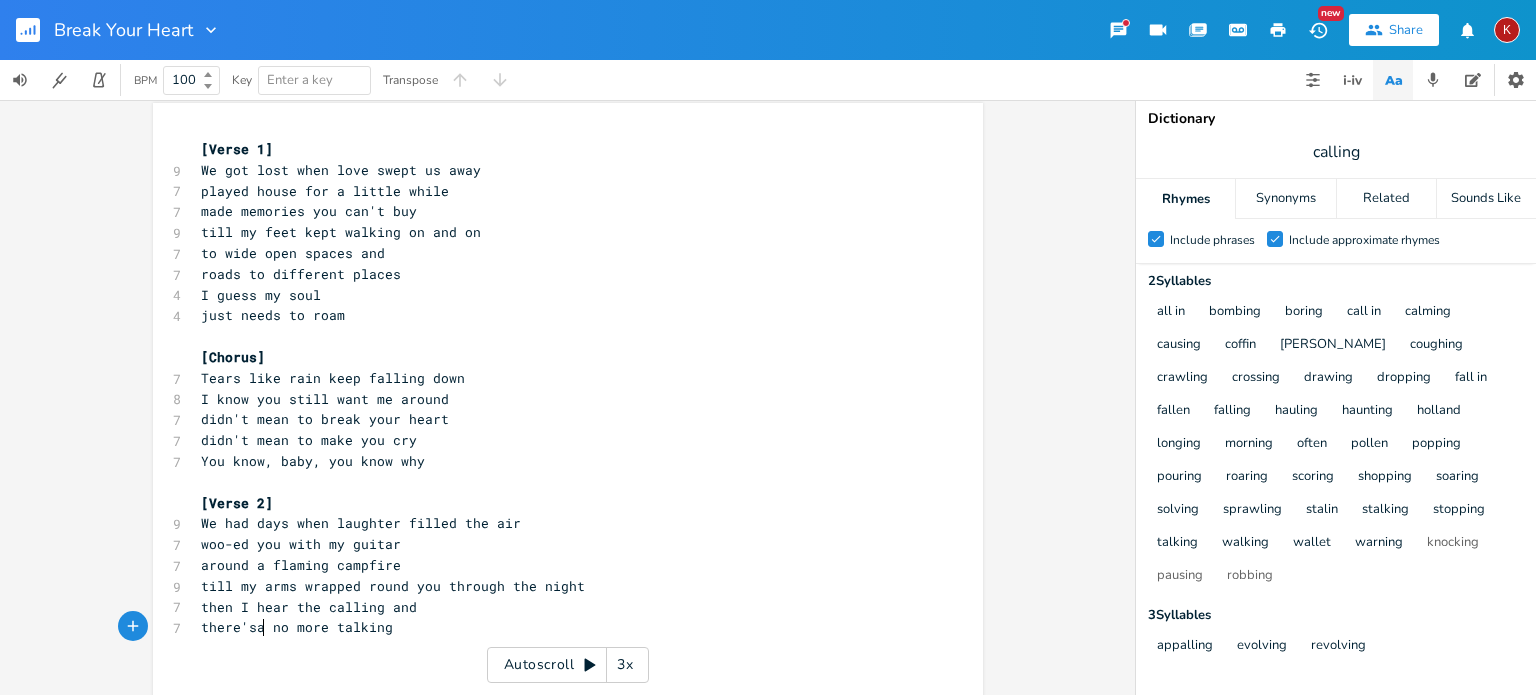 click on "there'sa no more talking" at bounding box center [297, 627] 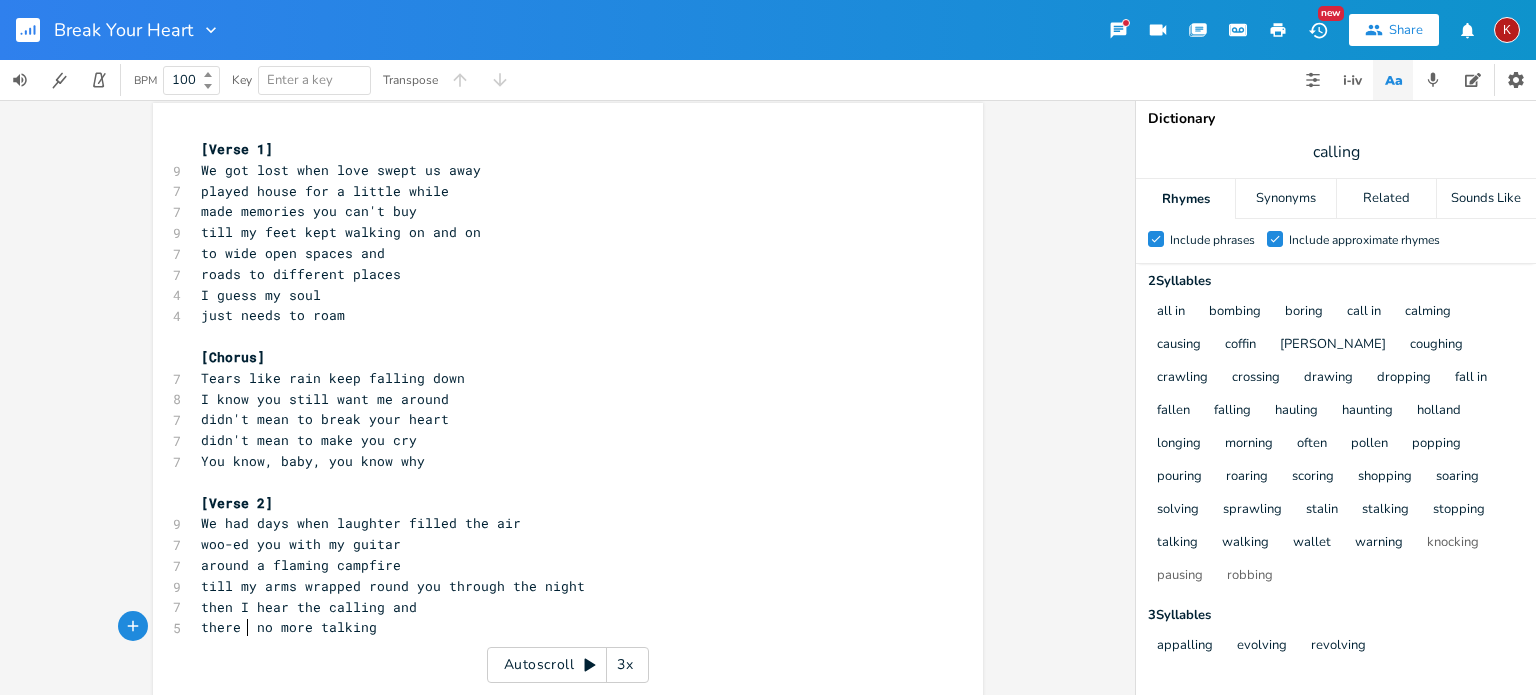 type on "is" 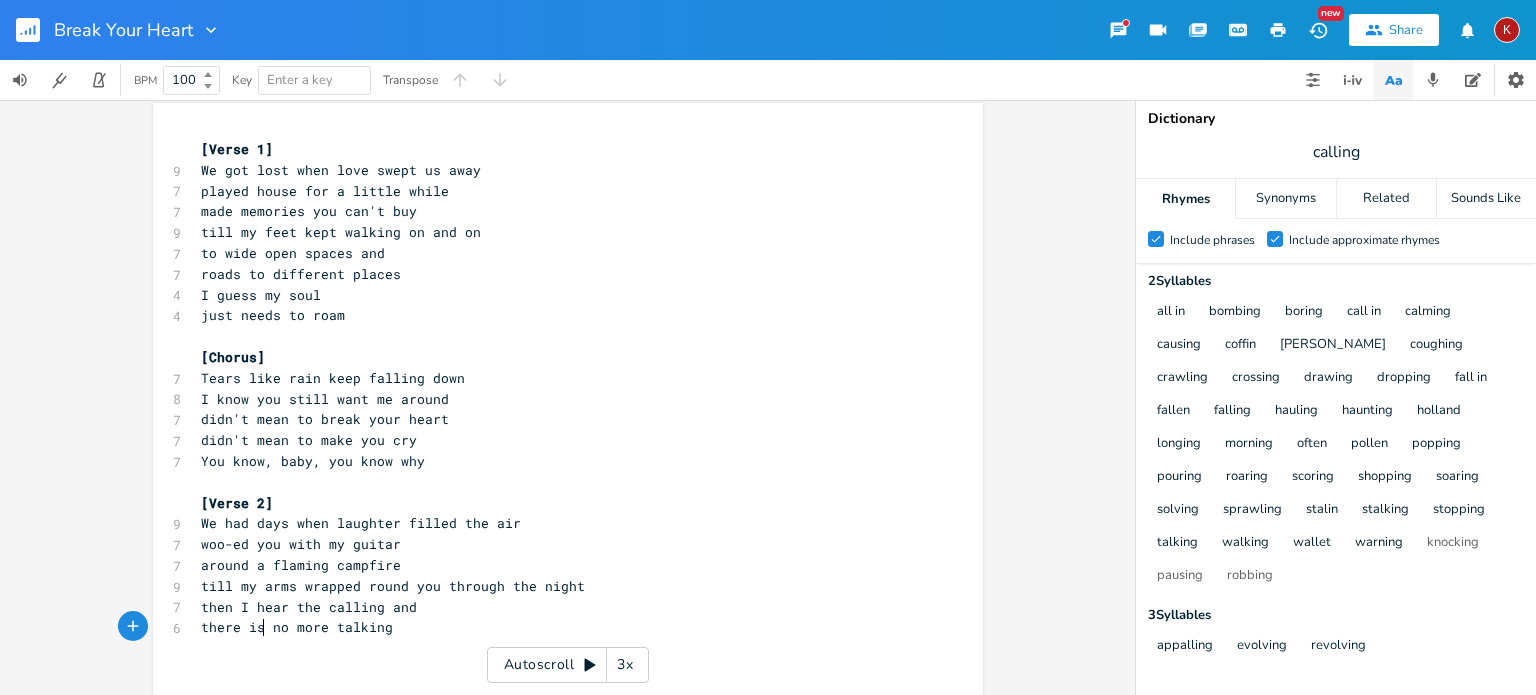 scroll, scrollTop: 0, scrollLeft: 12, axis: horizontal 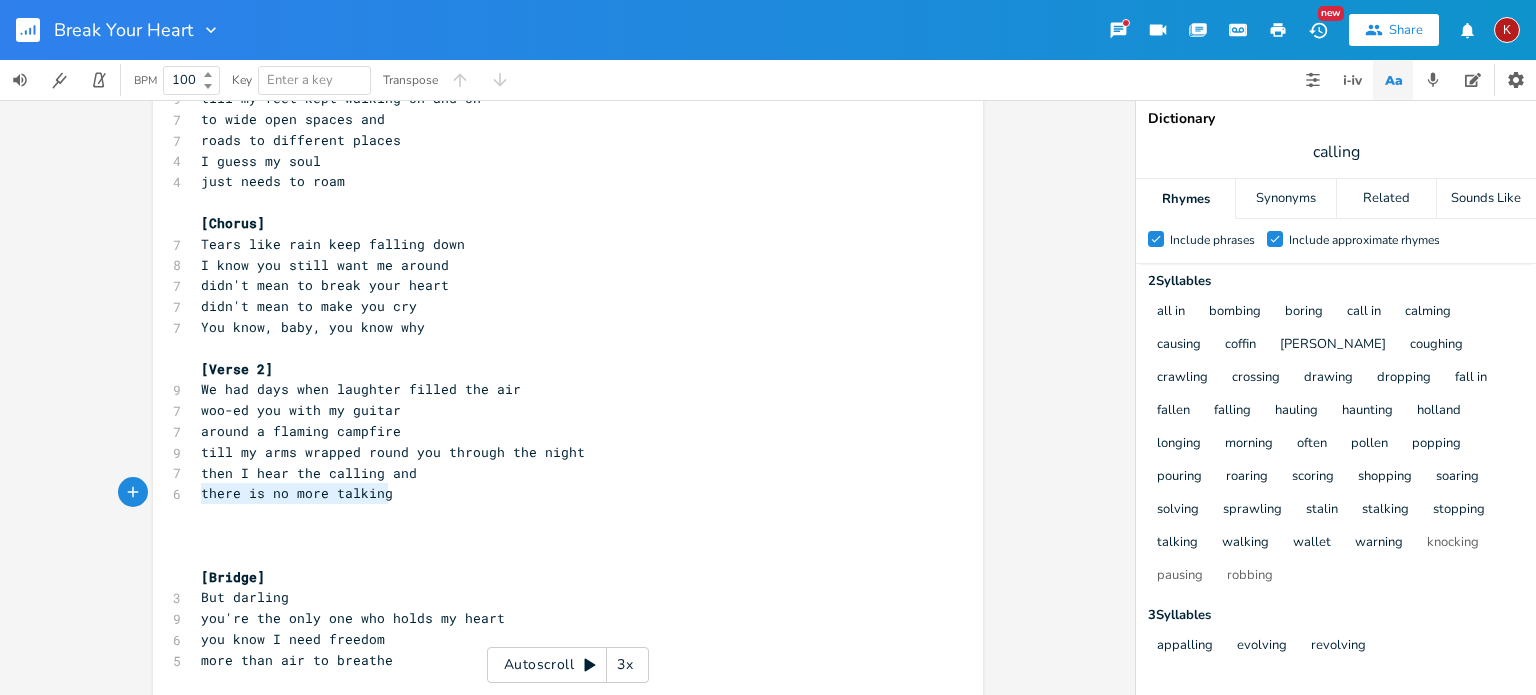 drag, startPoint x: 396, startPoint y: 498, endPoint x: 192, endPoint y: 499, distance: 204.00246 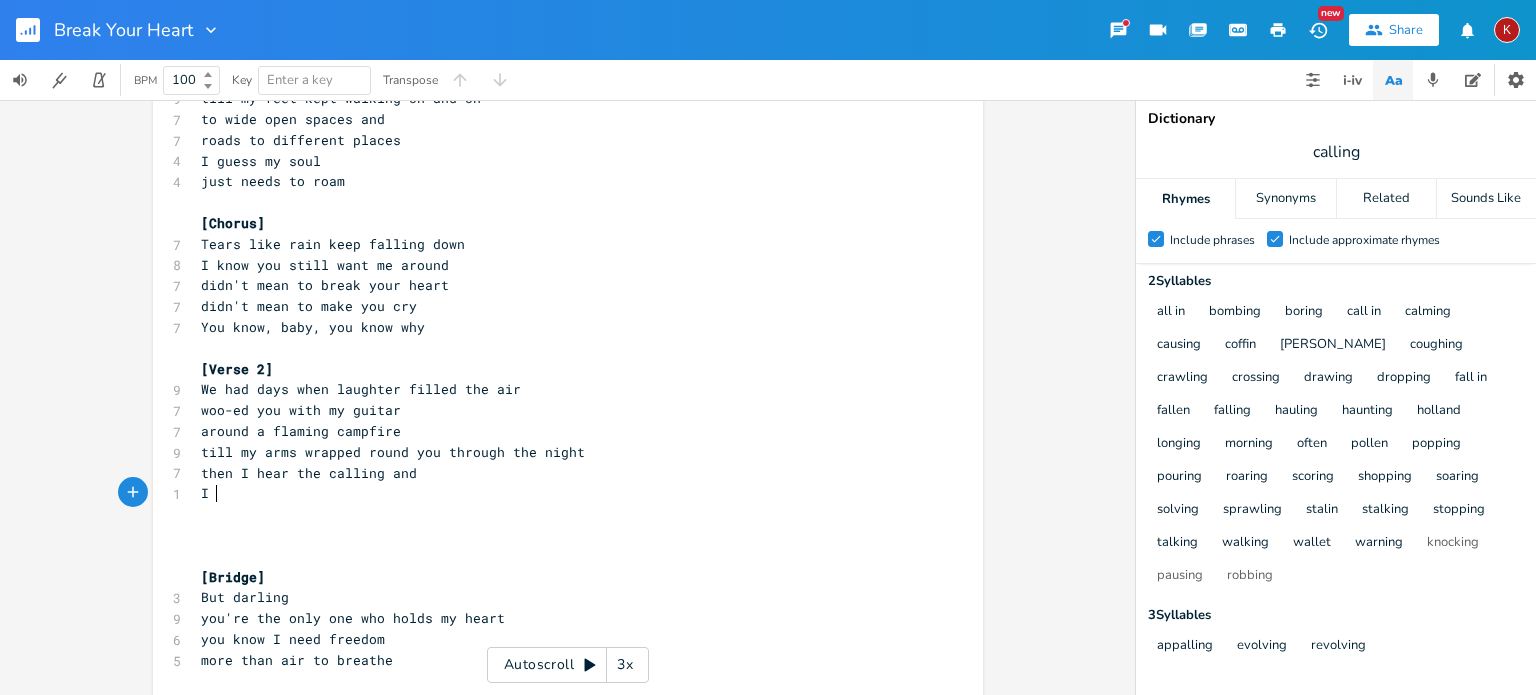 scroll, scrollTop: 0, scrollLeft: 5, axis: horizontal 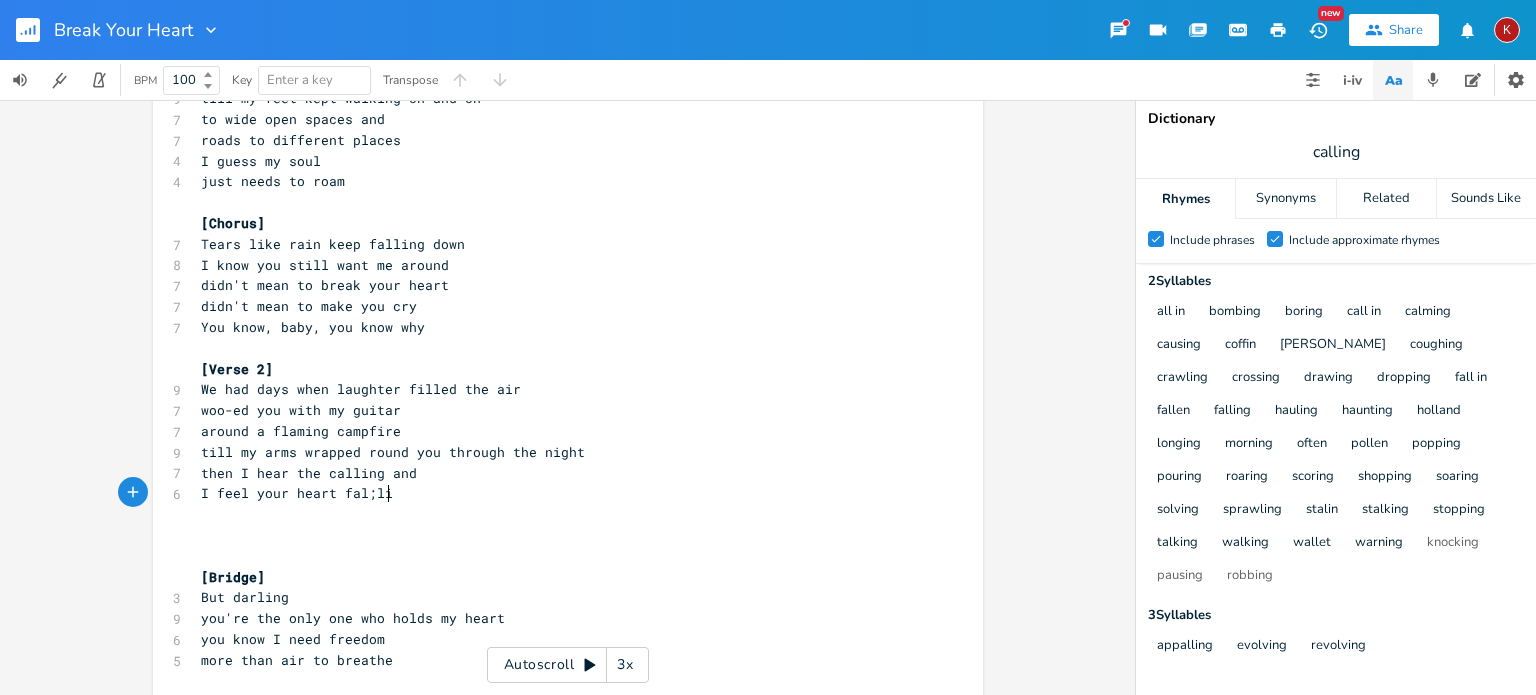 type on "I feel your heart fal;ling" 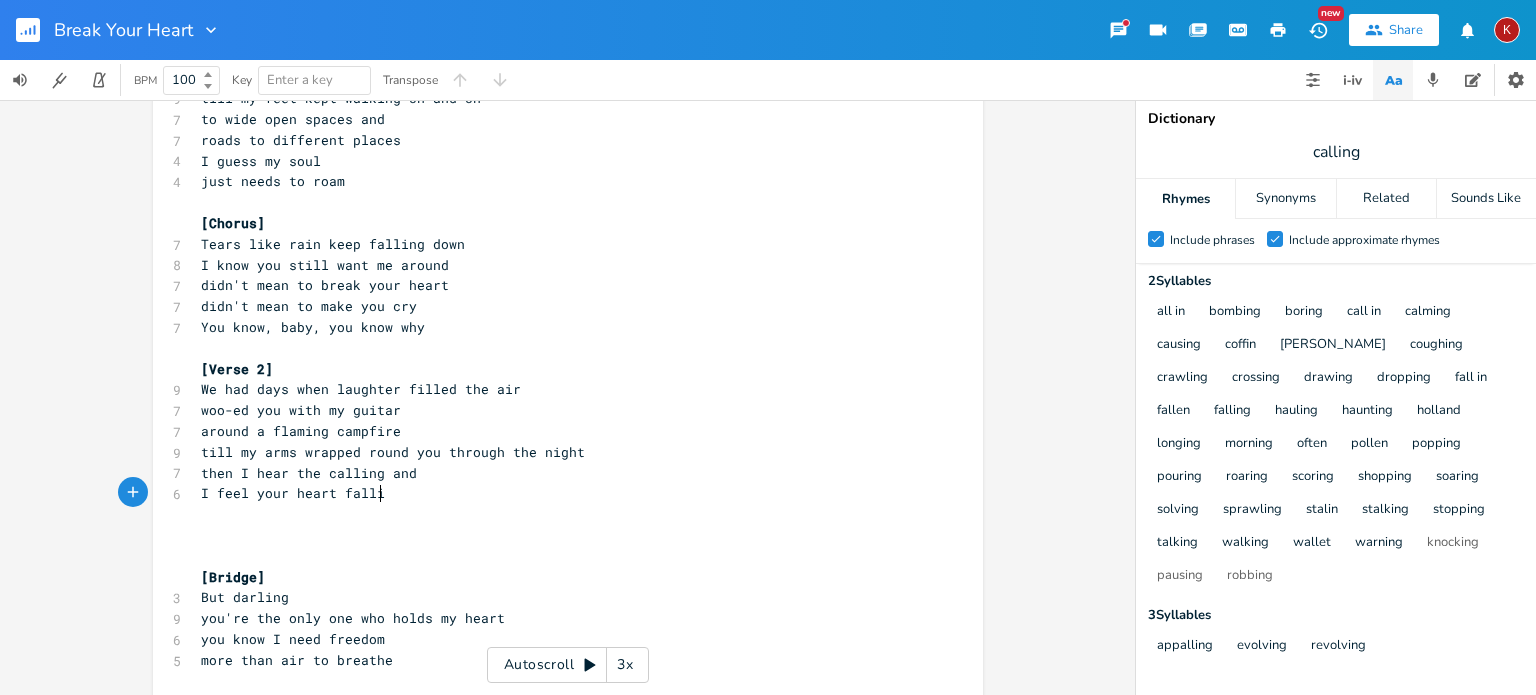 scroll, scrollTop: 0, scrollLeft: 20, axis: horizontal 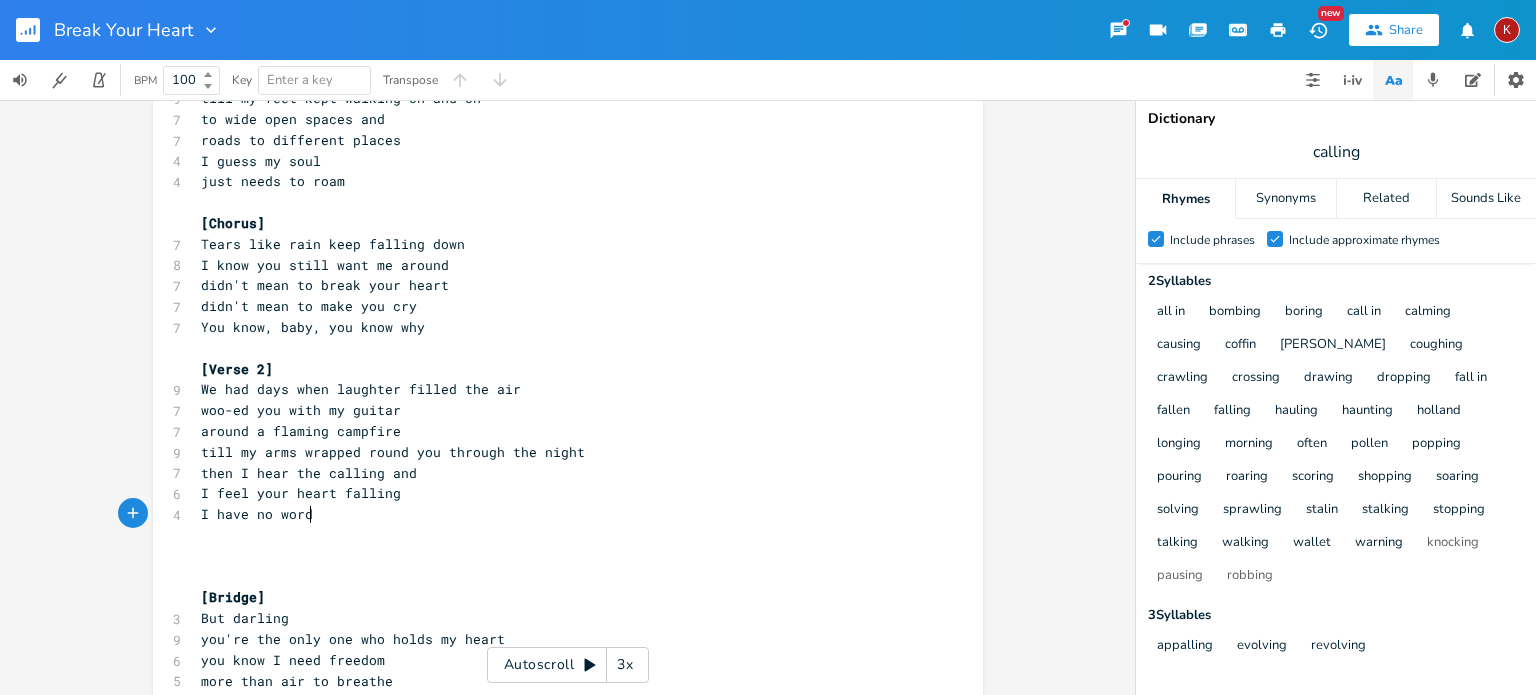 type on "I have no words" 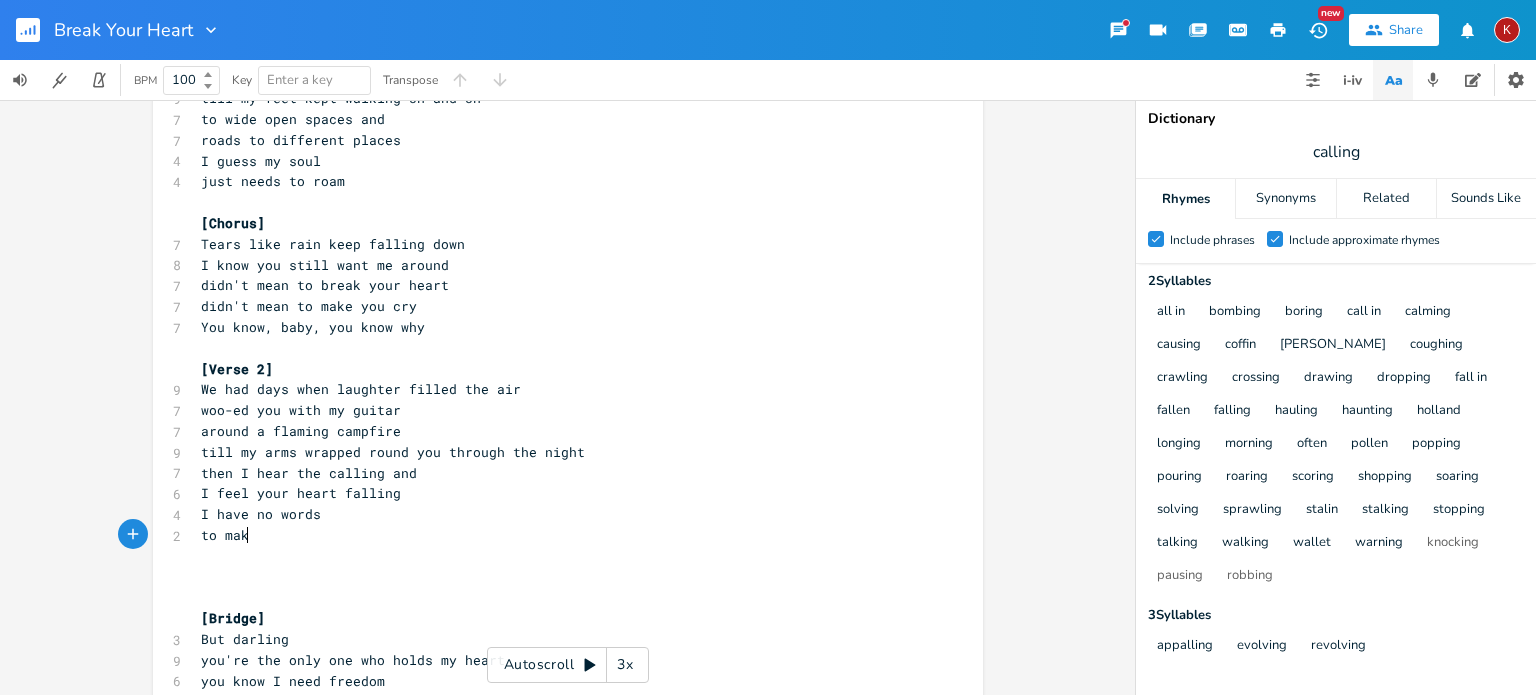 type on "to make" 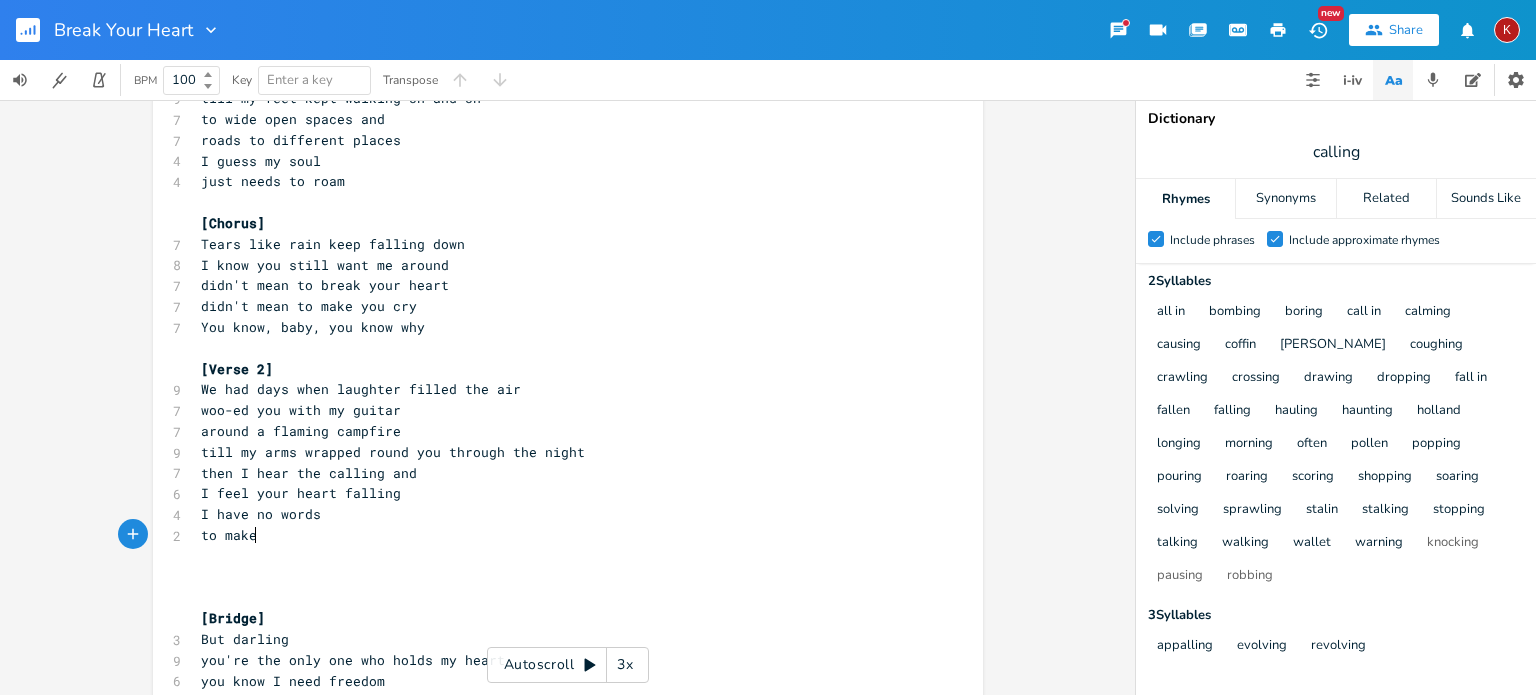 click on "then I hear the calling and" at bounding box center [309, 473] 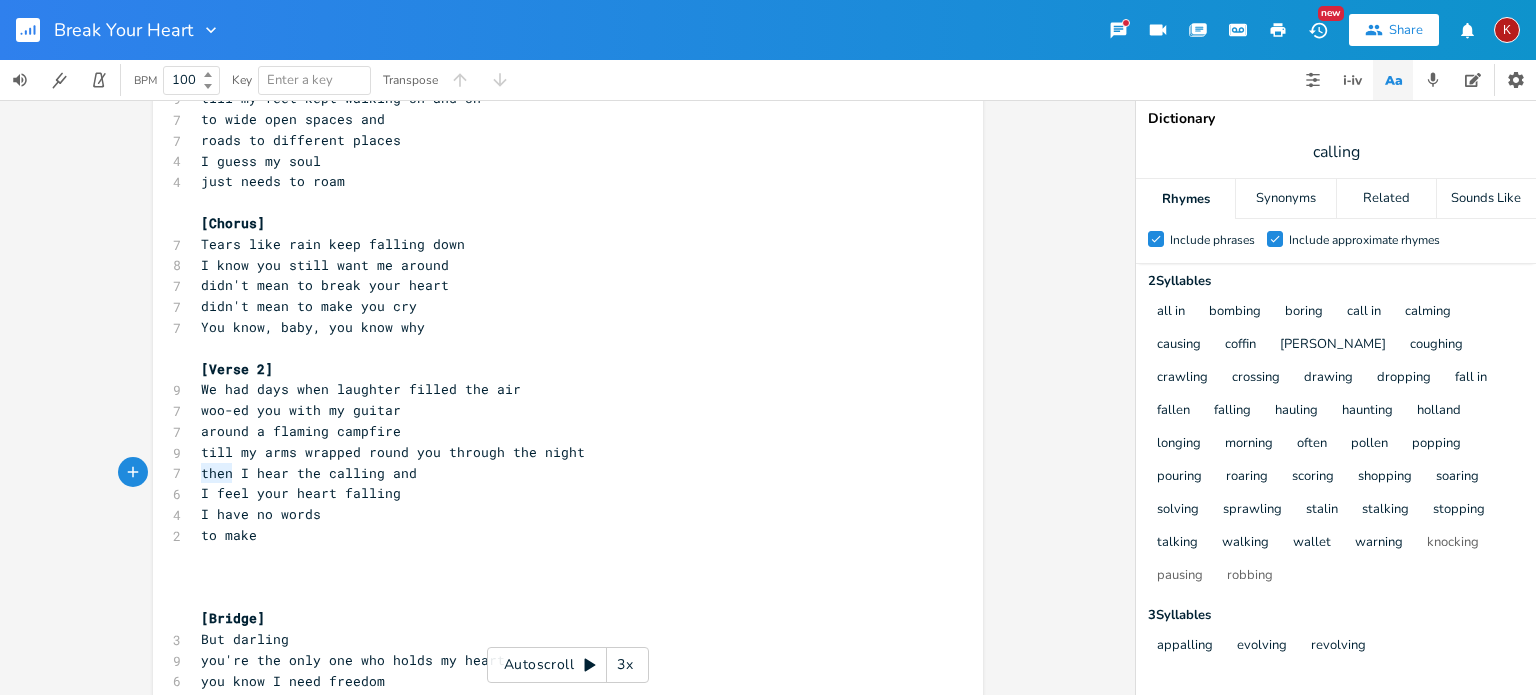 click on "then I hear the calling and" at bounding box center [309, 473] 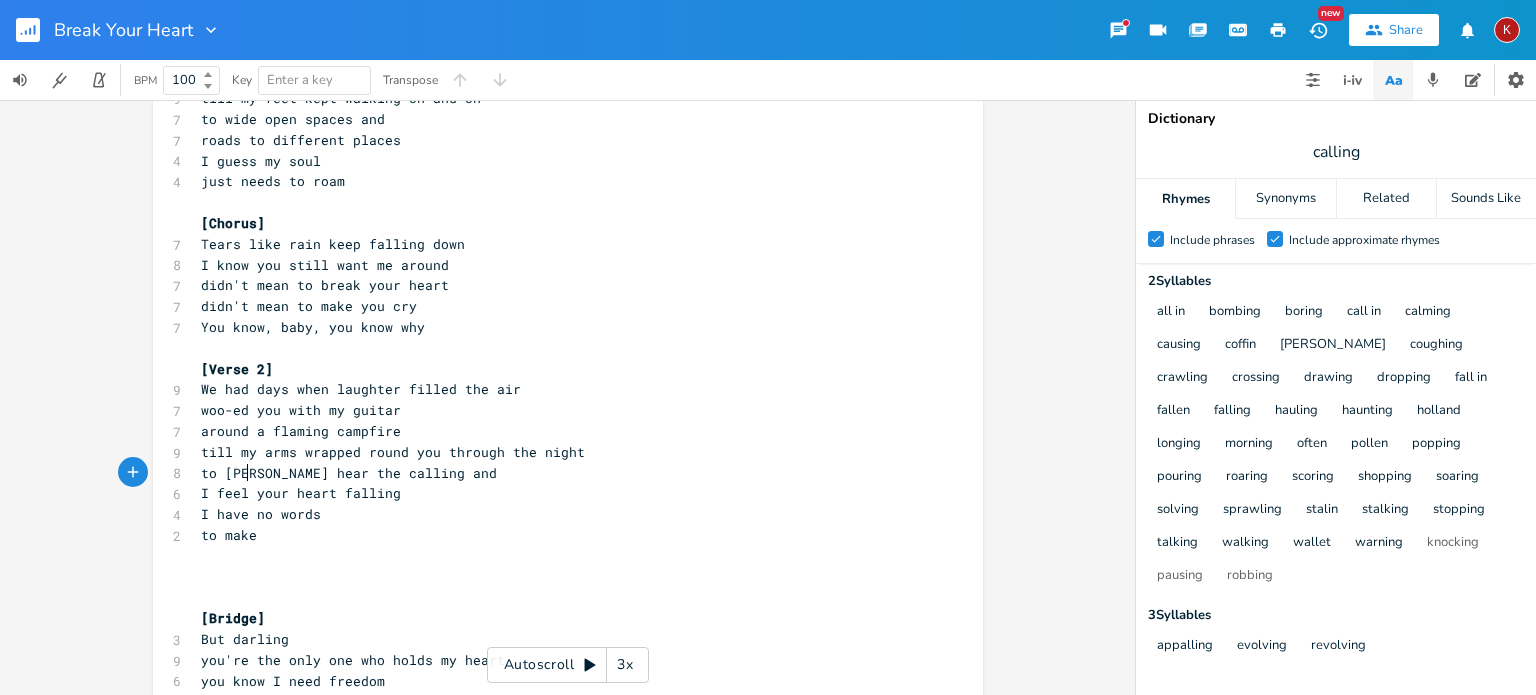 type on "to soon" 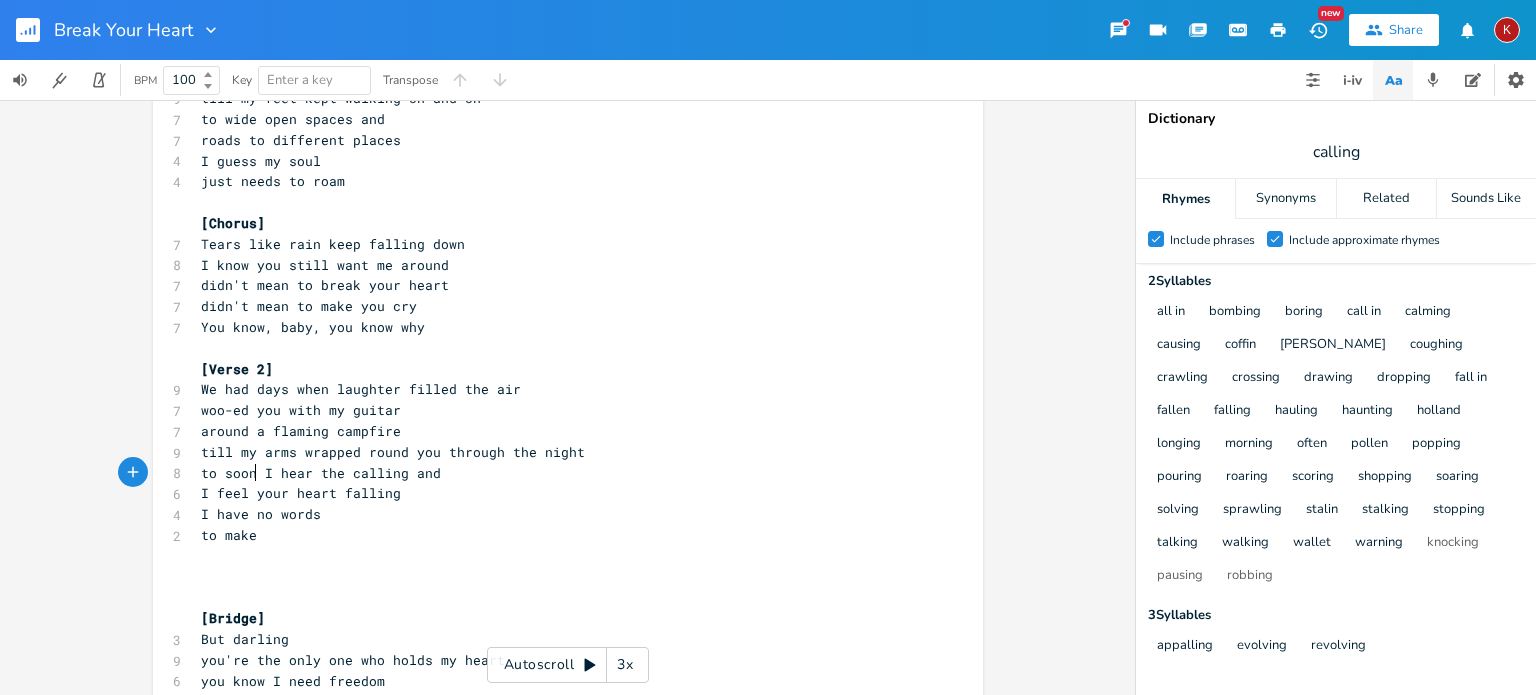 scroll, scrollTop: 0, scrollLeft: 43, axis: horizontal 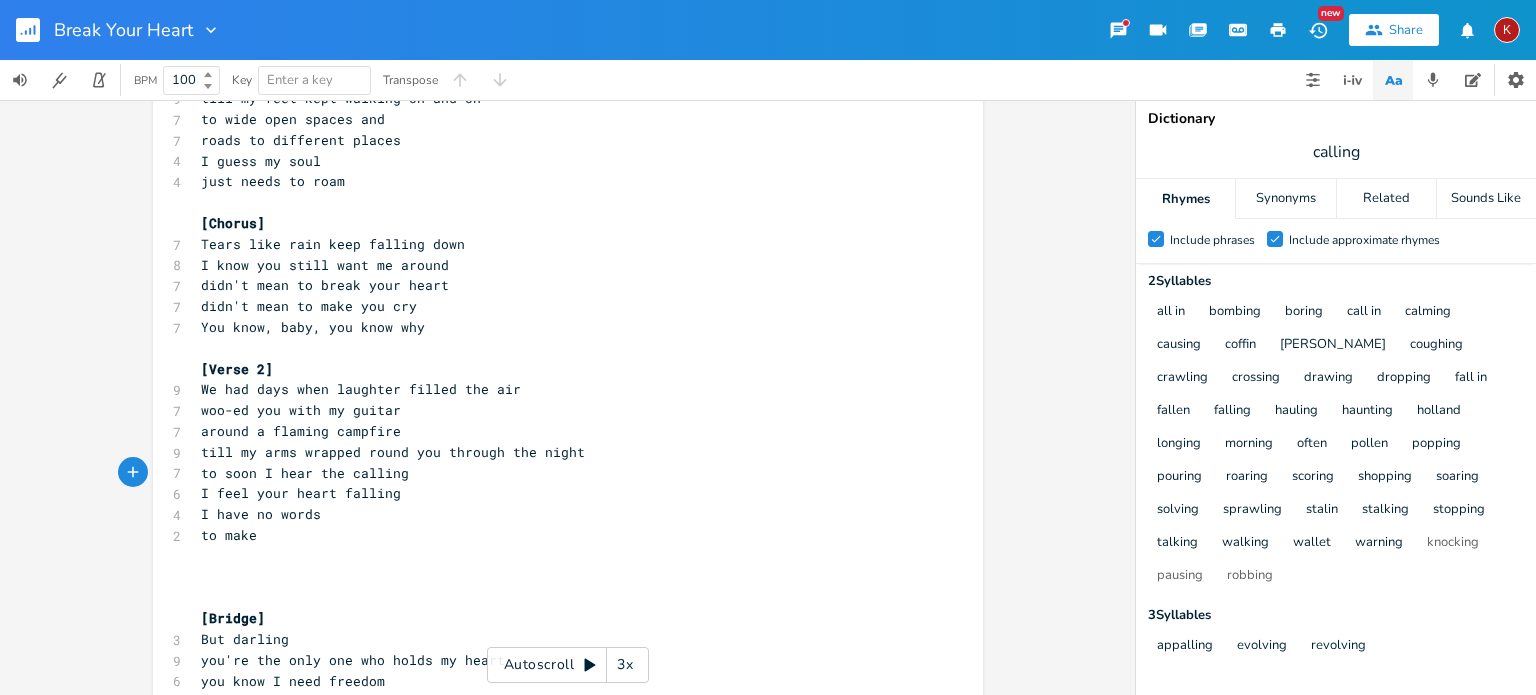 click on "I feel your heart falling" at bounding box center [301, 493] 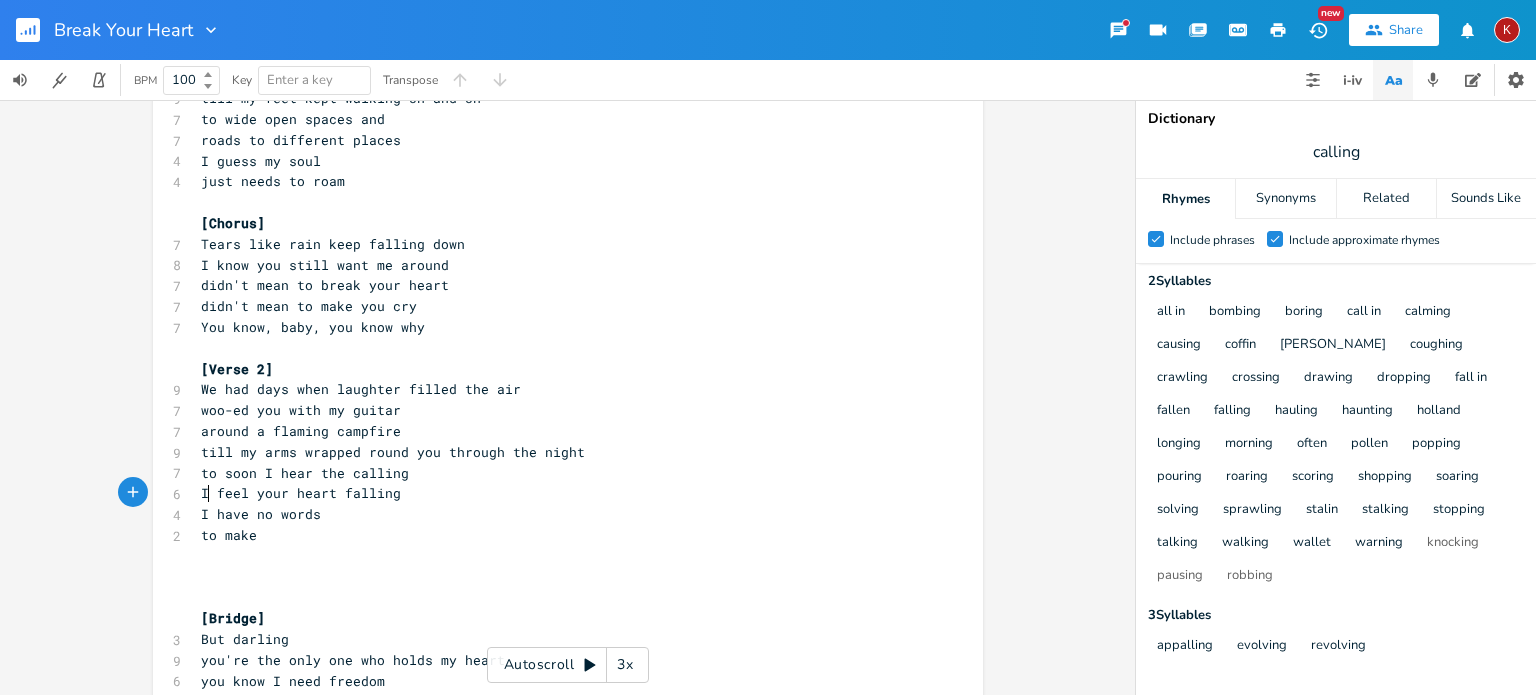 type on "=" 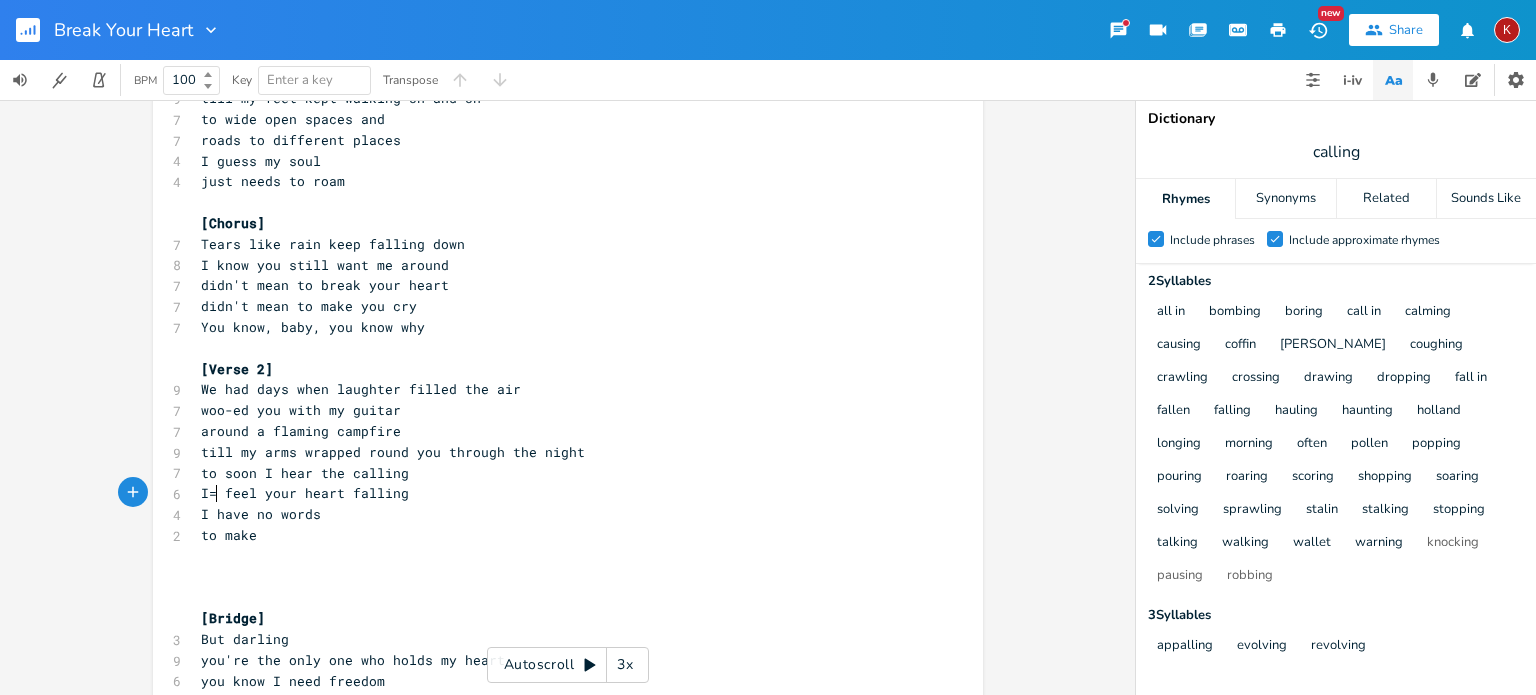 scroll, scrollTop: 0, scrollLeft: 7, axis: horizontal 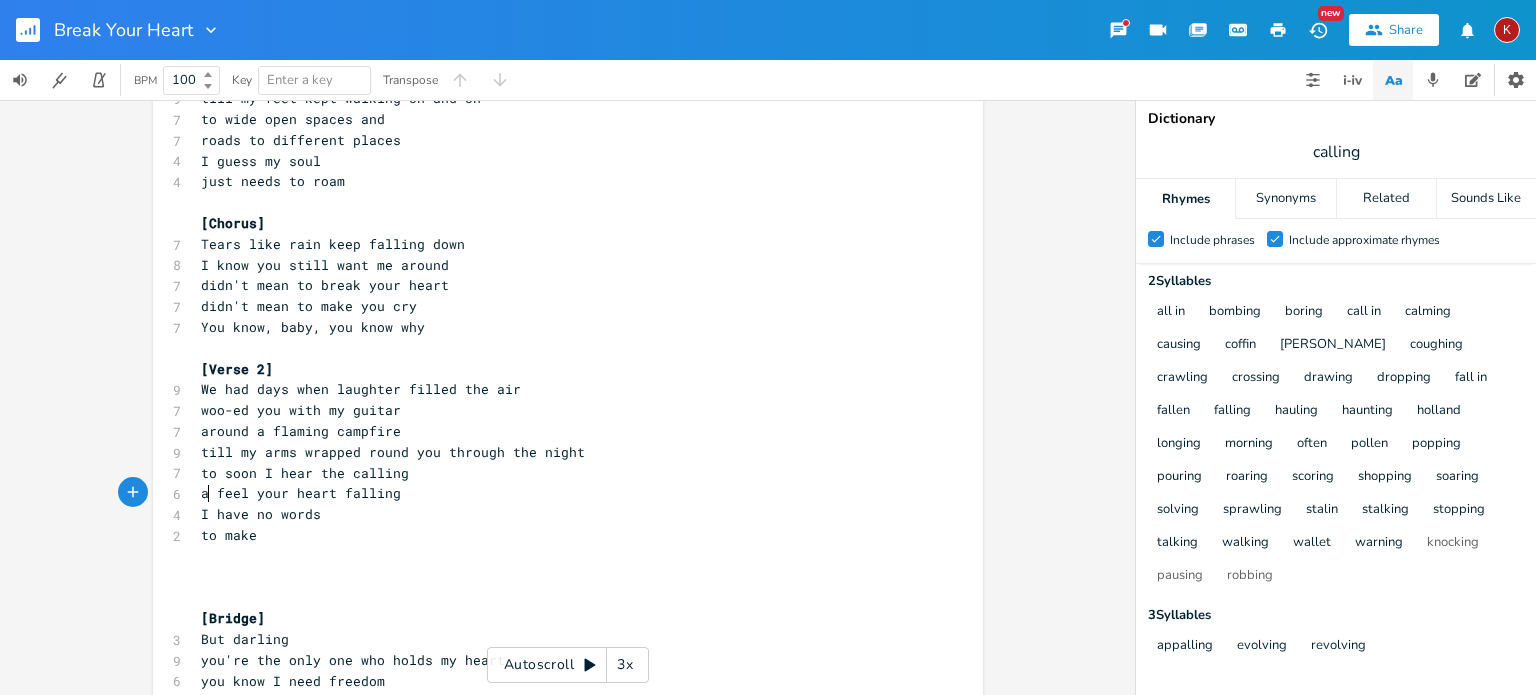 type on "and" 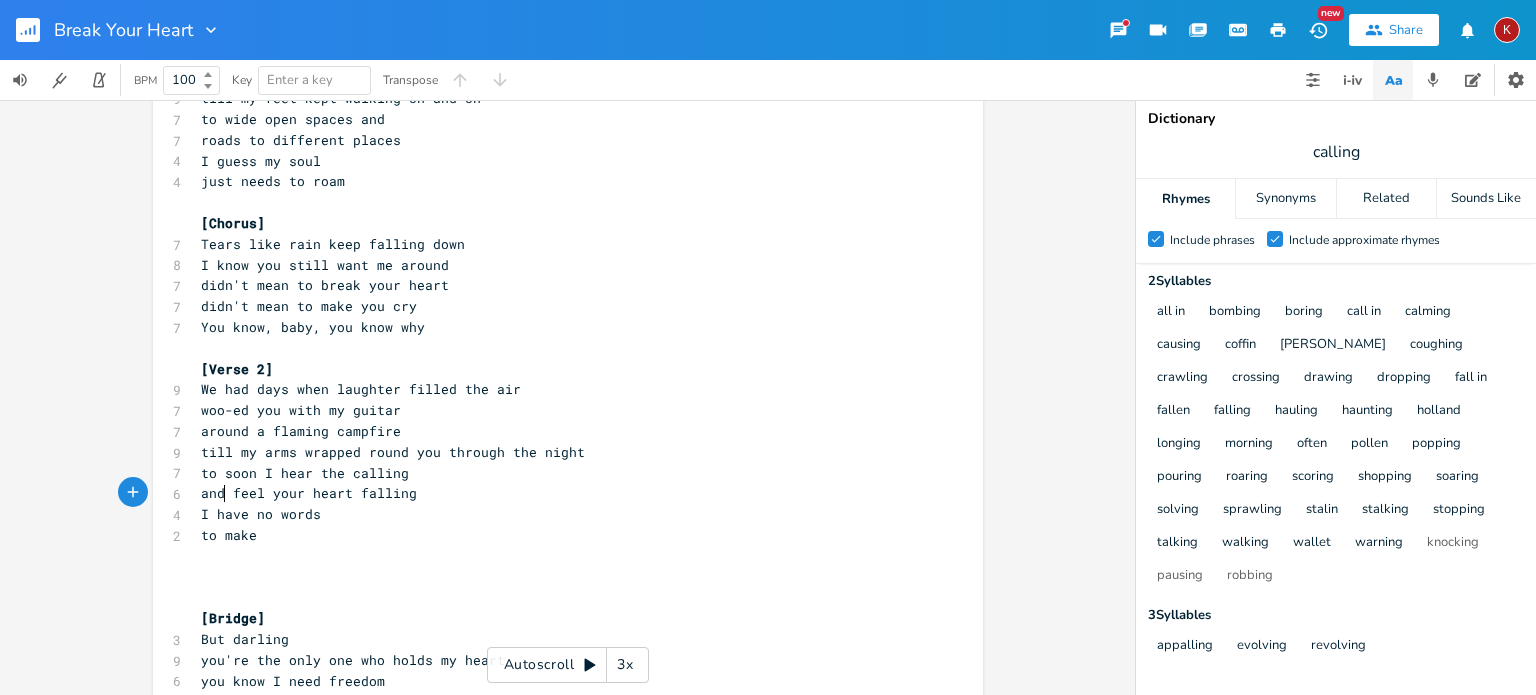 scroll, scrollTop: 0, scrollLeft: 20, axis: horizontal 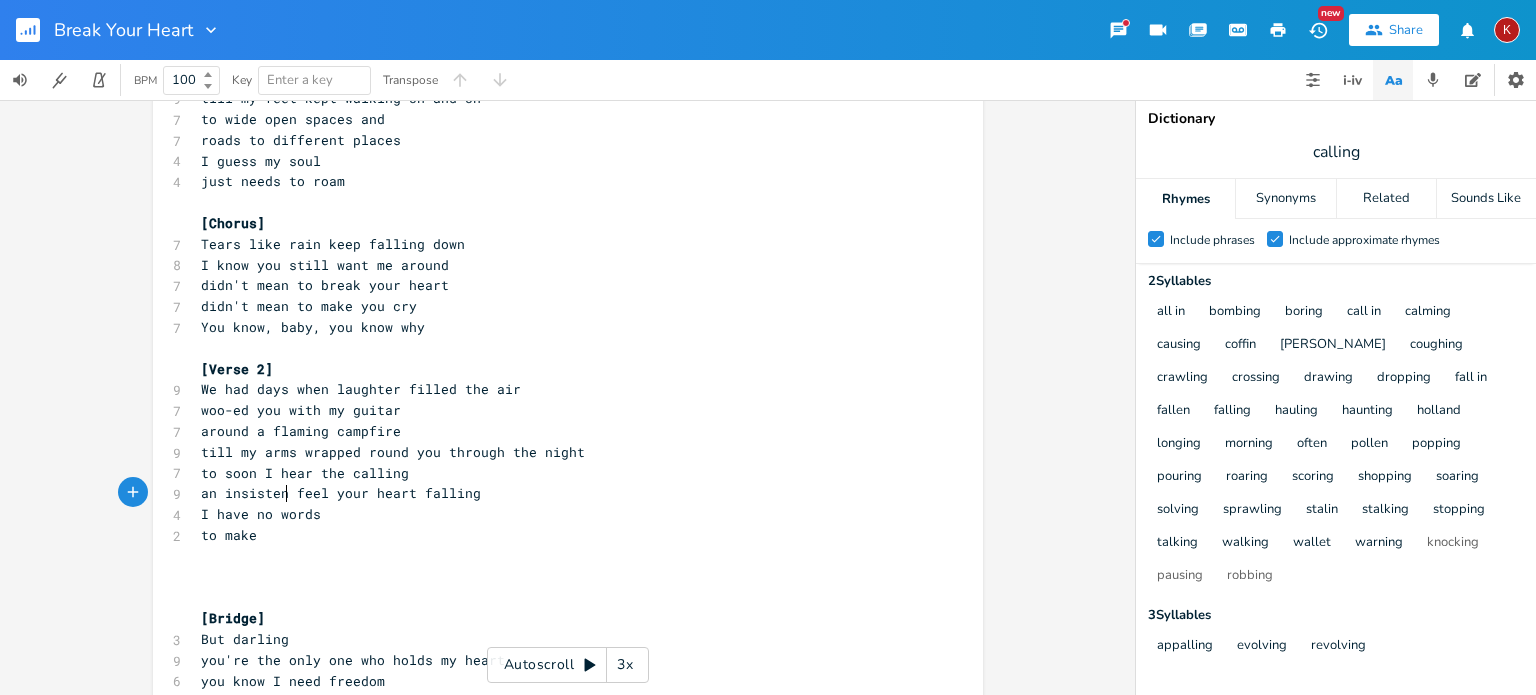 type on "n insistenc" 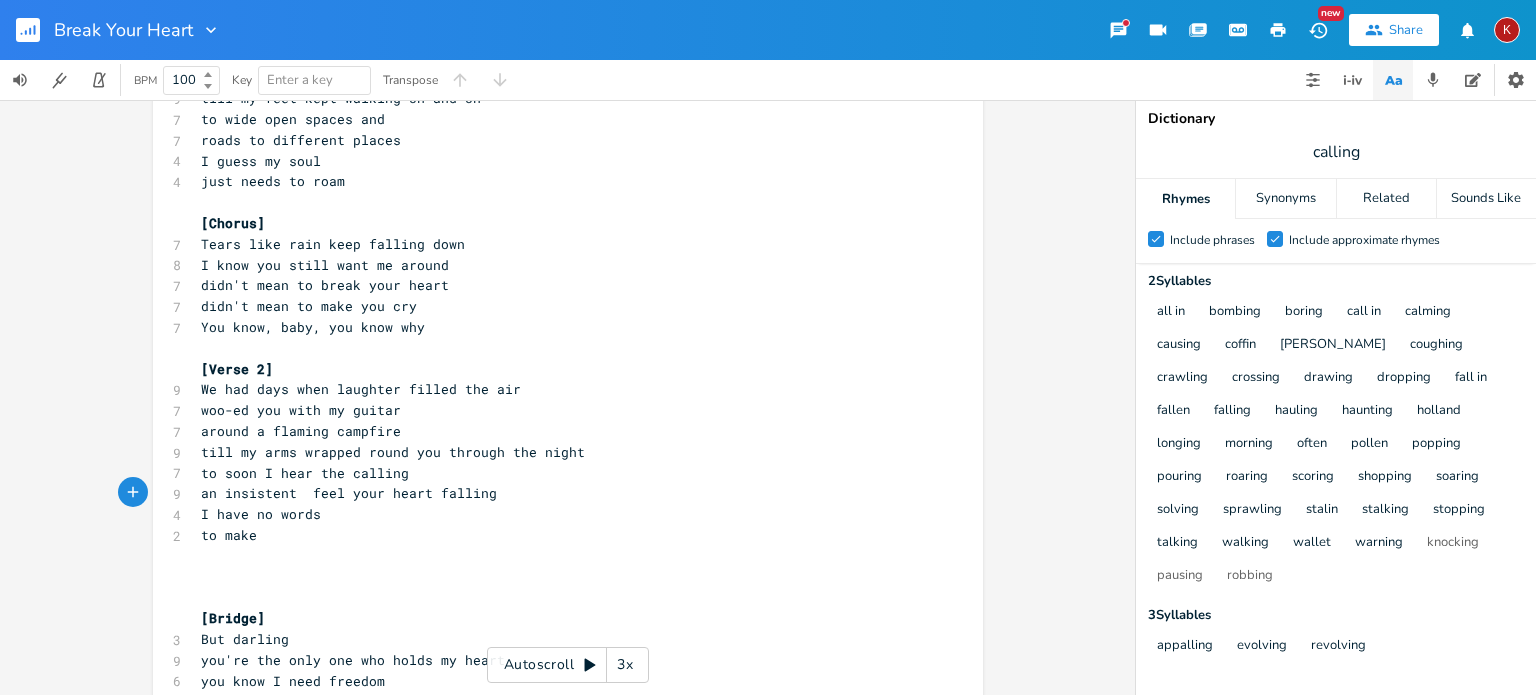type on "t c" 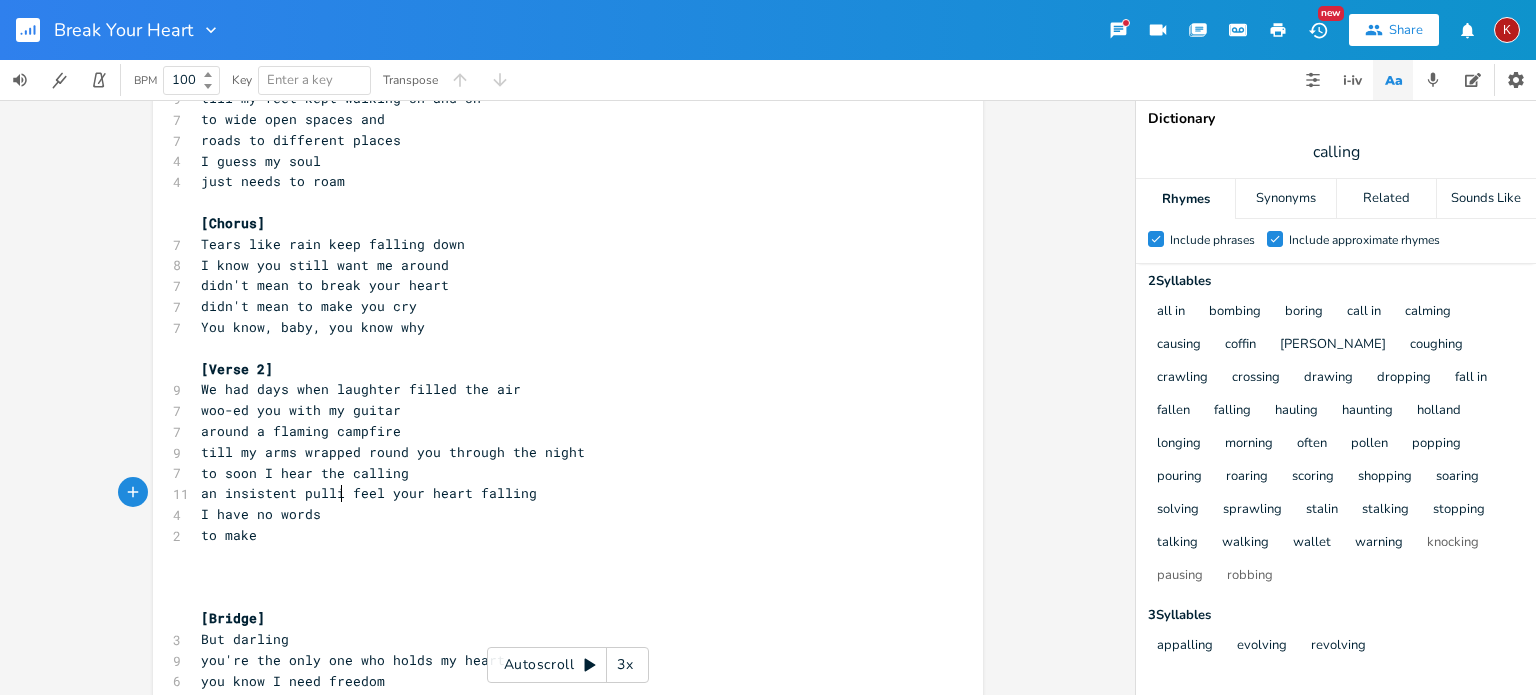 type on "pulling" 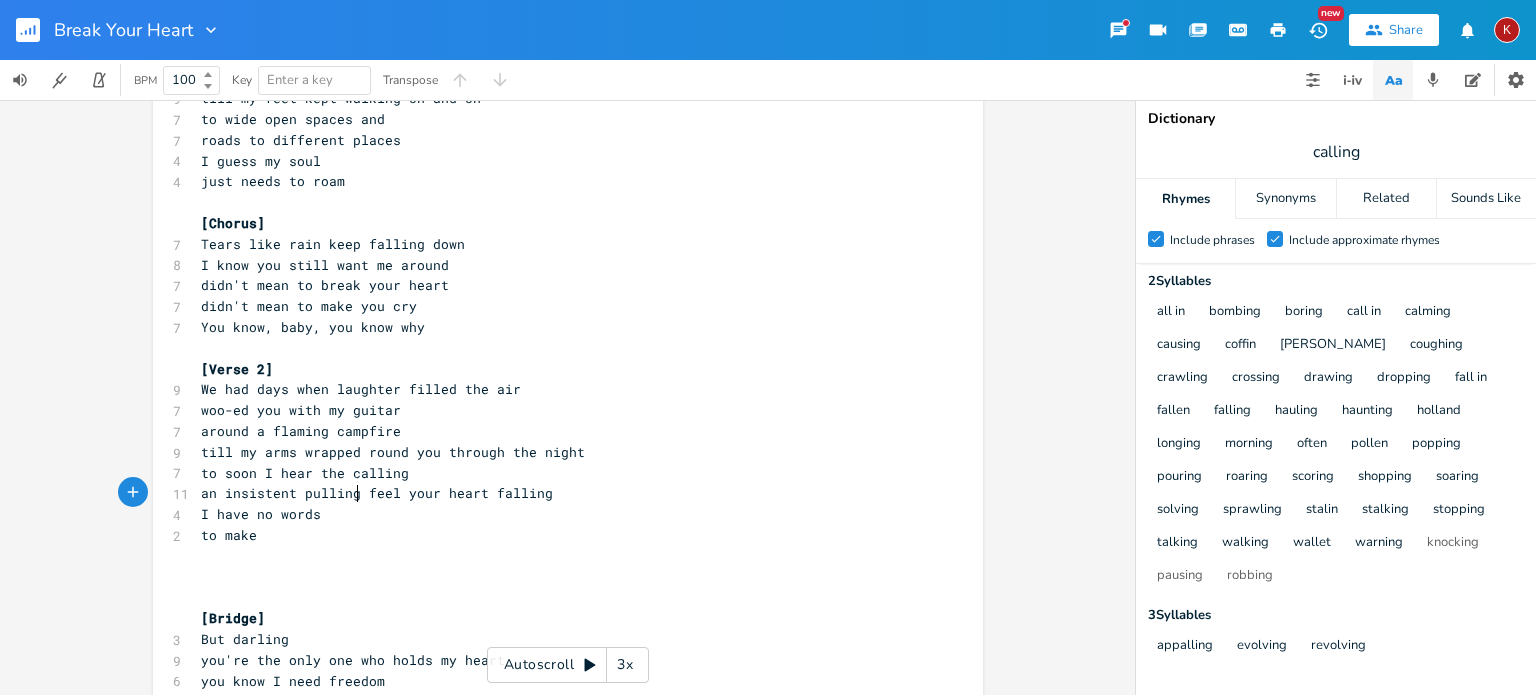 scroll, scrollTop: 0, scrollLeft: 40, axis: horizontal 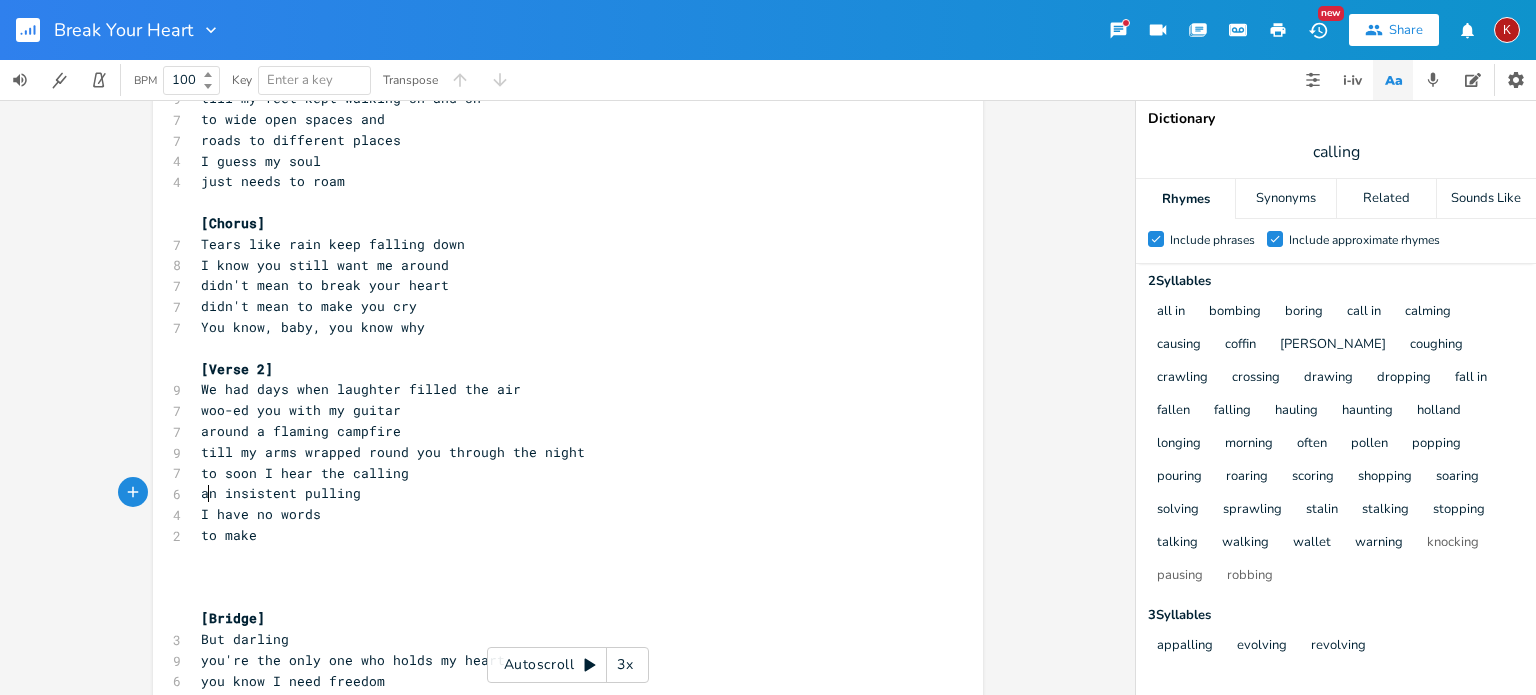 click on "an insistent pulling" at bounding box center [281, 493] 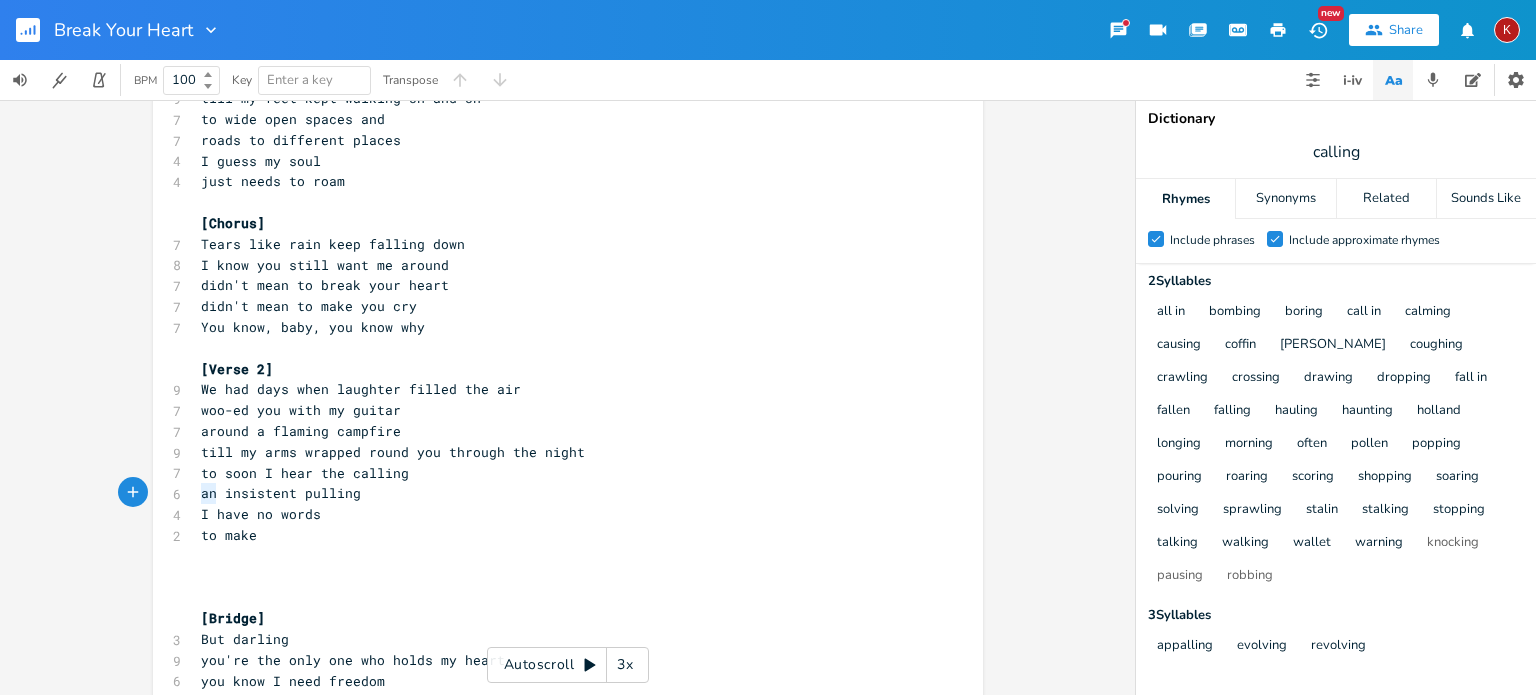 click on "an insistent pulling" at bounding box center (281, 493) 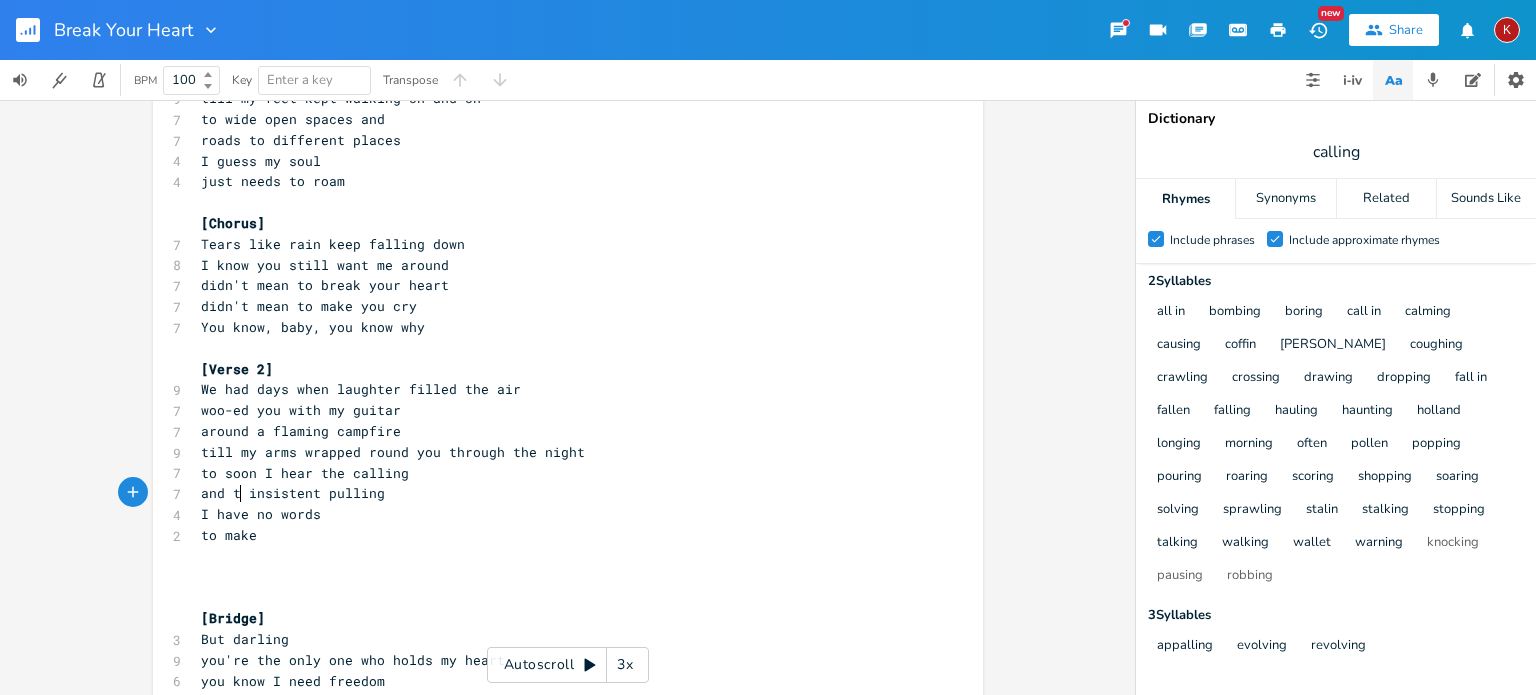 type on "and the" 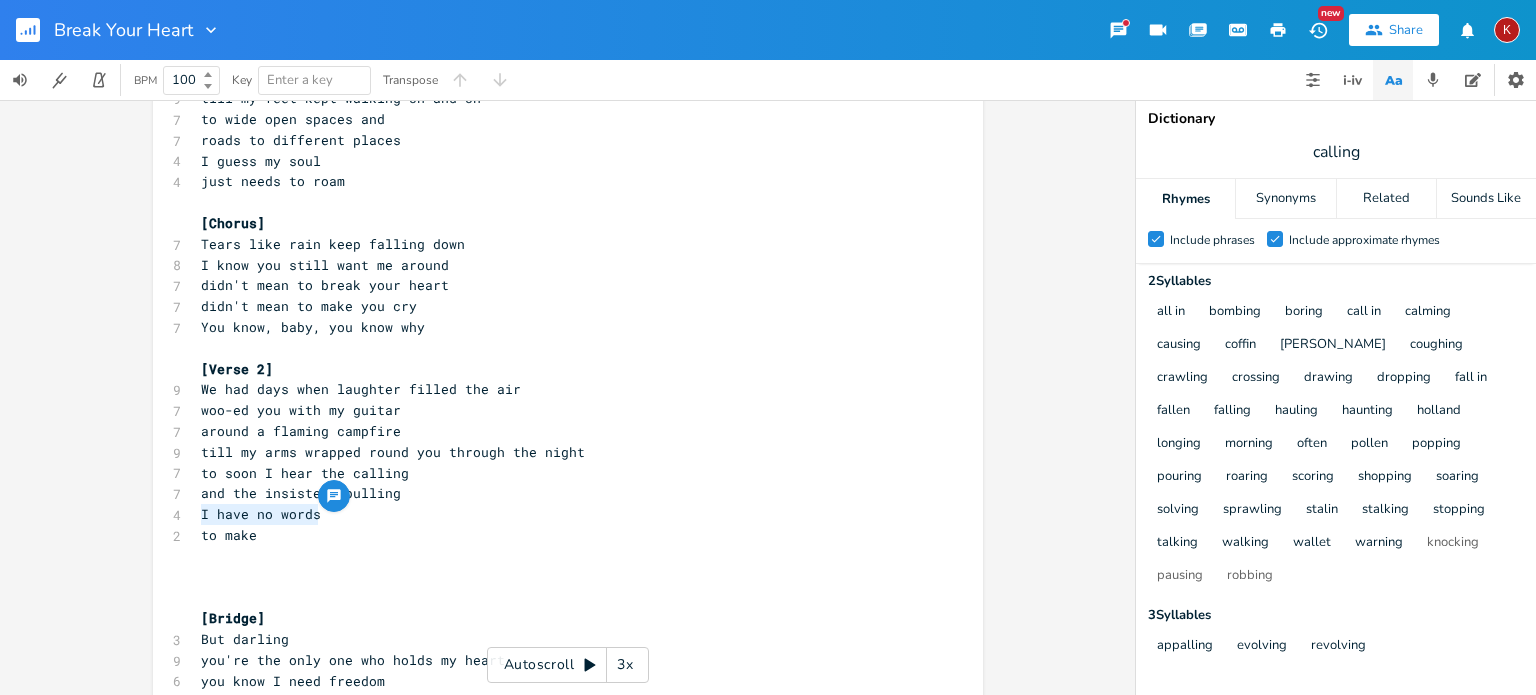 drag, startPoint x: 317, startPoint y: 513, endPoint x: 190, endPoint y: 522, distance: 127.3185 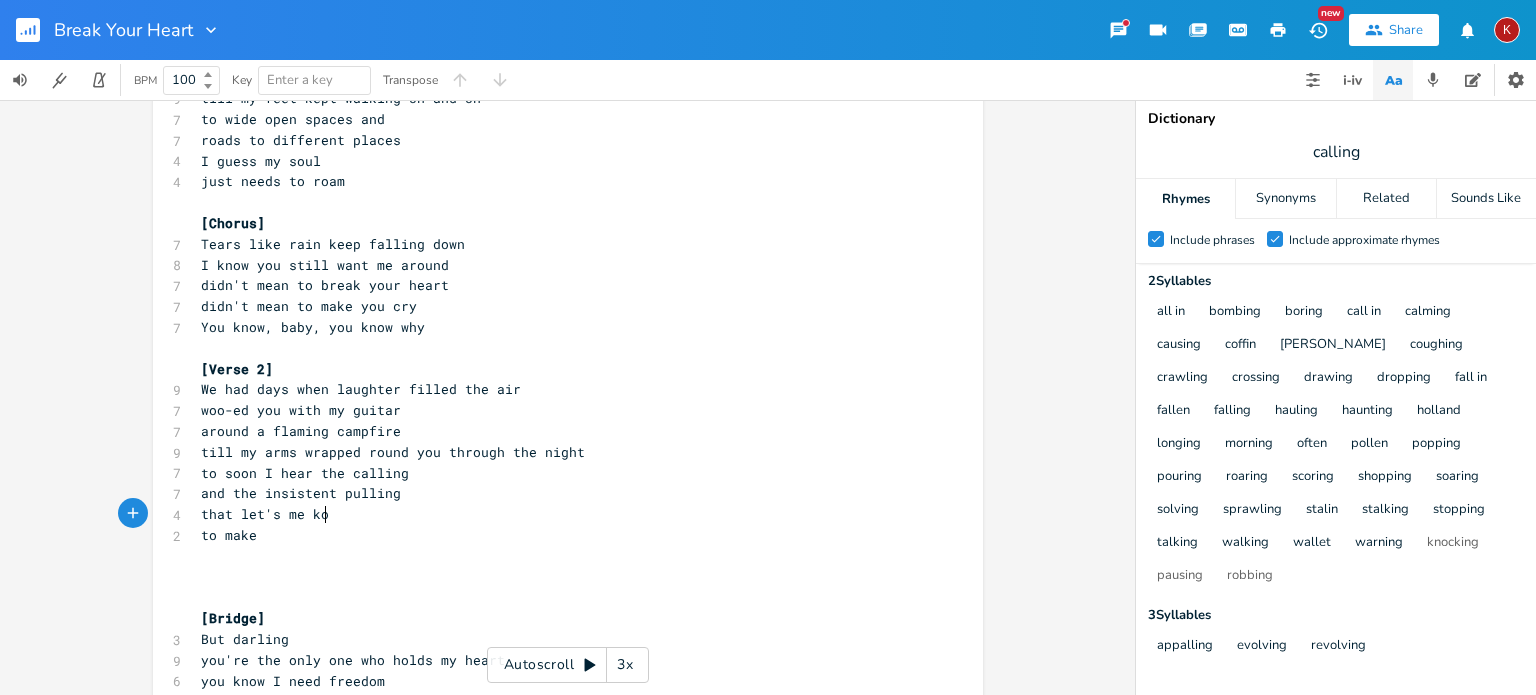 scroll, scrollTop: 0, scrollLeft: 101, axis: horizontal 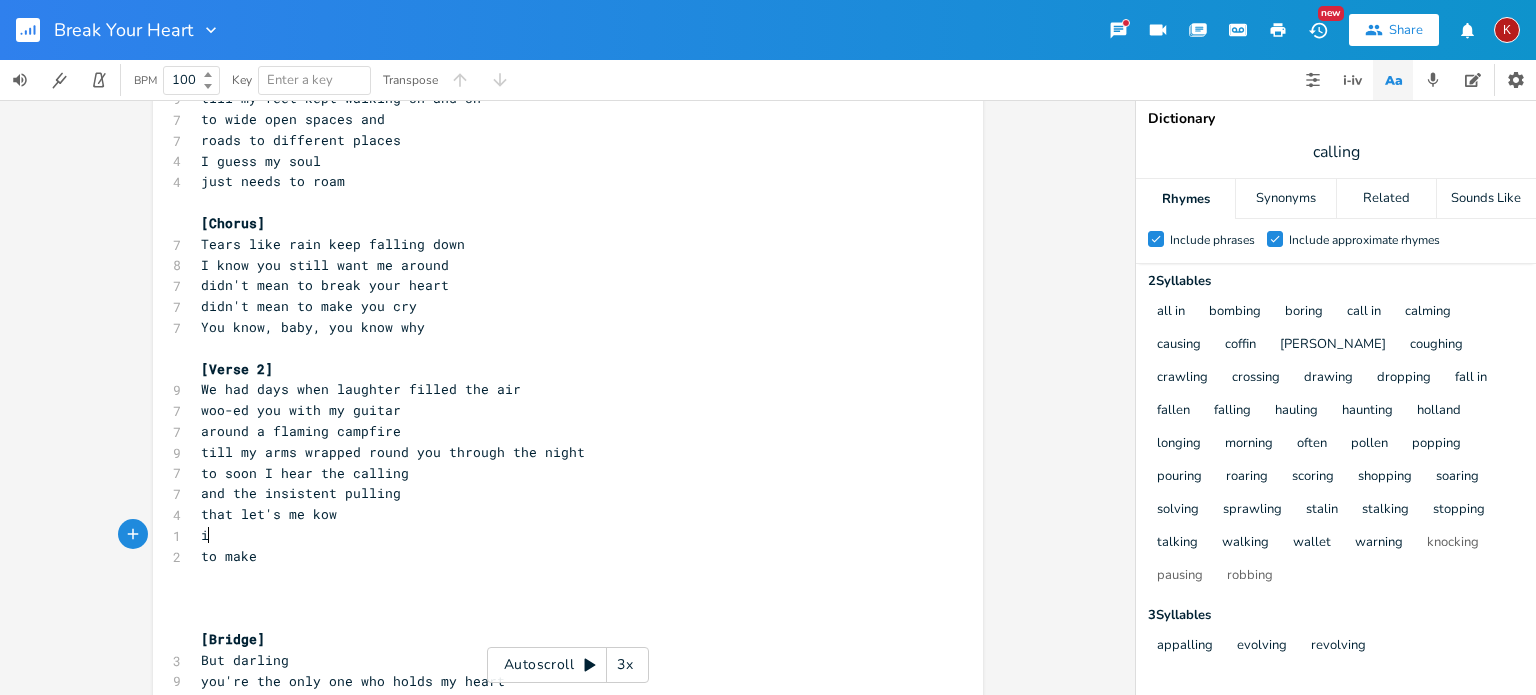 type on "ity" 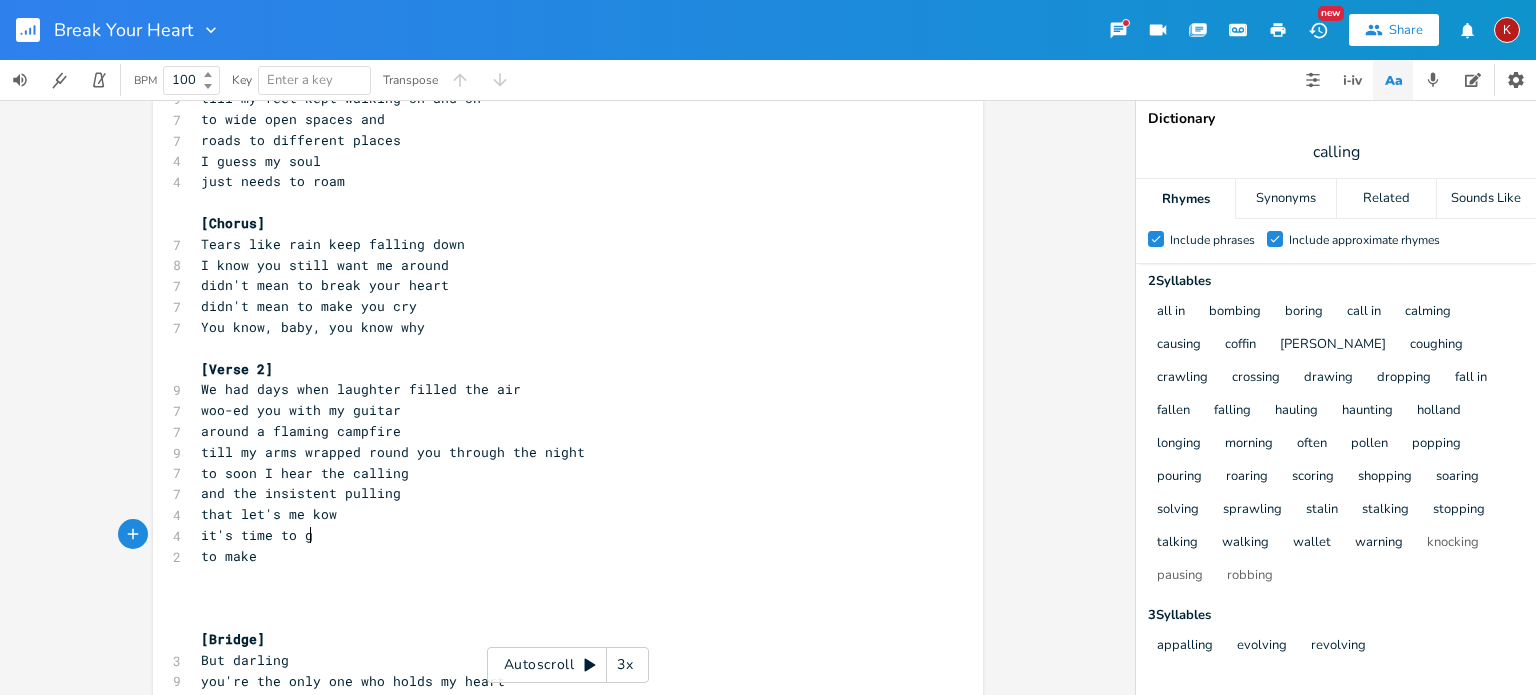 type on "'s time to go" 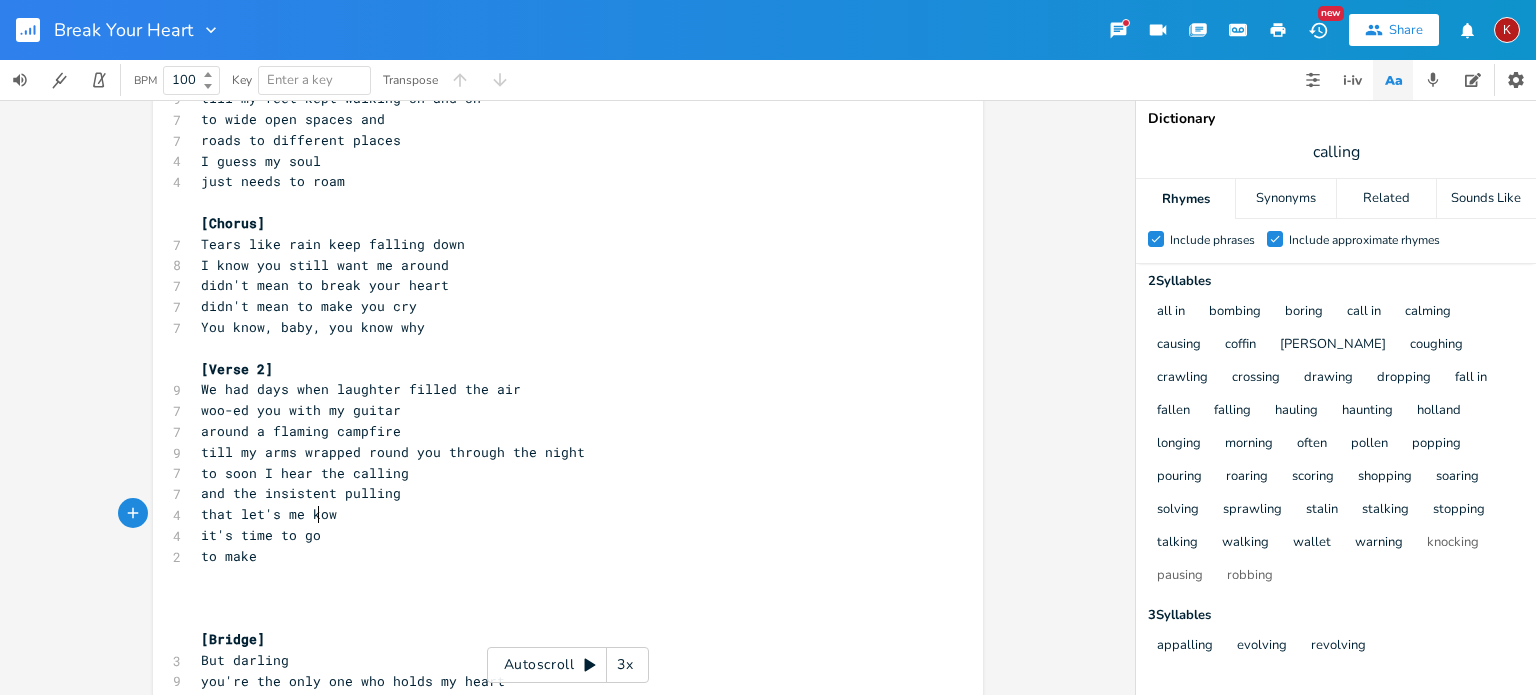 click on "that let's me kow" at bounding box center [558, 514] 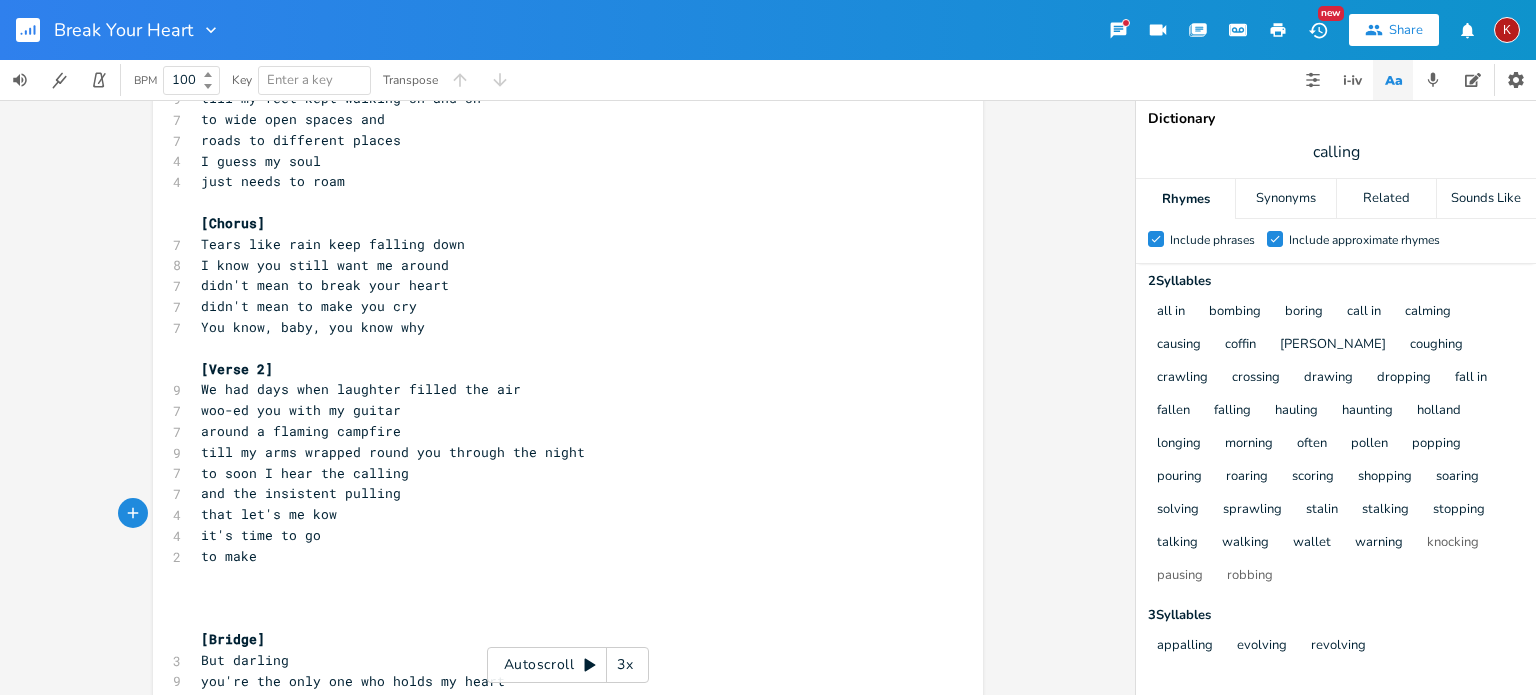 type on "n" 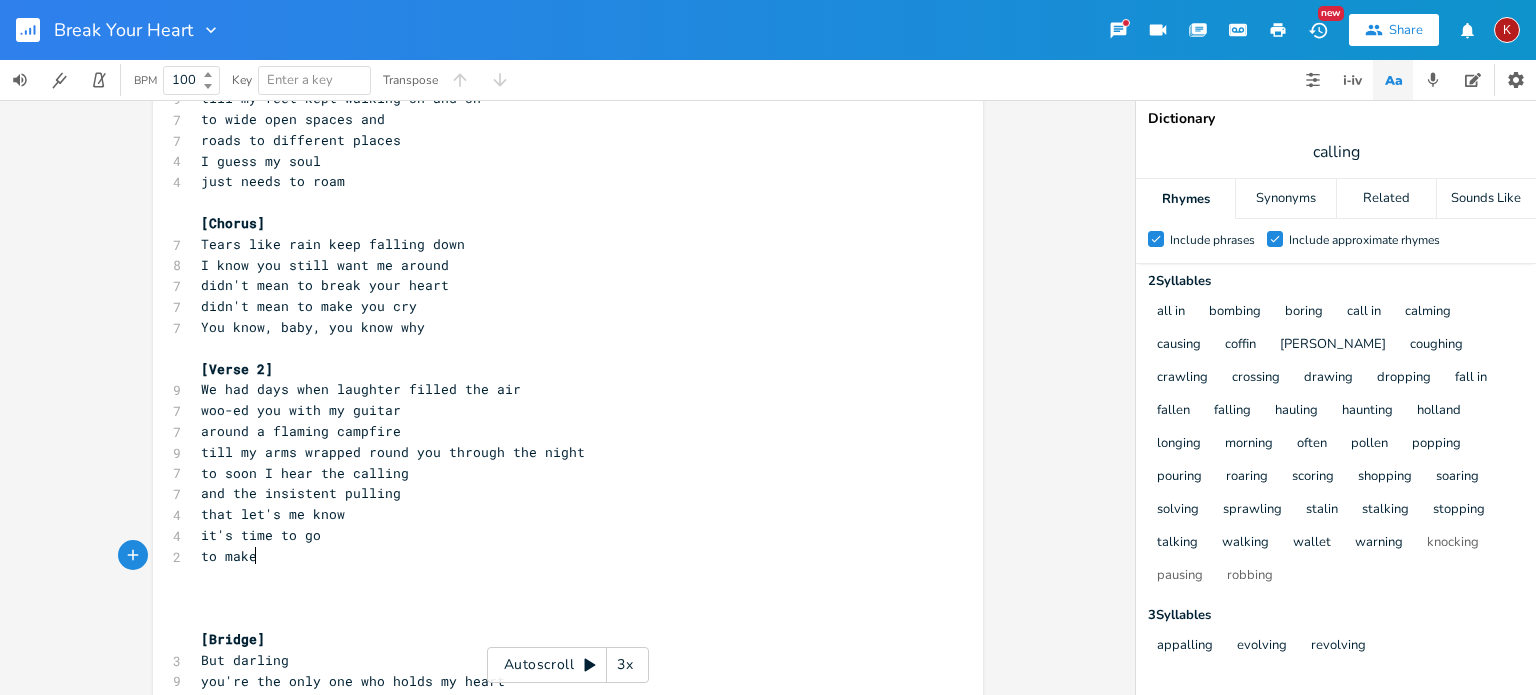 click on "to make" at bounding box center (558, 556) 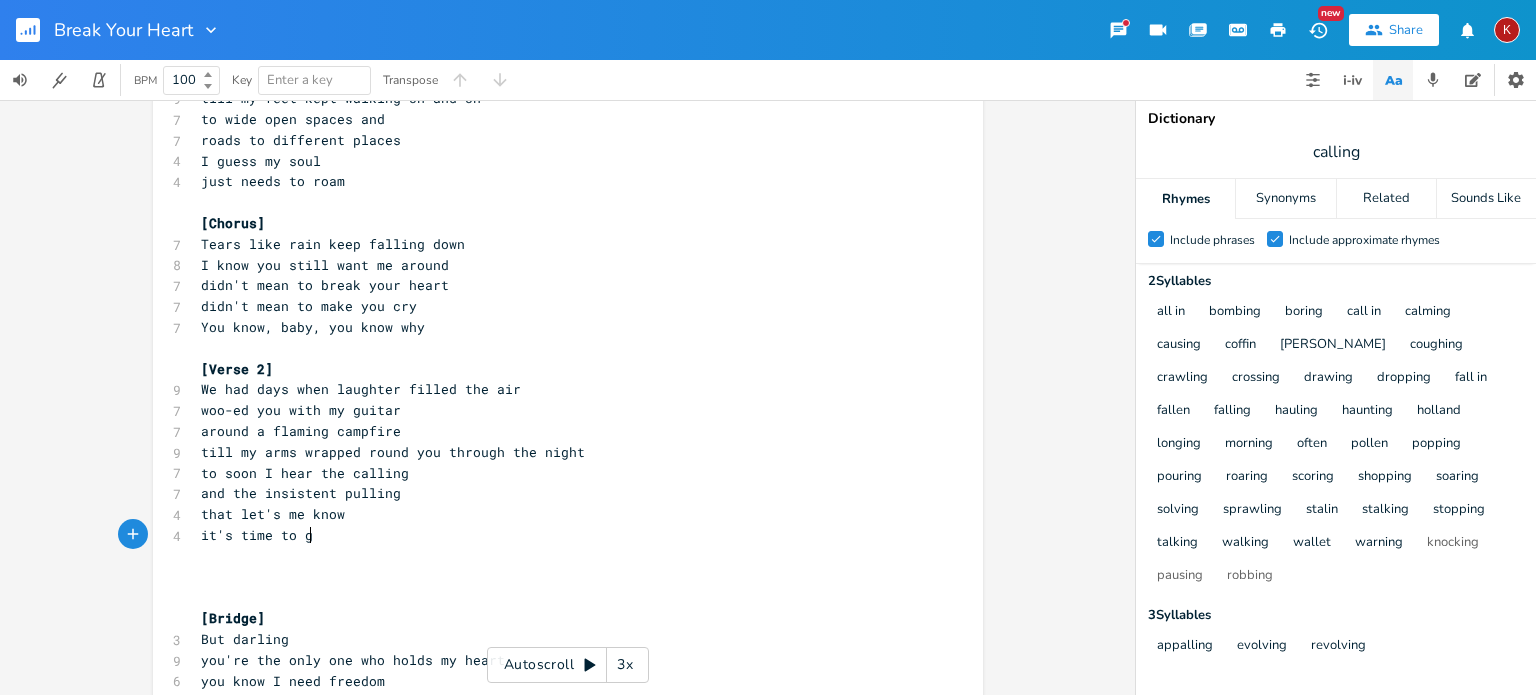 type on "o" 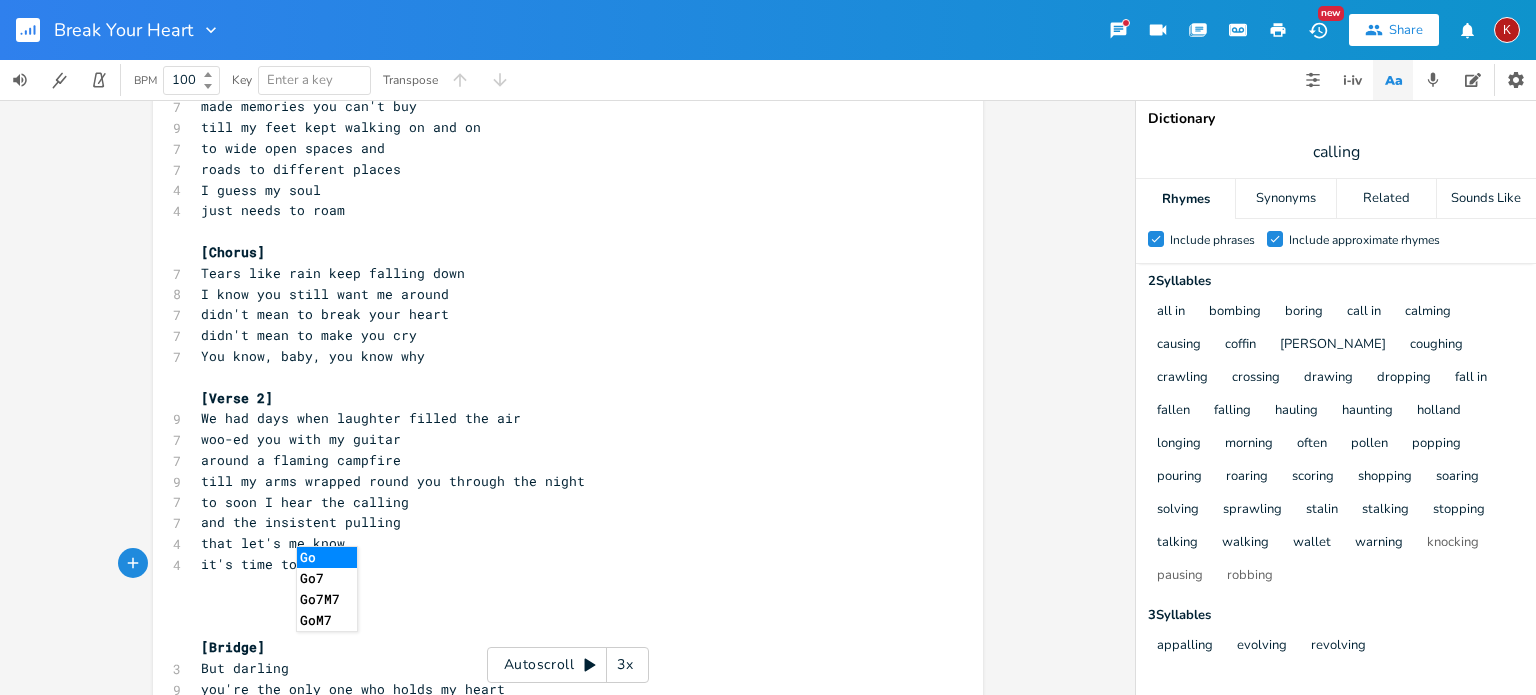 scroll, scrollTop: 115, scrollLeft: 0, axis: vertical 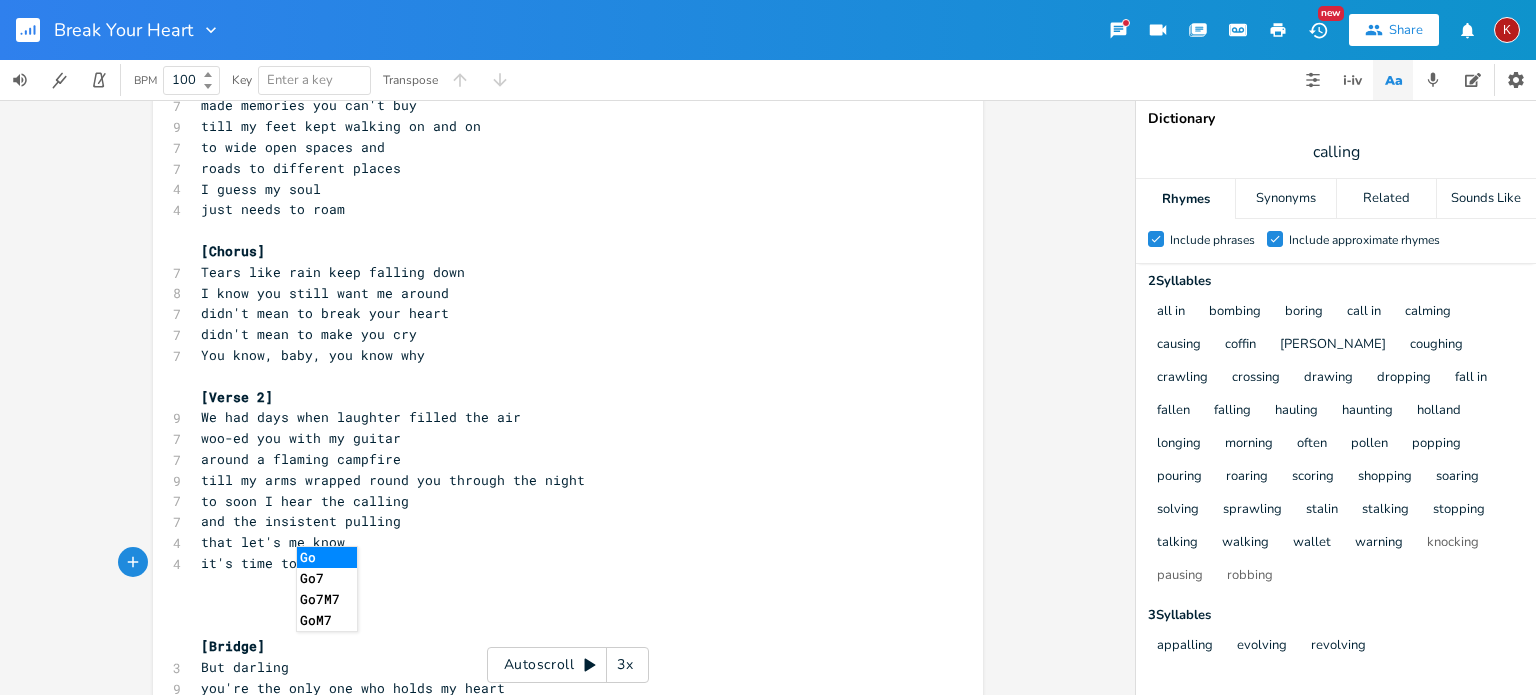 click on "it's time to go" at bounding box center (558, 563) 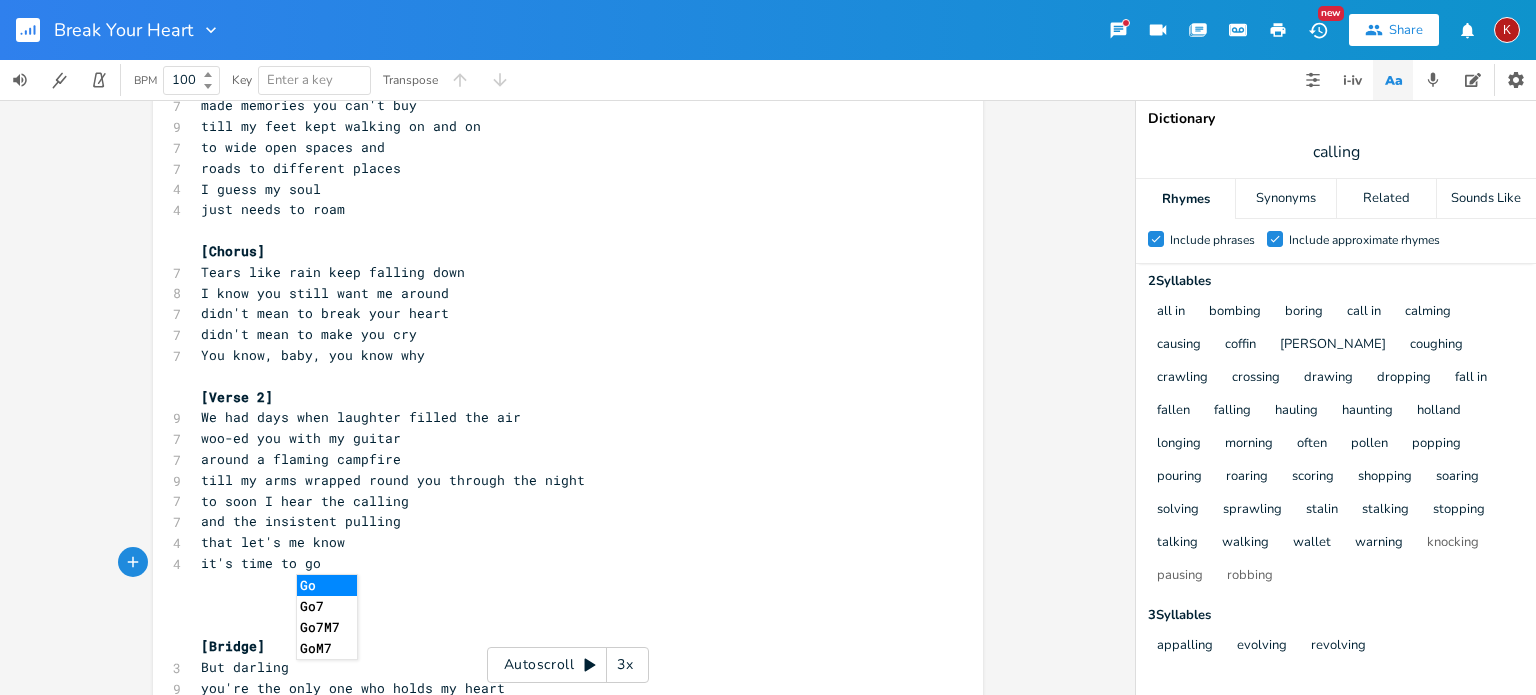 click on "and the insistent pulling" at bounding box center (301, 521) 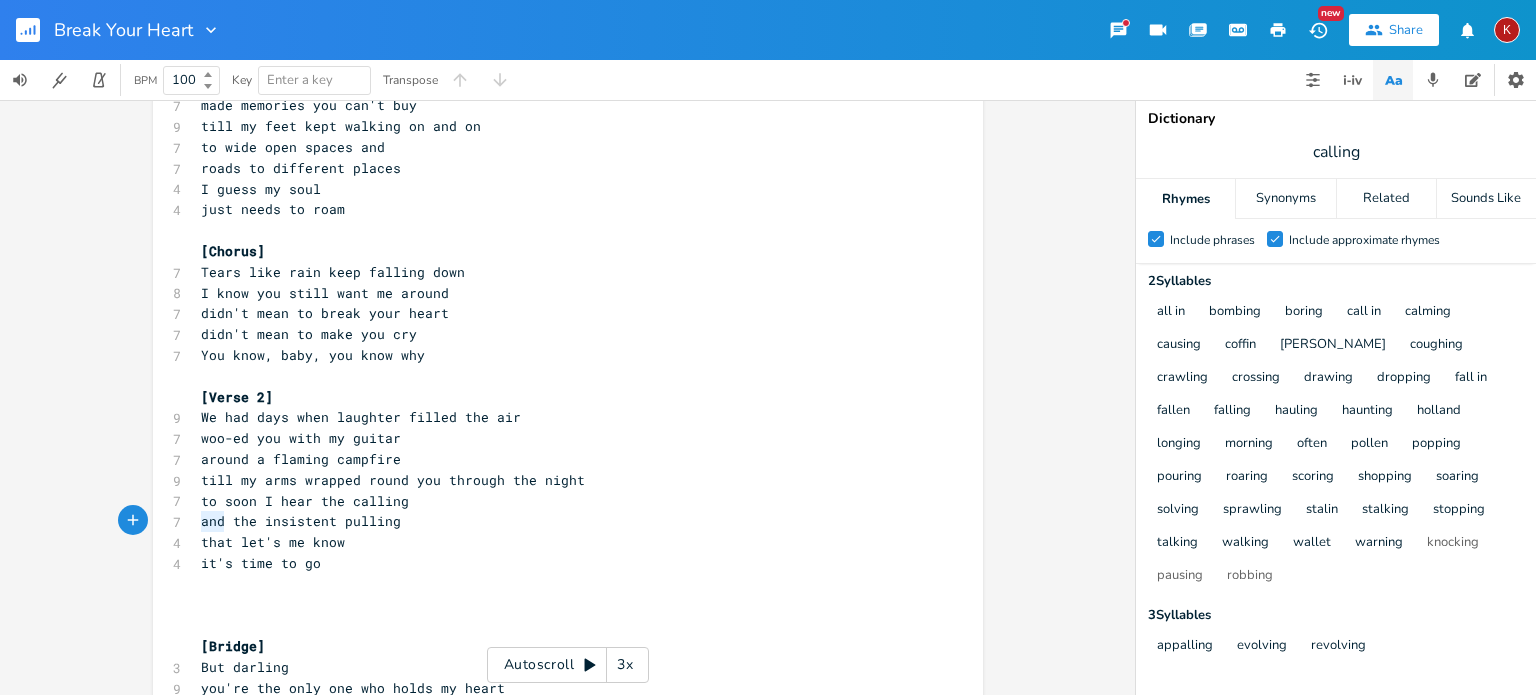 click on "and the insistent pulling" at bounding box center (301, 521) 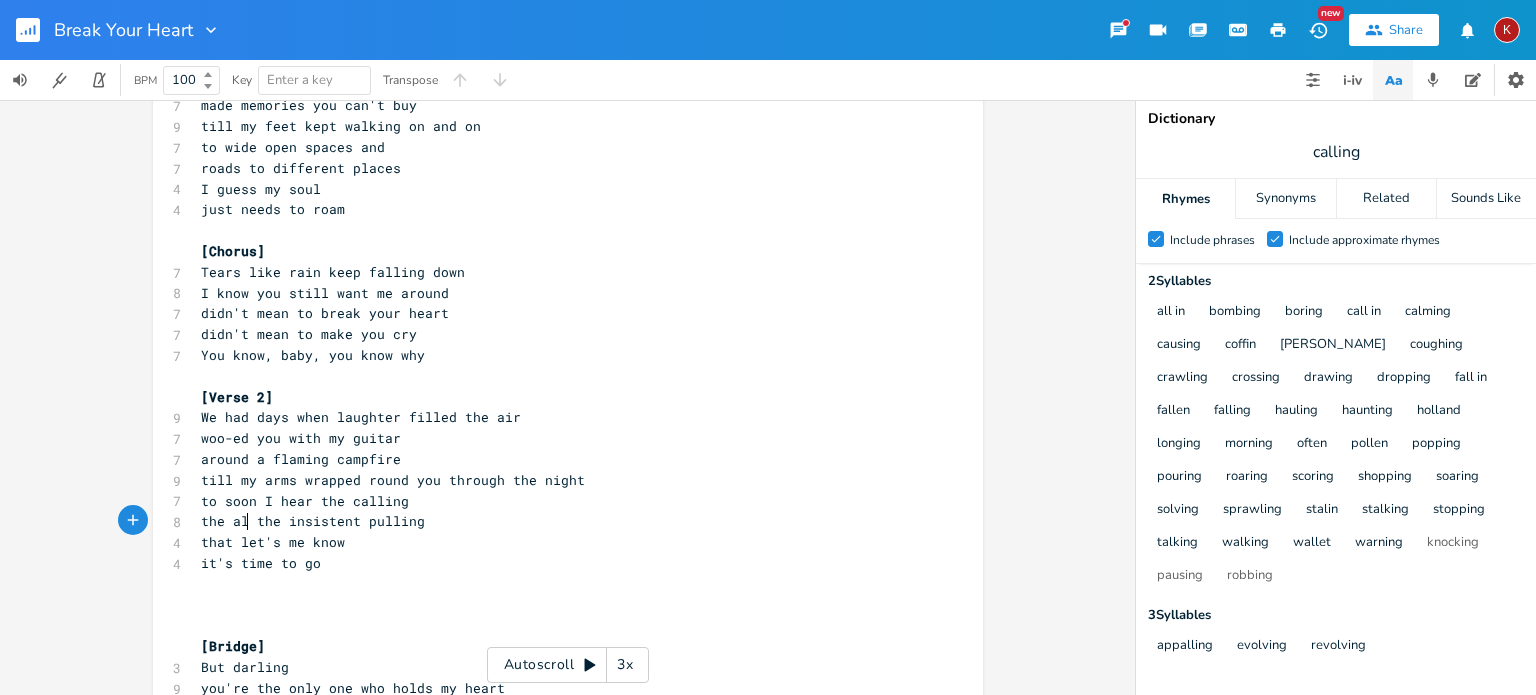 type on "the all" 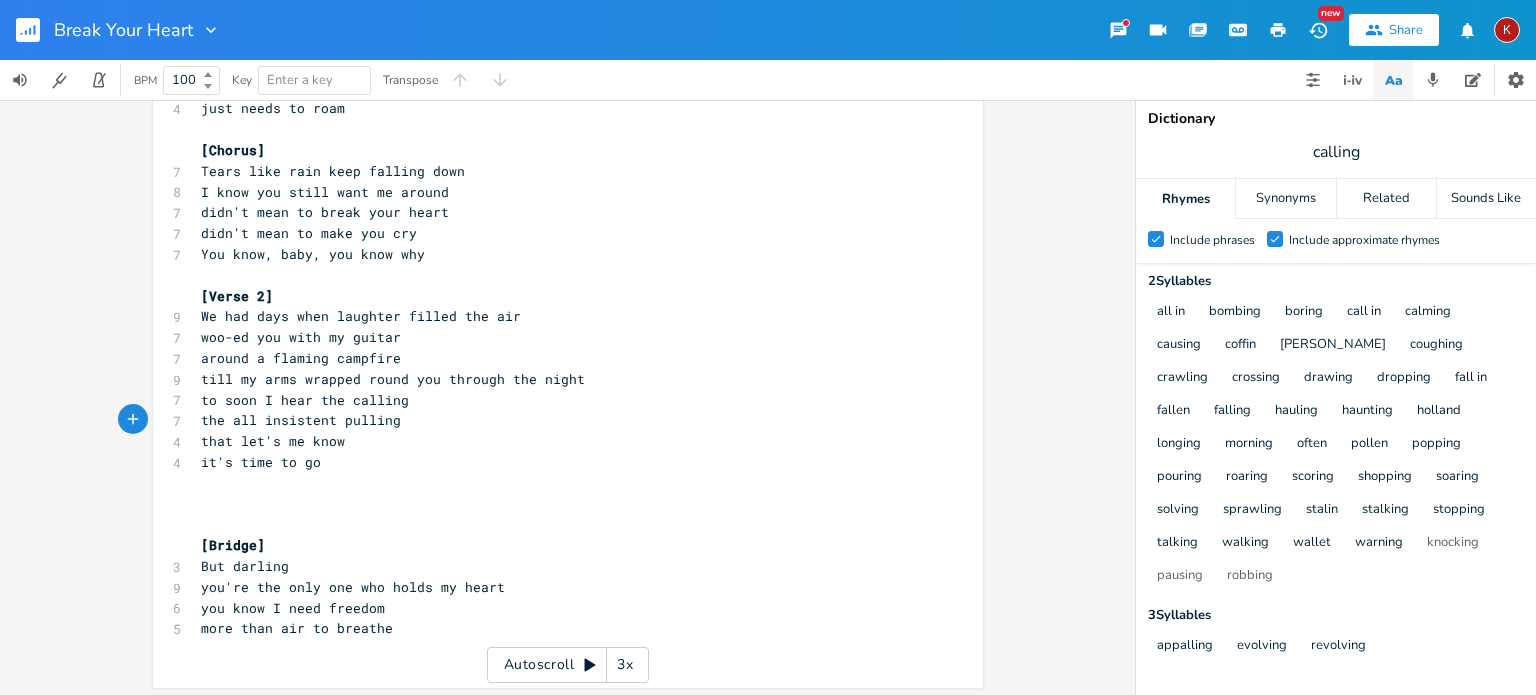 scroll, scrollTop: 220, scrollLeft: 0, axis: vertical 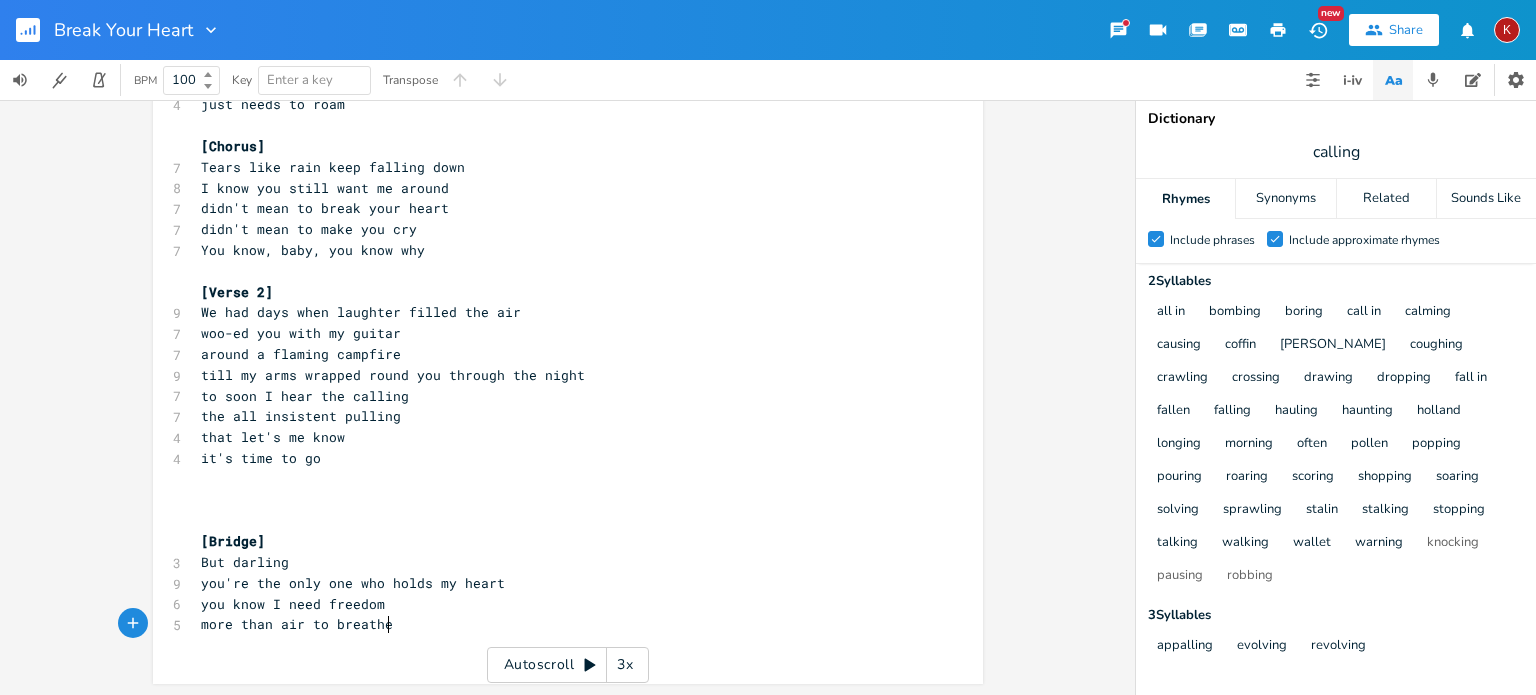 click on "more than air to breathe" at bounding box center (558, 624) 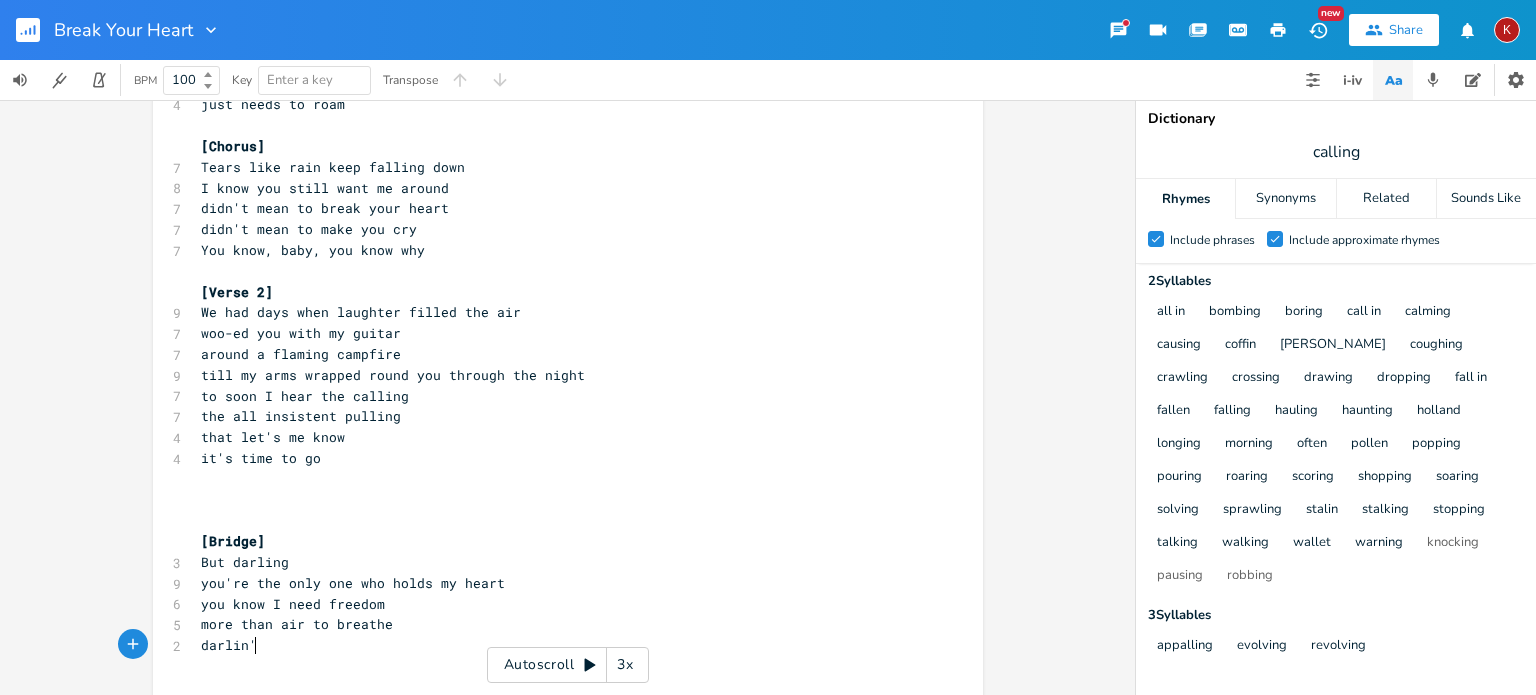 scroll, scrollTop: 0, scrollLeft: 39, axis: horizontal 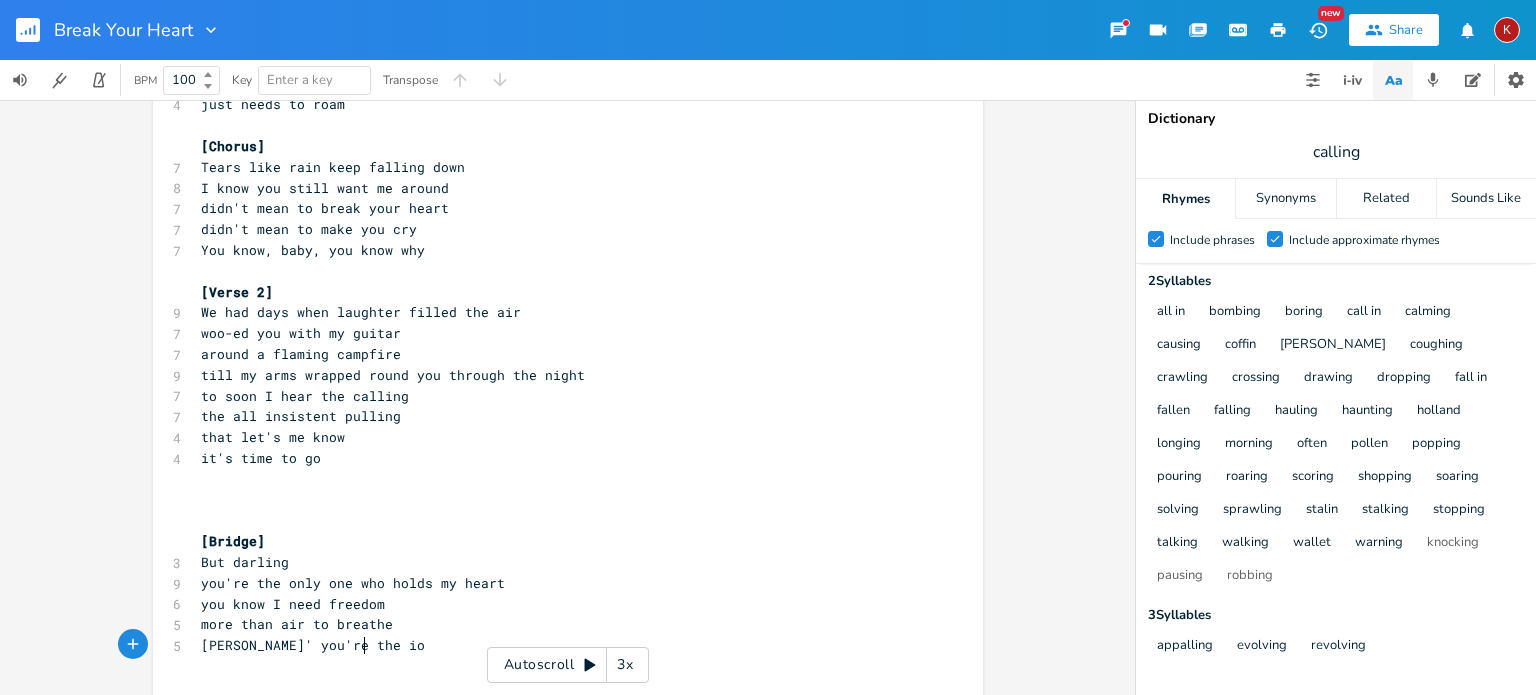 type on "[PERSON_NAME]' you're the [PERSON_NAME]" 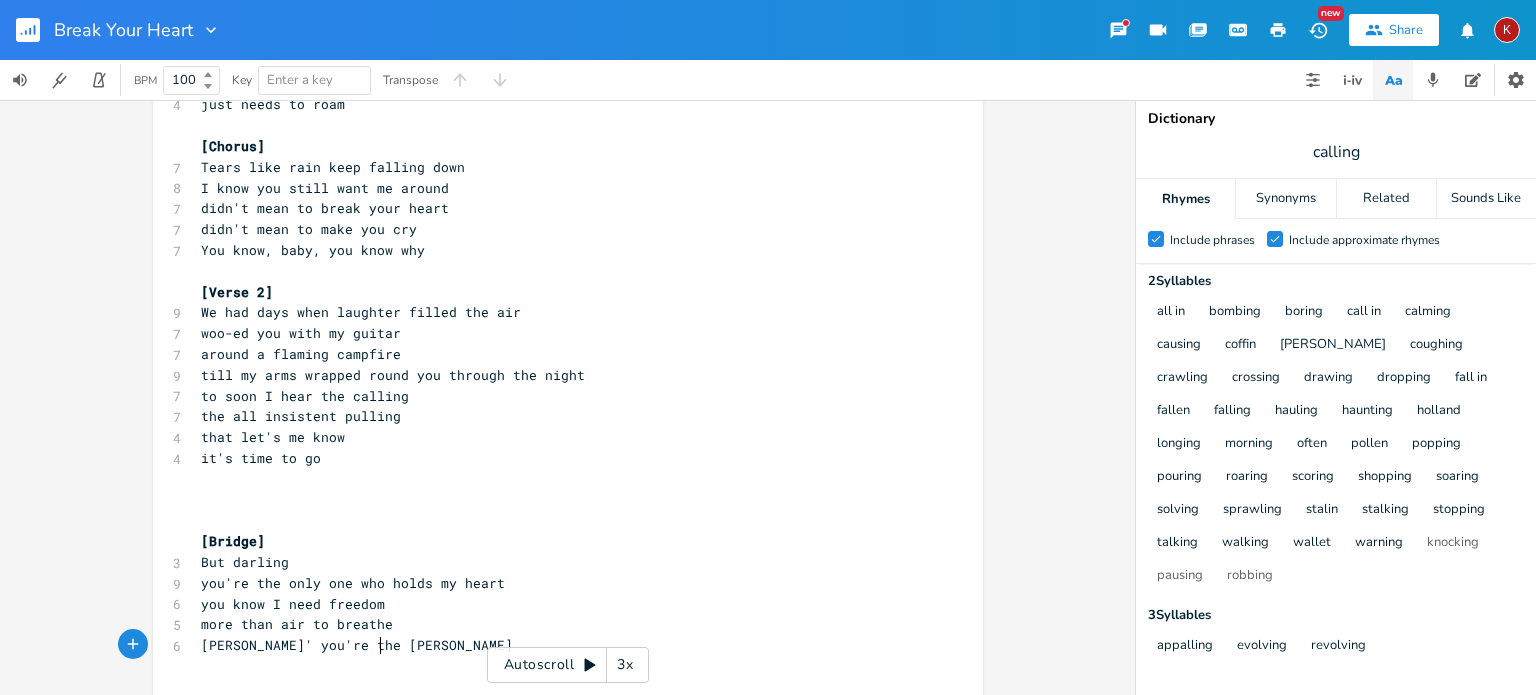 scroll, scrollTop: 0, scrollLeft: 127, axis: horizontal 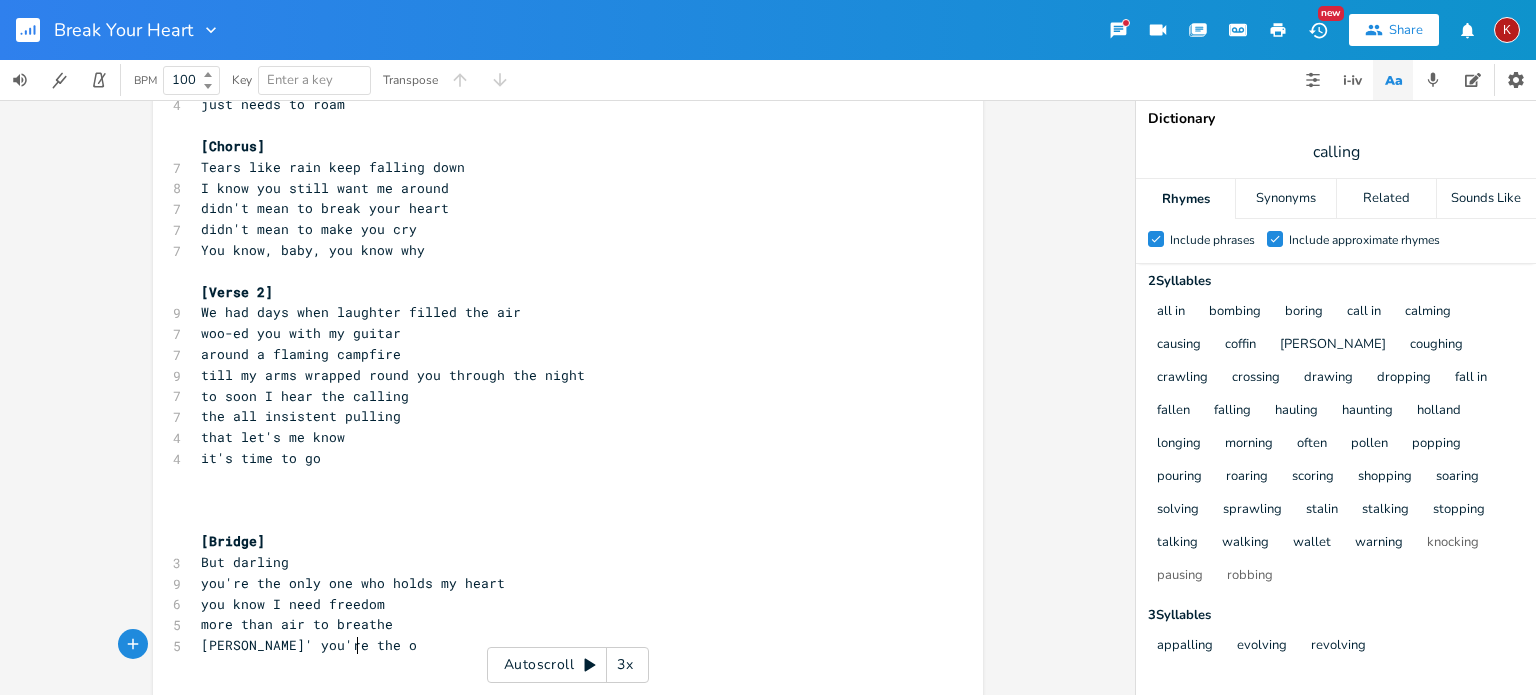 type on "one" 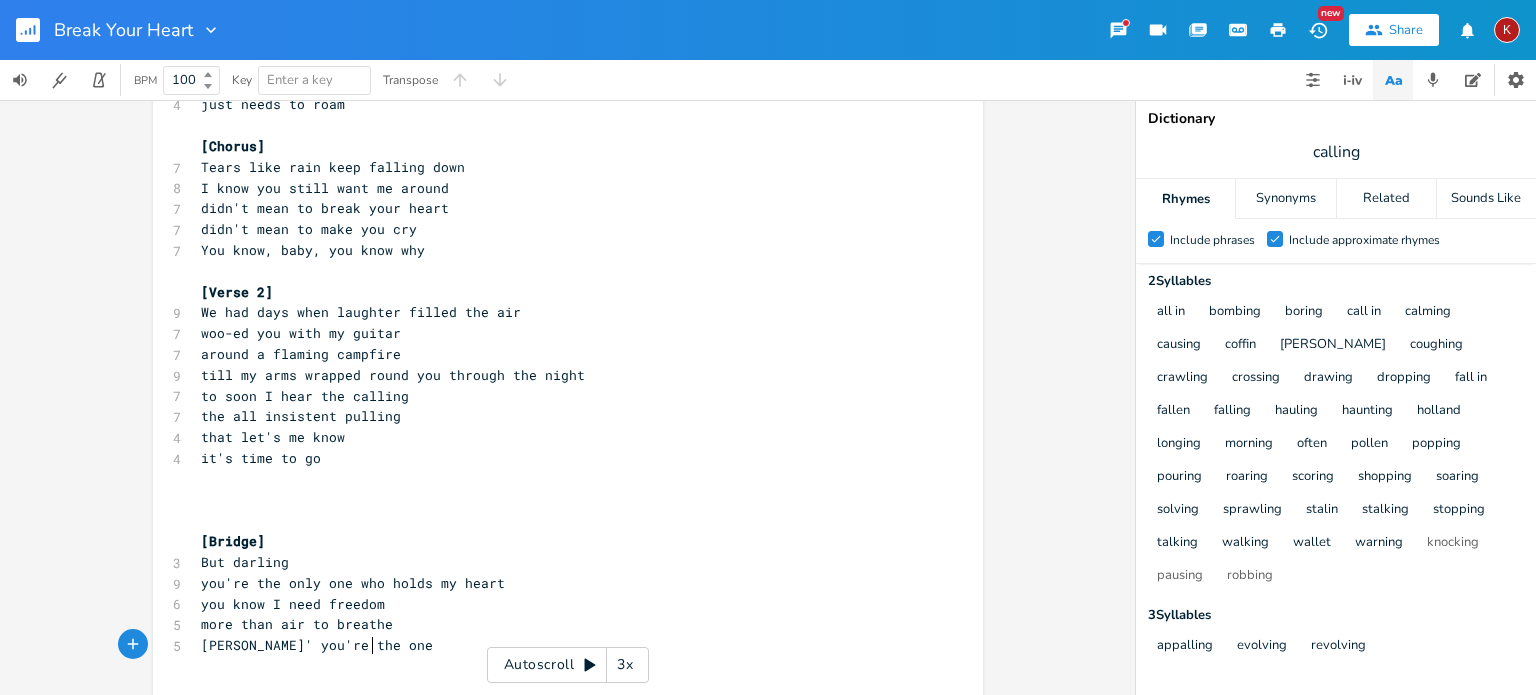 scroll, scrollTop: 0, scrollLeft: 20, axis: horizontal 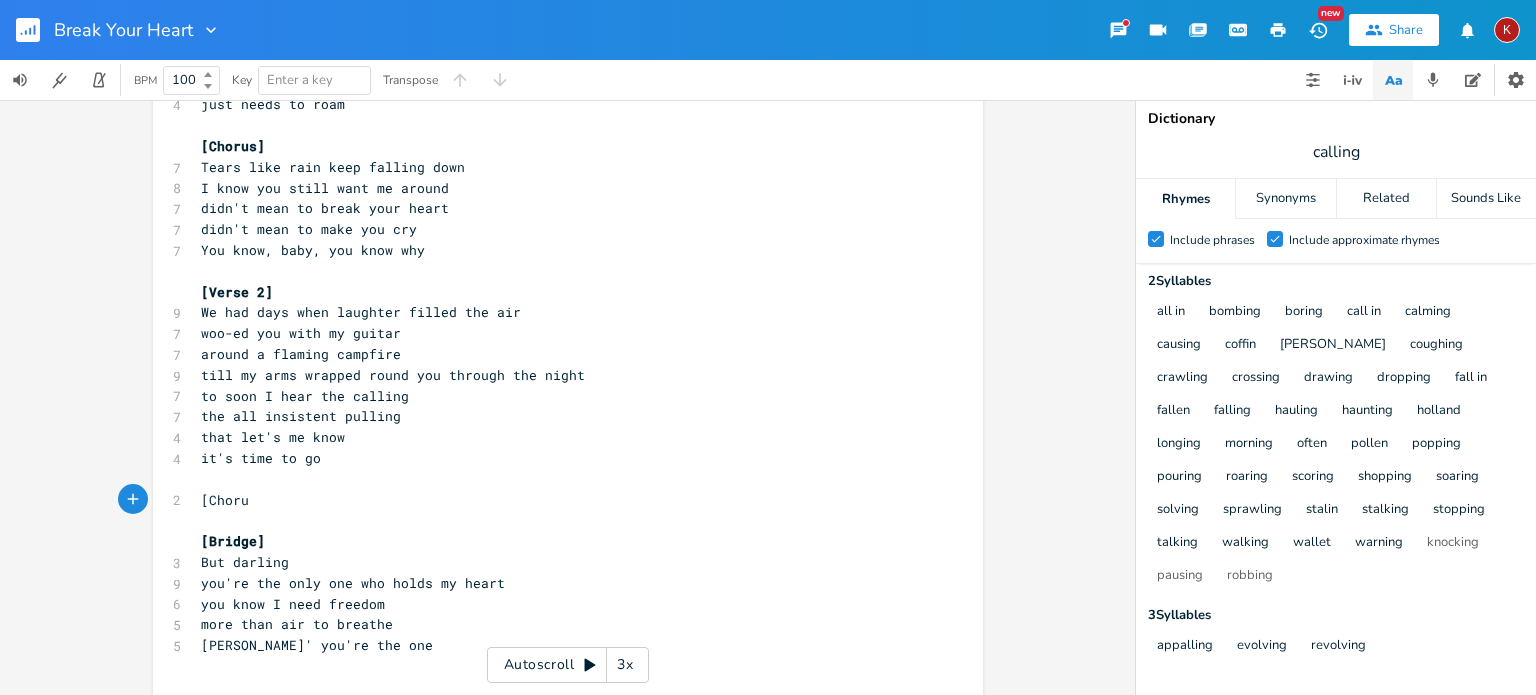 type on "[Chorus" 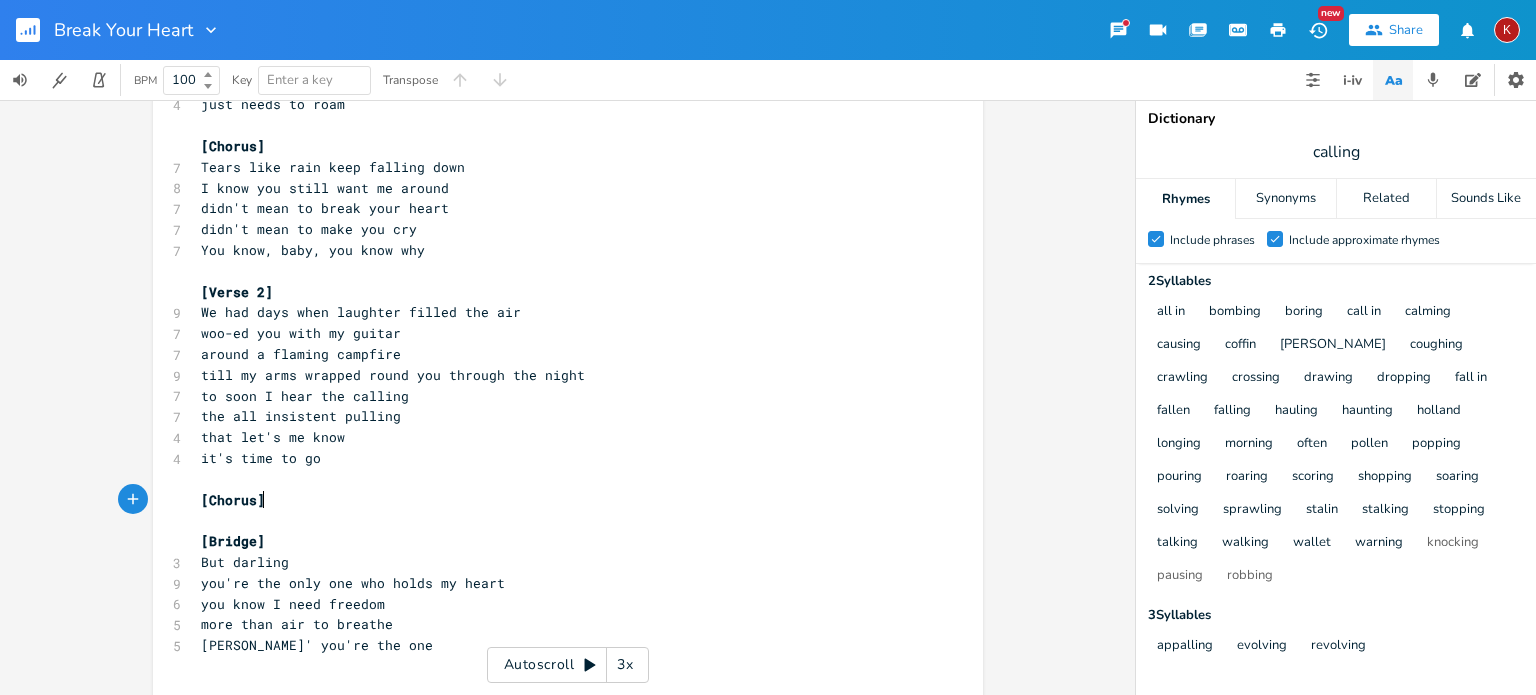 scroll, scrollTop: 0, scrollLeft: 49, axis: horizontal 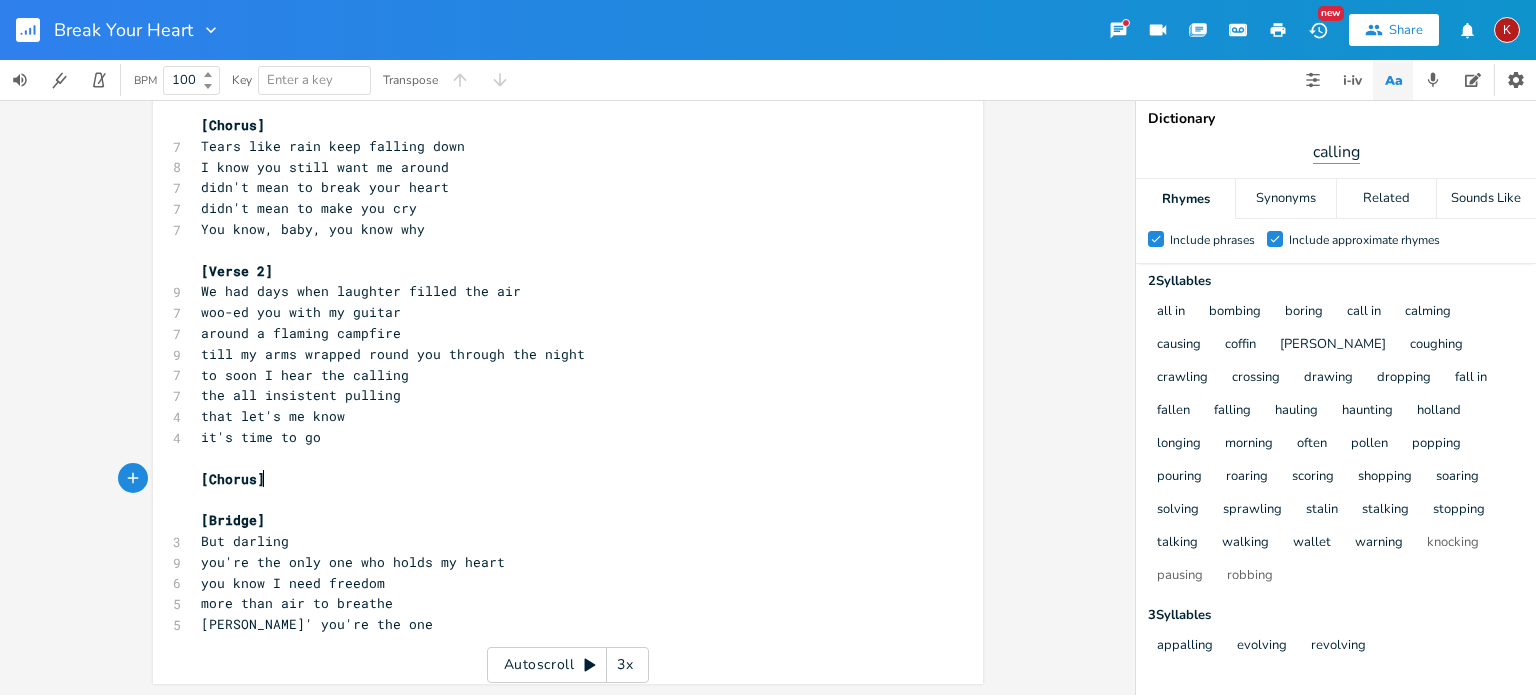 type on "[Chorus]" 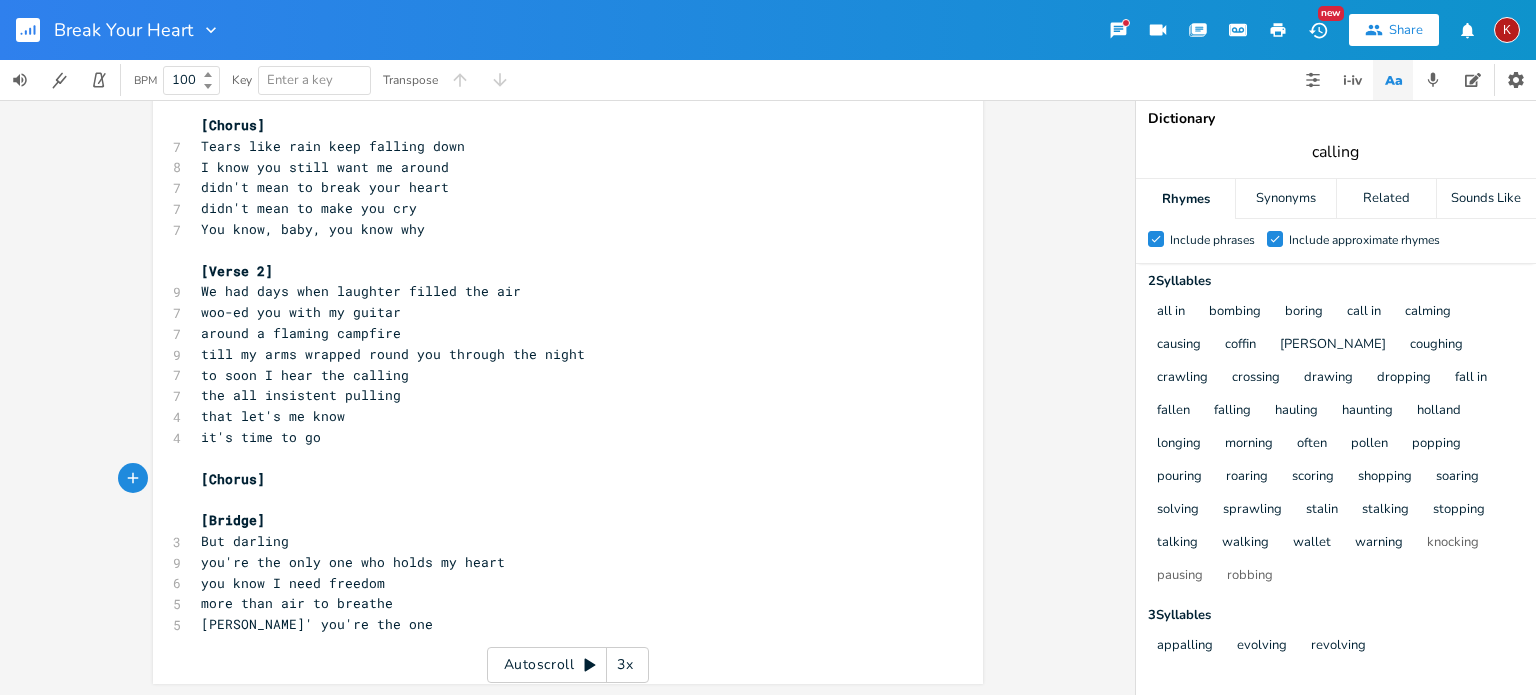 click on "calling" at bounding box center (1336, 152) 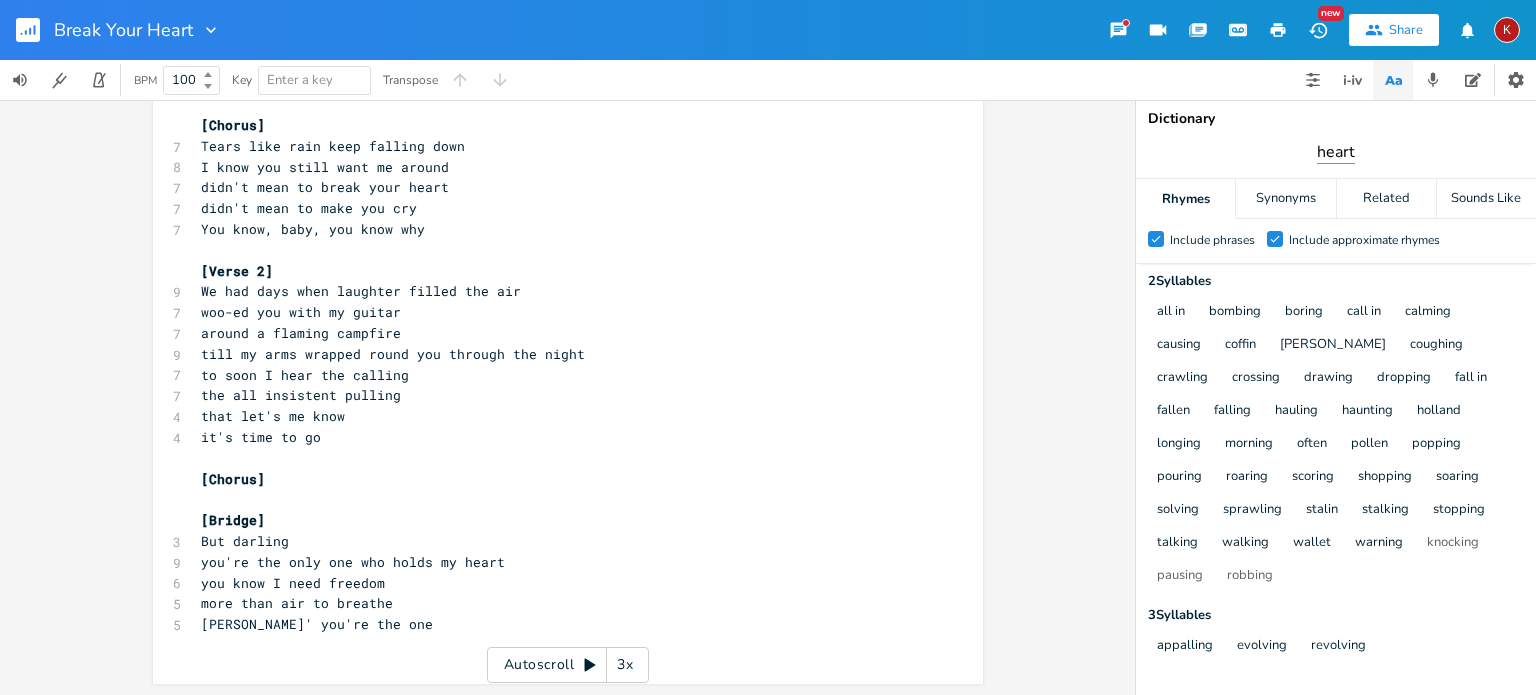 type on "heart" 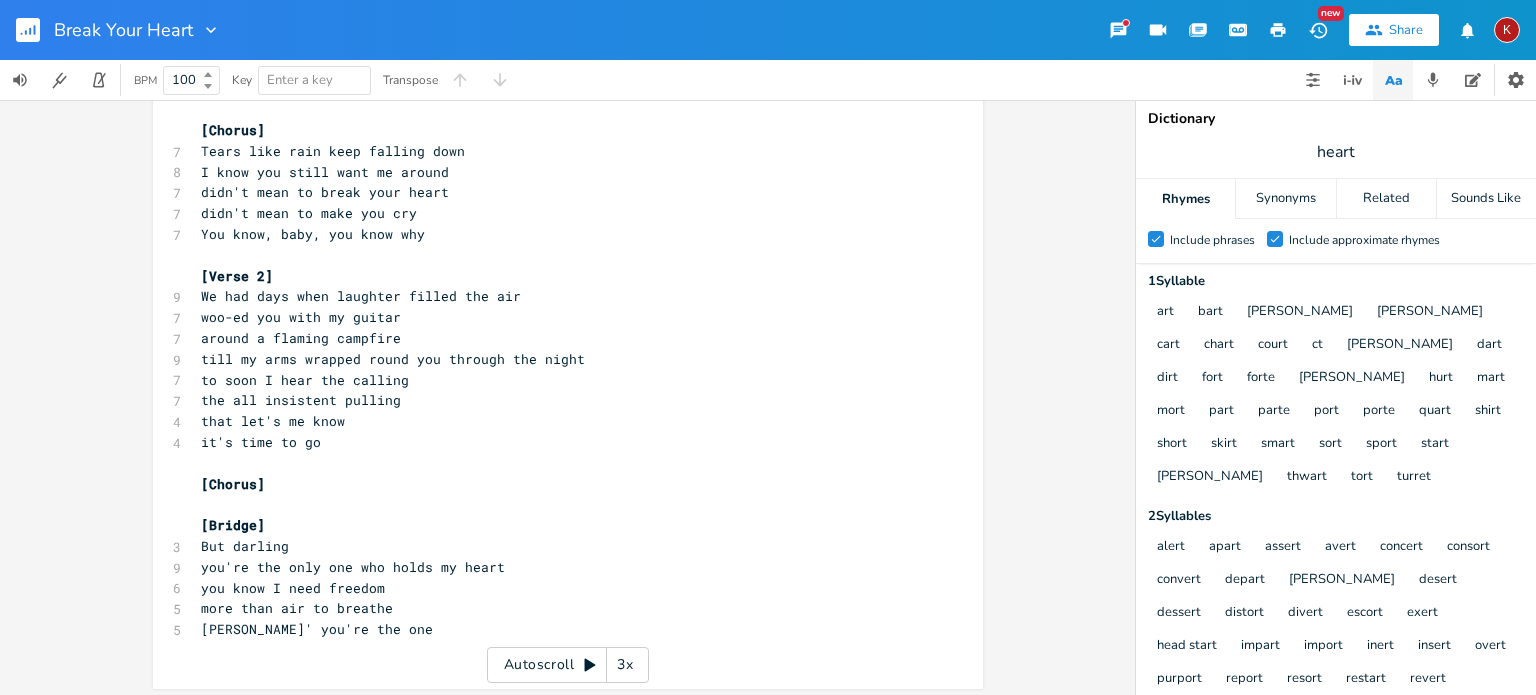 scroll, scrollTop: 241, scrollLeft: 0, axis: vertical 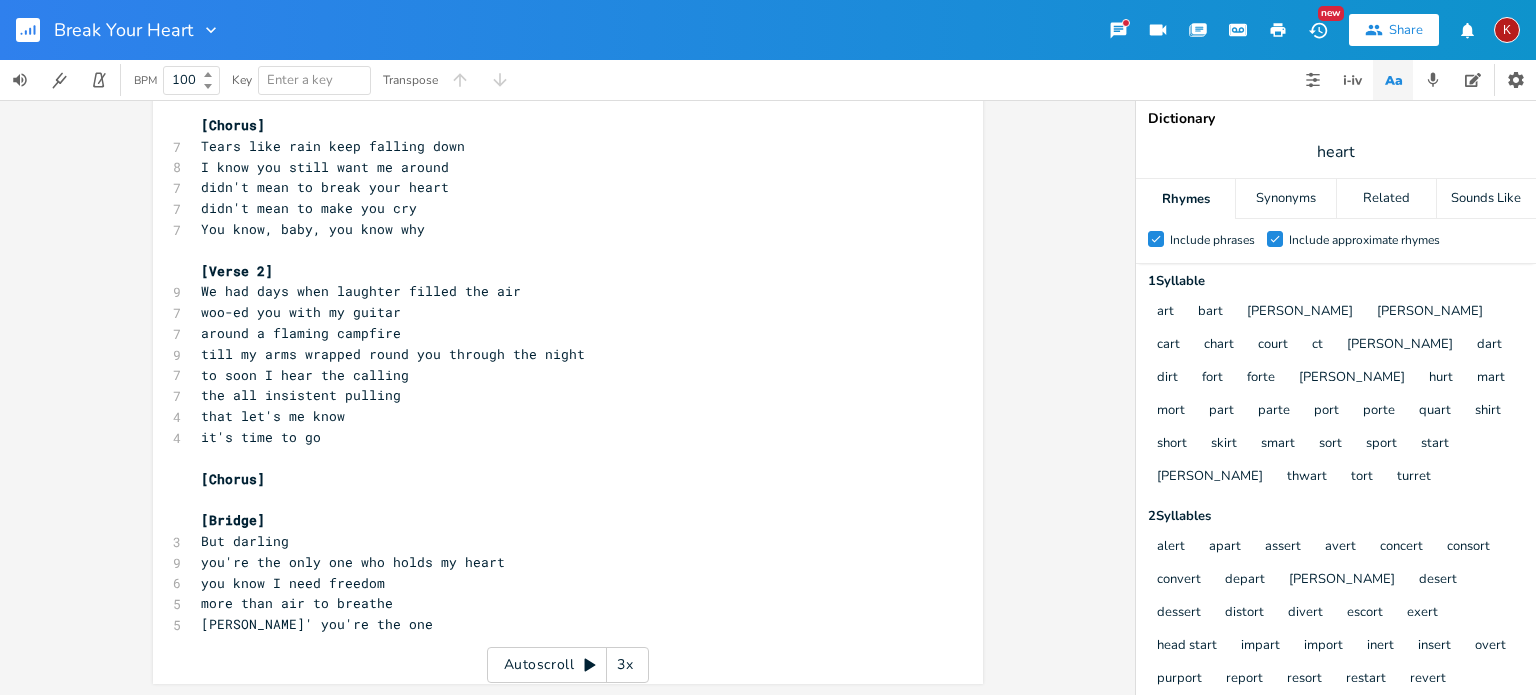 click on "But darling" at bounding box center [245, 541] 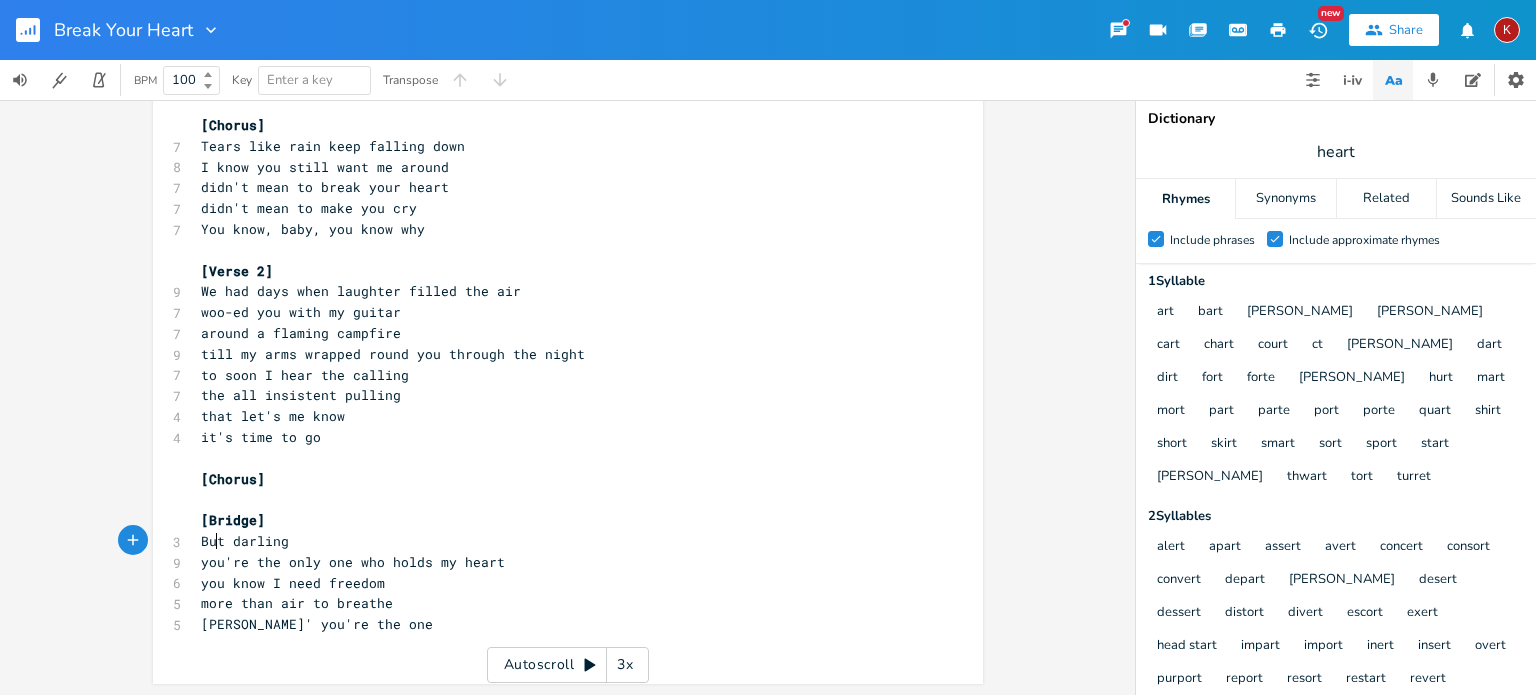 click on "But darling" at bounding box center [245, 541] 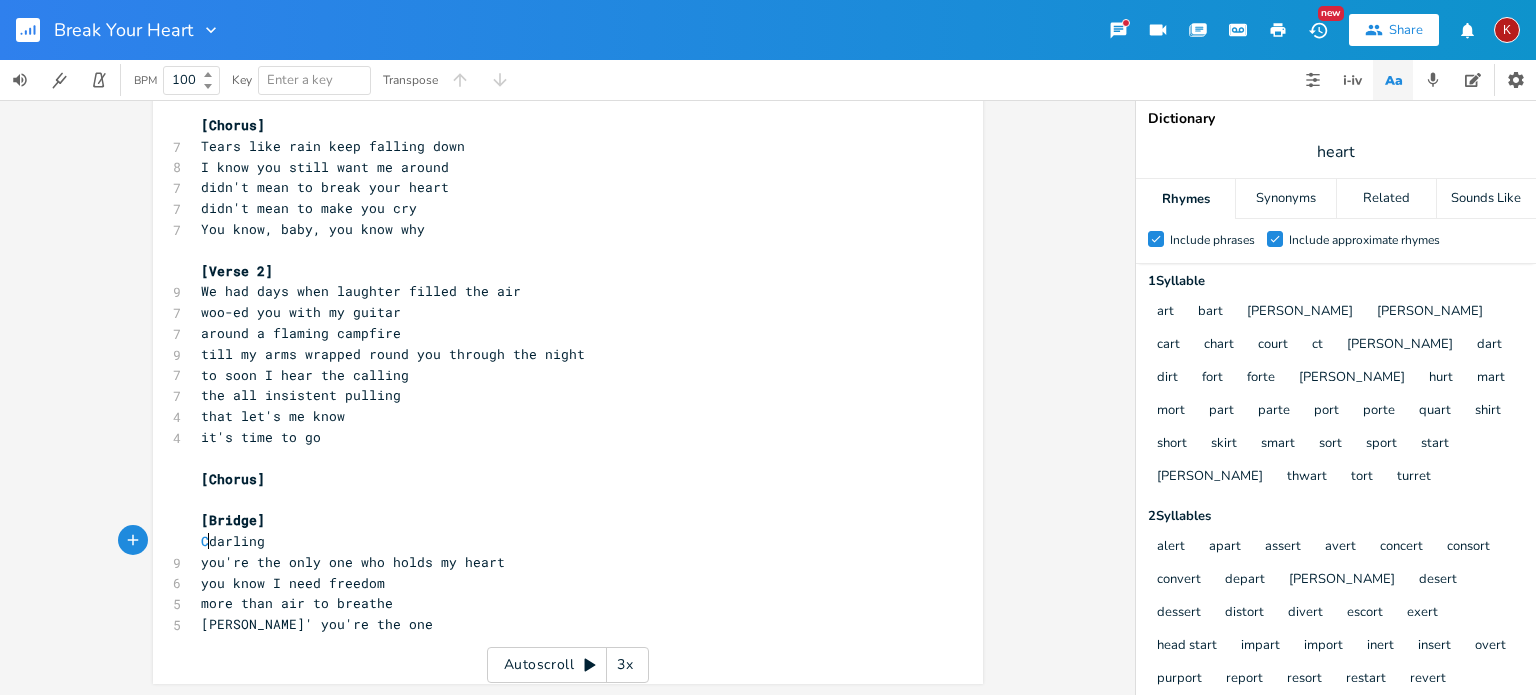 type on "Coz" 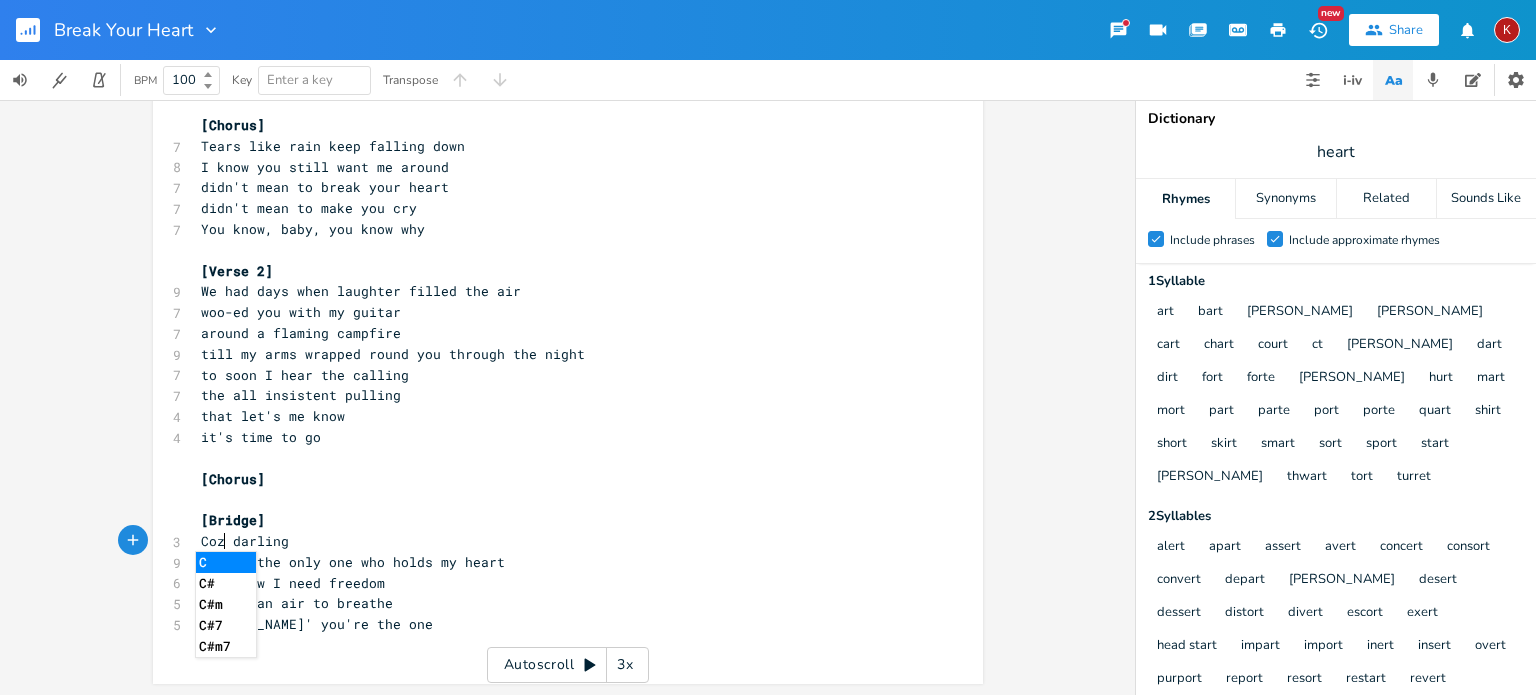 scroll, scrollTop: 0, scrollLeft: 20, axis: horizontal 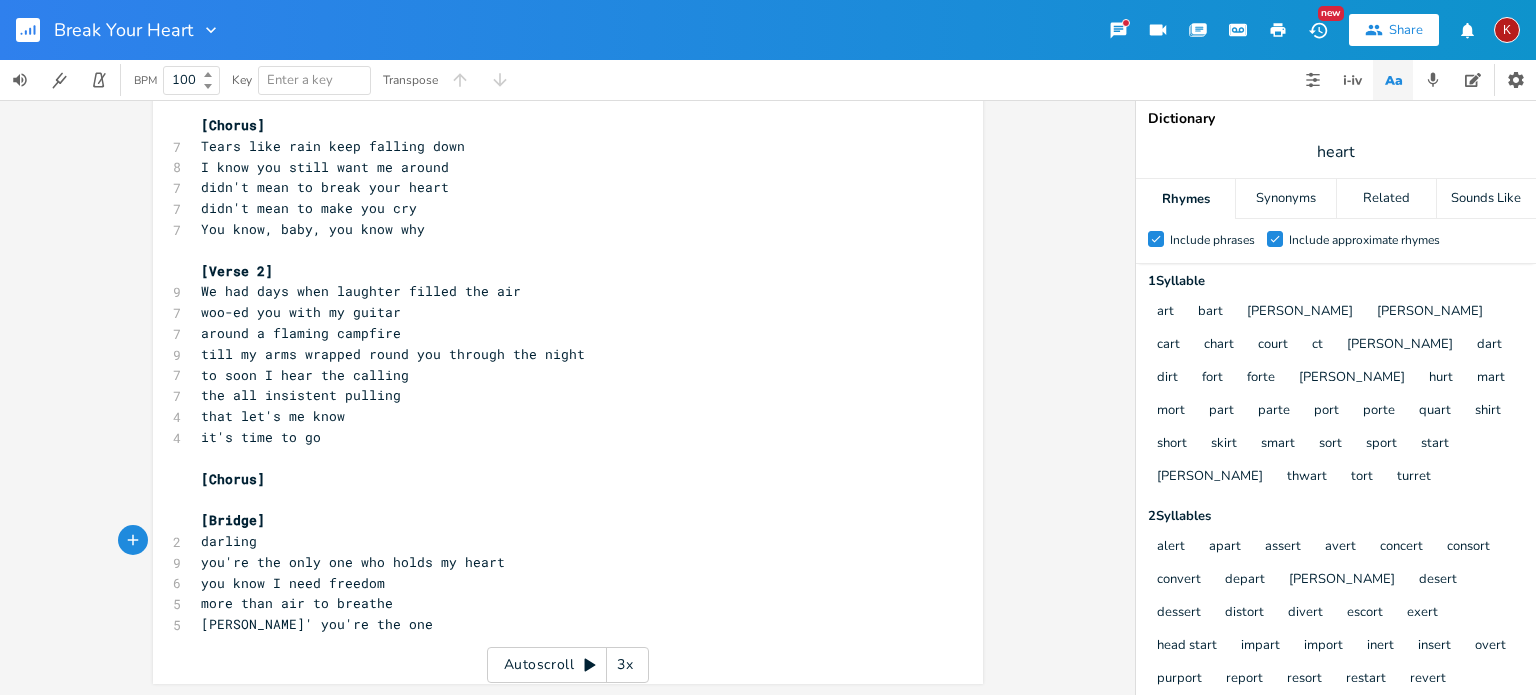 type on "D" 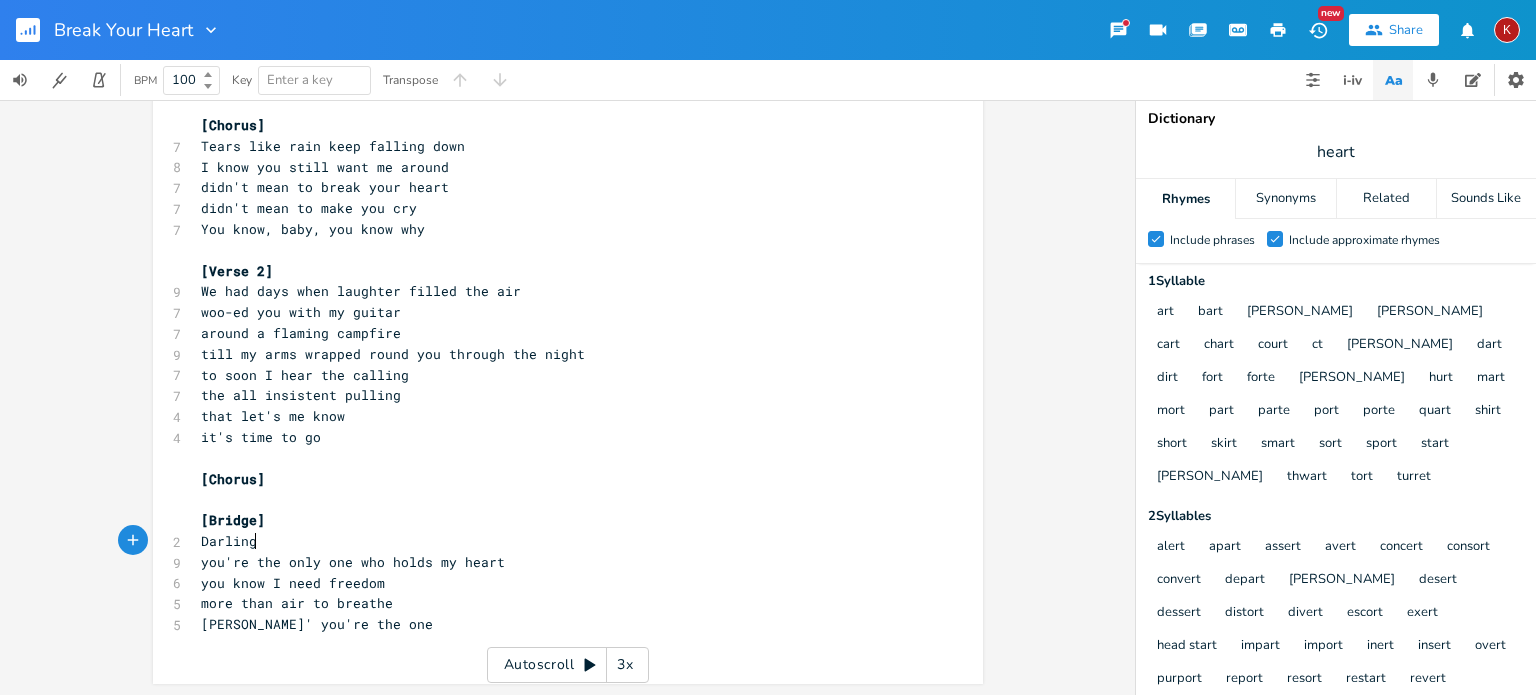 click on "Darling" at bounding box center [558, 541] 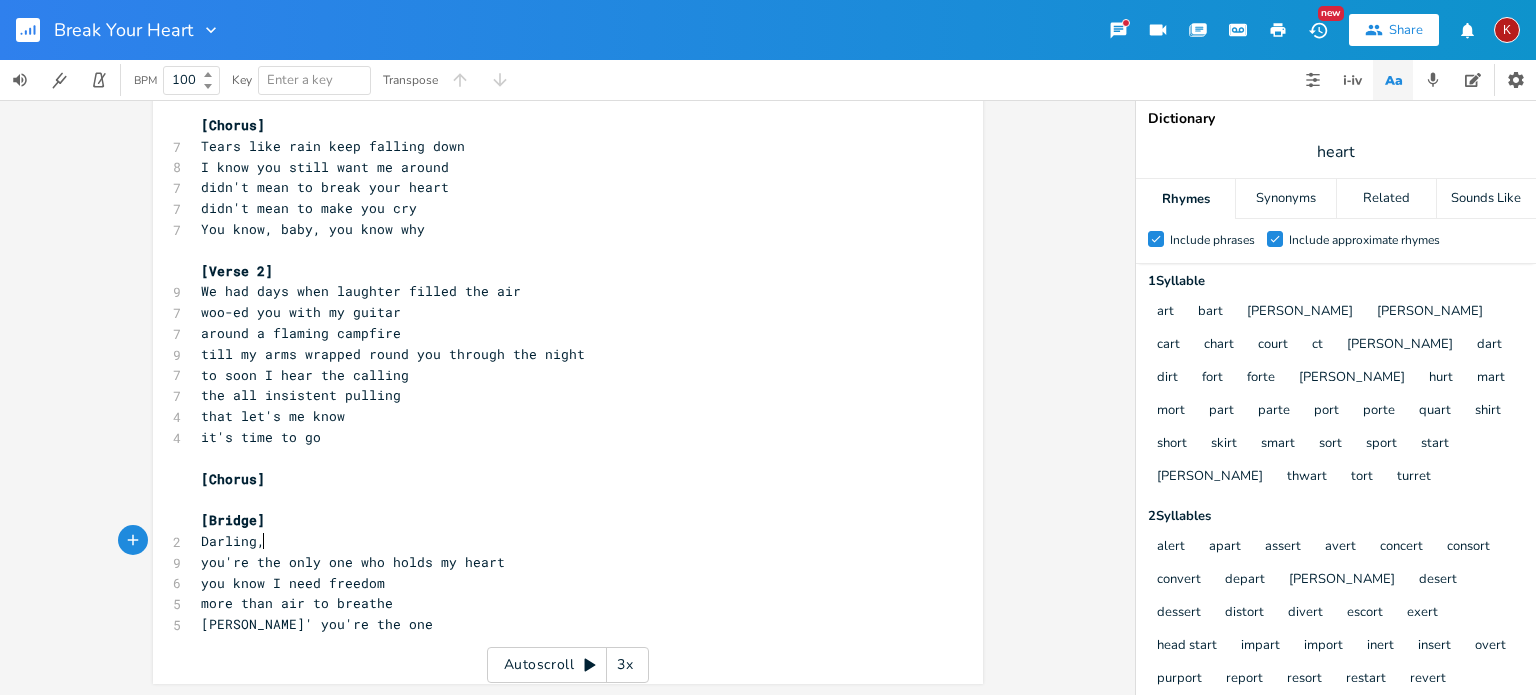 type on "," 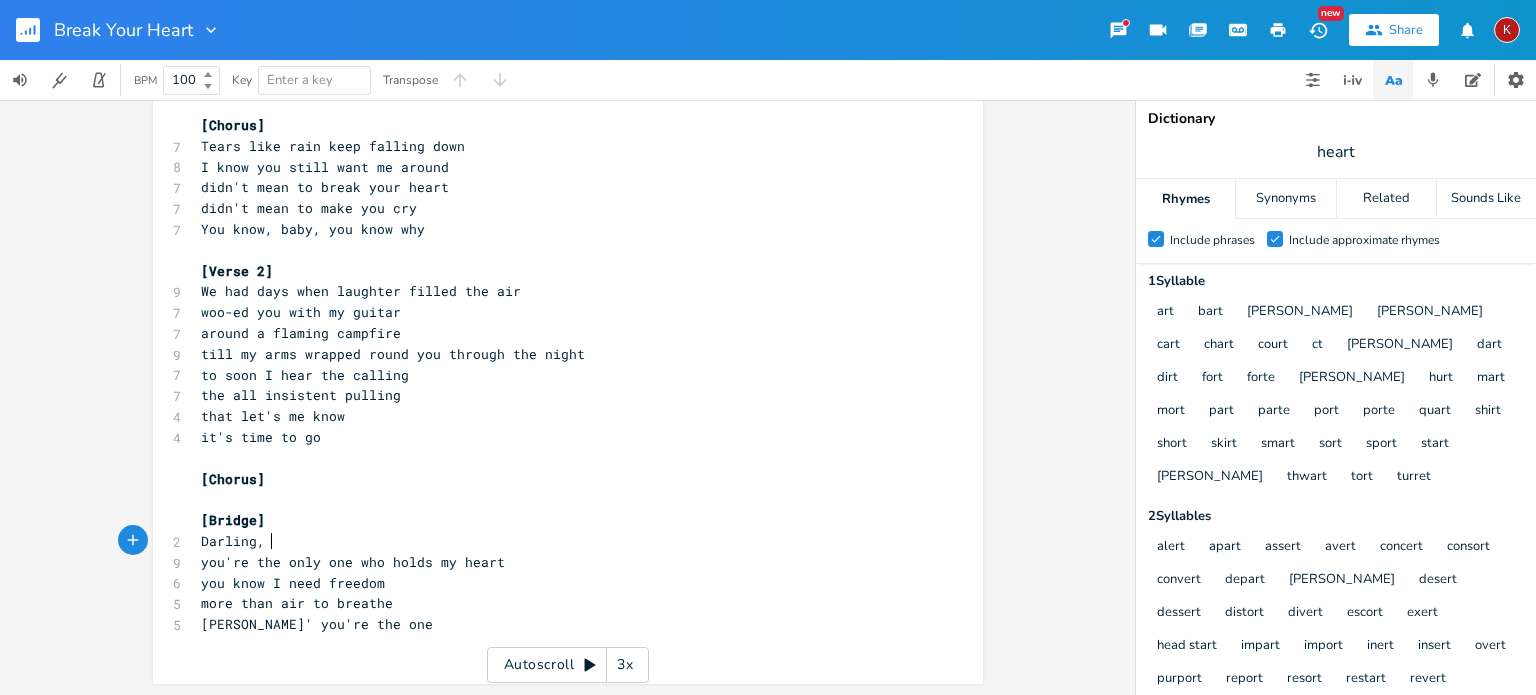 scroll, scrollTop: 220, scrollLeft: 0, axis: vertical 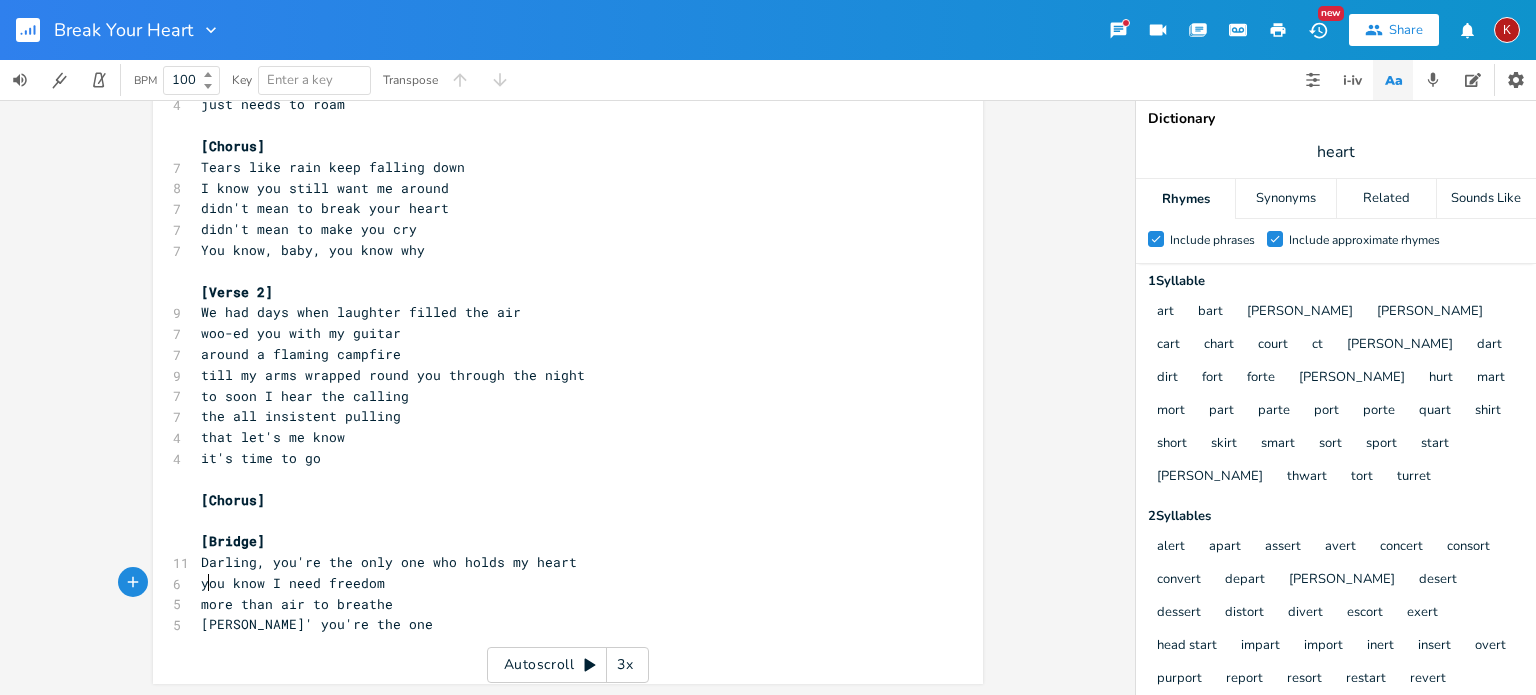 click on "you know I need freedom" at bounding box center [293, 583] 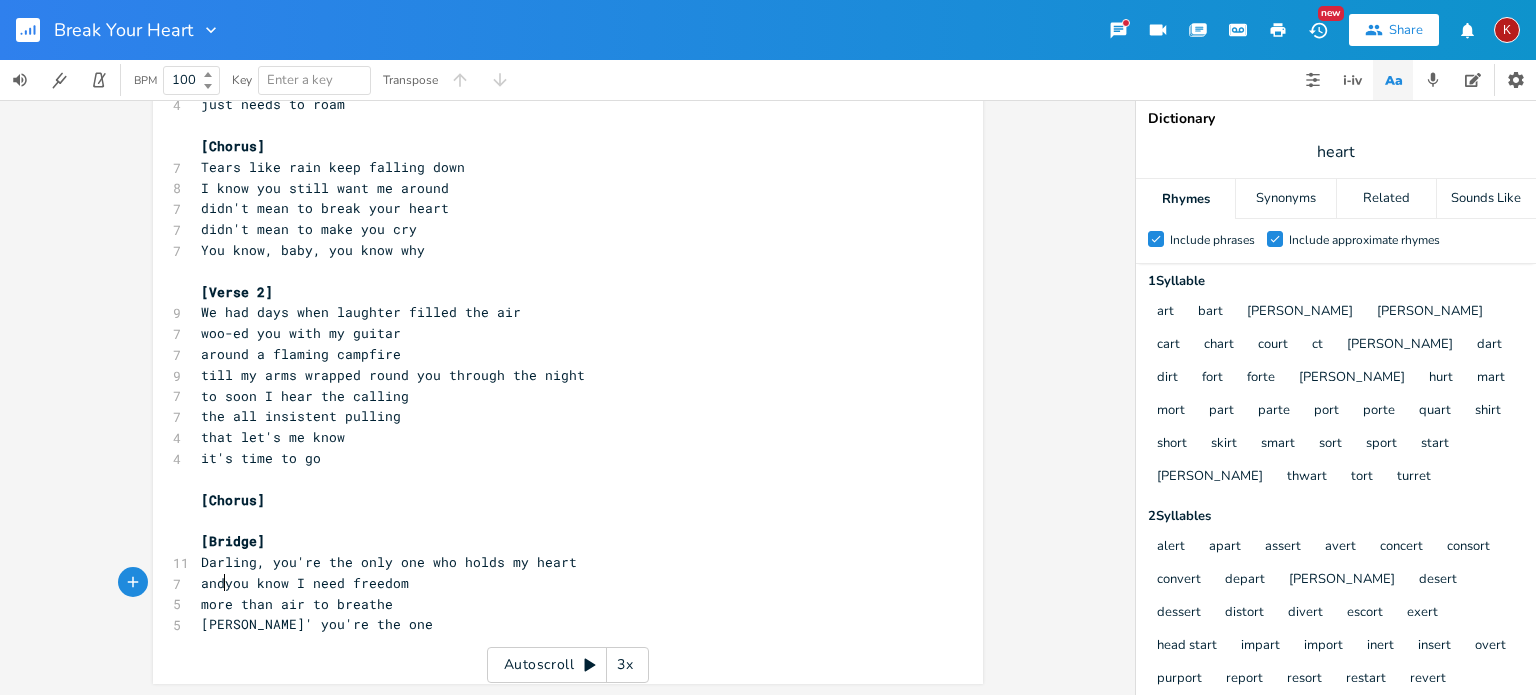 type on "and" 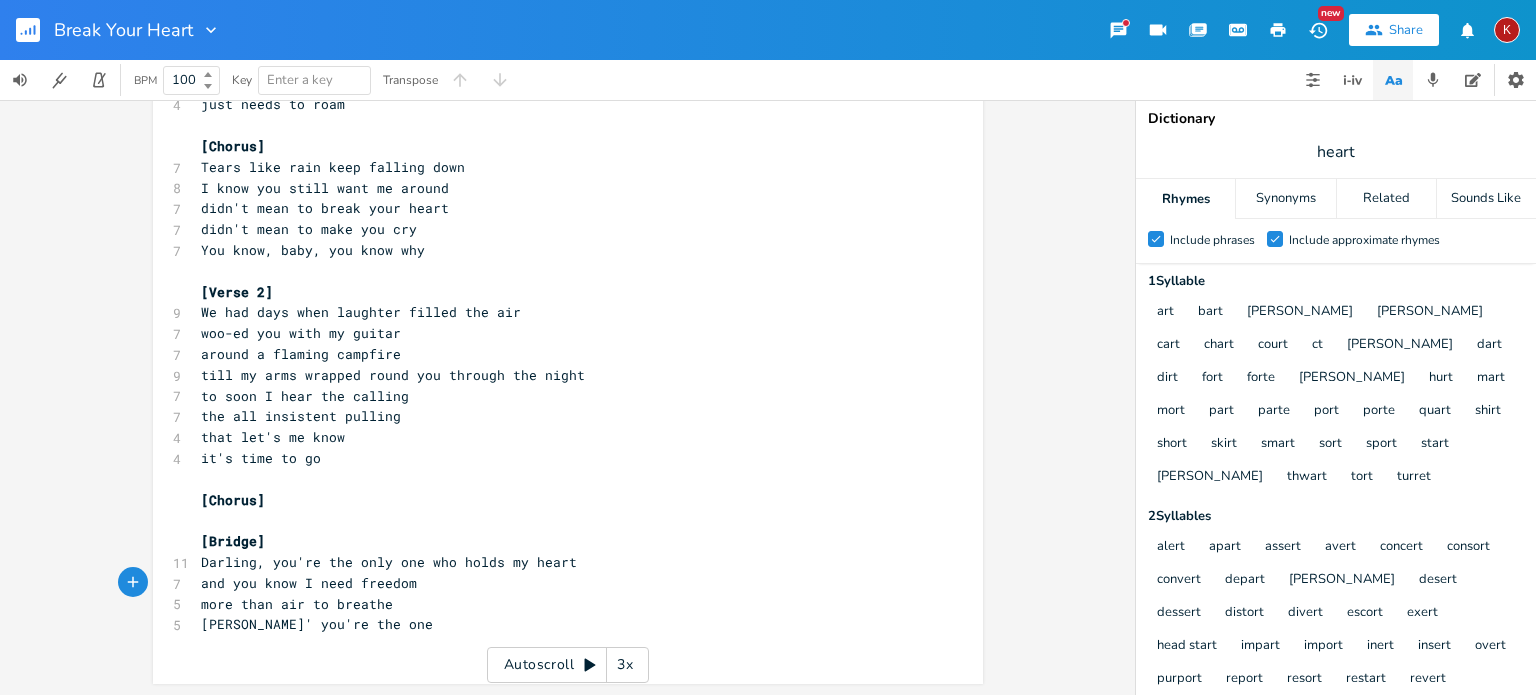 click on "and you know I need freedom" at bounding box center [558, 583] 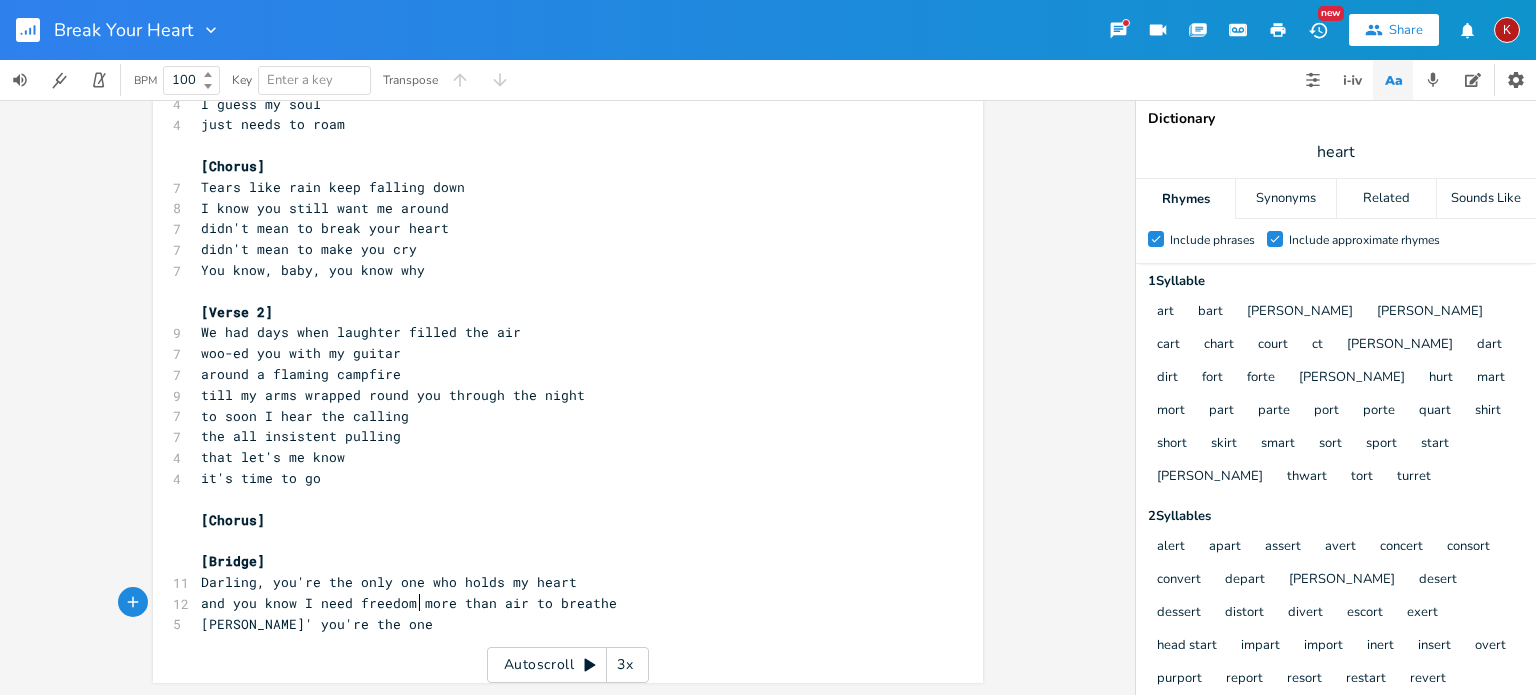 scroll, scrollTop: 0, scrollLeft: 4, axis: horizontal 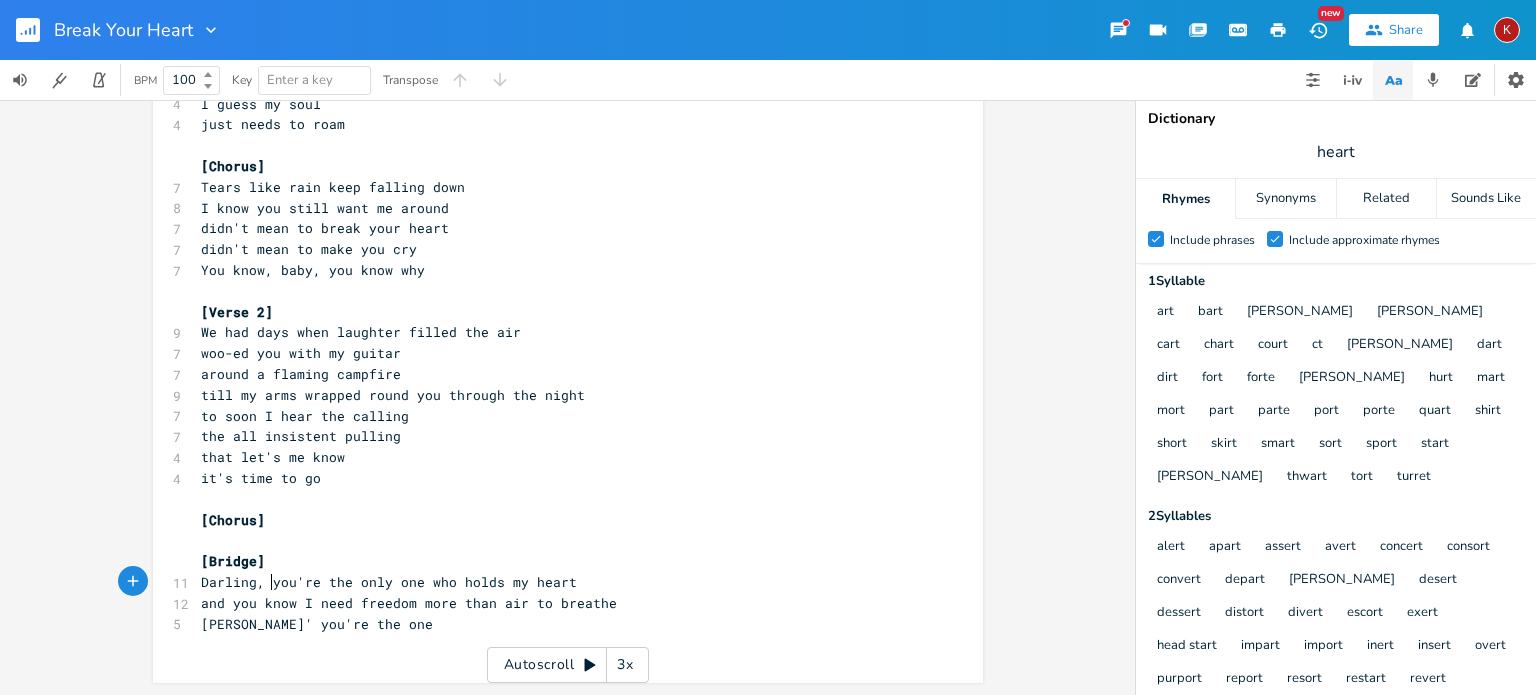 click on "Darling, you're the only one who holds my heart" at bounding box center (389, 582) 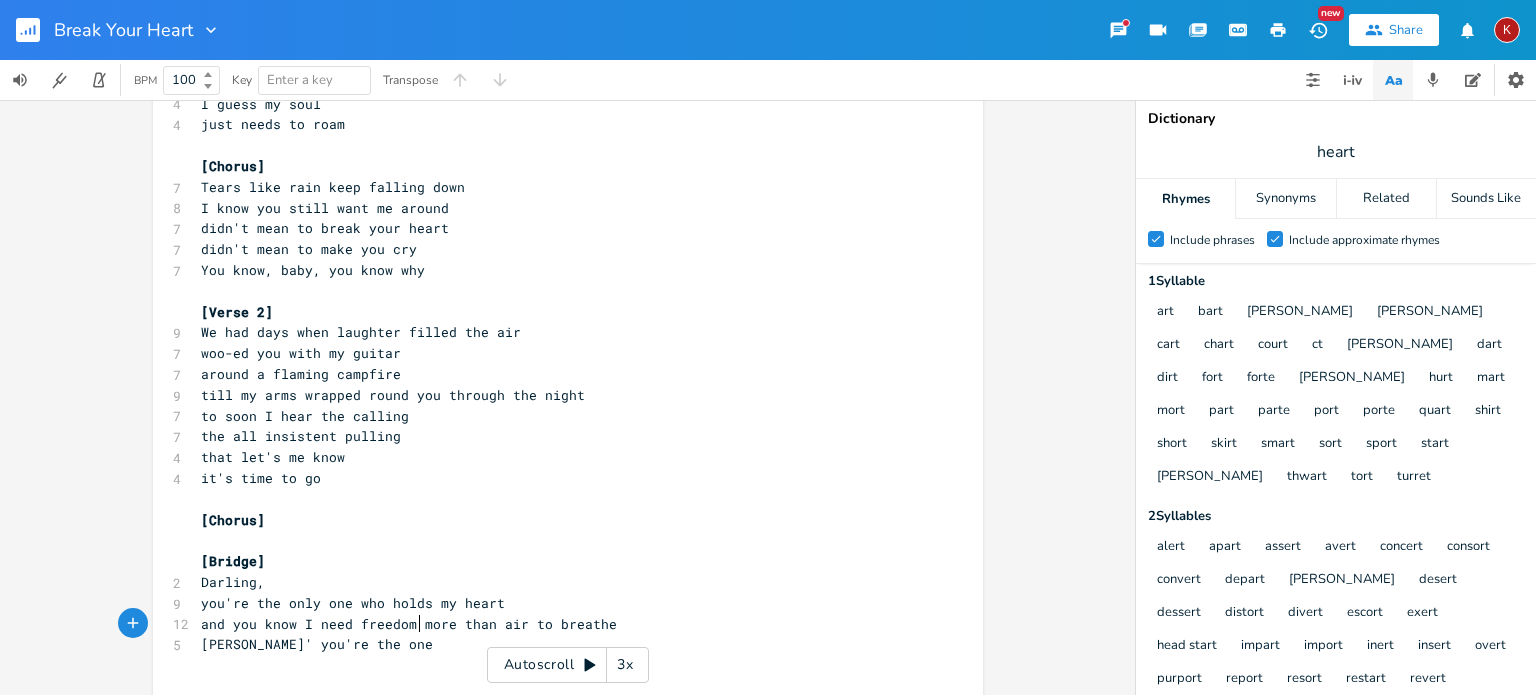 click on "and you know I need freedom more than air to breathe" at bounding box center [409, 624] 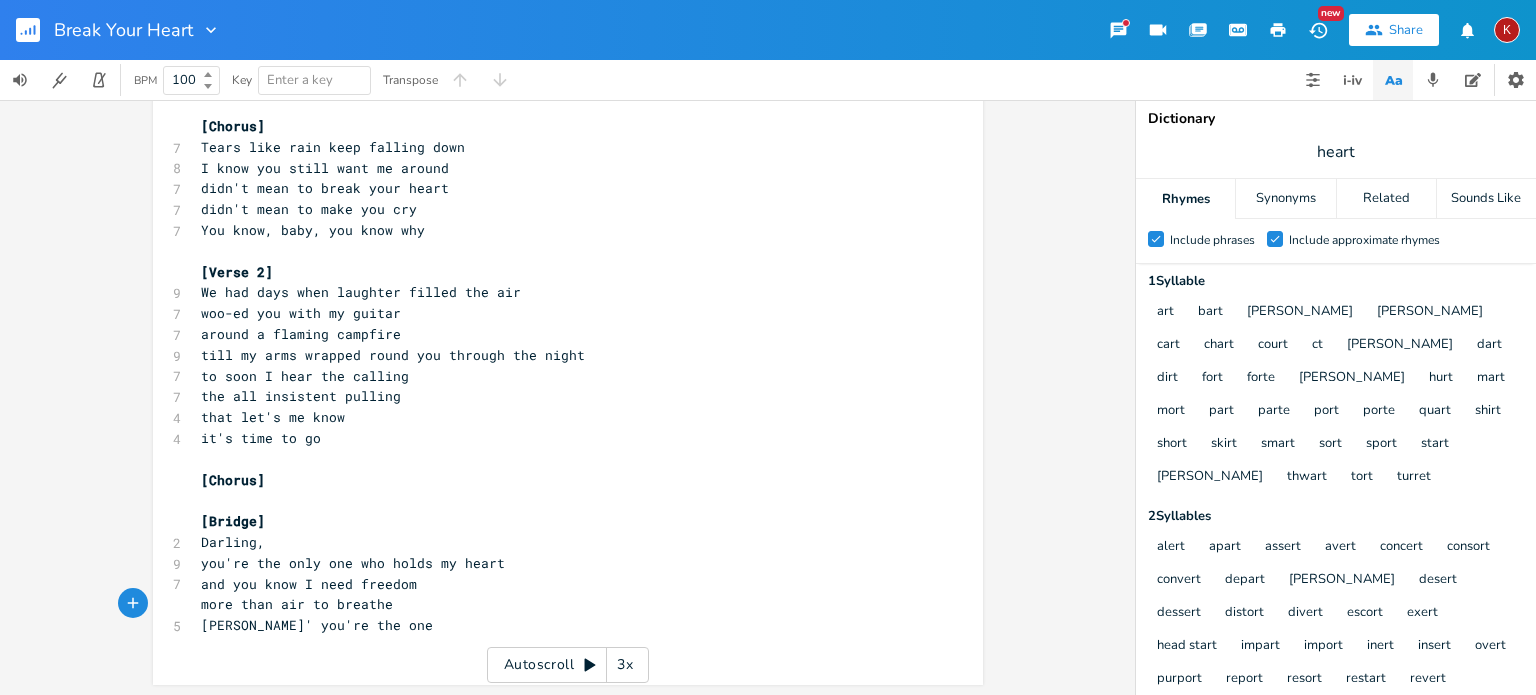 scroll, scrollTop: 241, scrollLeft: 0, axis: vertical 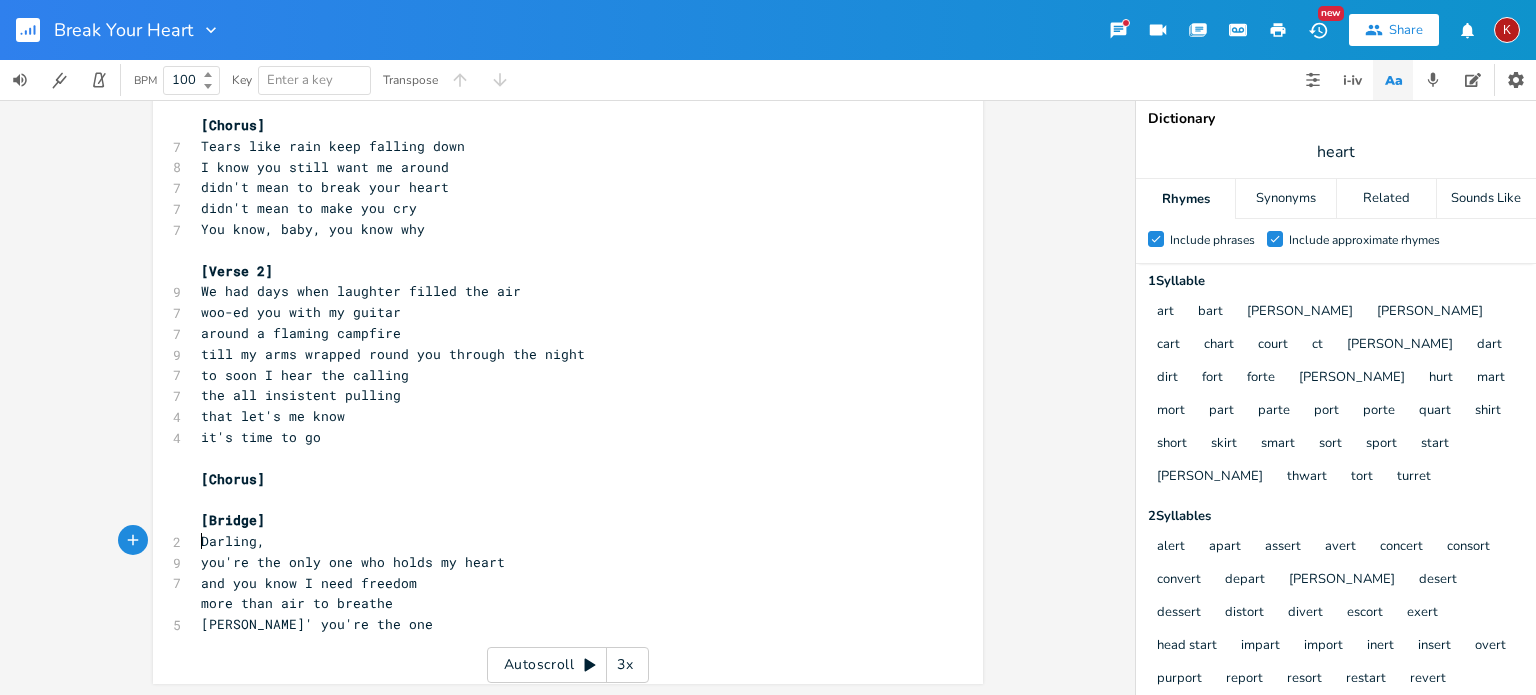click on "Darling," at bounding box center [233, 541] 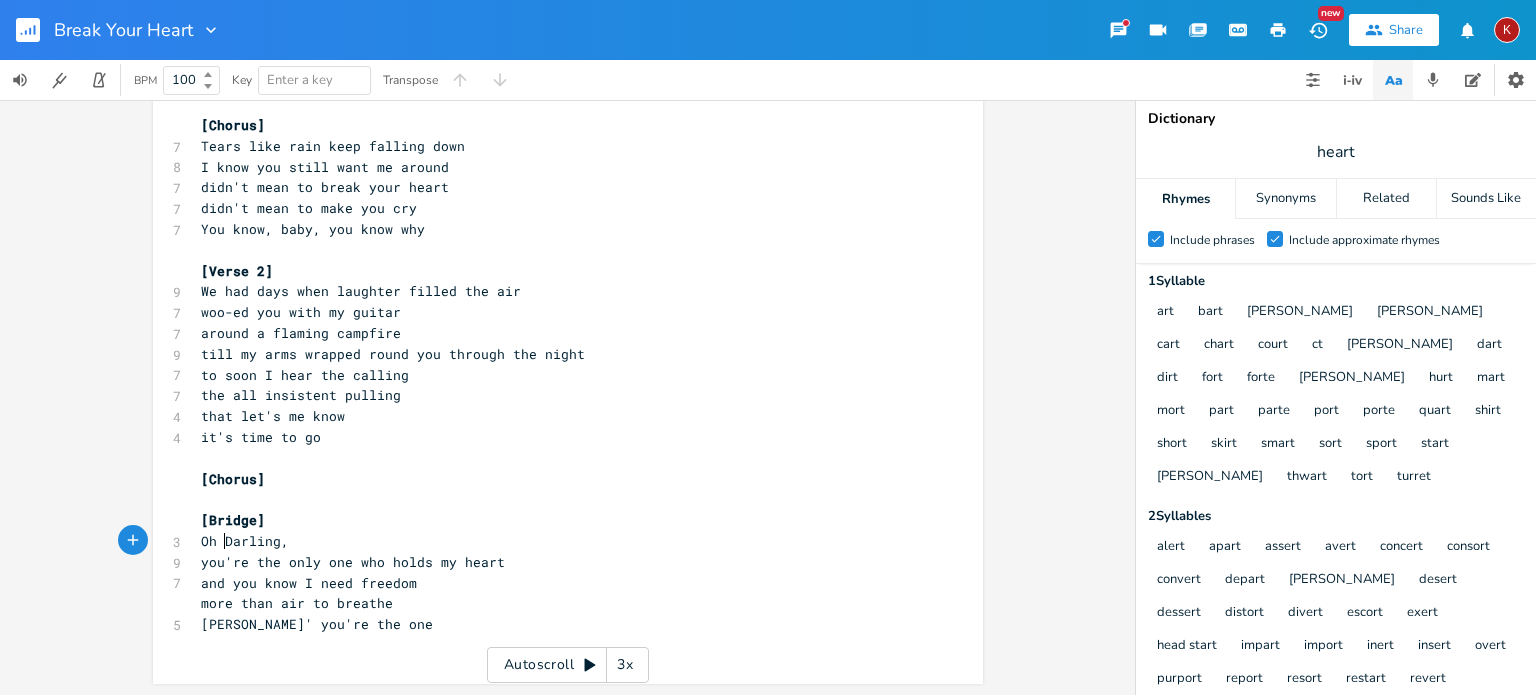 type on "Oh d" 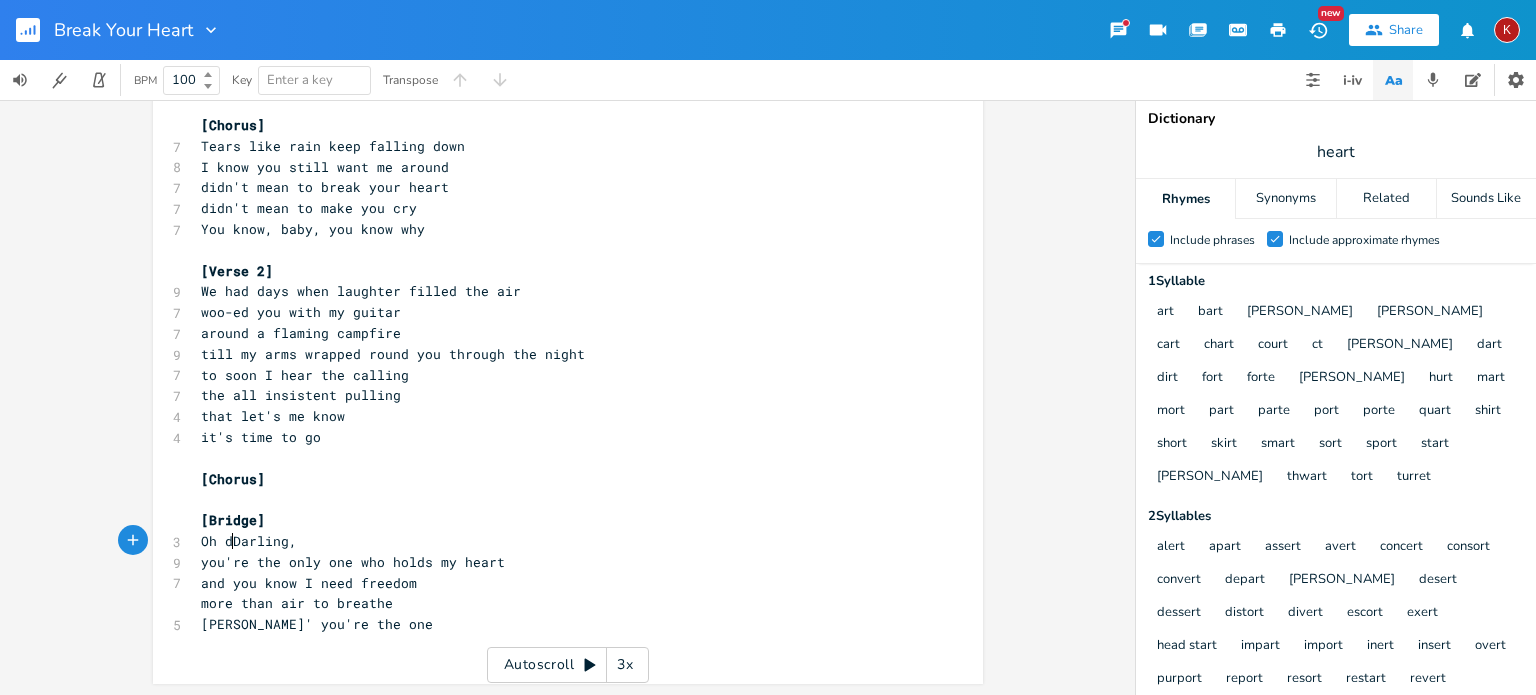 scroll, scrollTop: 0, scrollLeft: 28, axis: horizontal 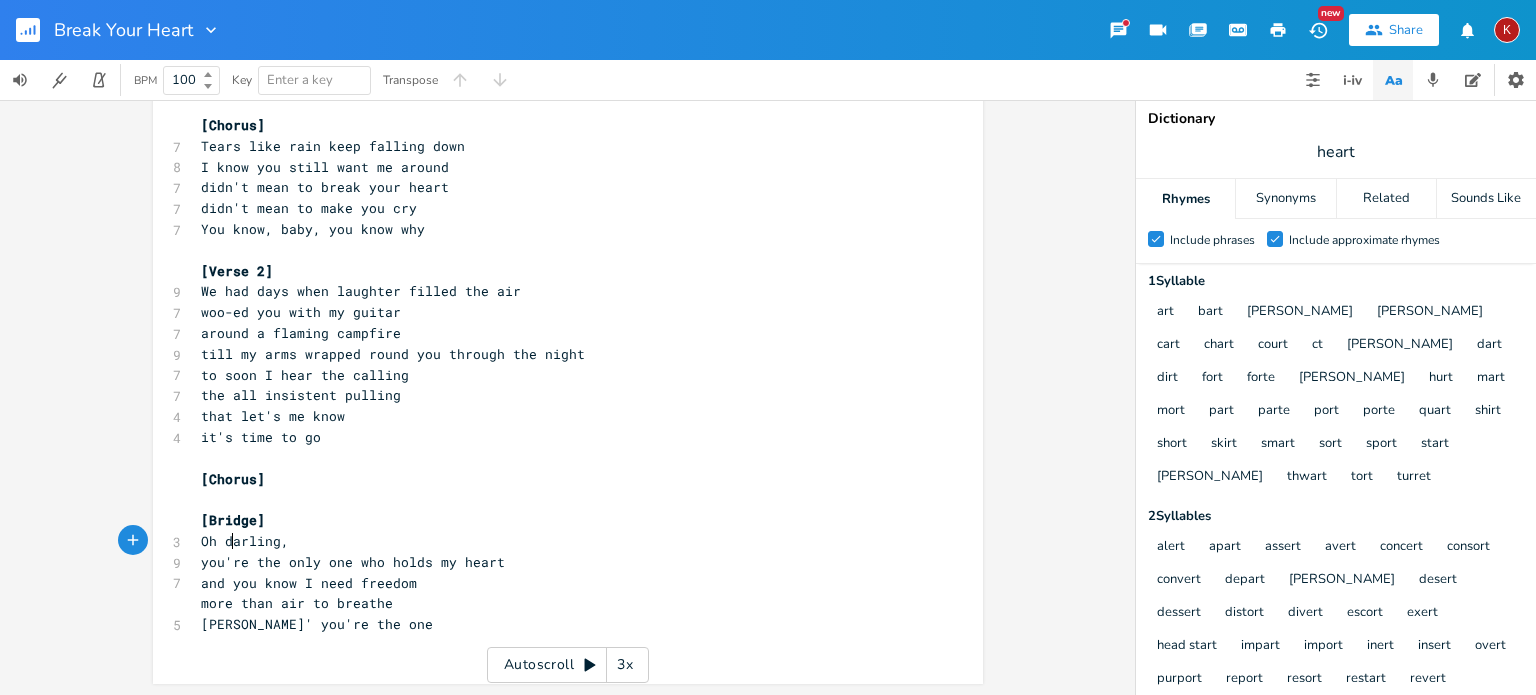 click on "[PERSON_NAME]' you're the one" at bounding box center [317, 624] 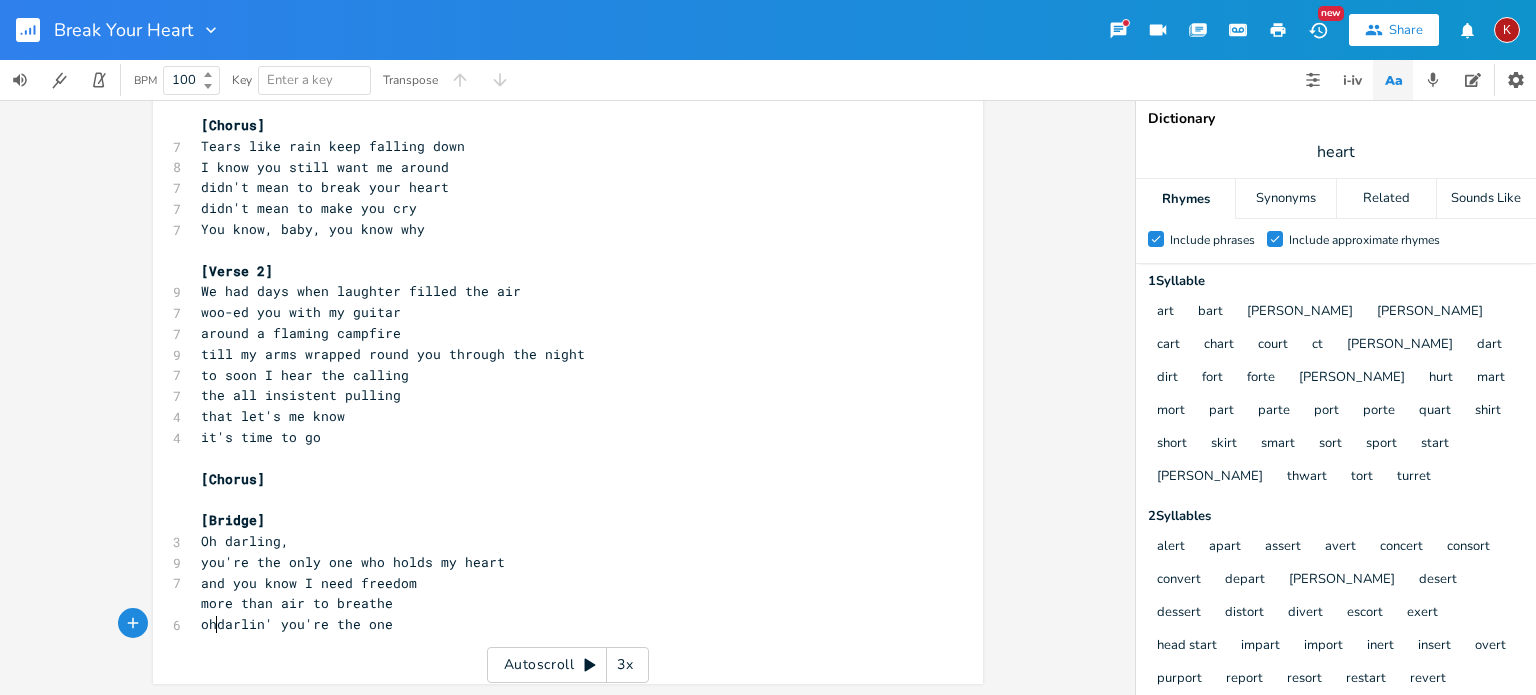 scroll, scrollTop: 0, scrollLeft: 16, axis: horizontal 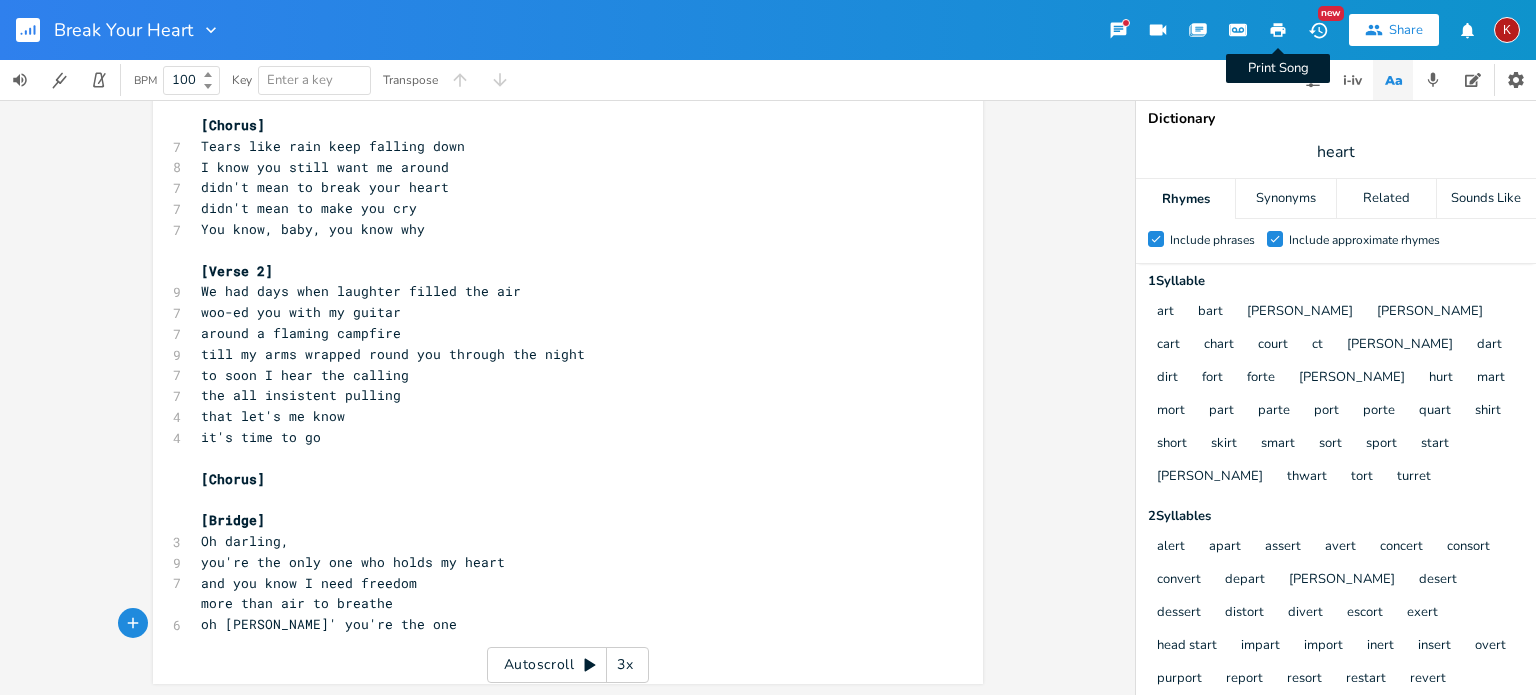 type on "oh" 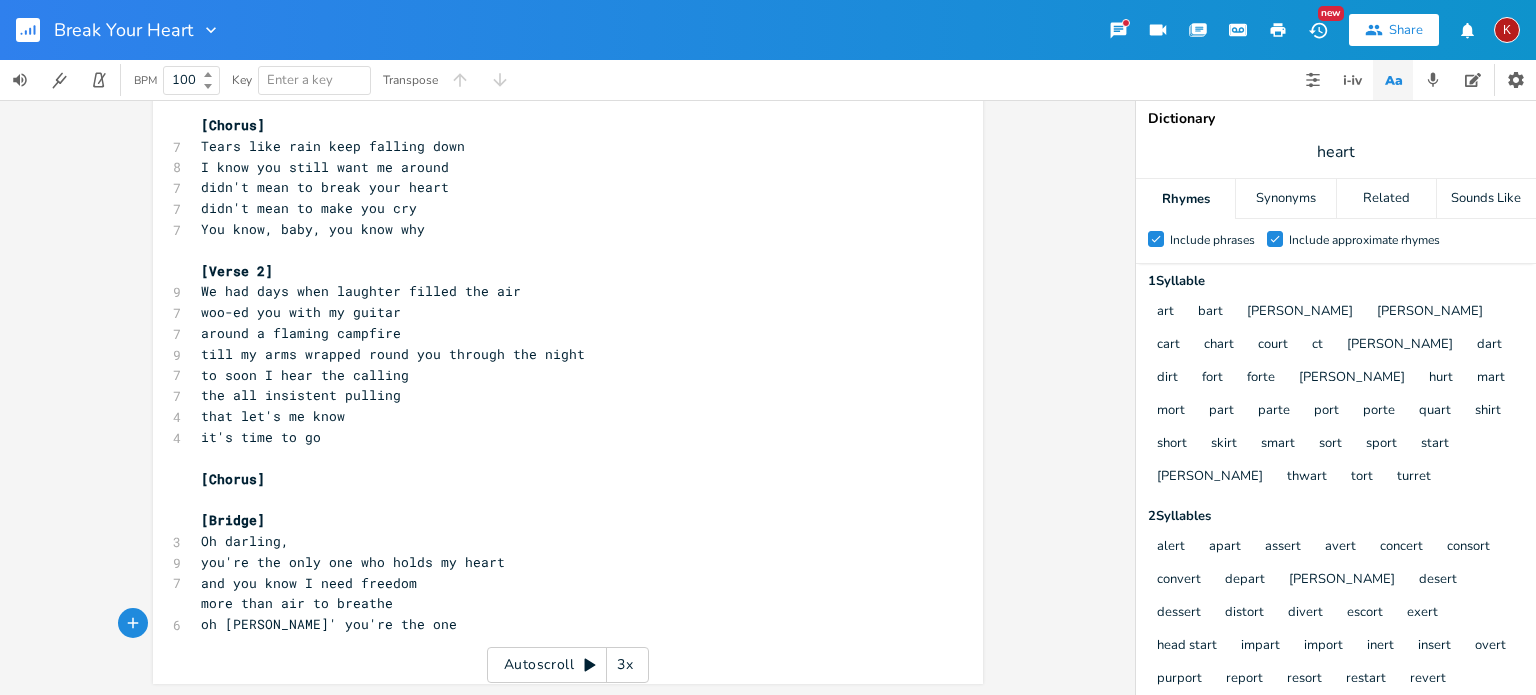 click 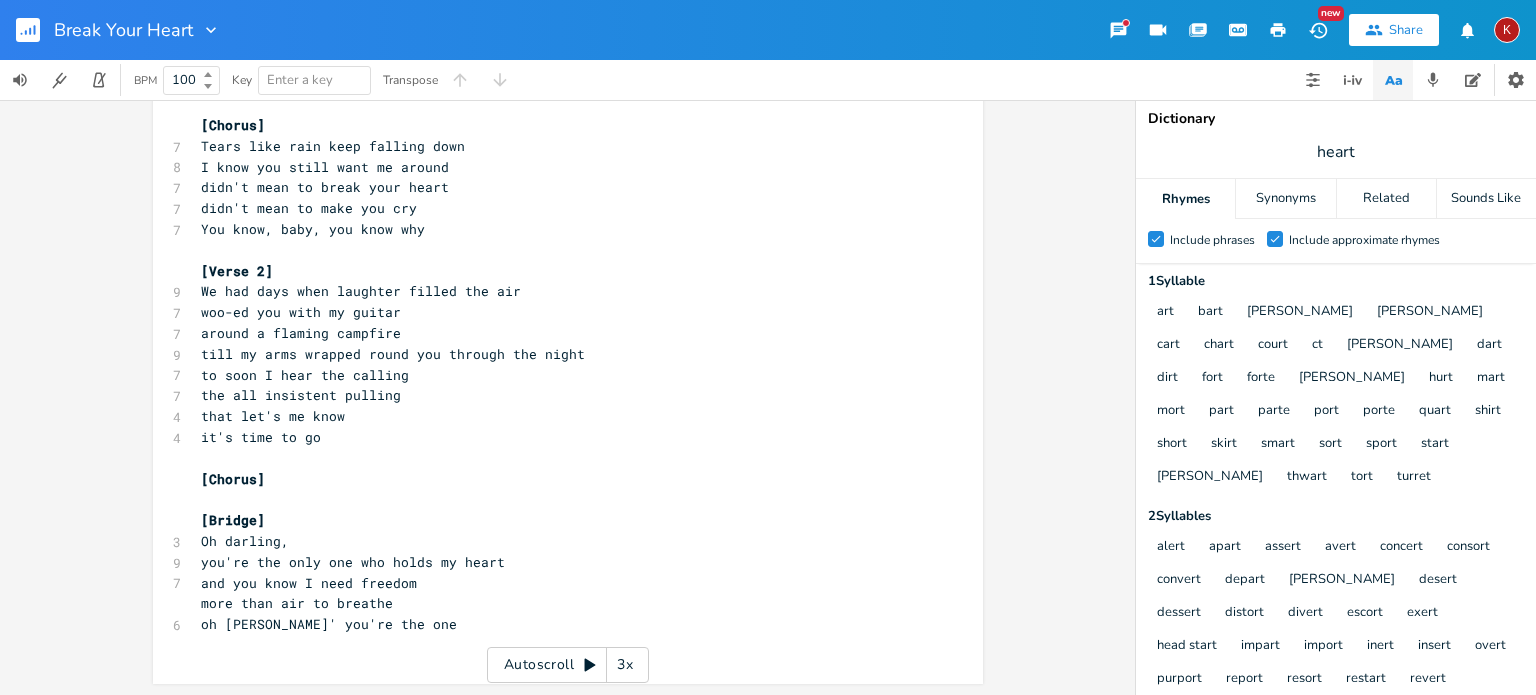 scroll, scrollTop: 0, scrollLeft: 0, axis: both 